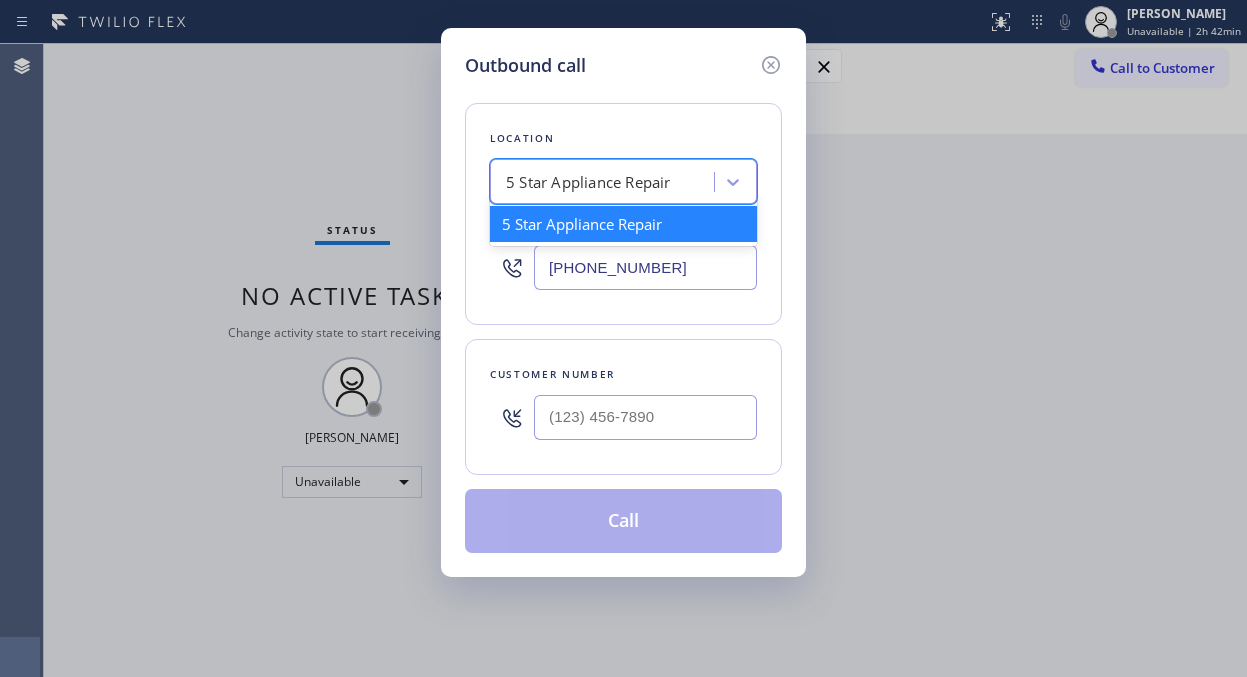 click on "5 Star Appliance Repair" at bounding box center [588, 182] 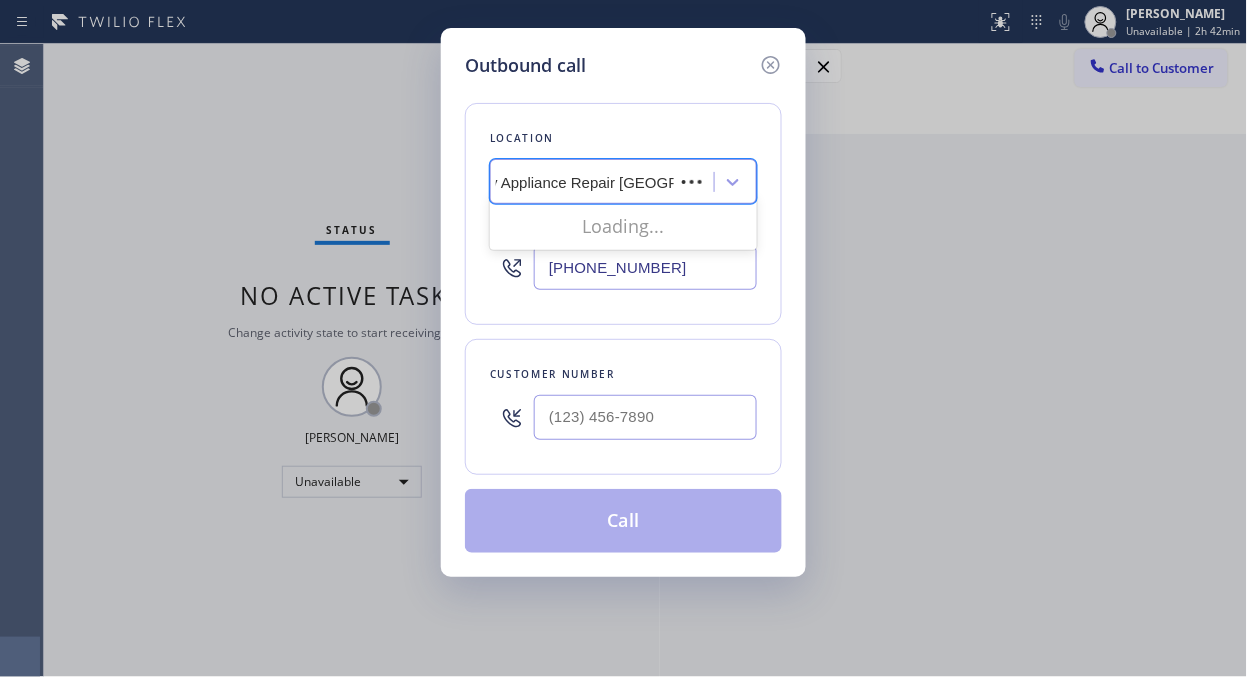 scroll, scrollTop: 0, scrollLeft: 36, axis: horizontal 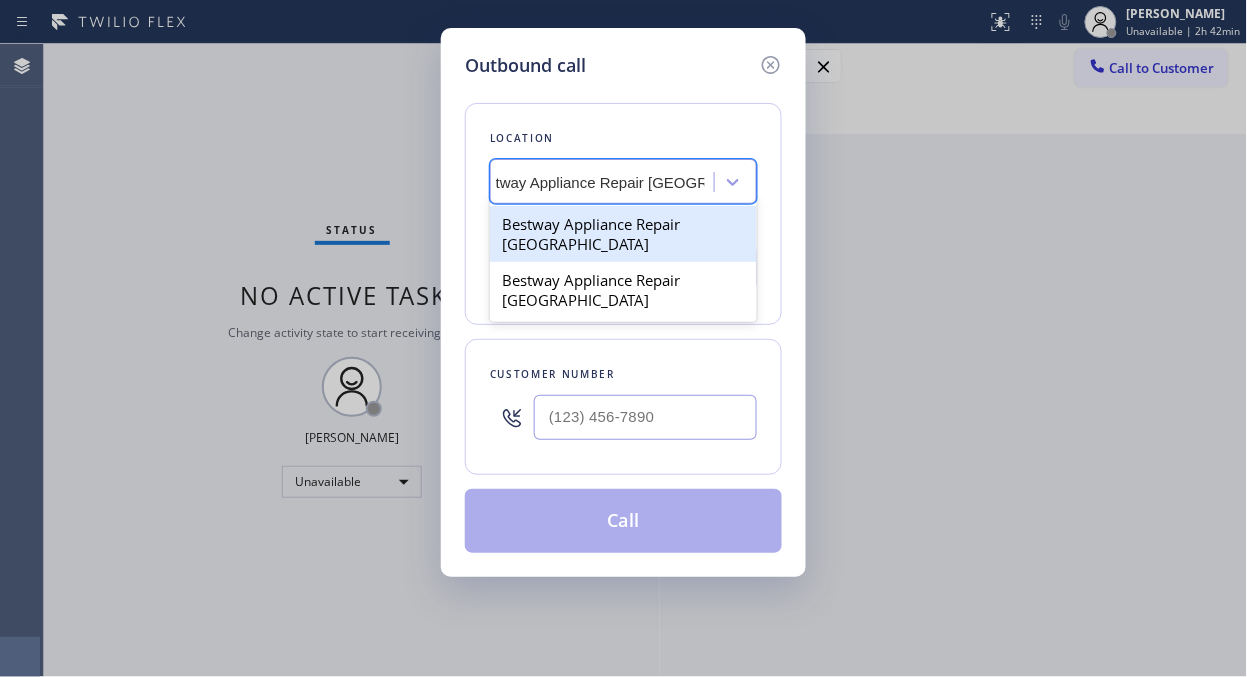 type on "Bestway Appliance Repair [GEOGRAPHIC_DATA]" 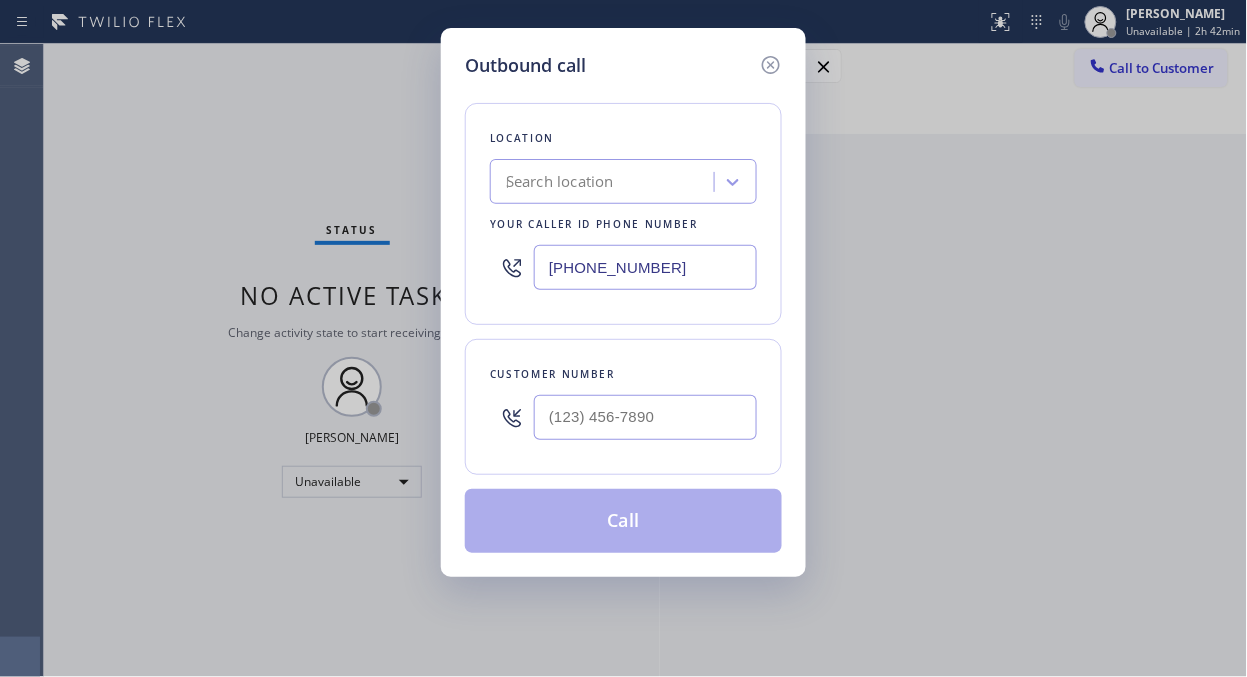 type 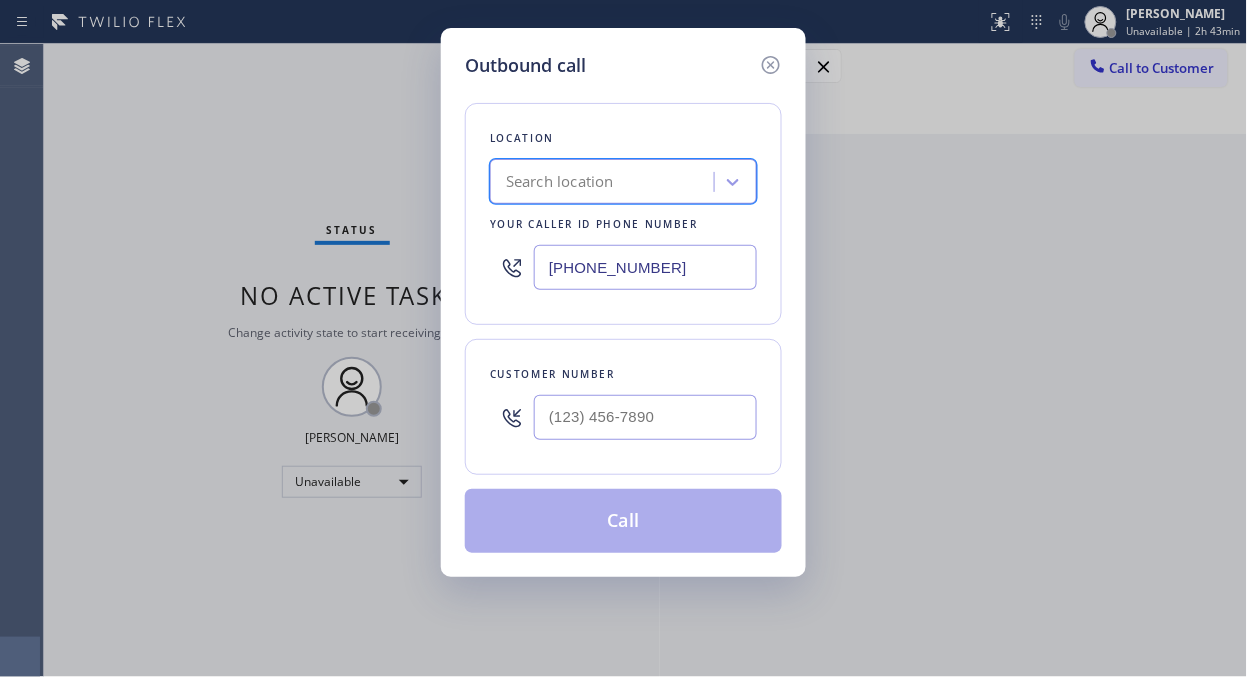 scroll, scrollTop: 0, scrollLeft: 0, axis: both 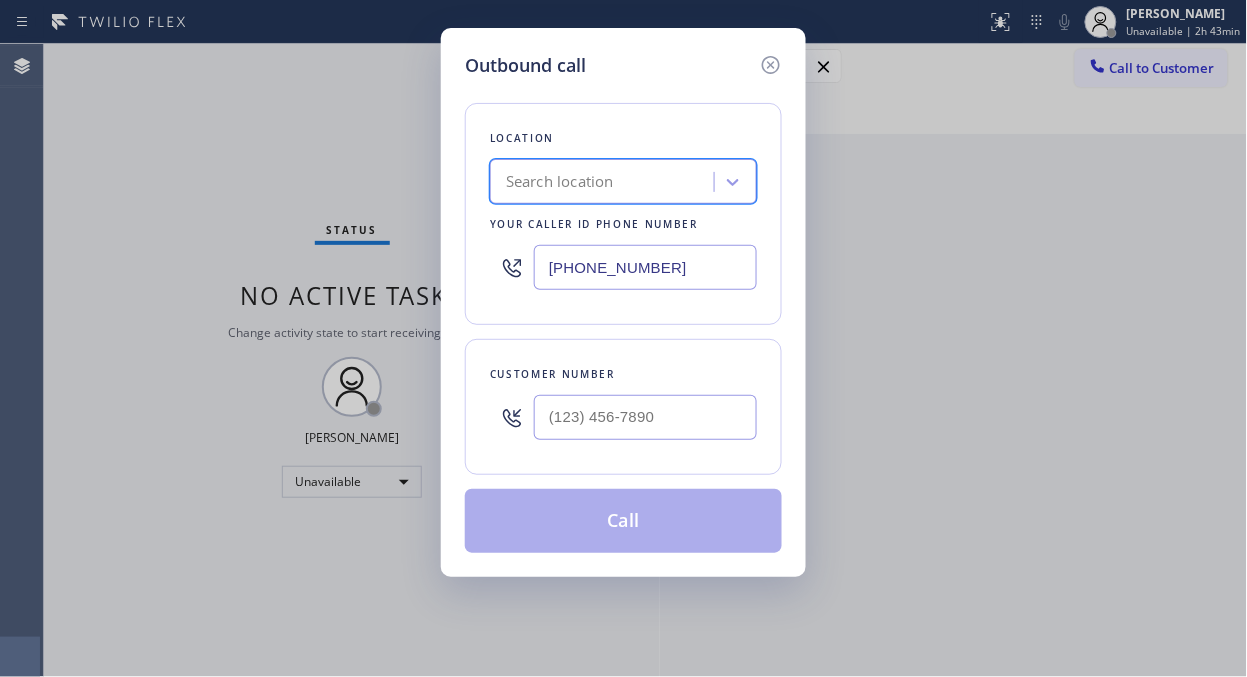 click on "[PHONE_NUMBER]" at bounding box center (645, 267) 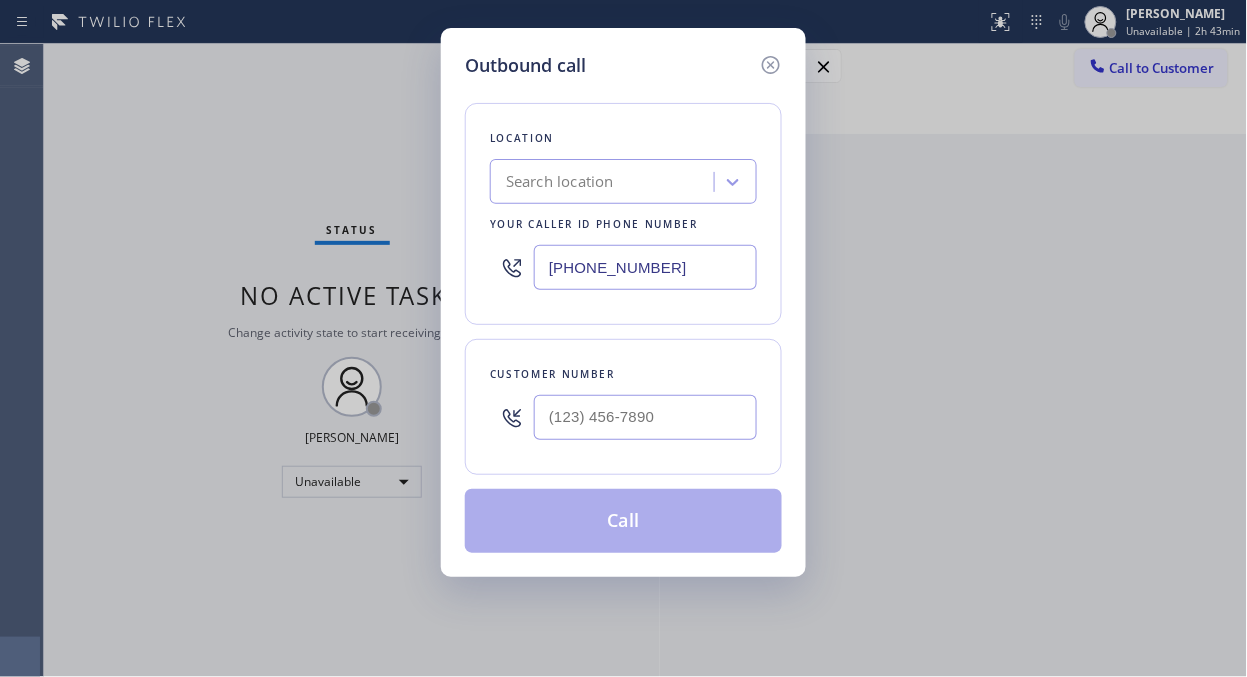 paste on "602) 975-467" 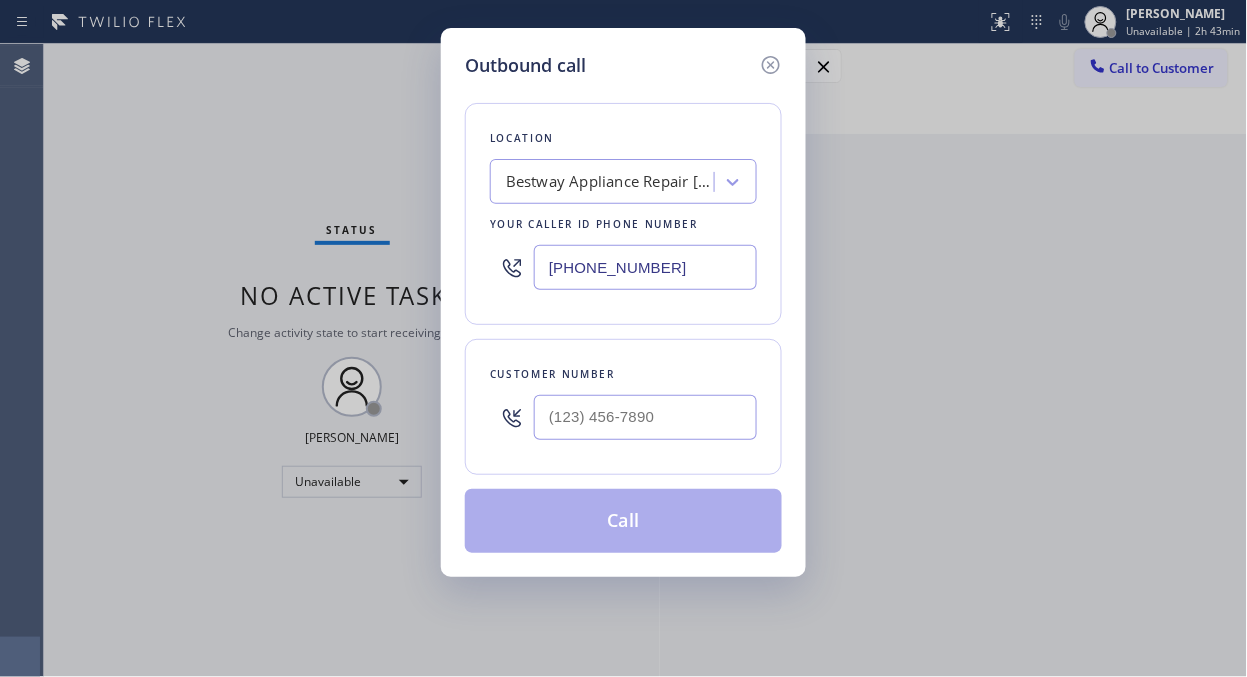 type on "[PHONE_NUMBER]" 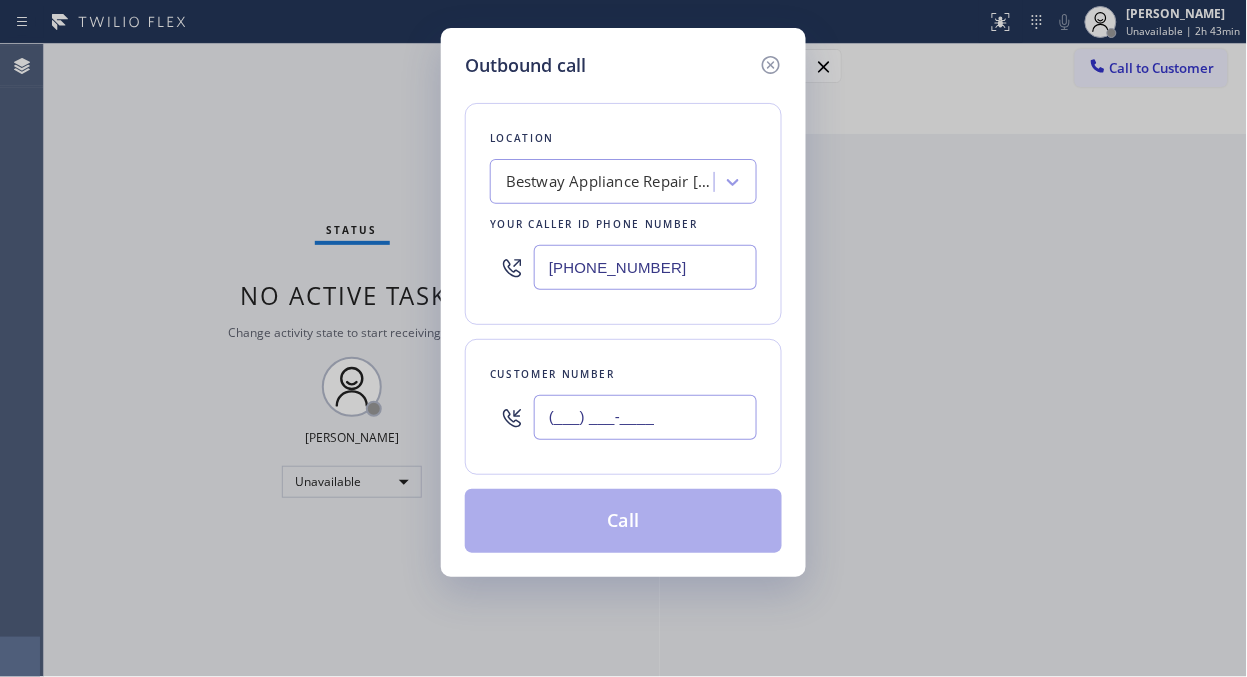 click on "(___) ___-____" at bounding box center (645, 417) 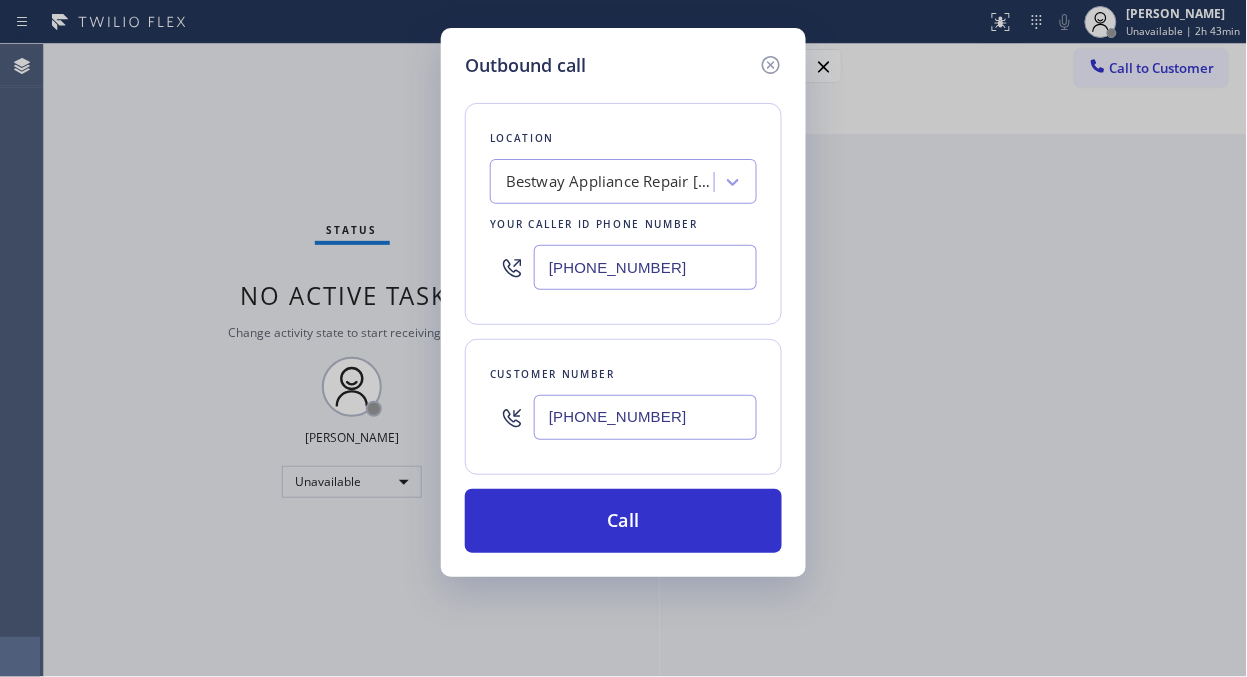 type on "[PHONE_NUMBER]" 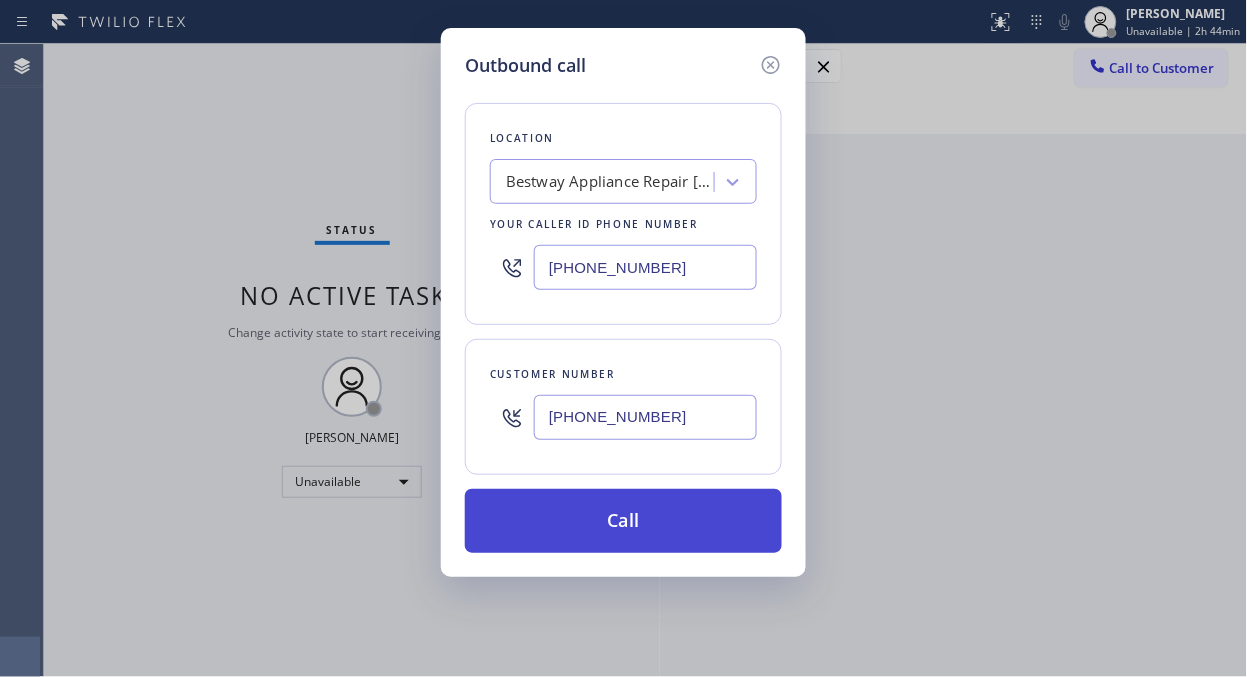 click on "Call" at bounding box center (623, 521) 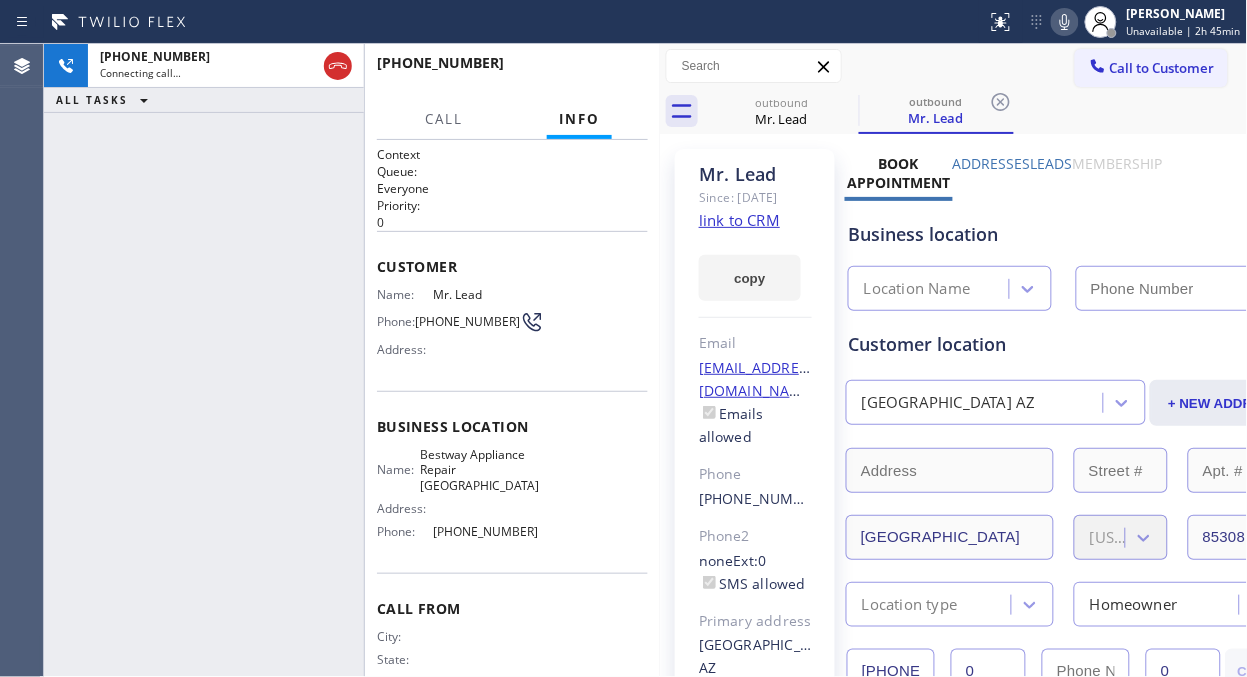 click 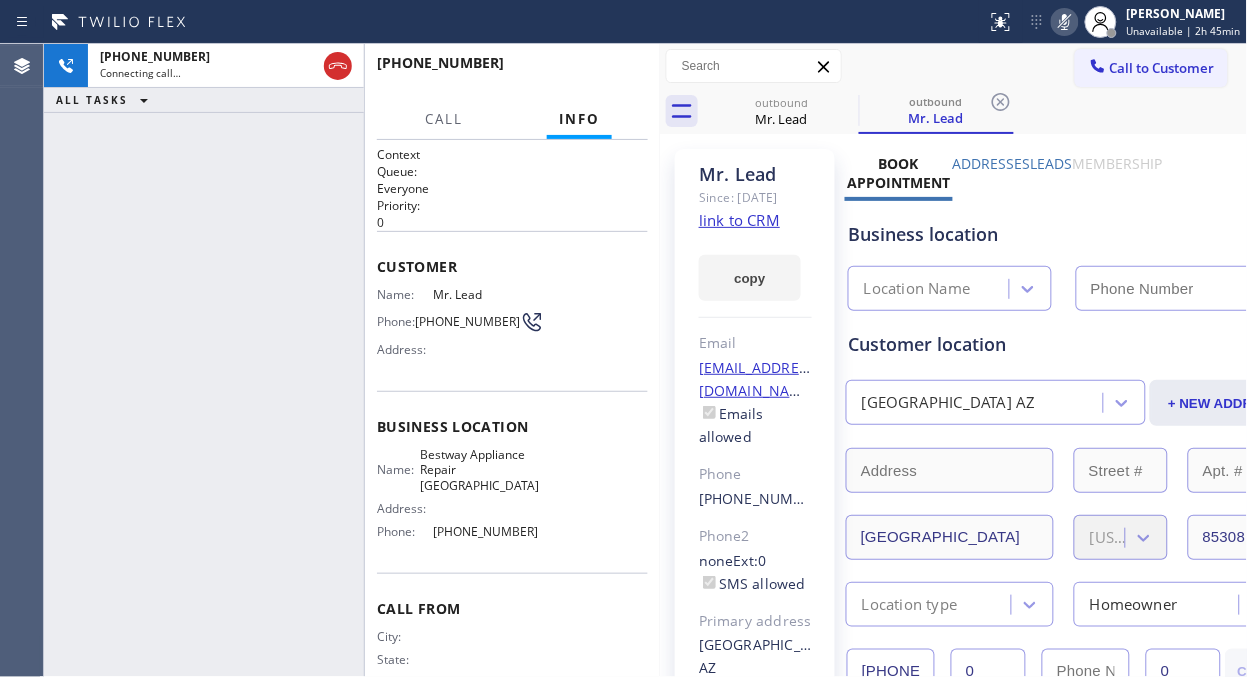 type on "[PHONE_NUMBER]" 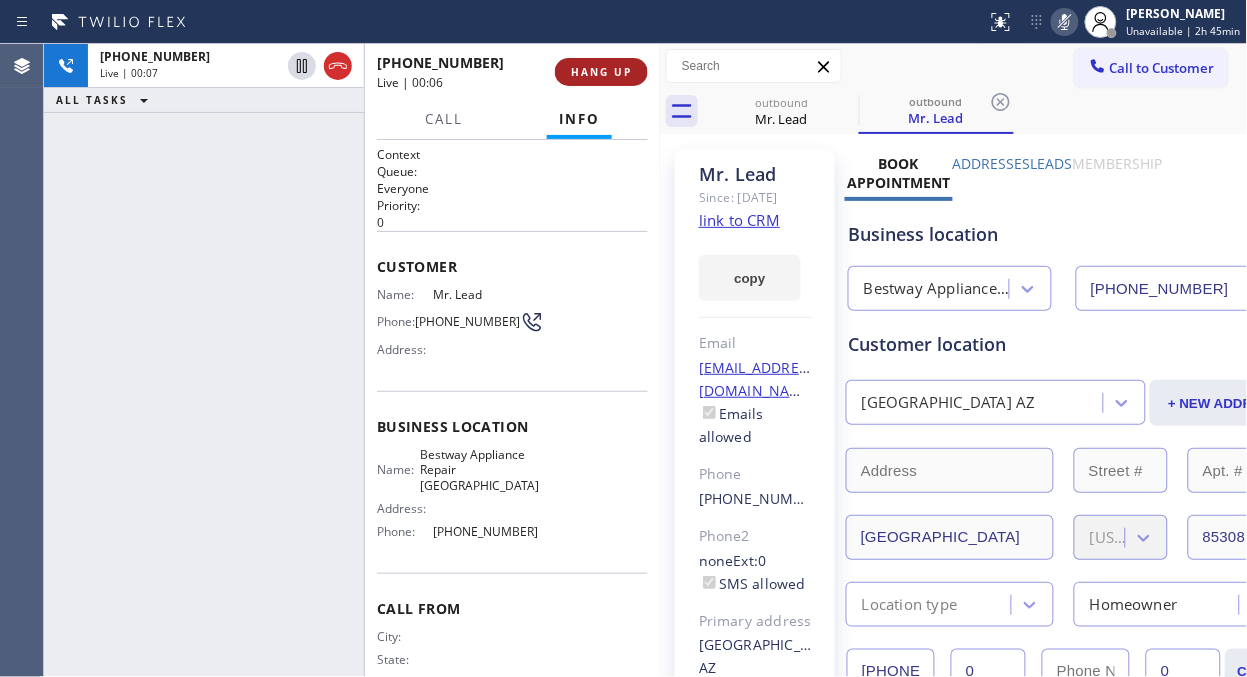 click on "HANG UP" at bounding box center (601, 72) 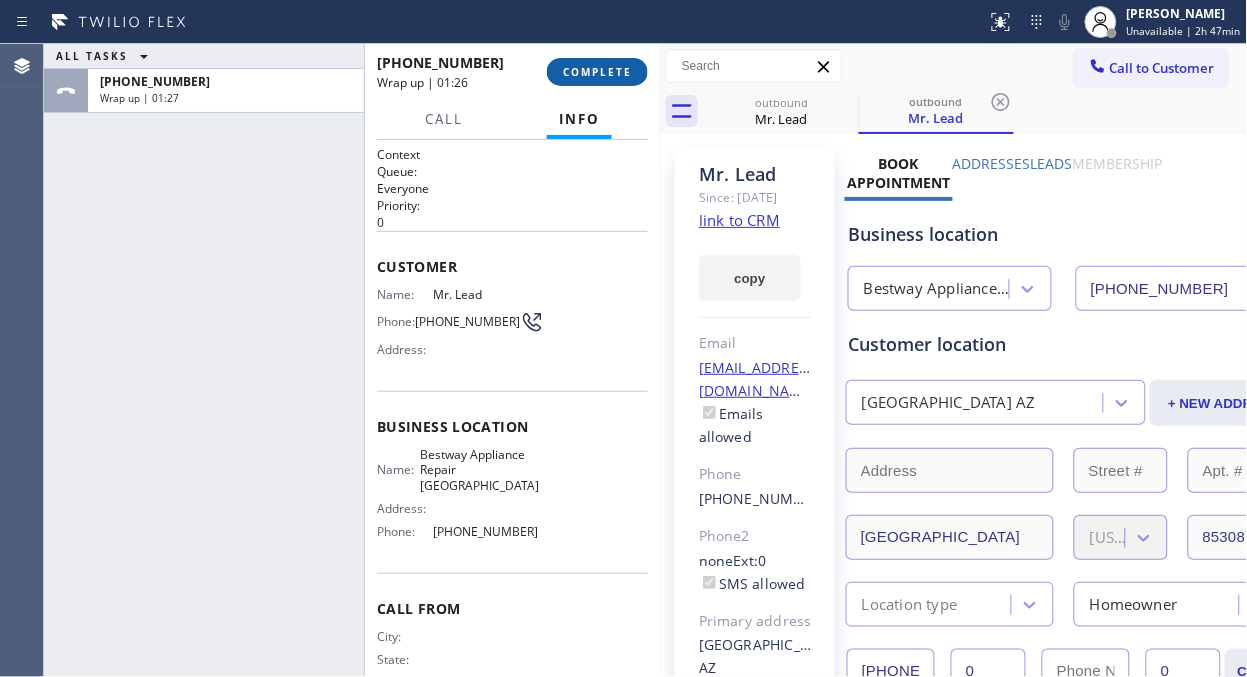 click on "COMPLETE" at bounding box center (597, 72) 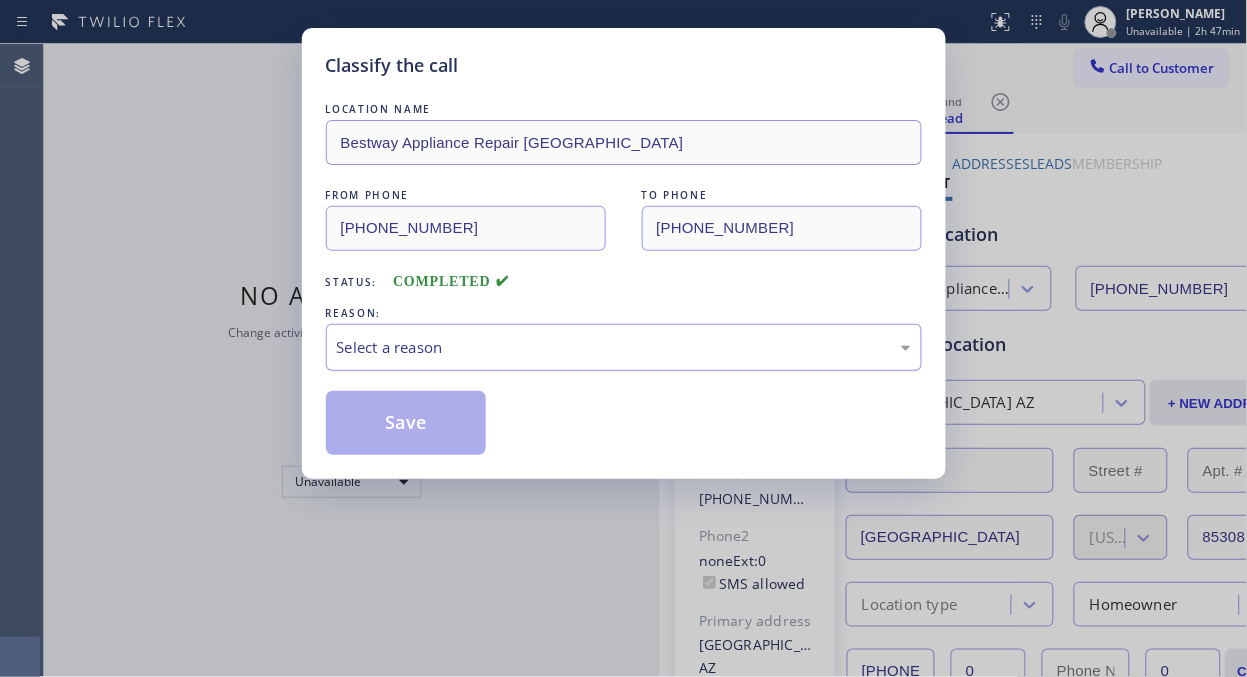 click on "Select a reason" at bounding box center (624, 347) 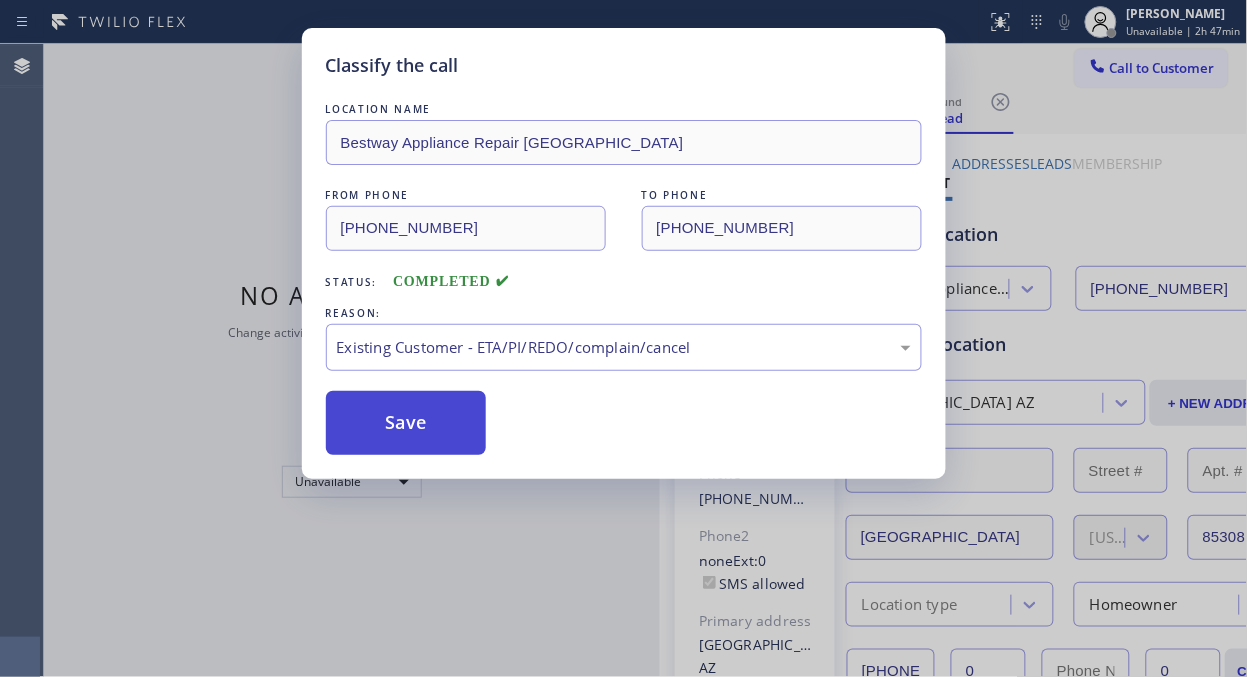 drag, startPoint x: 402, startPoint y: 434, endPoint x: 453, endPoint y: 416, distance: 54.08327 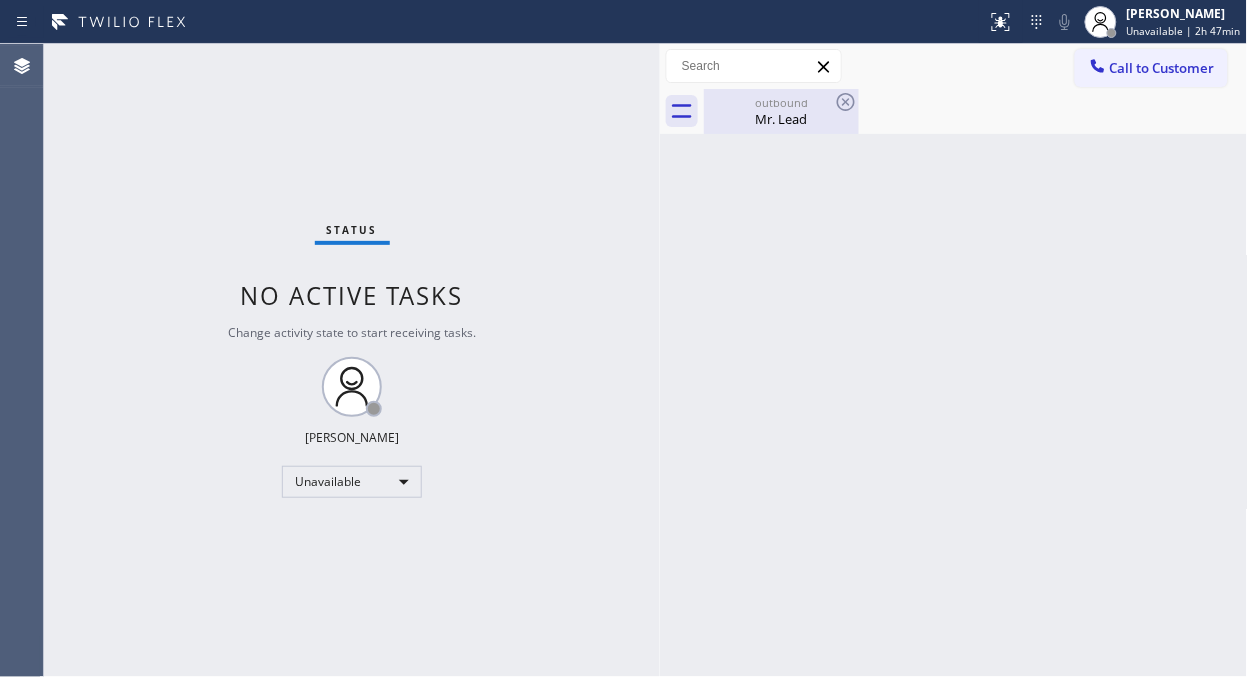 click on "Mr. Lead" at bounding box center [781, 119] 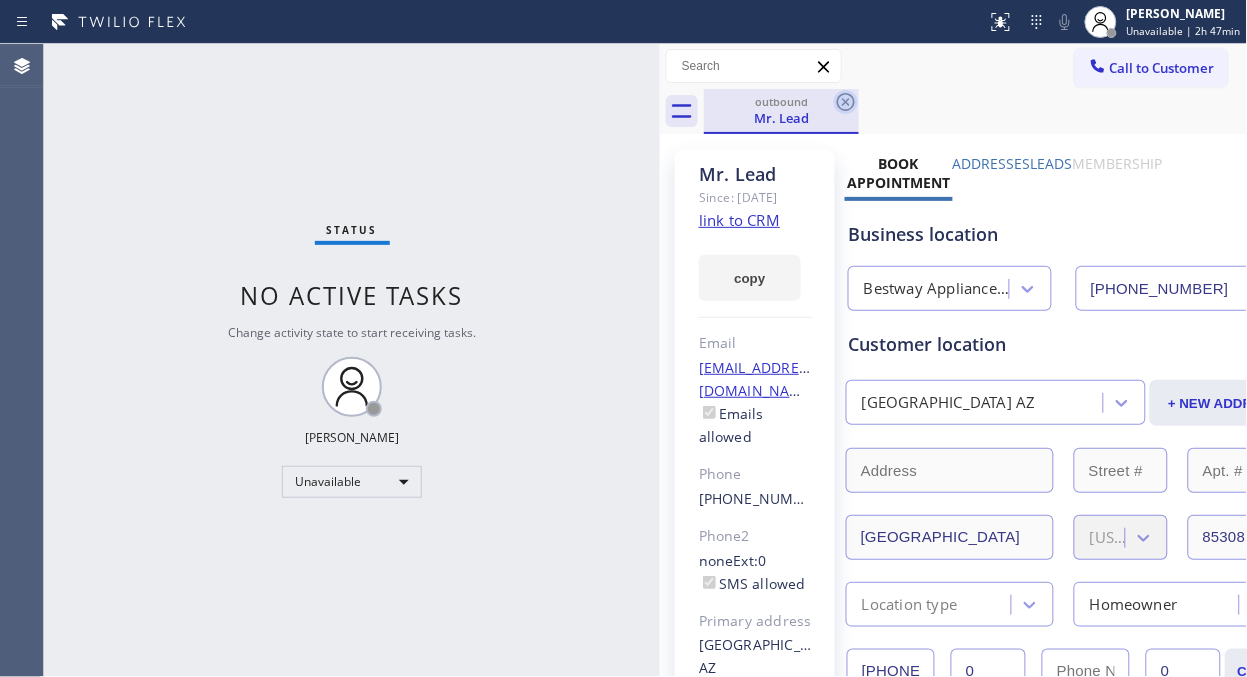 click 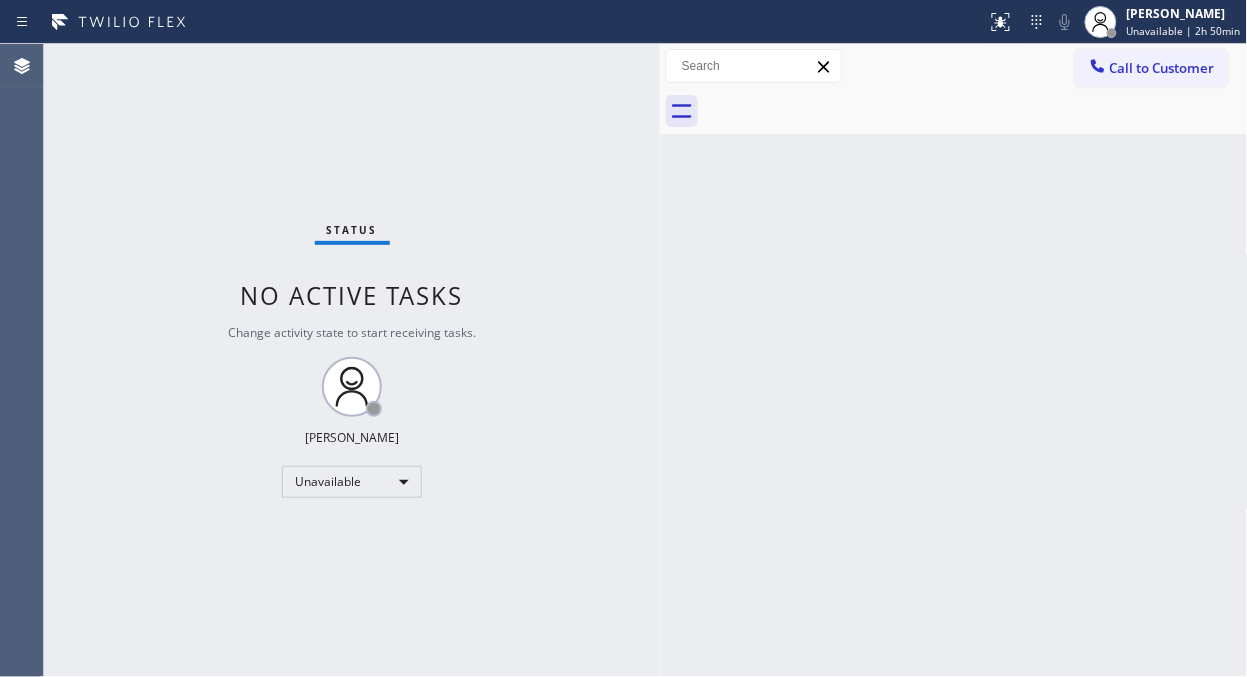 click on "Status   No active tasks     Change activity state to start receiving tasks.   [PERSON_NAME] Unavailable" at bounding box center [352, 360] 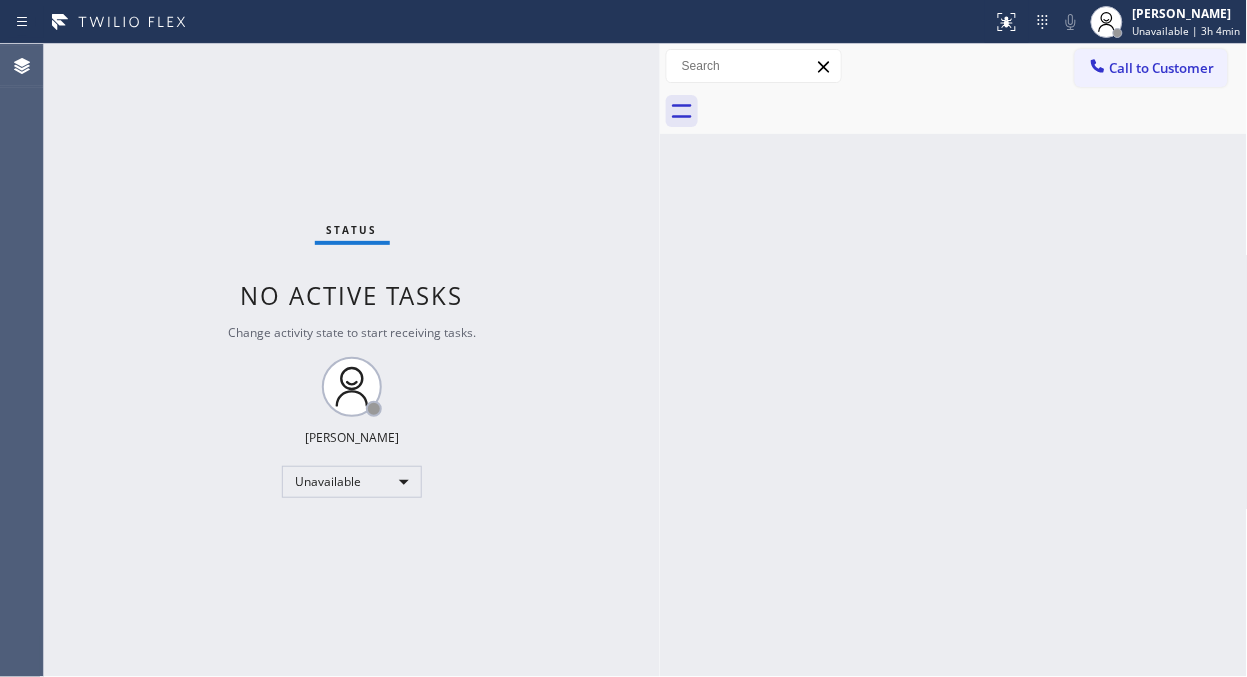 click on "Call to Customer" at bounding box center (1162, 68) 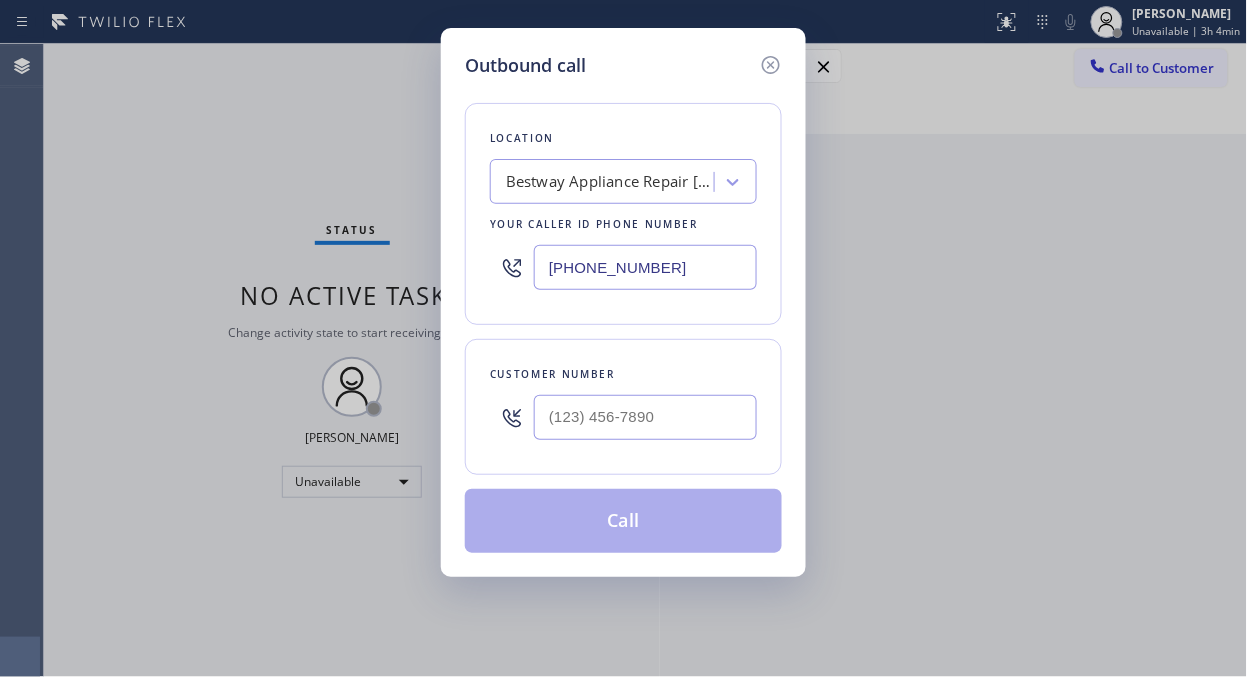 click on "[PHONE_NUMBER]" at bounding box center [645, 267] 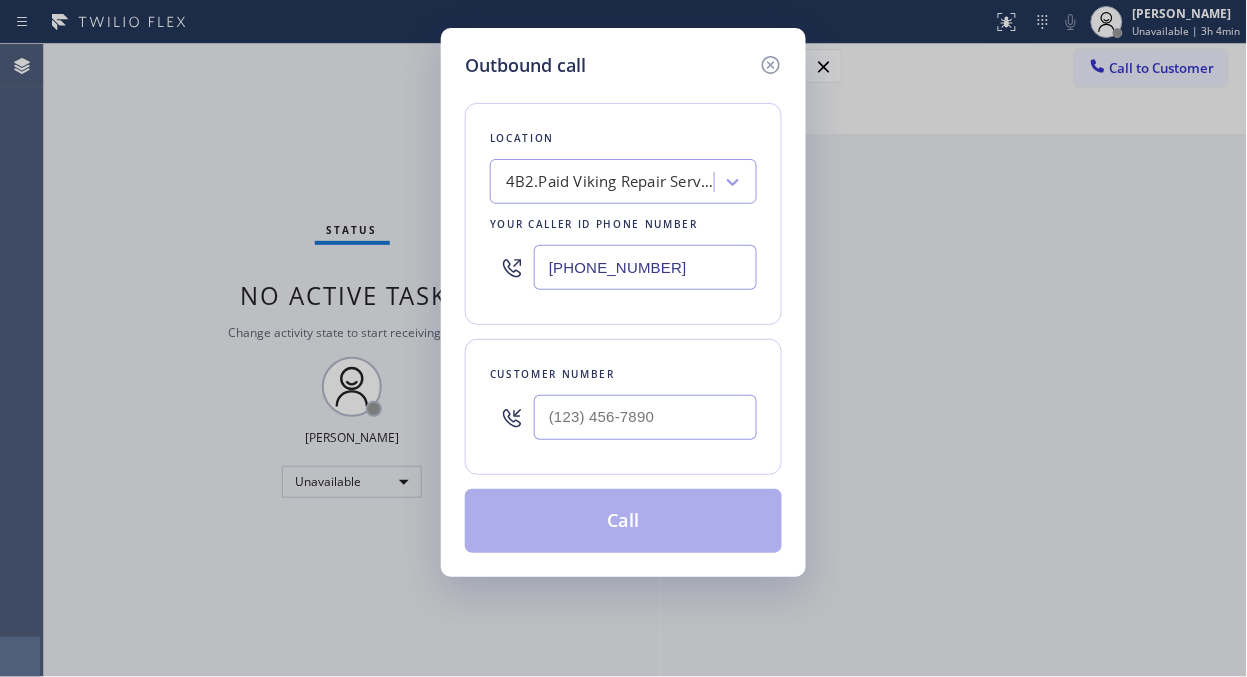 type on "[PHONE_NUMBER]" 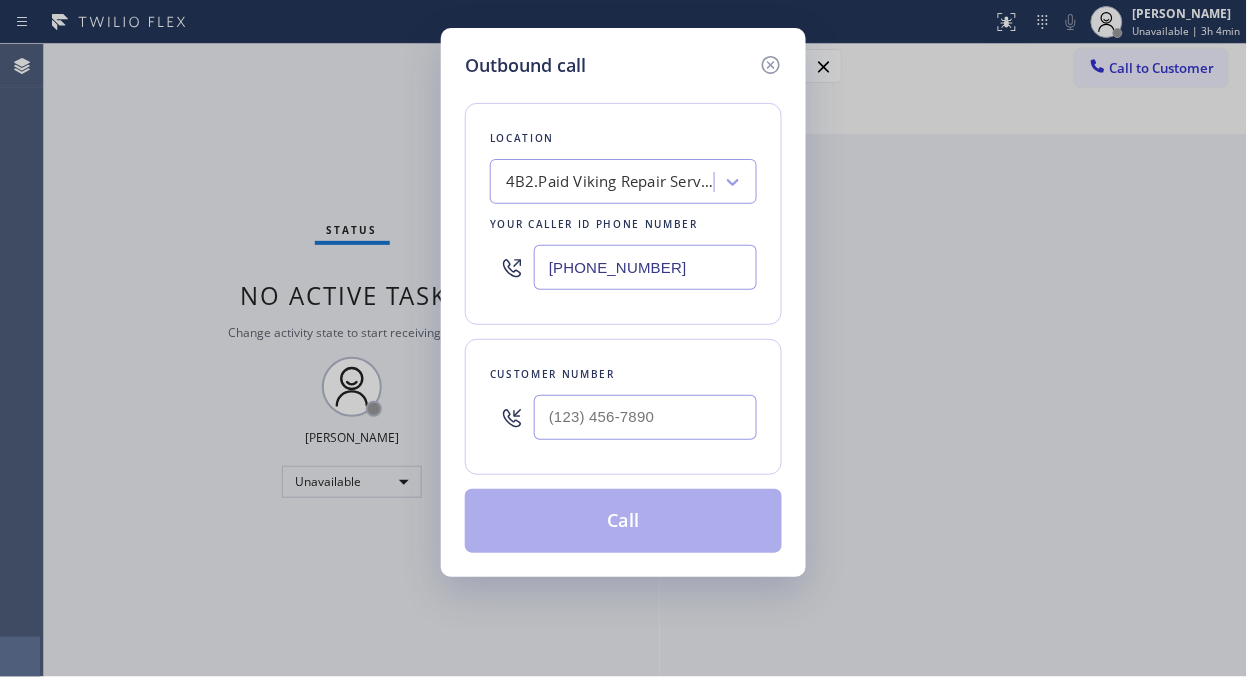 drag, startPoint x: 241, startPoint y: 237, endPoint x: 246, endPoint y: 260, distance: 23.537205 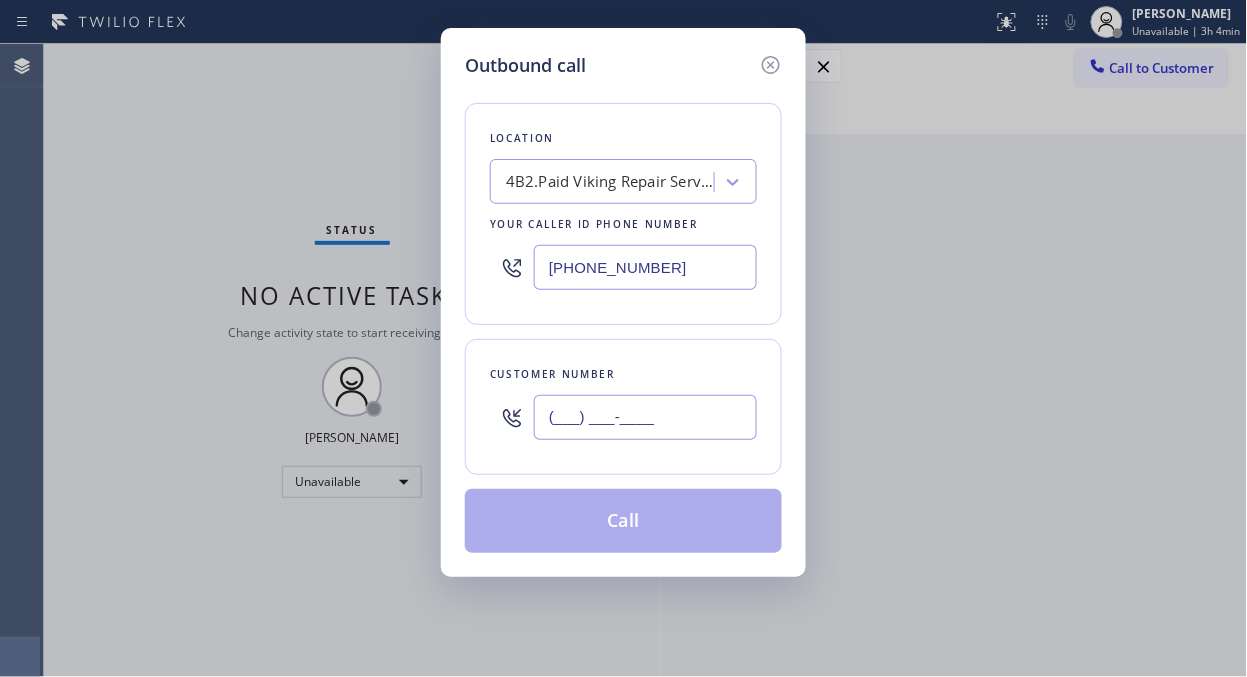 click on "(___) ___-____" at bounding box center (645, 417) 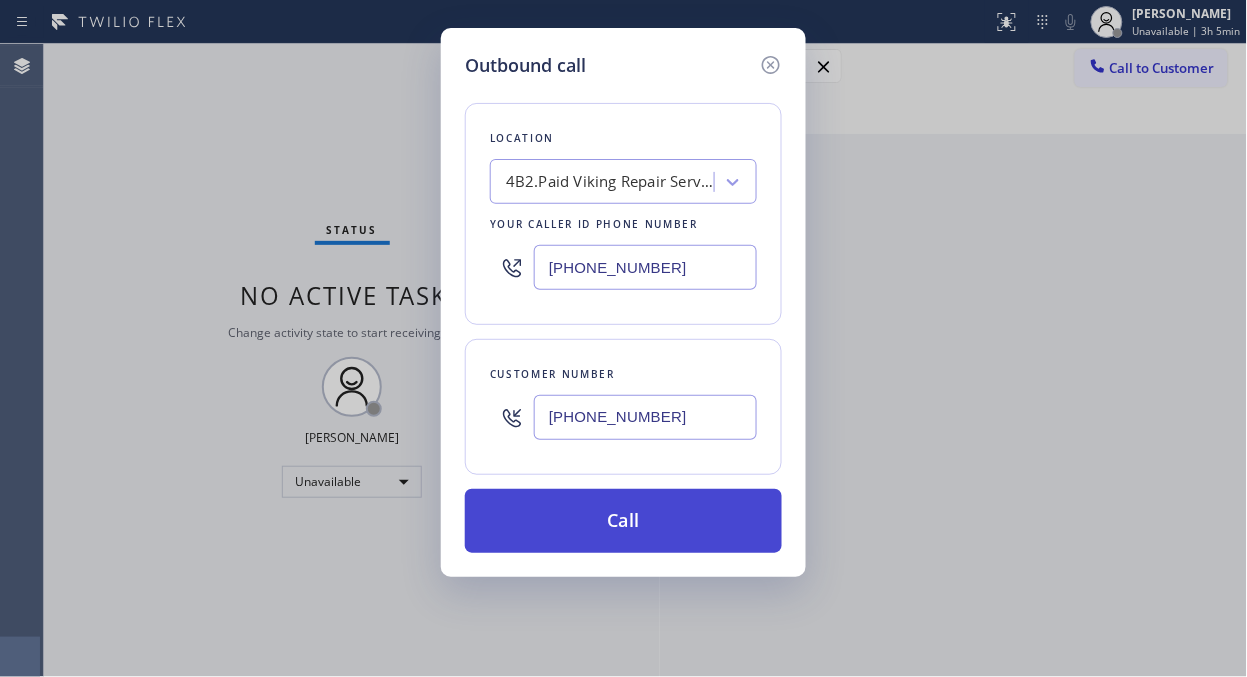 type on "[PHONE_NUMBER]" 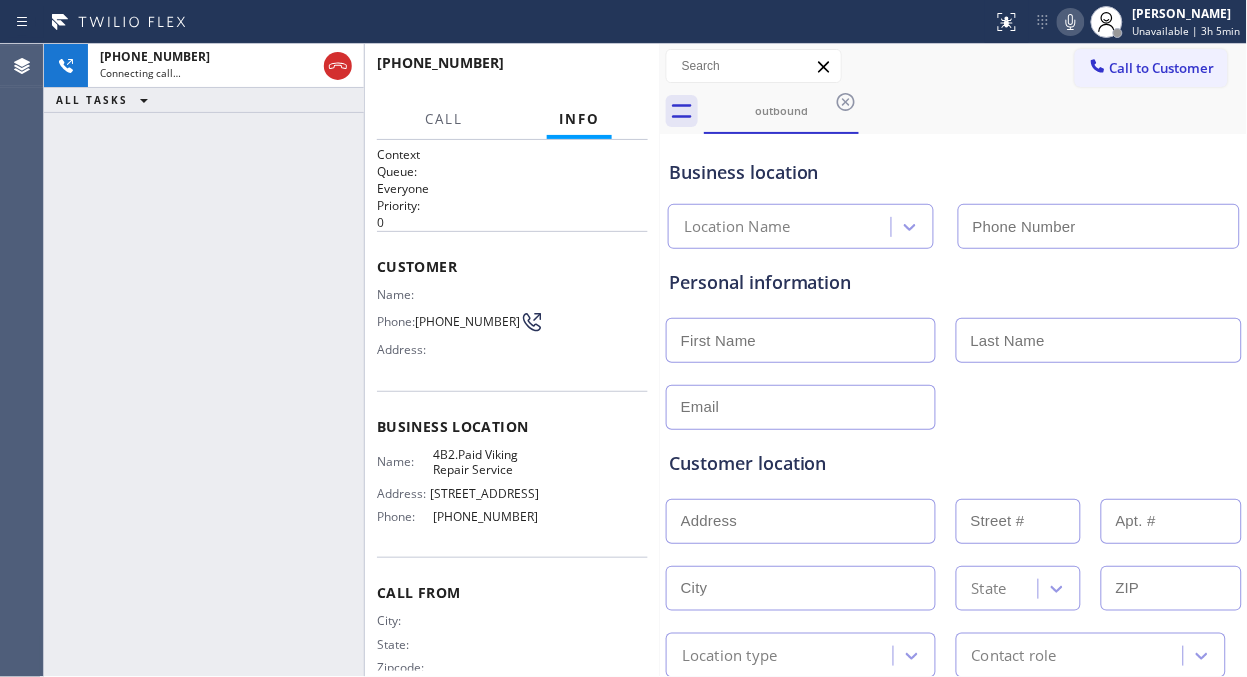 type on "[PHONE_NUMBER]" 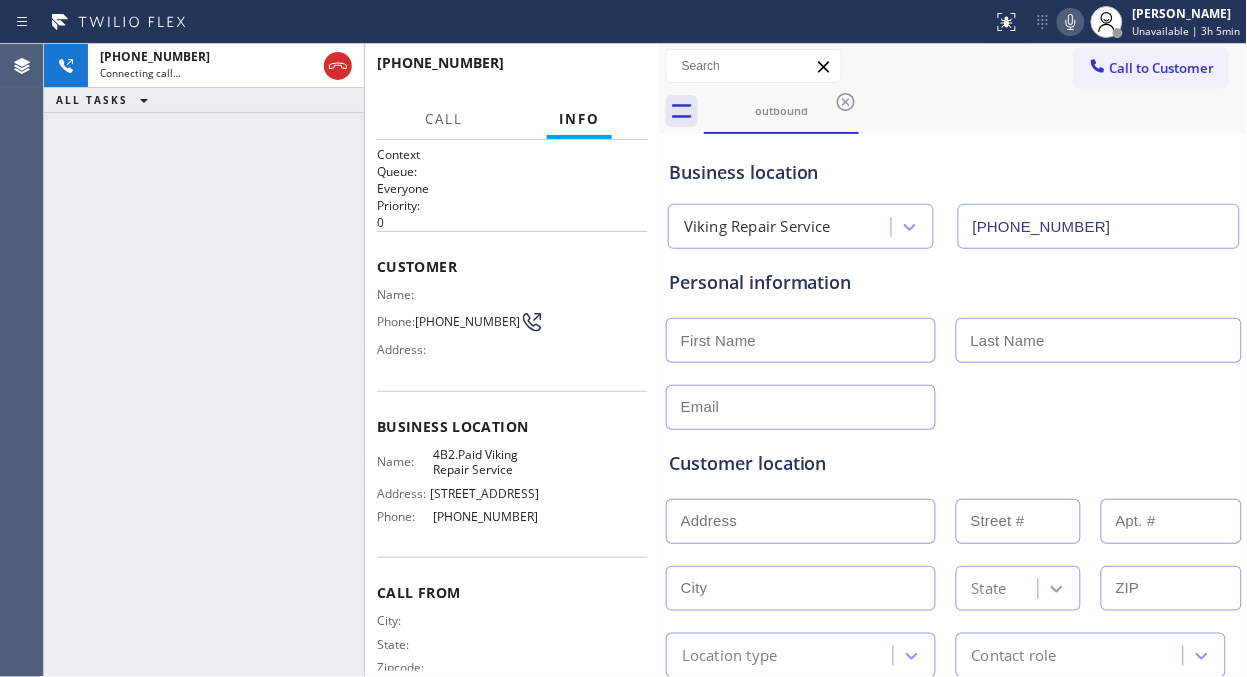 click on "[PHONE_NUMBER] Connecting call… ALL TASKS ALL TASKS ACTIVE TASKS TASKS IN WRAP UP" at bounding box center (204, 360) 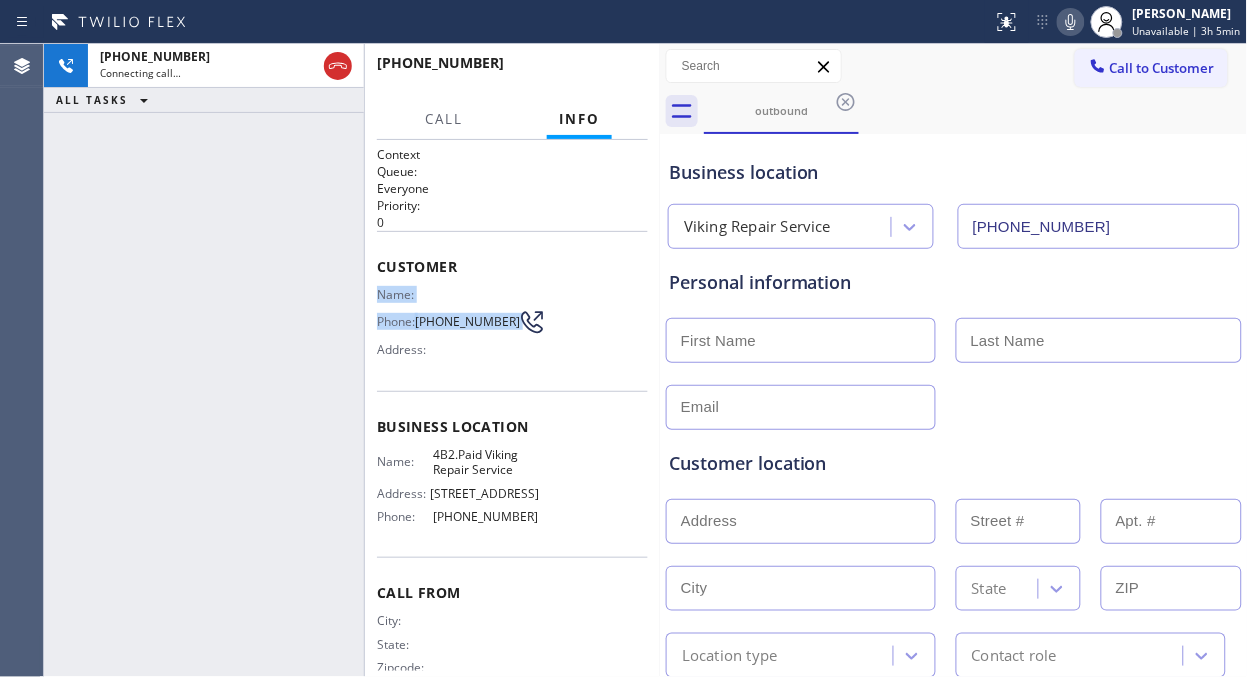 drag, startPoint x: 378, startPoint y: 295, endPoint x: 507, endPoint y: 325, distance: 132.44244 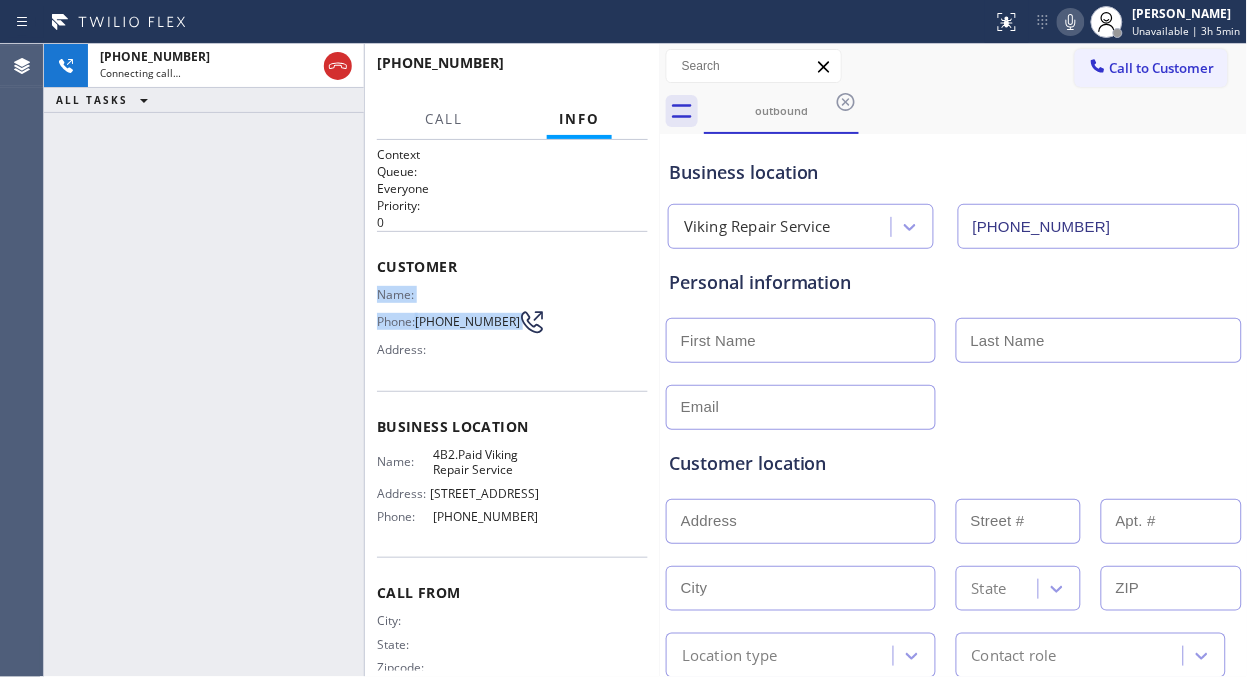 click on "Name: Phone: [PHONE_NUMBER] Address:" at bounding box center [458, 326] 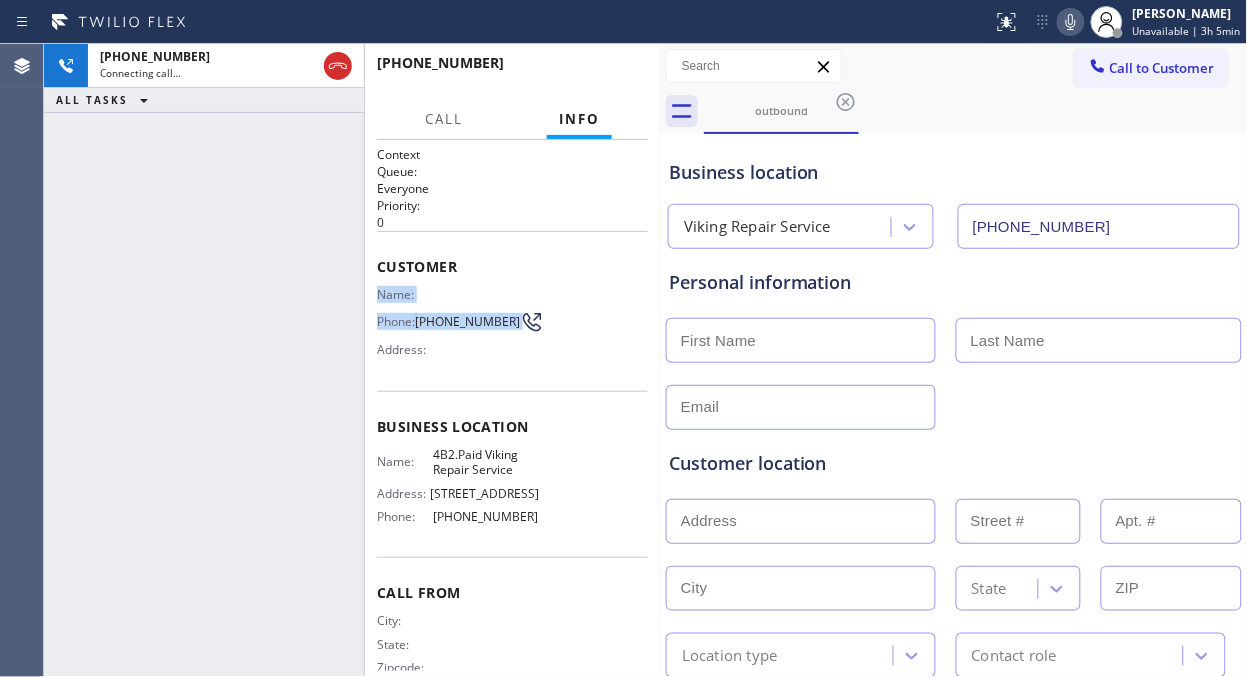 copy on "Name: Phone: [PHONE_NUMBER]" 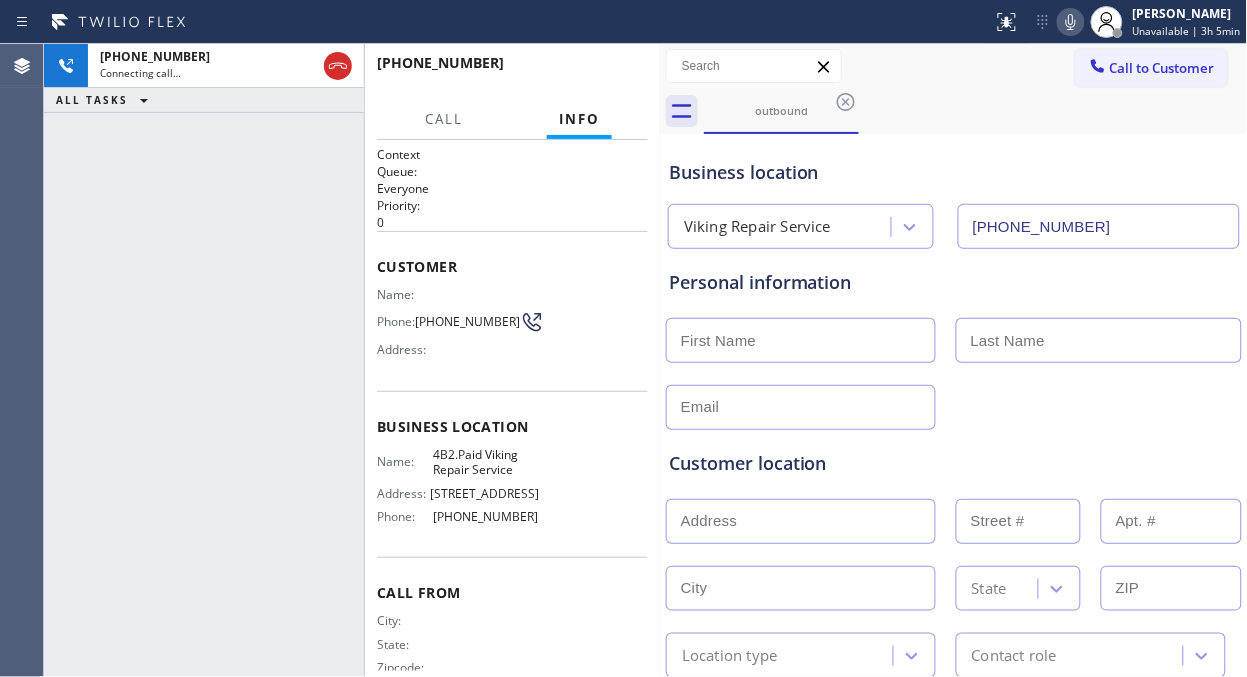 click on "[PHONE_NUMBER] Connecting call… ALL TASKS ALL TASKS ACTIVE TASKS TASKS IN WRAP UP" at bounding box center (204, 360) 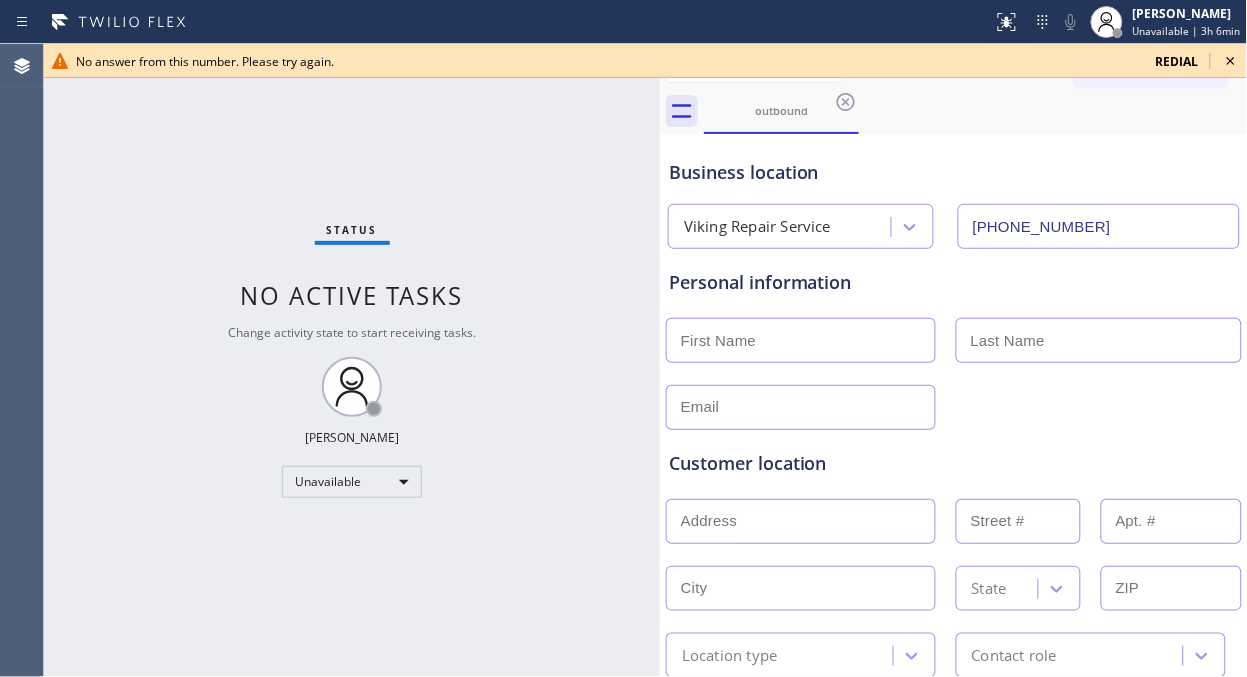 click on "No answer from this number. Please try again. redial" at bounding box center [645, 61] 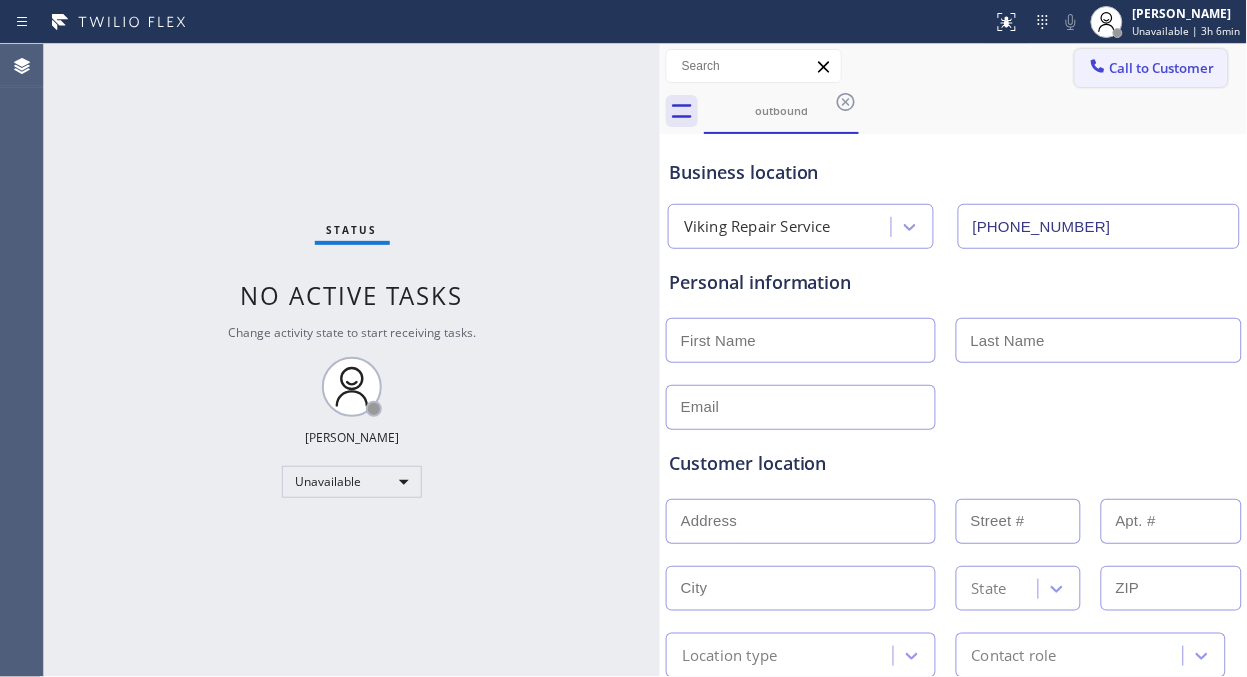 click on "Call to Customer" at bounding box center [1151, 68] 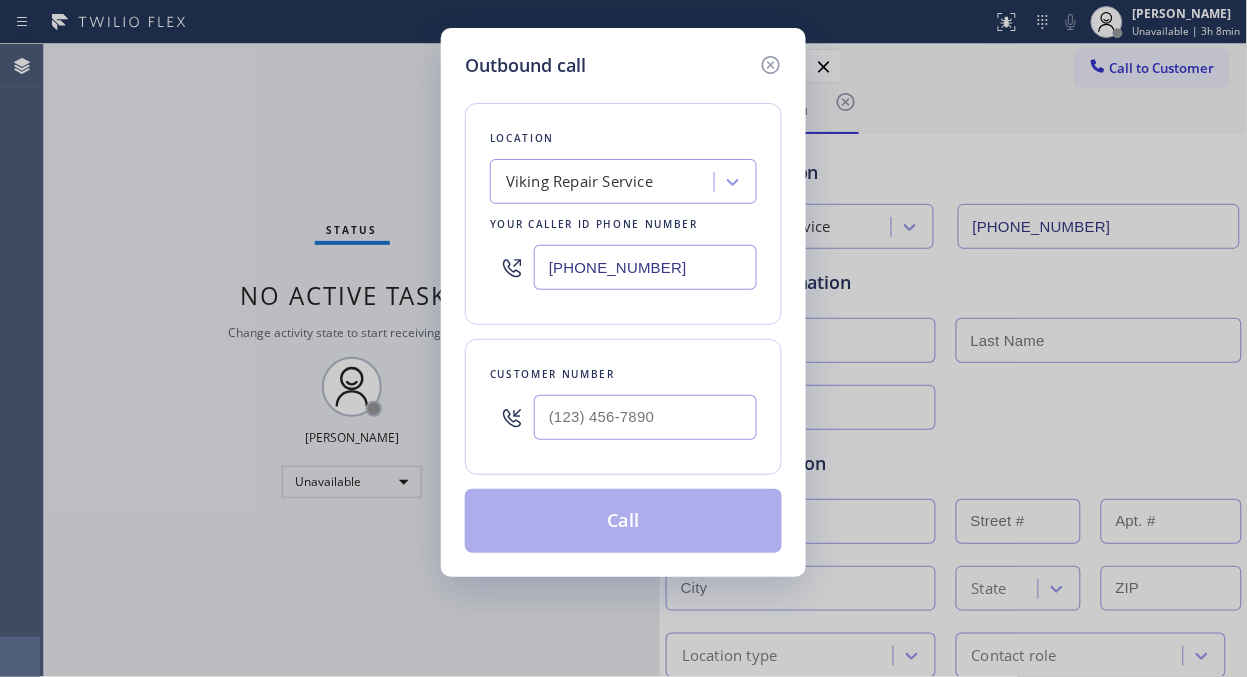 click at bounding box center [645, 417] 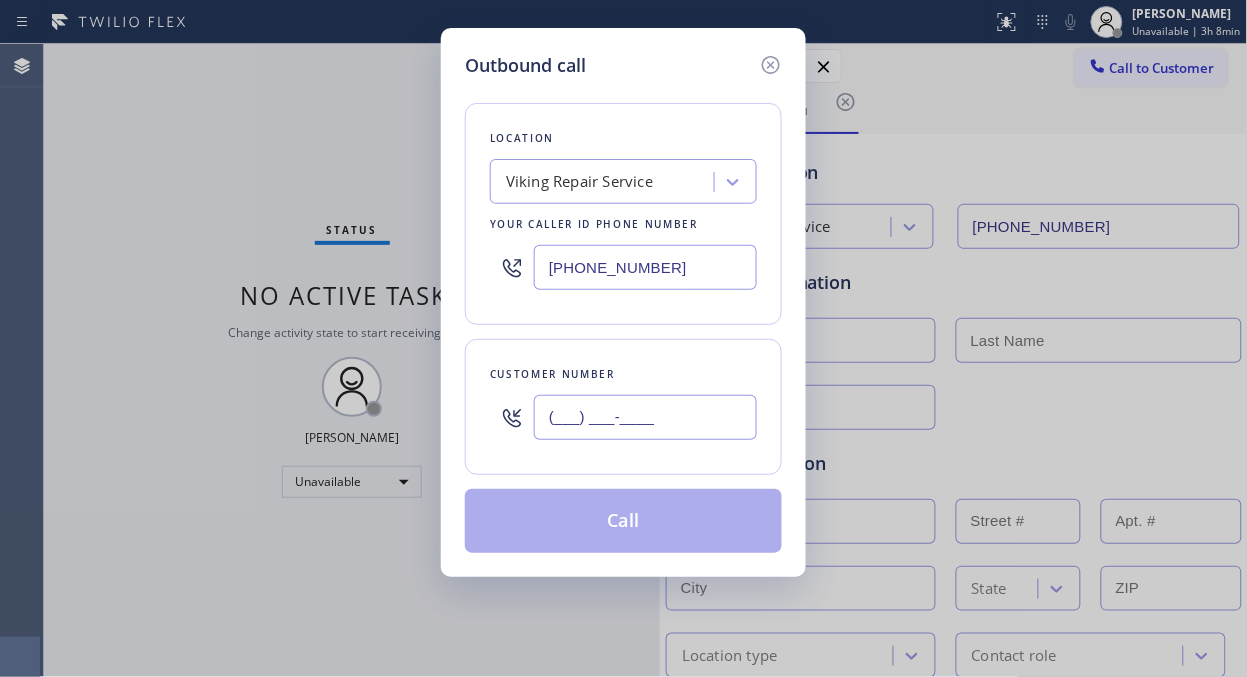 click on "(___) ___-____" at bounding box center (645, 417) 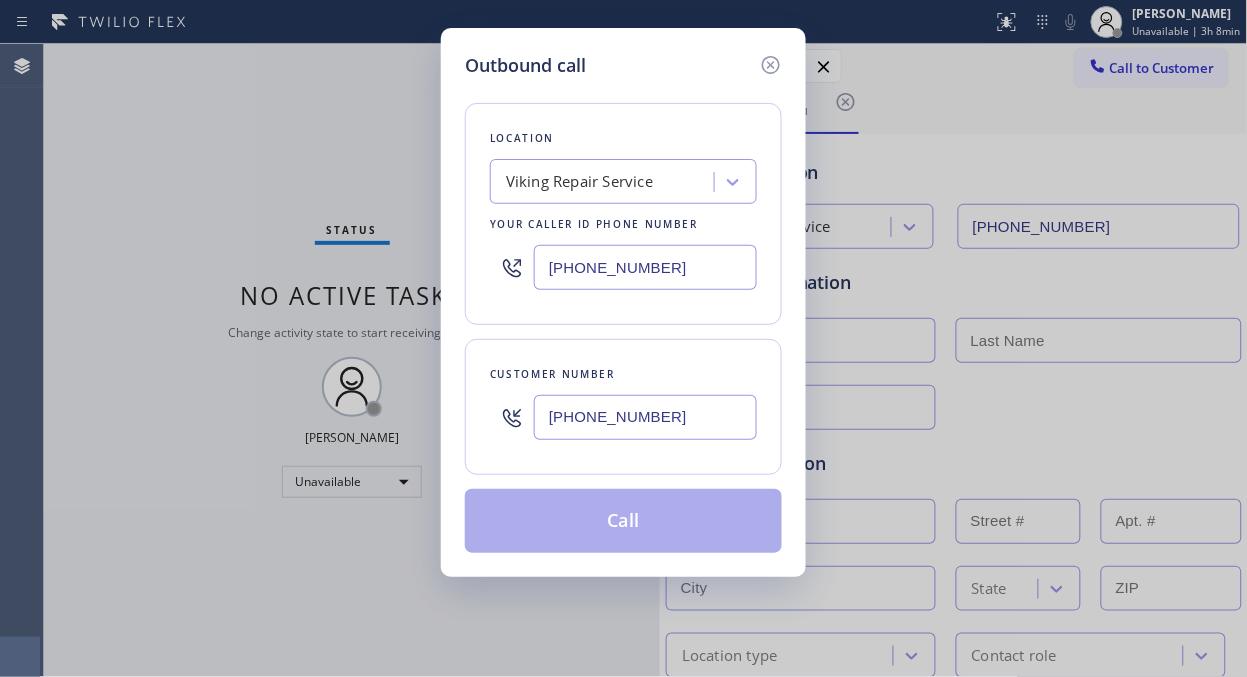 type on "[PHONE_NUMBER]" 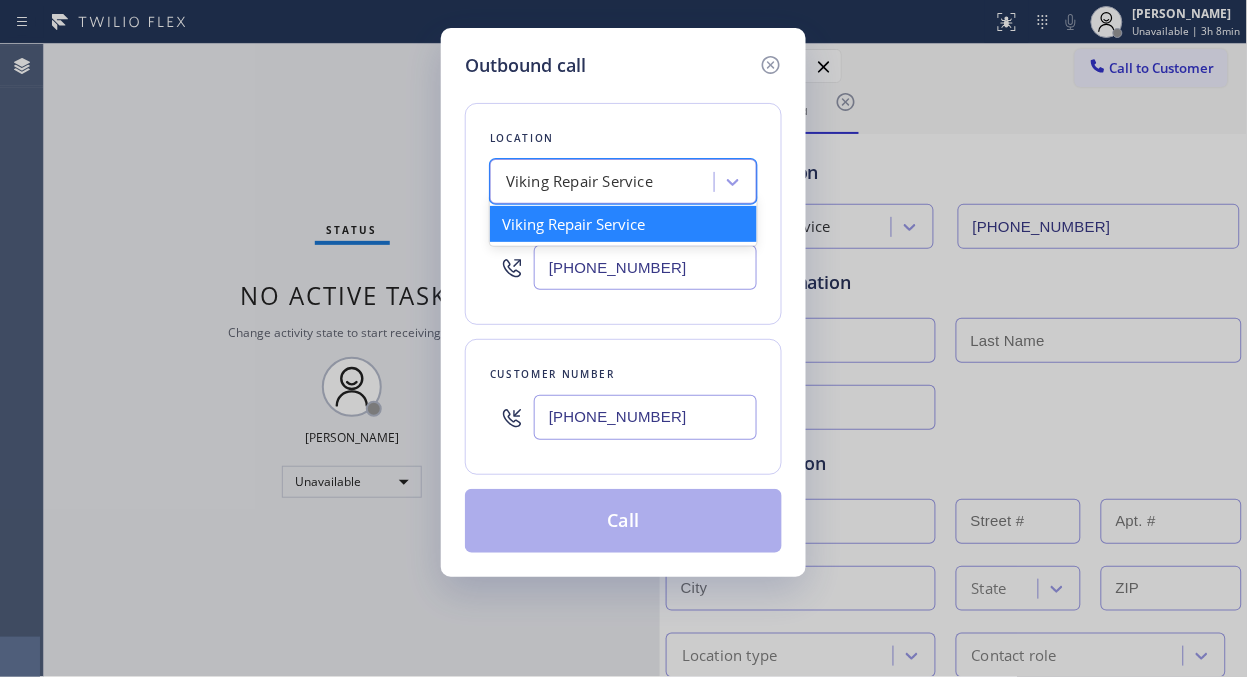 click on "Viking Repair  Service" at bounding box center (579, 182) 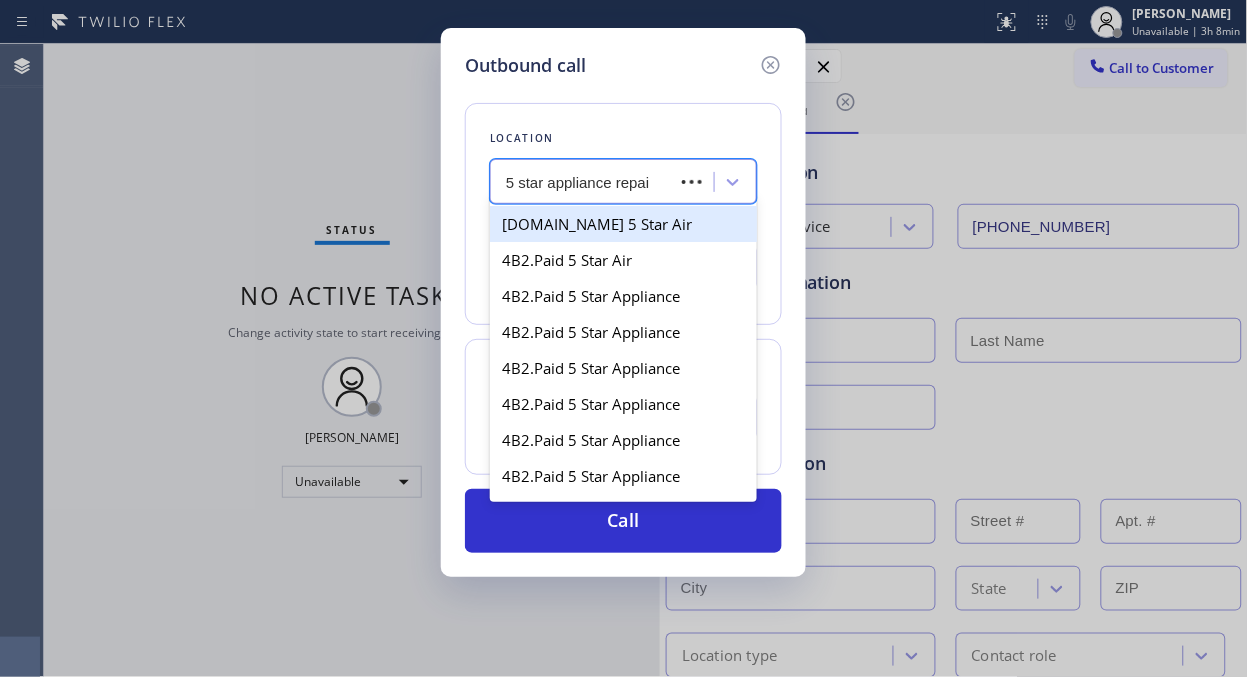 type on "5 star appliance repair" 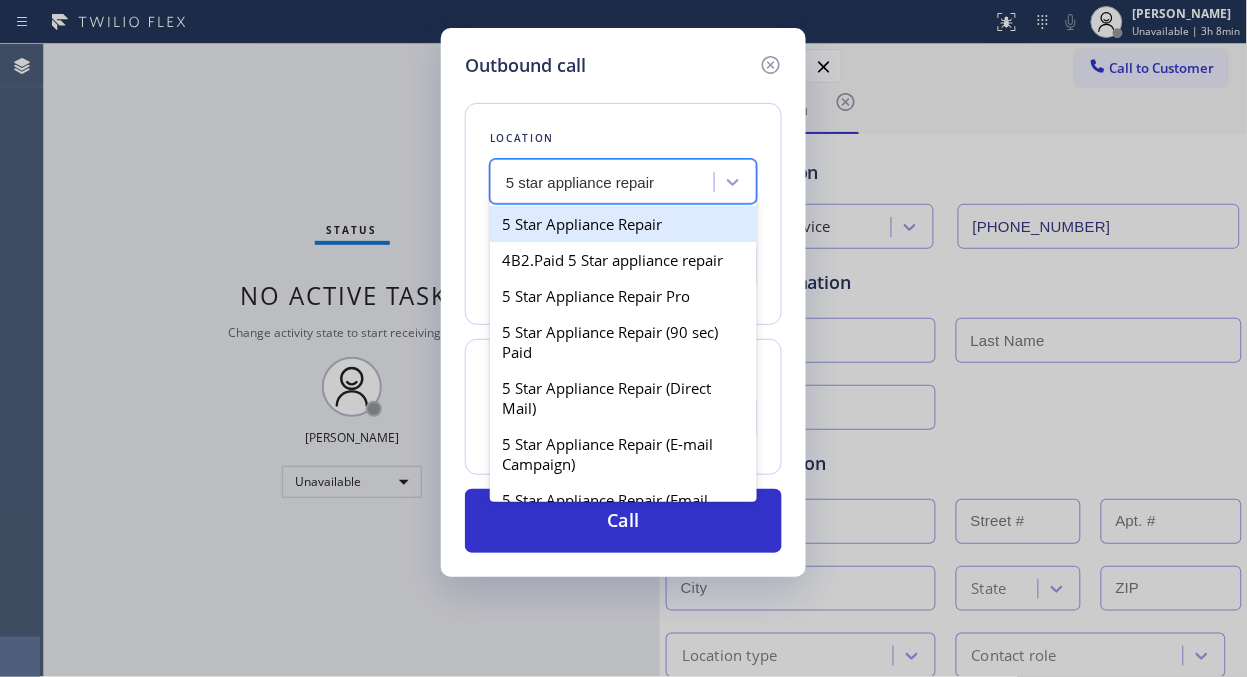 click on "5 Star Appliance Repair" at bounding box center (623, 224) 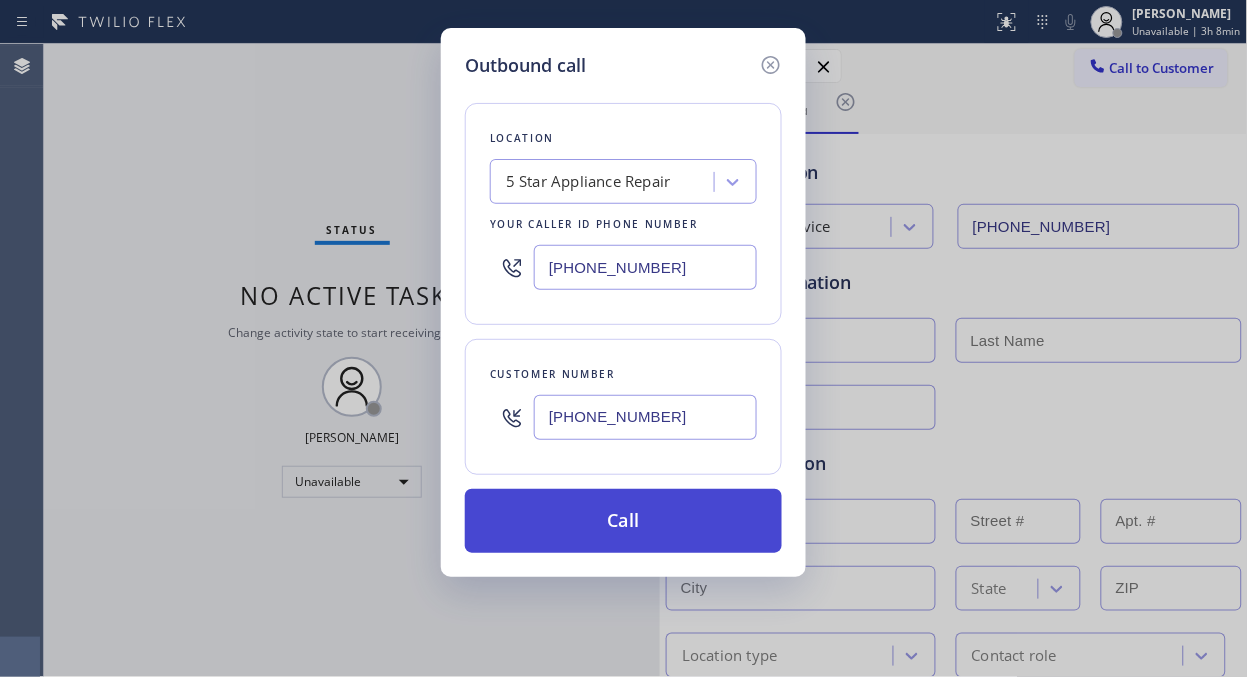 click on "Call" at bounding box center (623, 521) 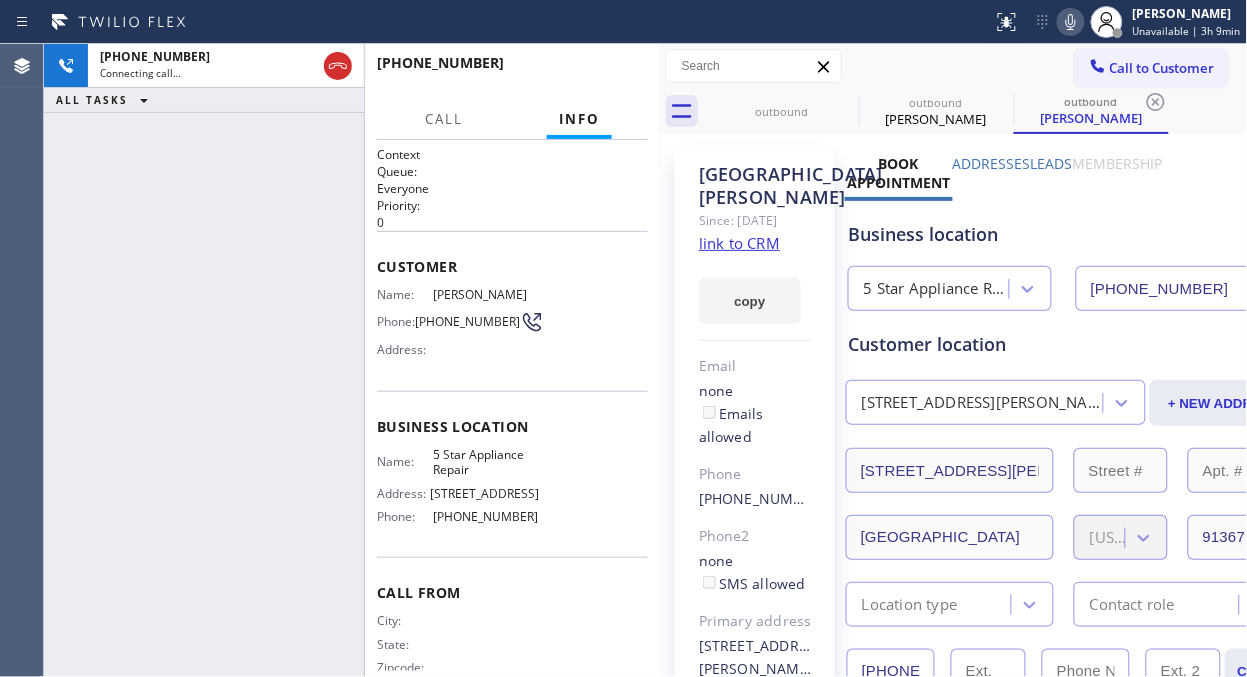 type on "[PHONE_NUMBER]" 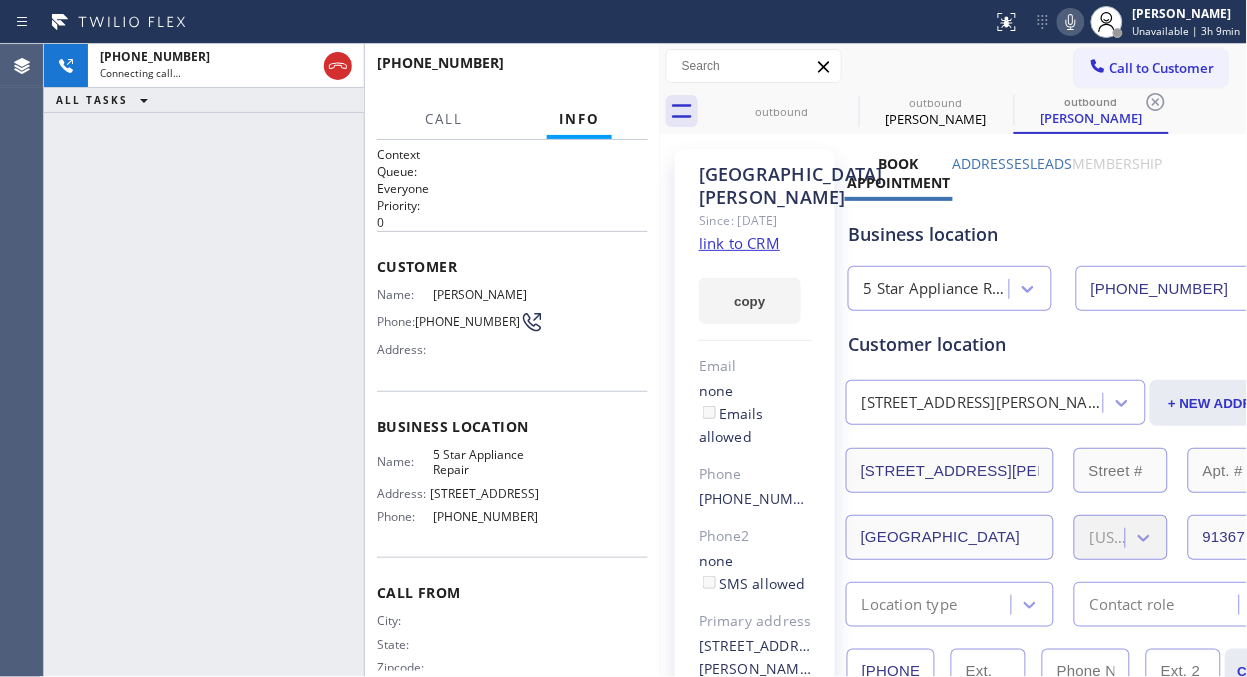 drag, startPoint x: 241, startPoint y: 224, endPoint x: 293, endPoint y: 168, distance: 76.41989 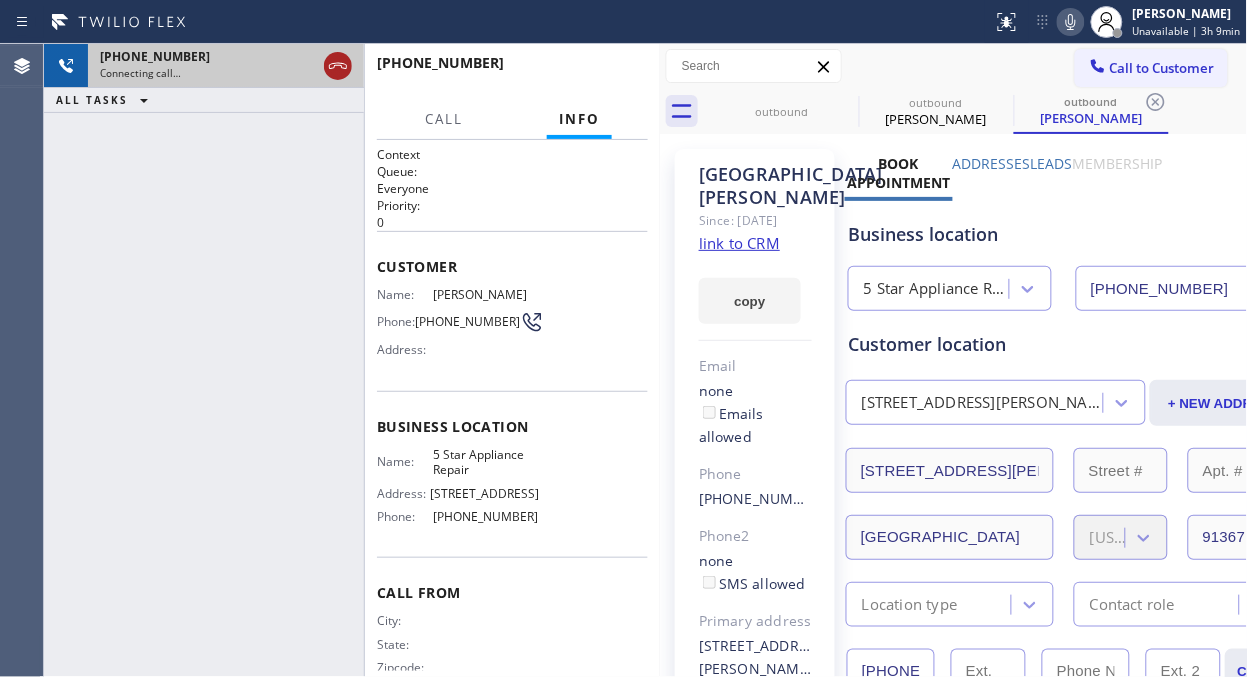 click 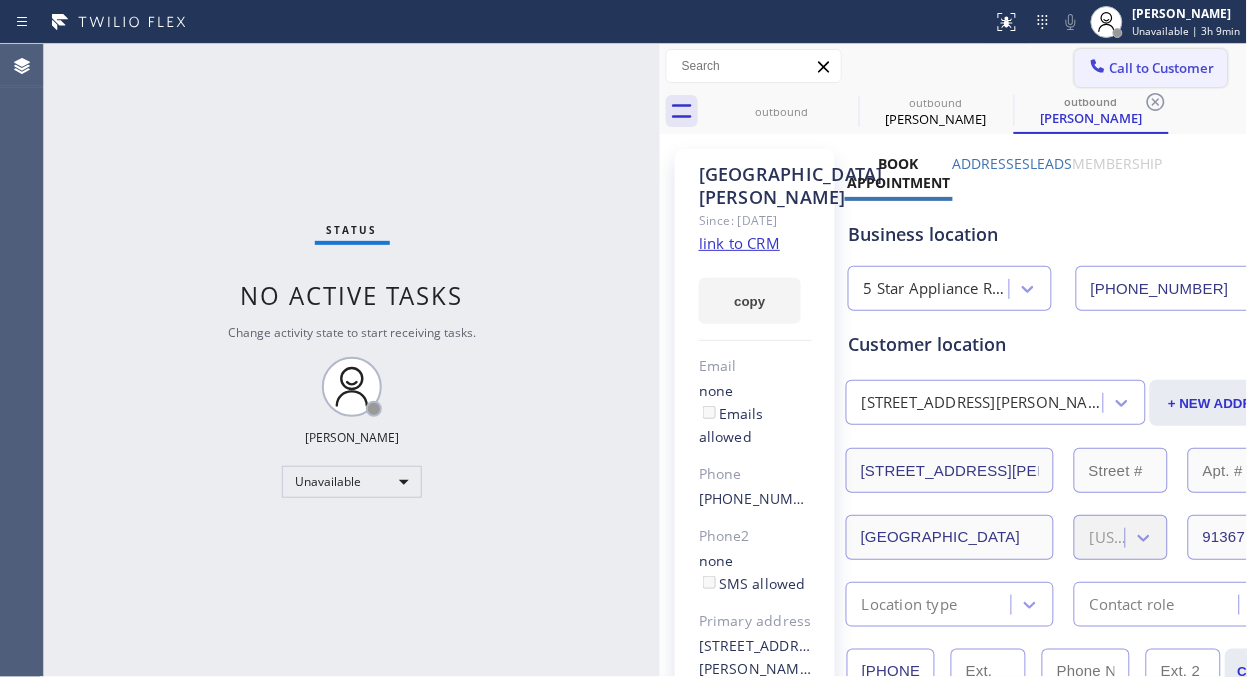 click on "Call to Customer" at bounding box center [1162, 68] 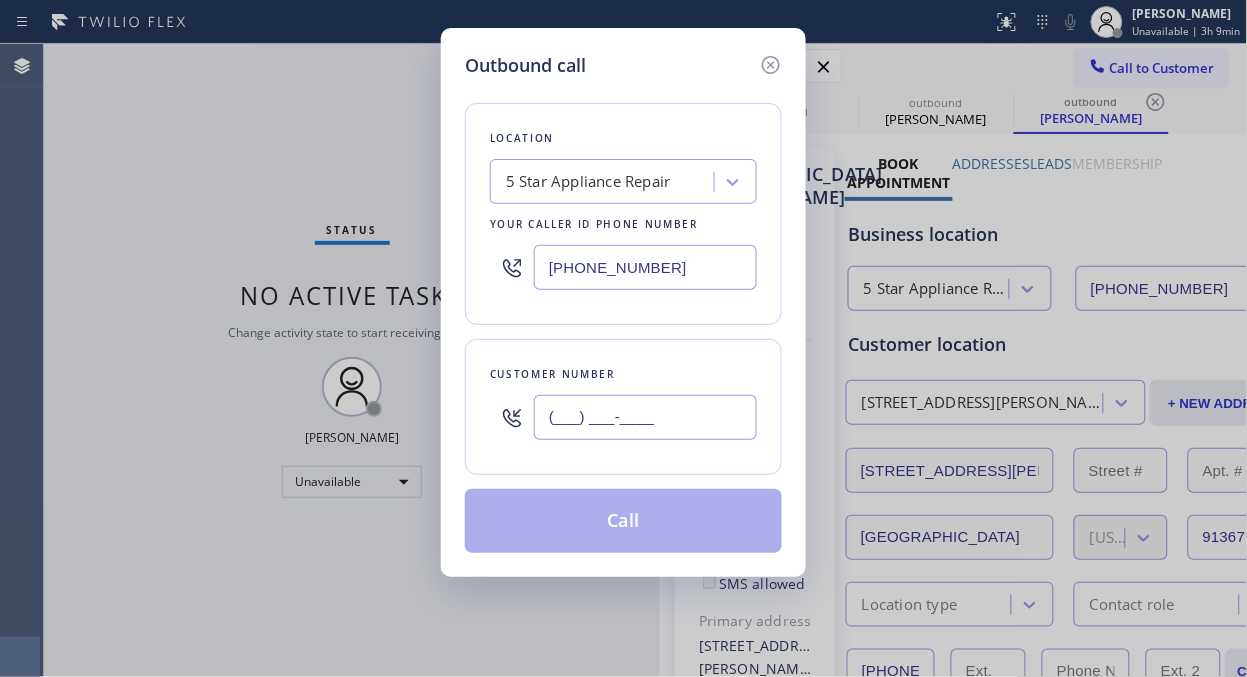 click on "(___) ___-____" at bounding box center [645, 417] 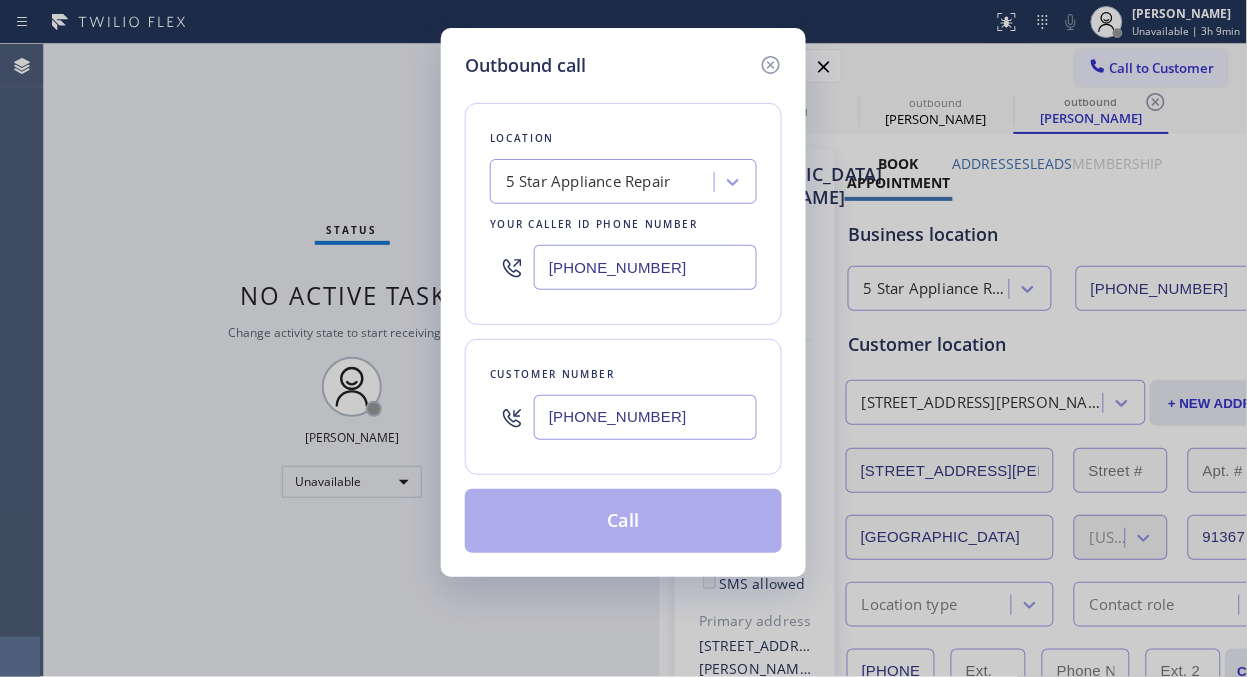 type on "[PHONE_NUMBER]" 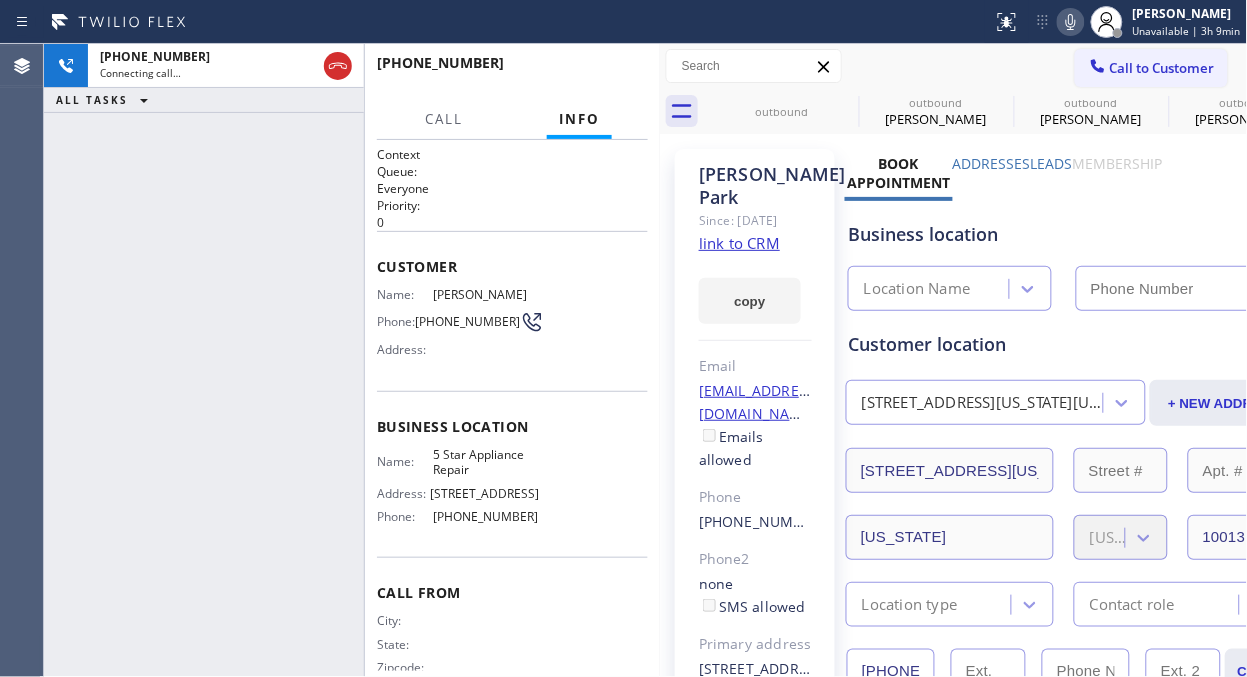 type on "[PHONE_NUMBER]" 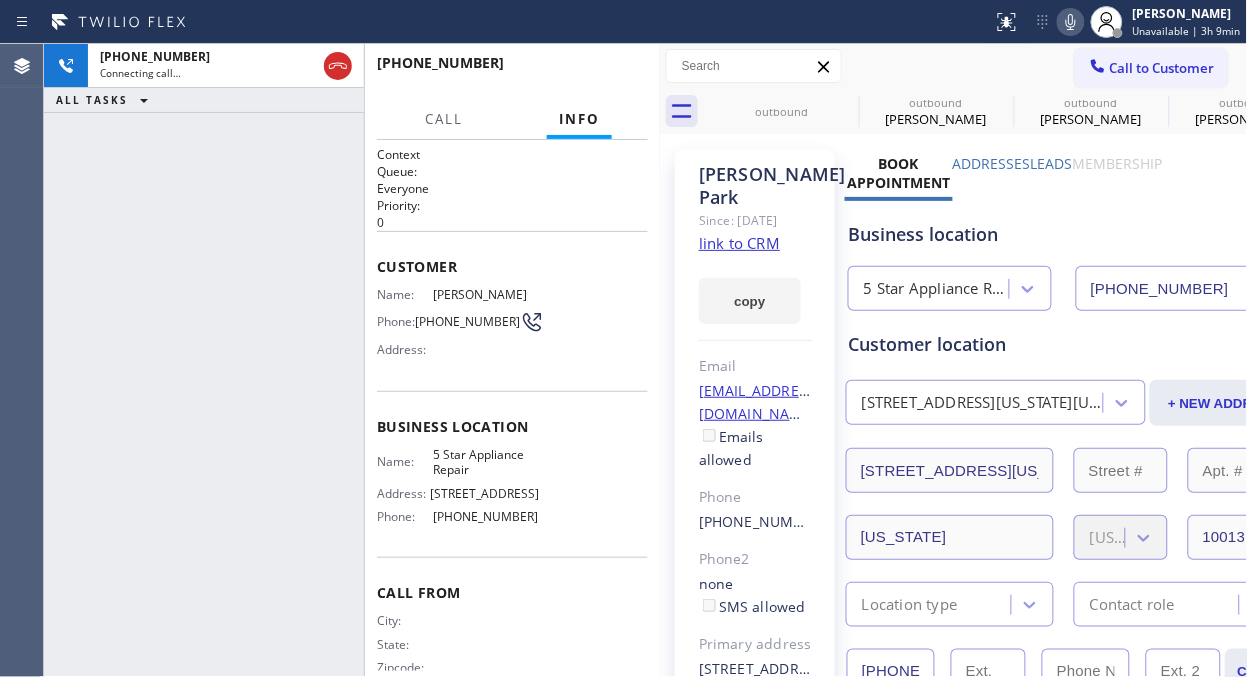 click on "[PHONE_NUMBER] Connecting call… ALL TASKS ALL TASKS ACTIVE TASKS TASKS IN WRAP UP" at bounding box center [204, 360] 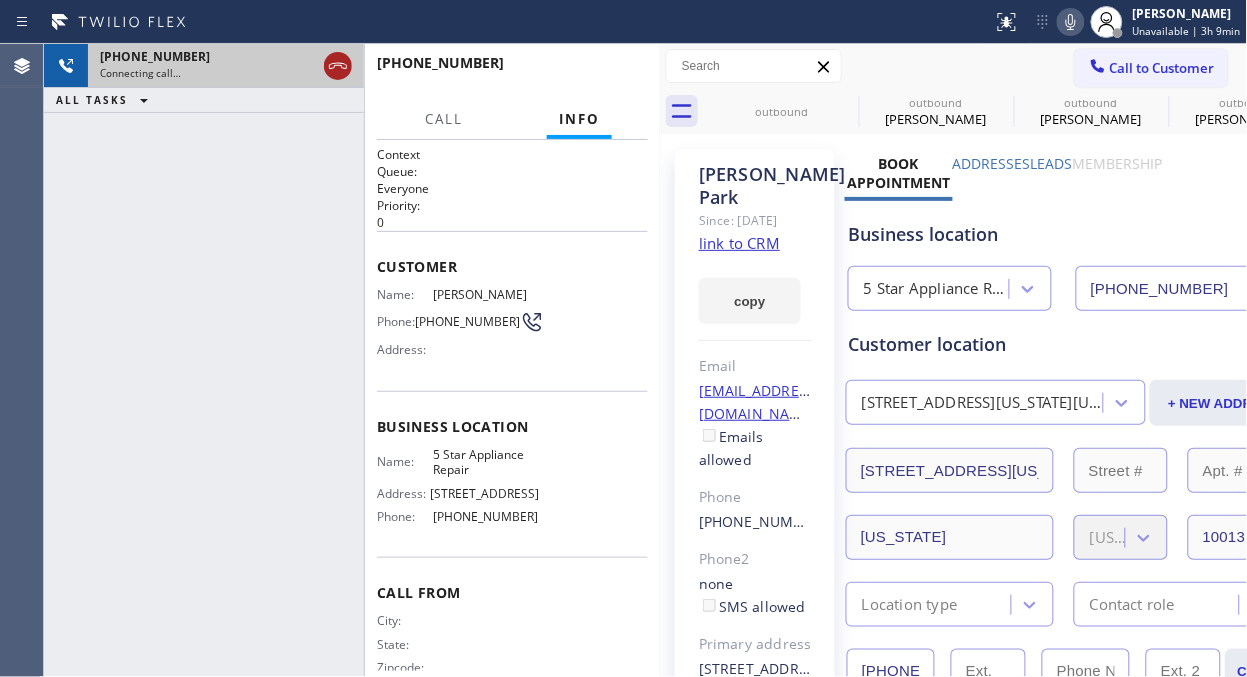 click 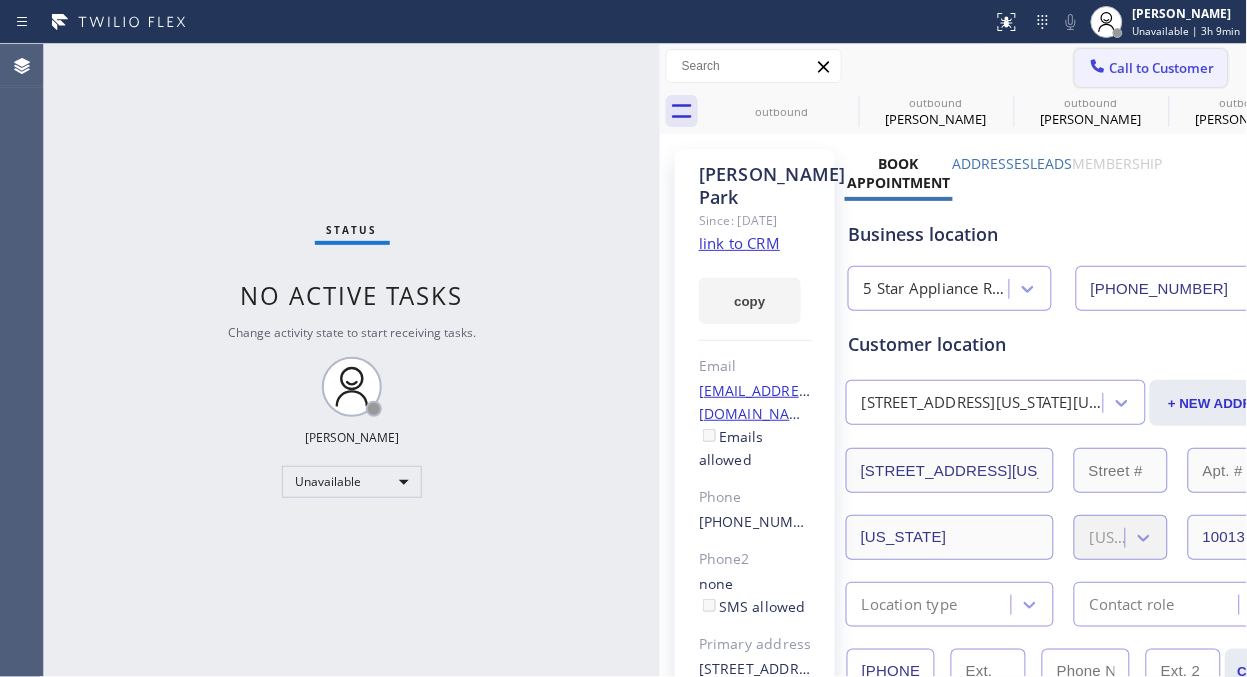 click on "Call to Customer" at bounding box center (1151, 68) 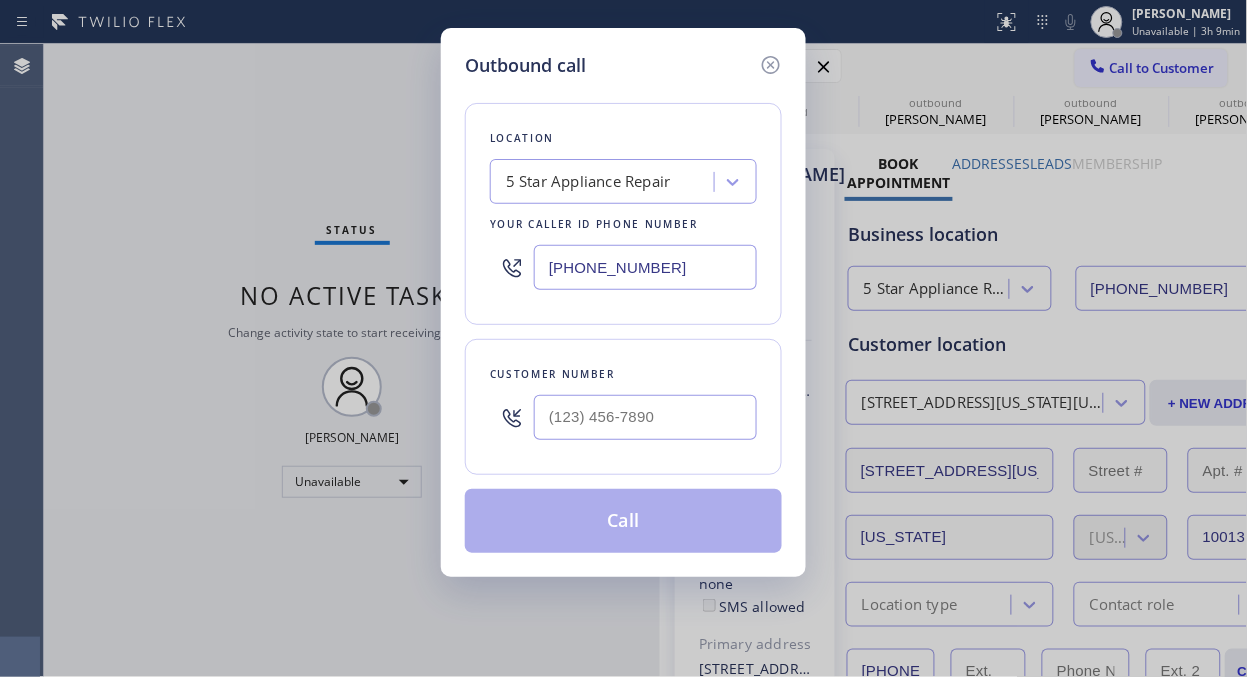 click on "Customer number" at bounding box center [623, 407] 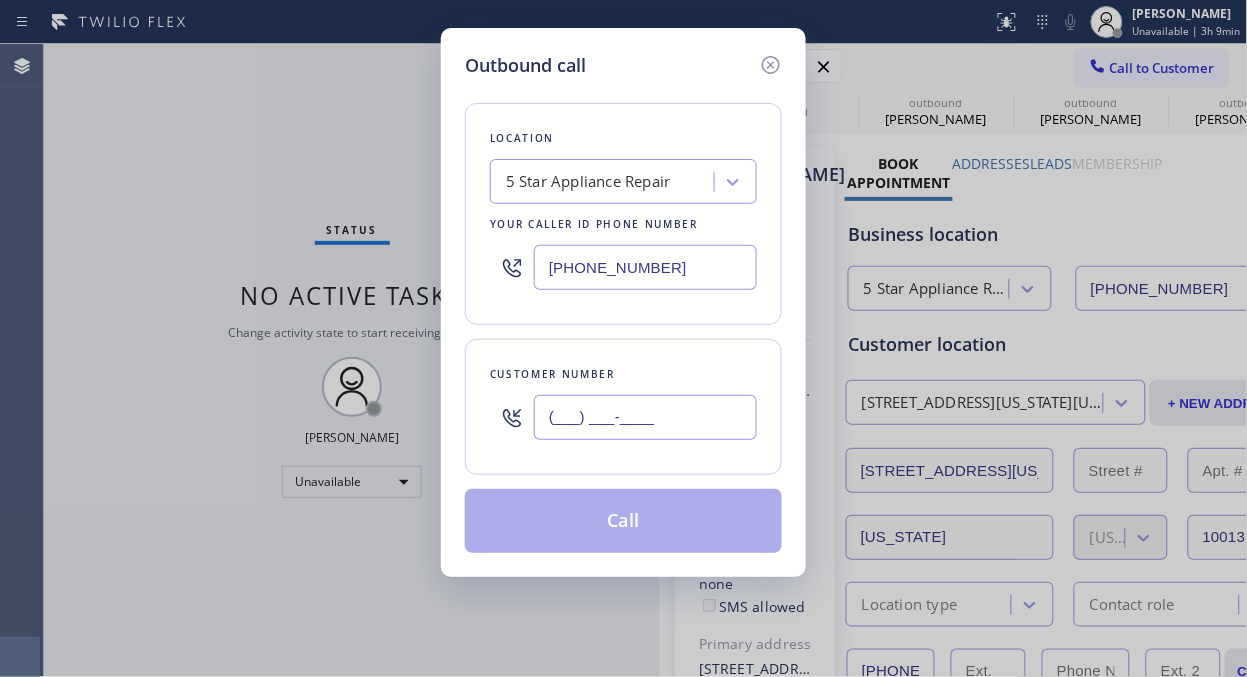 click on "(___) ___-____" at bounding box center [645, 417] 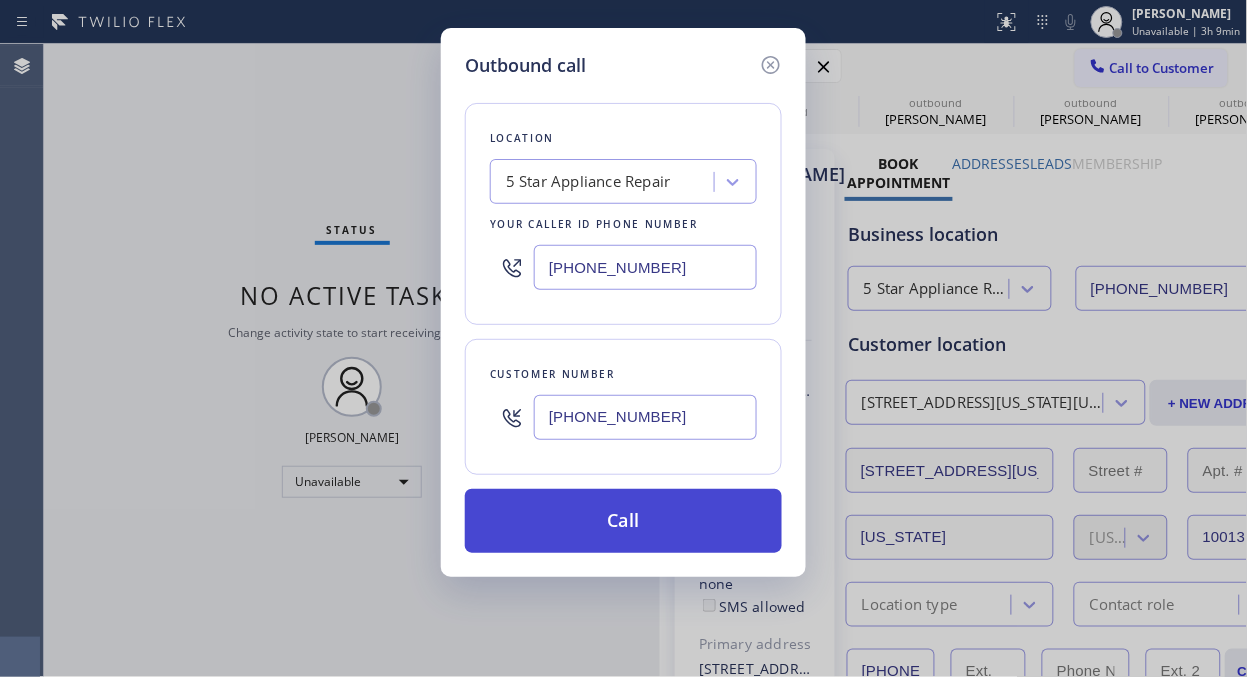 type on "[PHONE_NUMBER]" 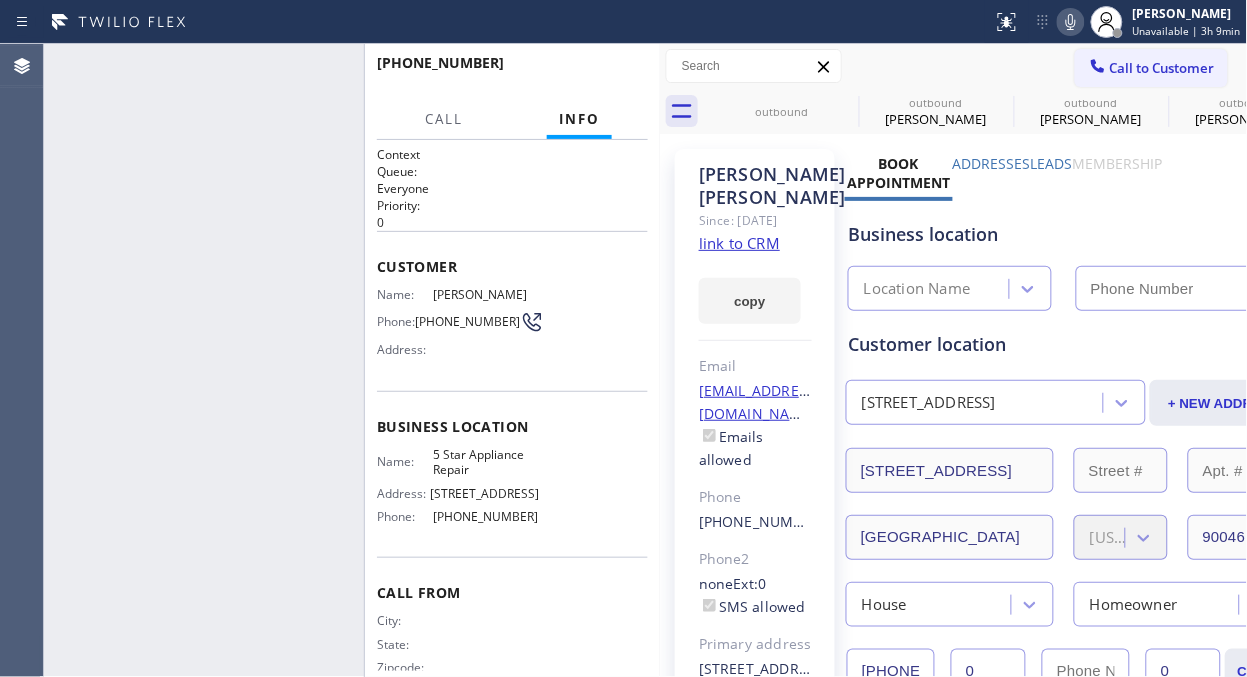 type on "[PHONE_NUMBER]" 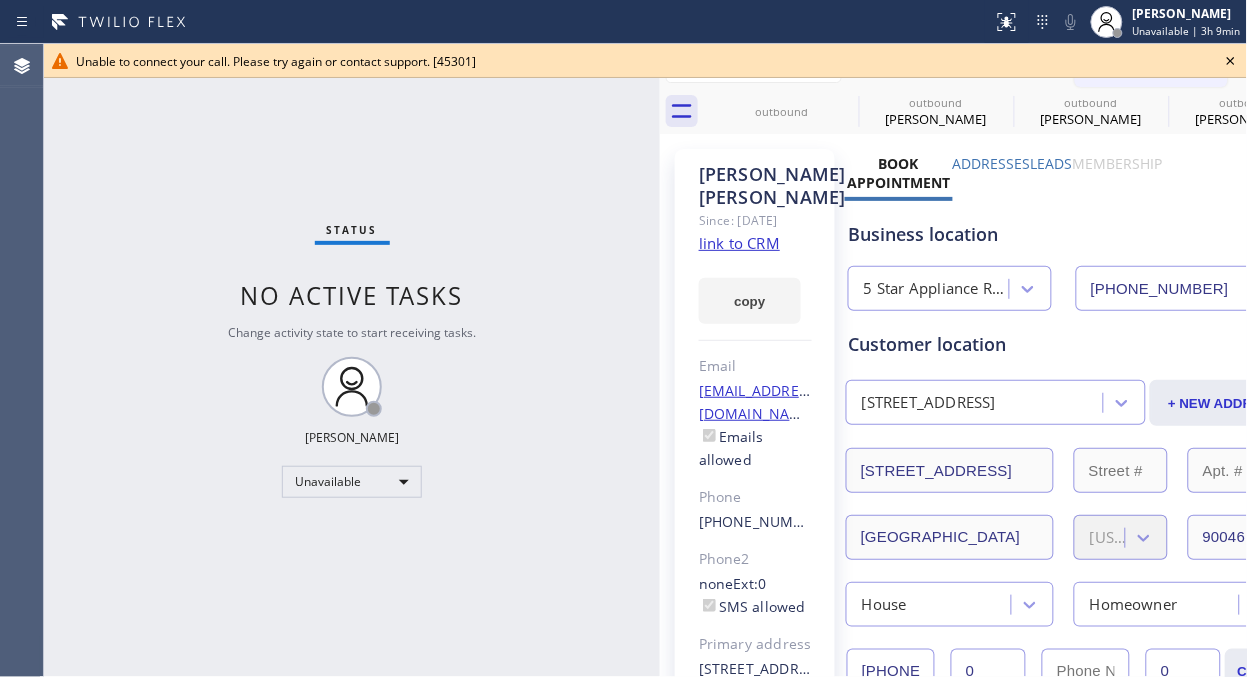 click 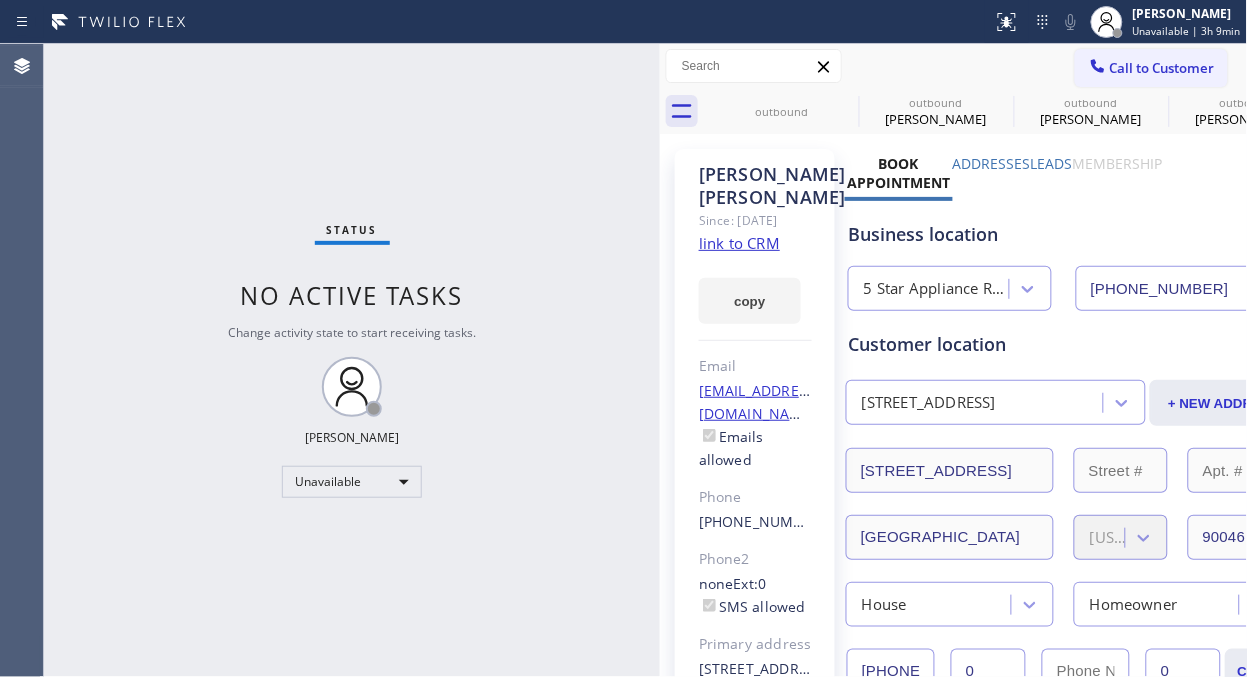 drag, startPoint x: 1141, startPoint y: 65, endPoint x: 965, endPoint y: 196, distance: 219.40146 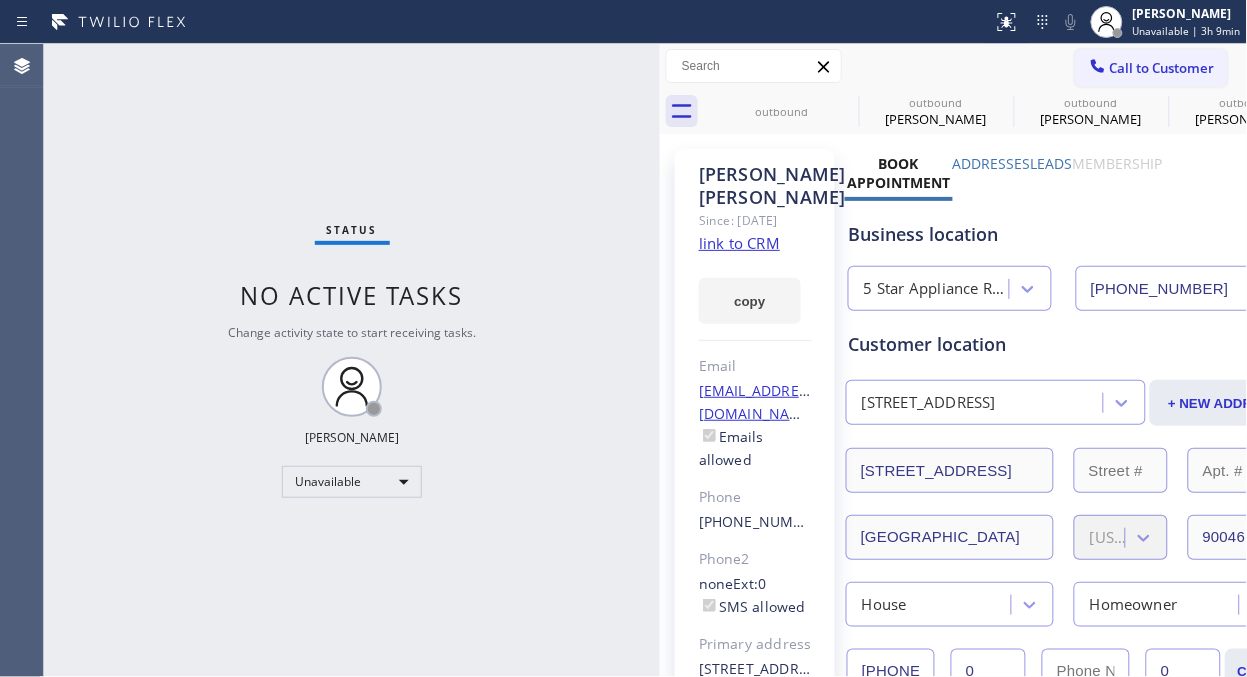 click on "Call to Customer" at bounding box center (1162, 68) 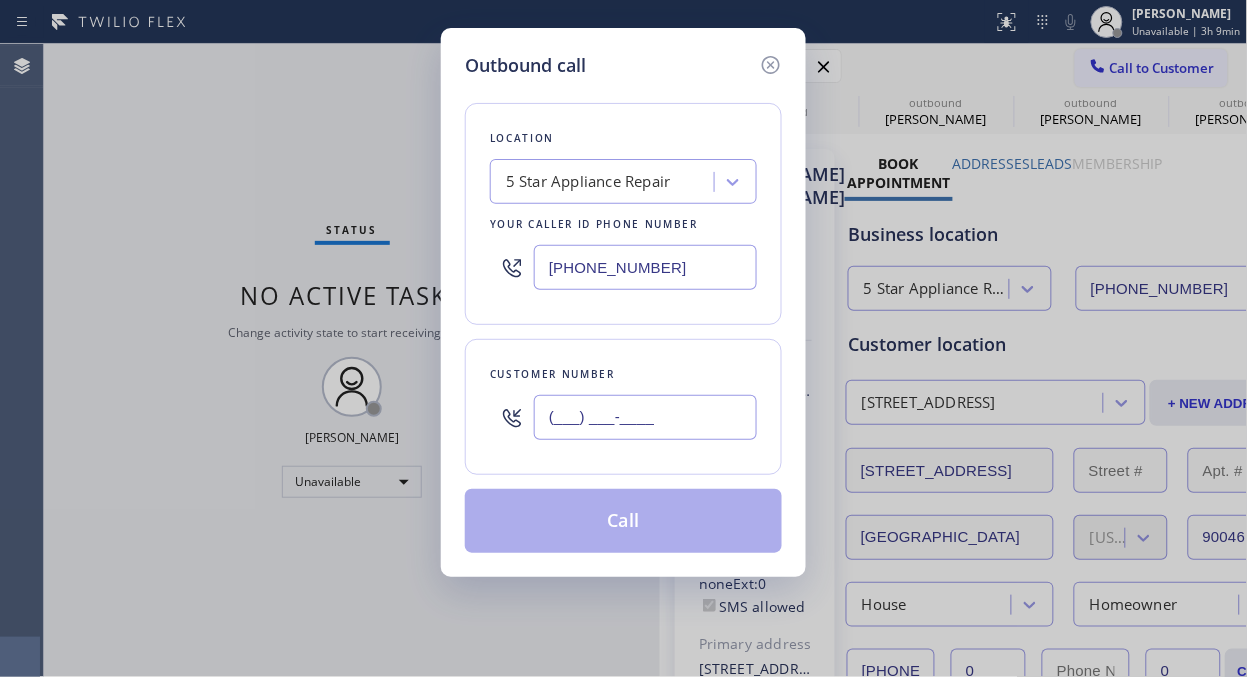 click on "(___) ___-____" at bounding box center (645, 417) 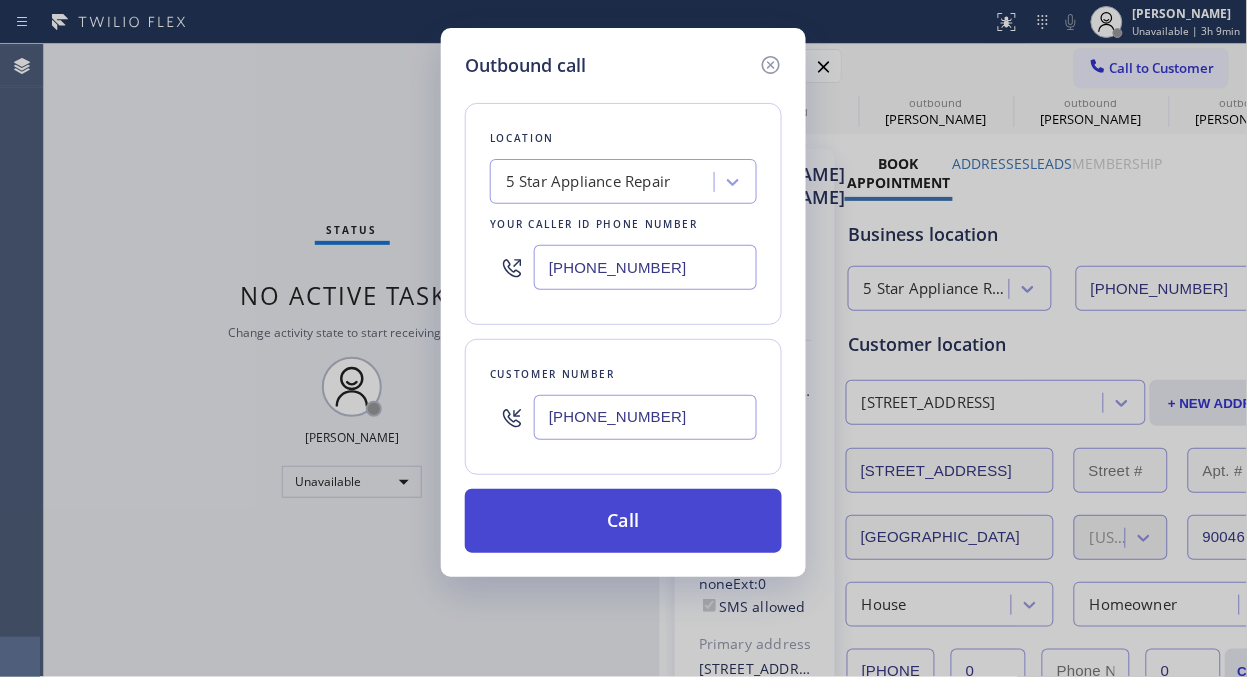 type on "[PHONE_NUMBER]" 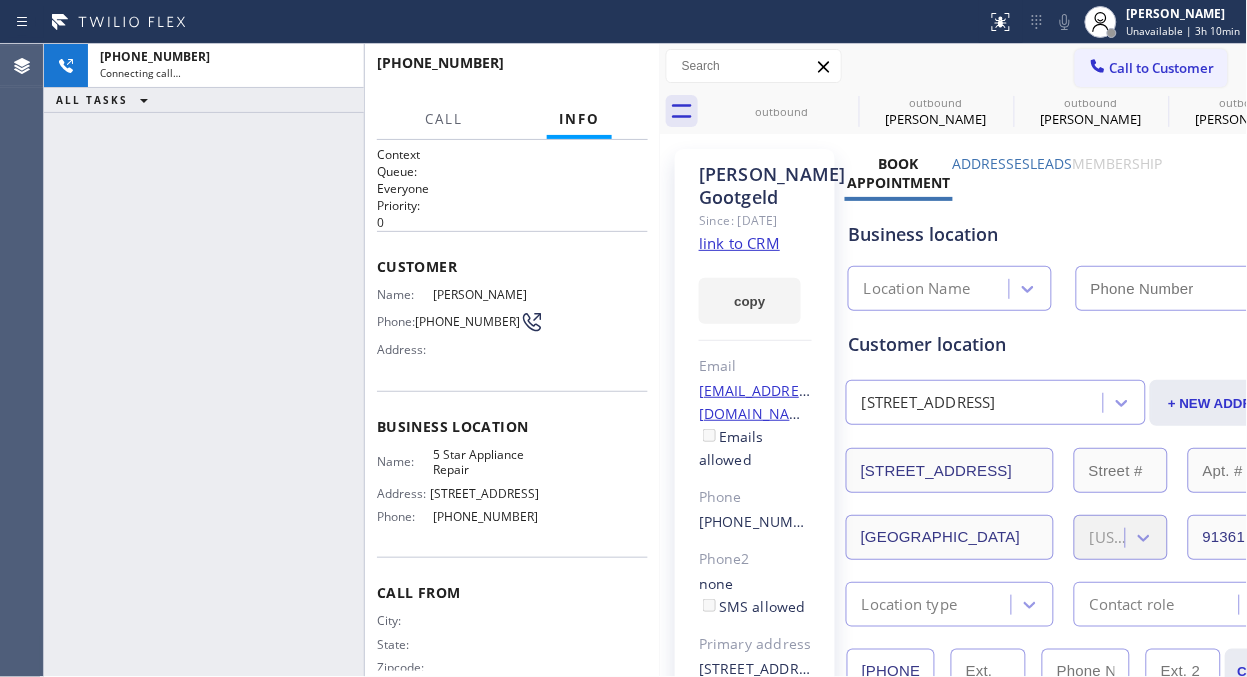 type on "[PHONE_NUMBER]" 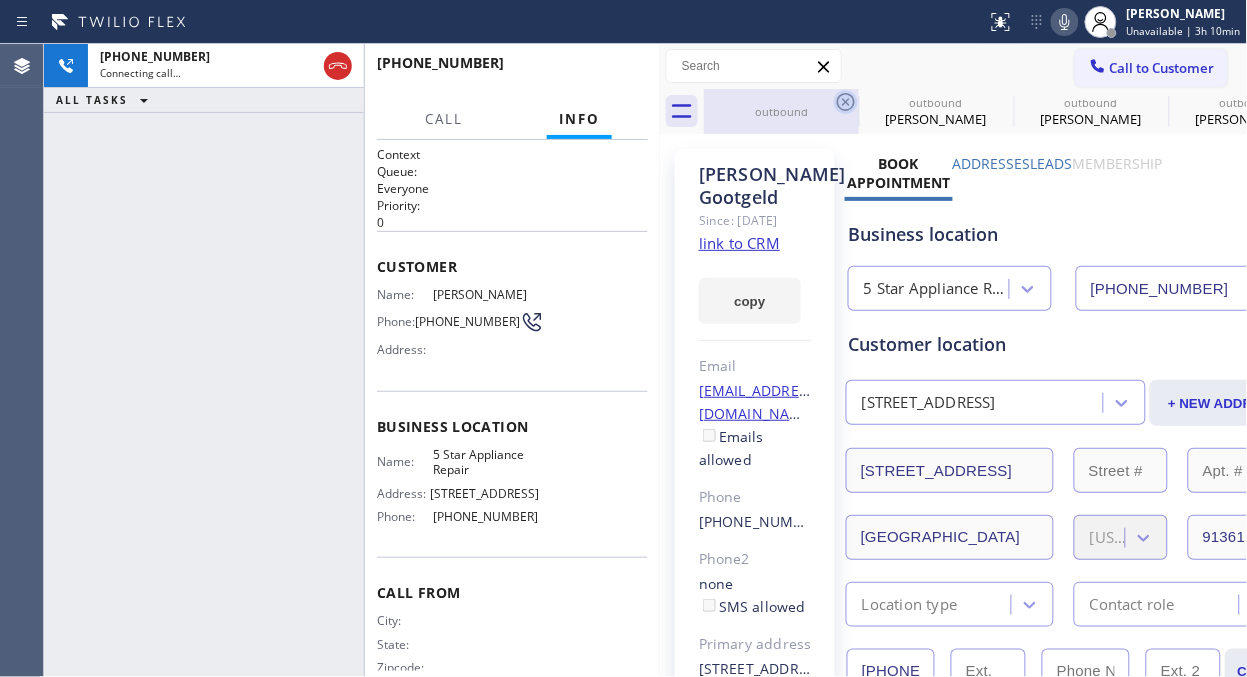 click 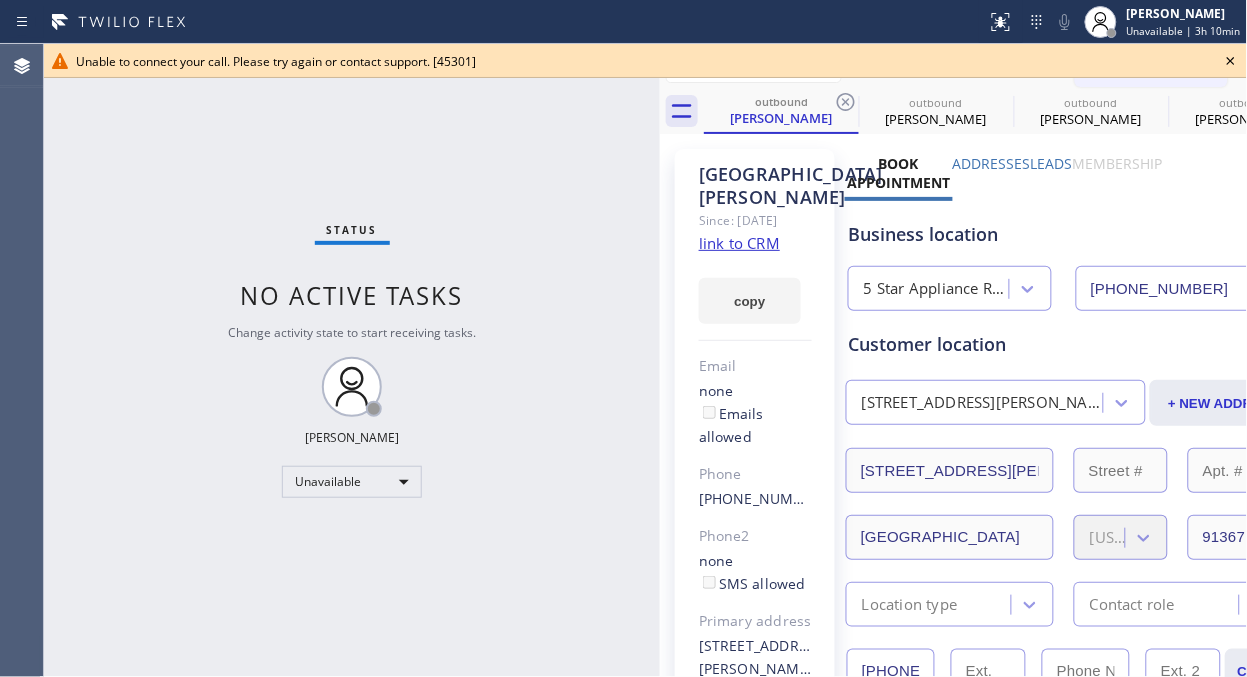 click 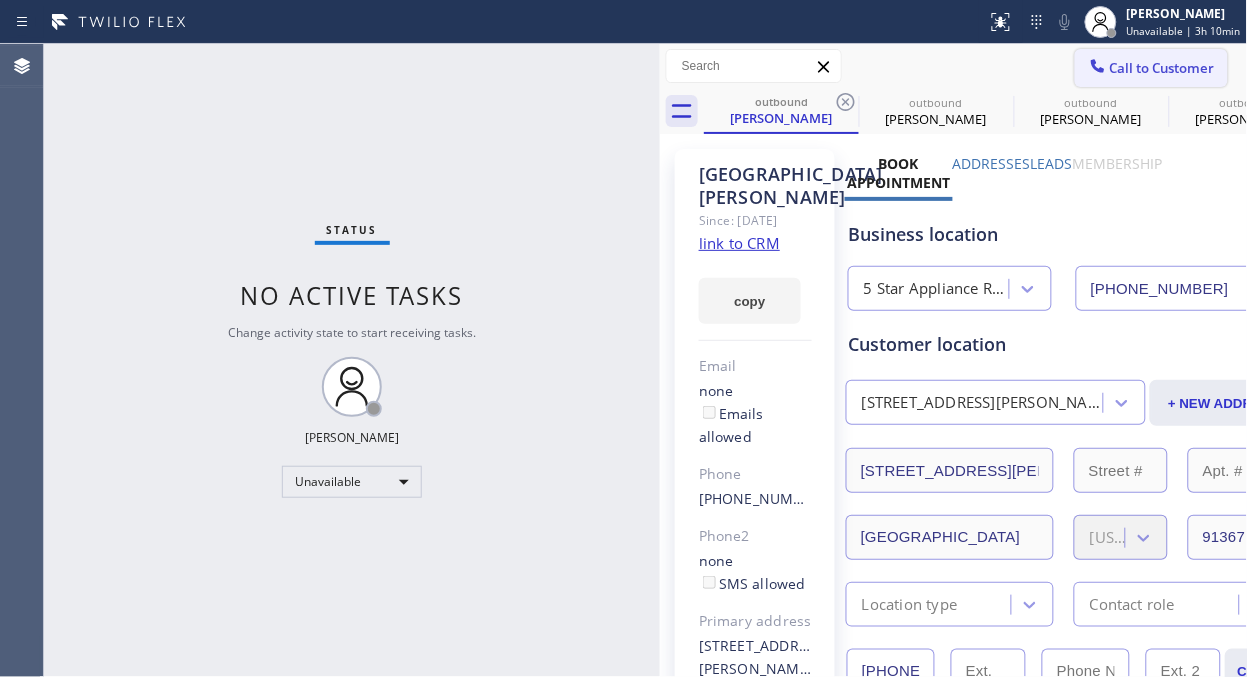click on "Call to Customer" at bounding box center [1162, 68] 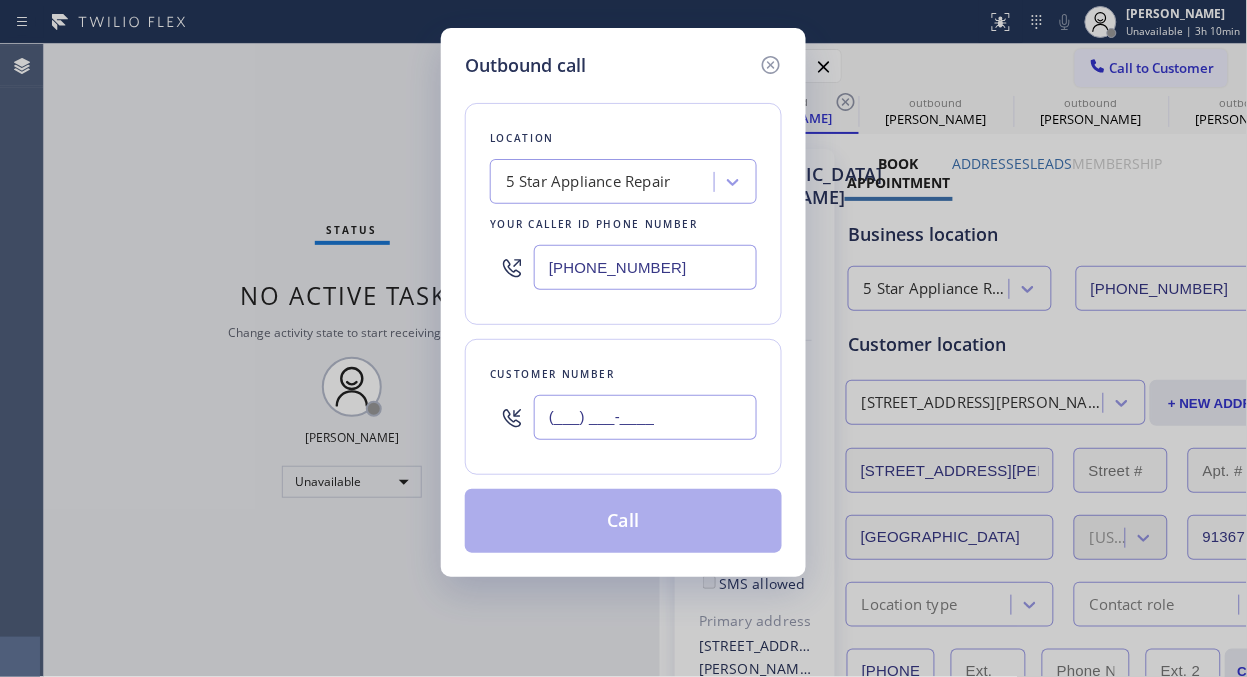 click on "(___) ___-____" at bounding box center (645, 417) 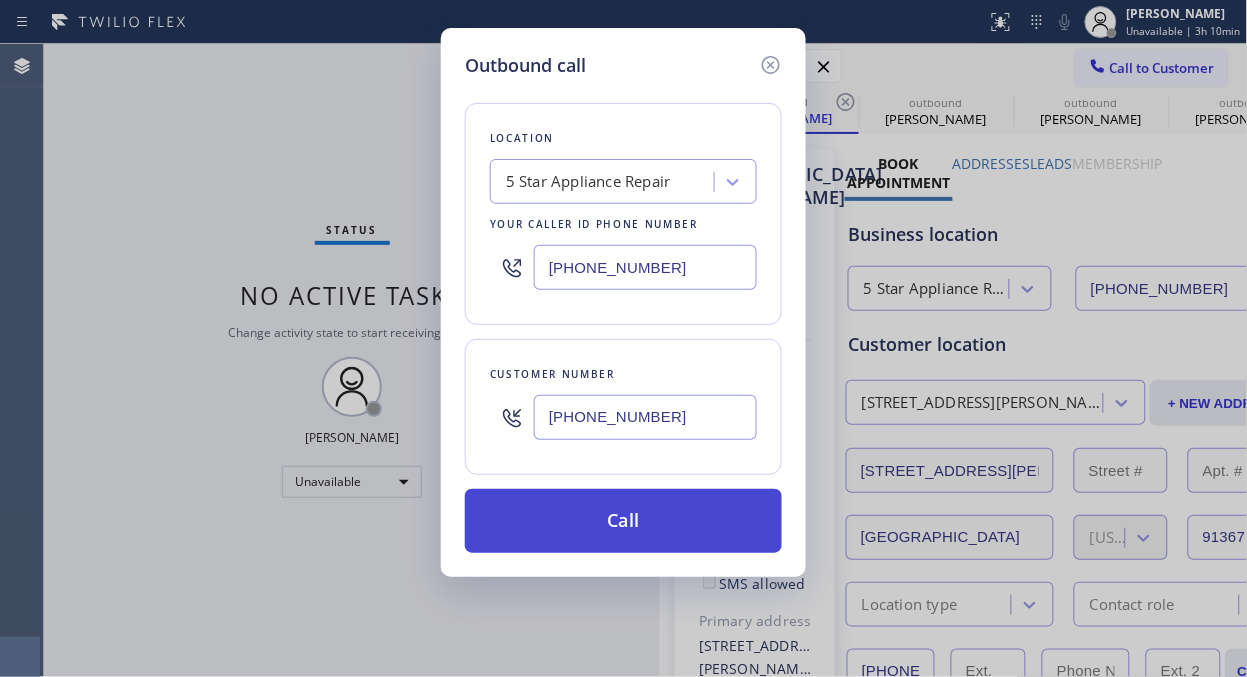 type on "[PHONE_NUMBER]" 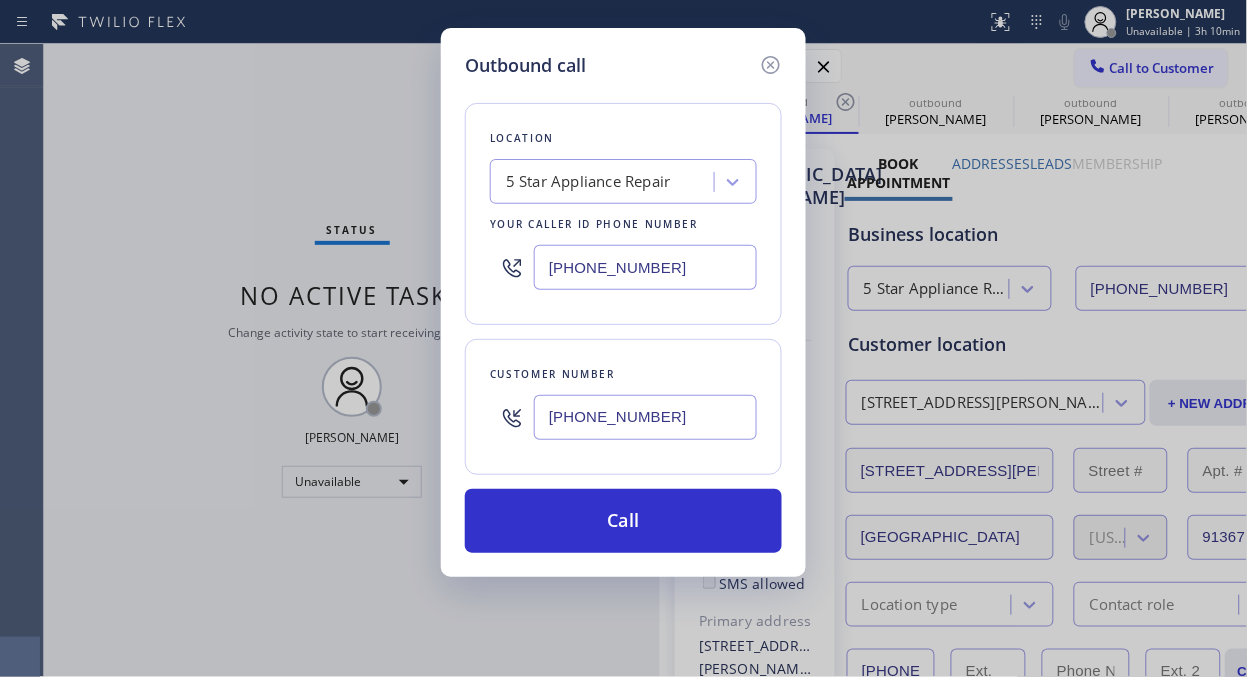 drag, startPoint x: 636, startPoint y: 518, endPoint x: 673, endPoint y: 470, distance: 60.60528 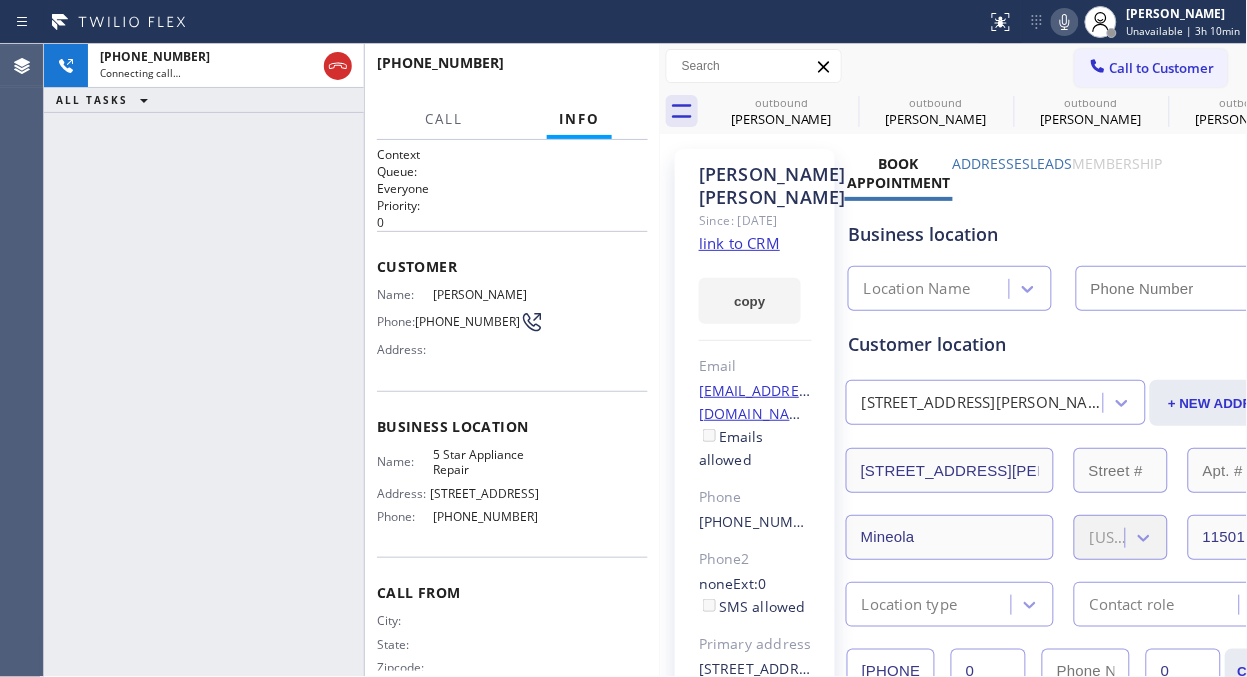 type on "[PHONE_NUMBER]" 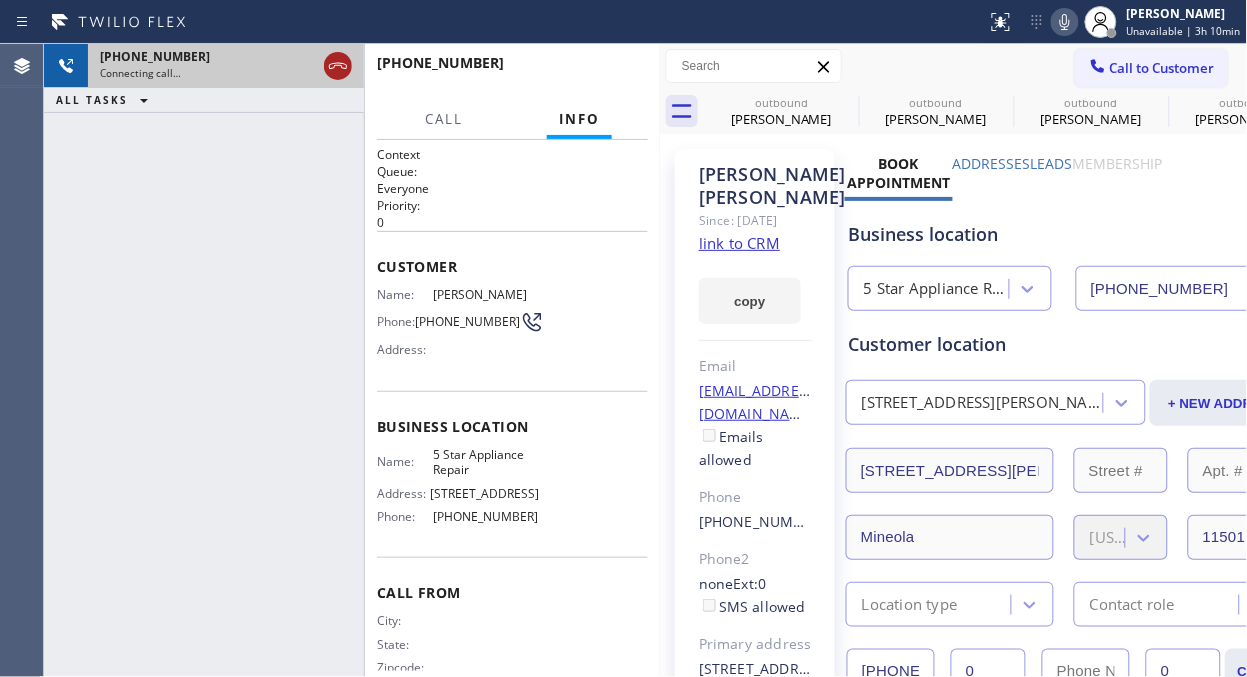 click 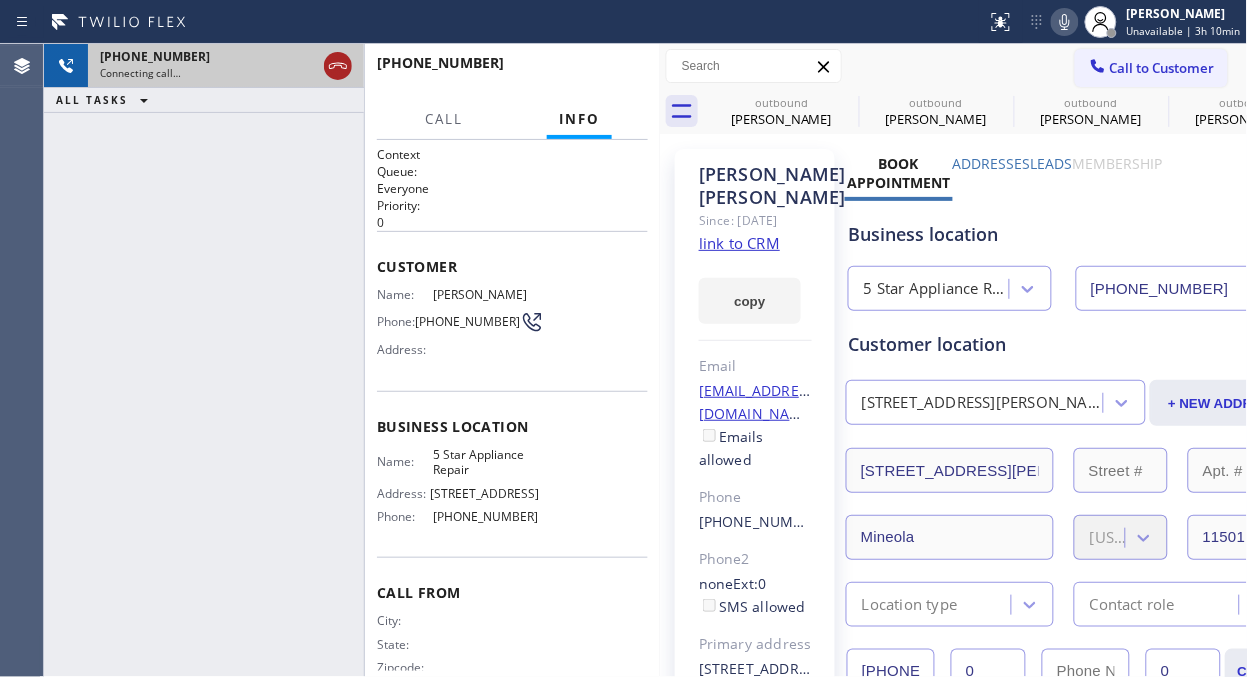 click 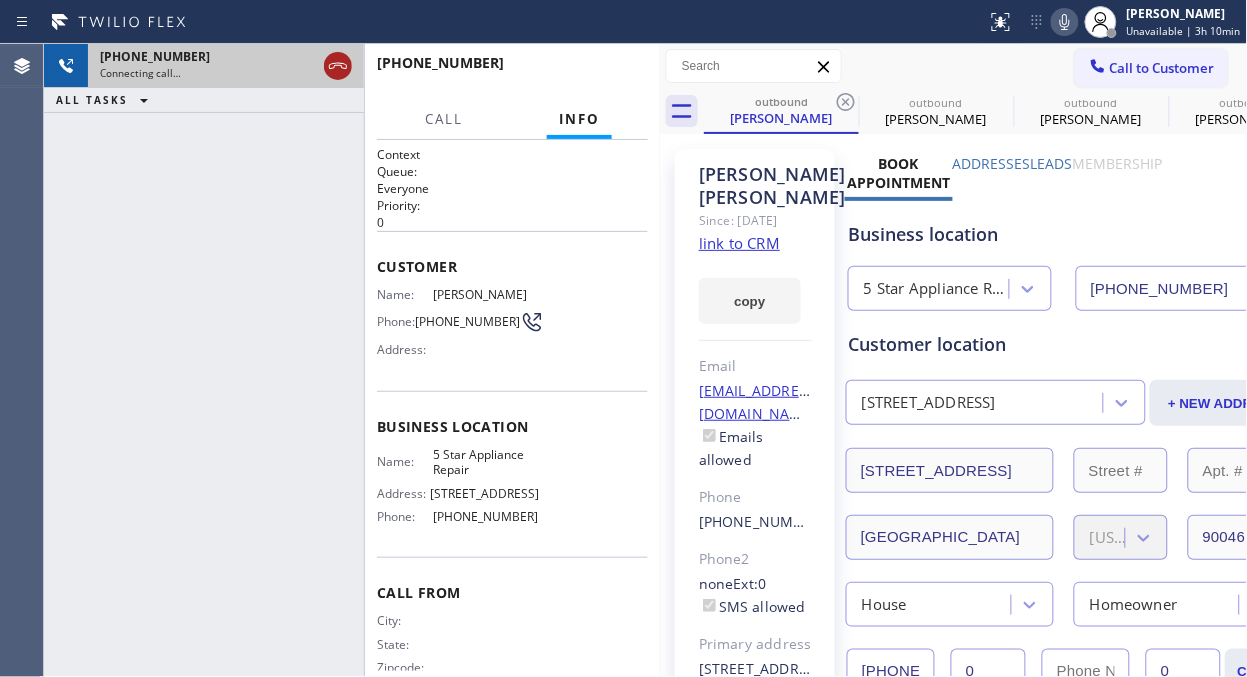 click 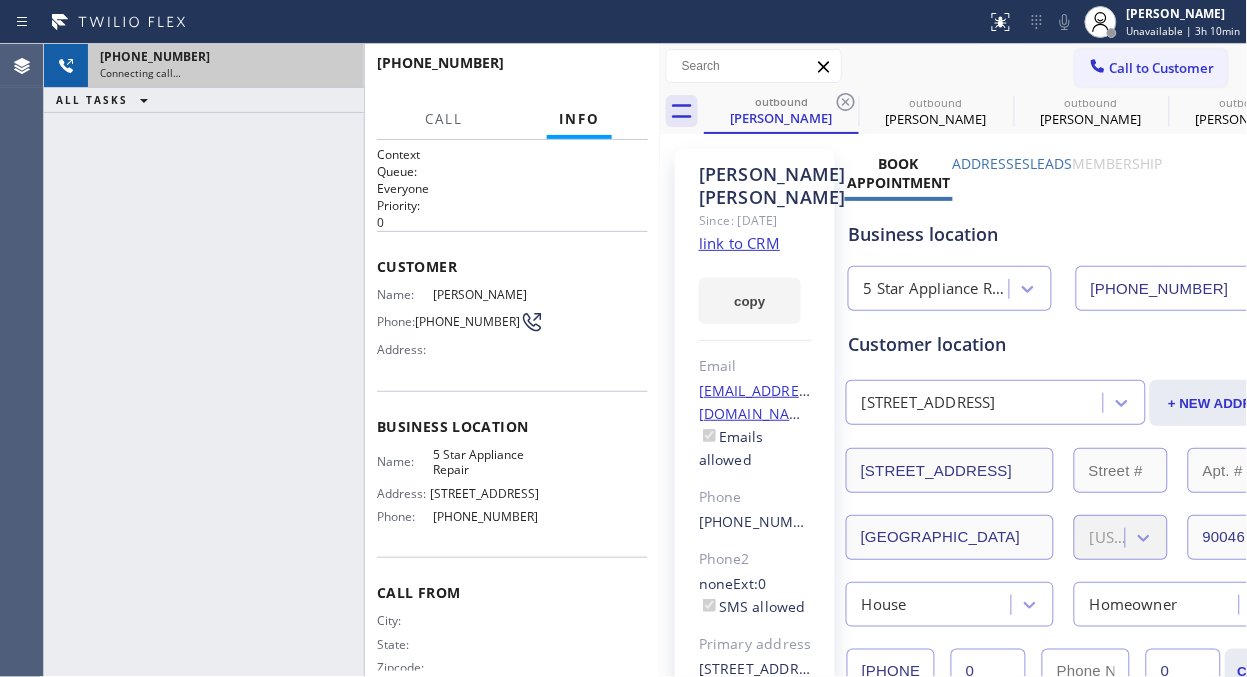 click on "Call to Customer" at bounding box center (1151, 68) 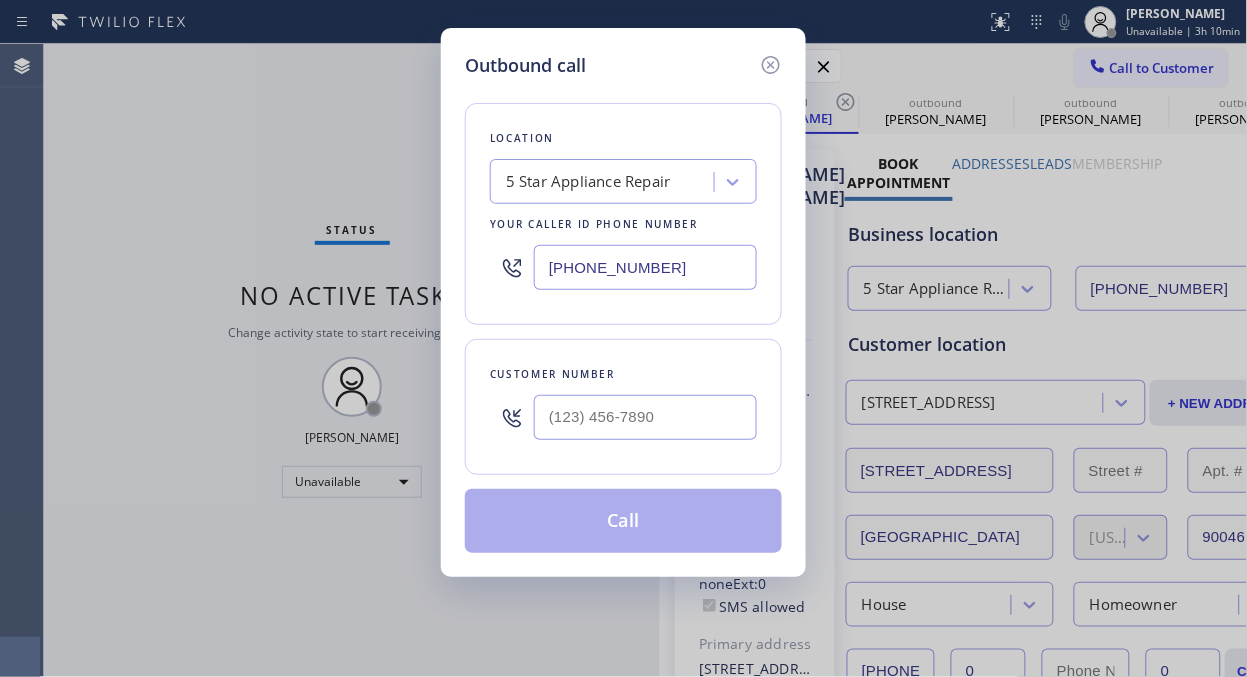 click at bounding box center (645, 417) 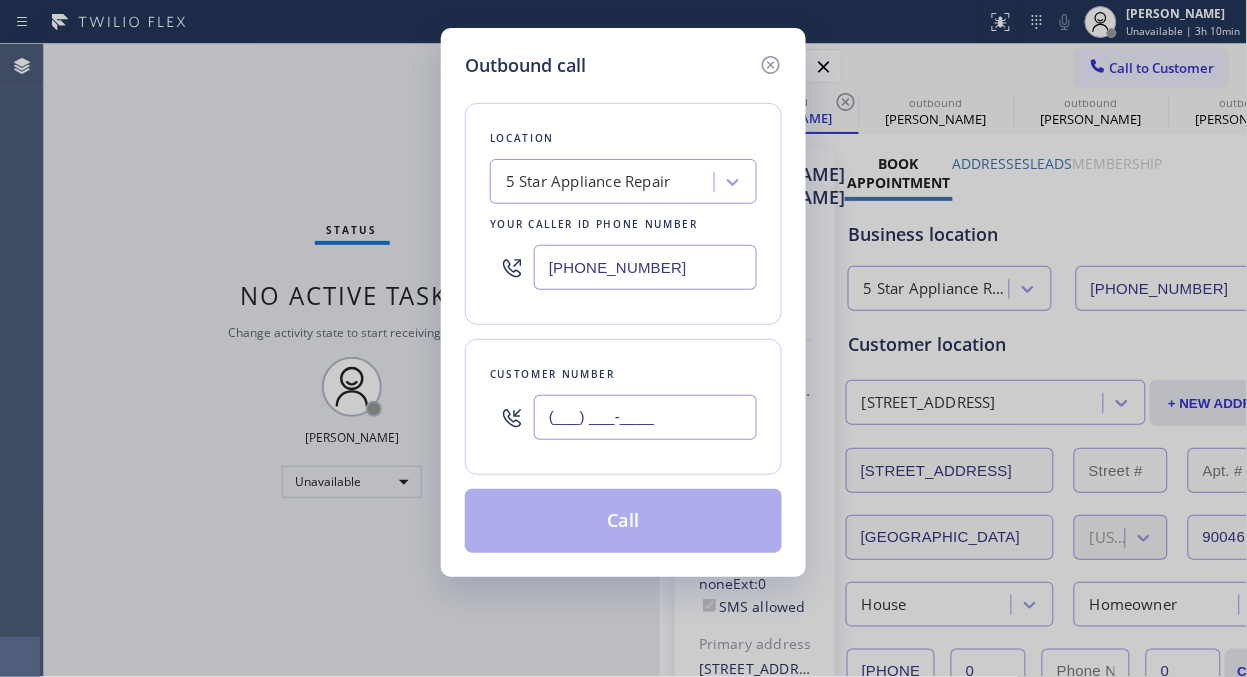 paste on "516) 742-9154" 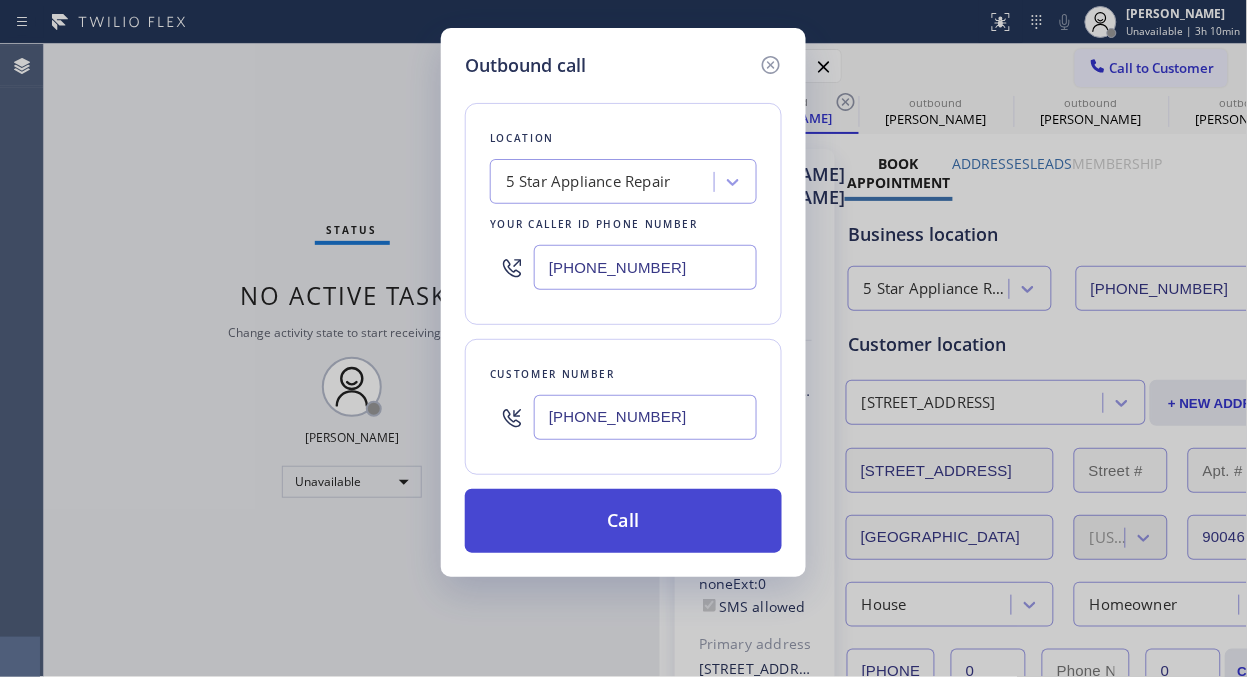 type on "[PHONE_NUMBER]" 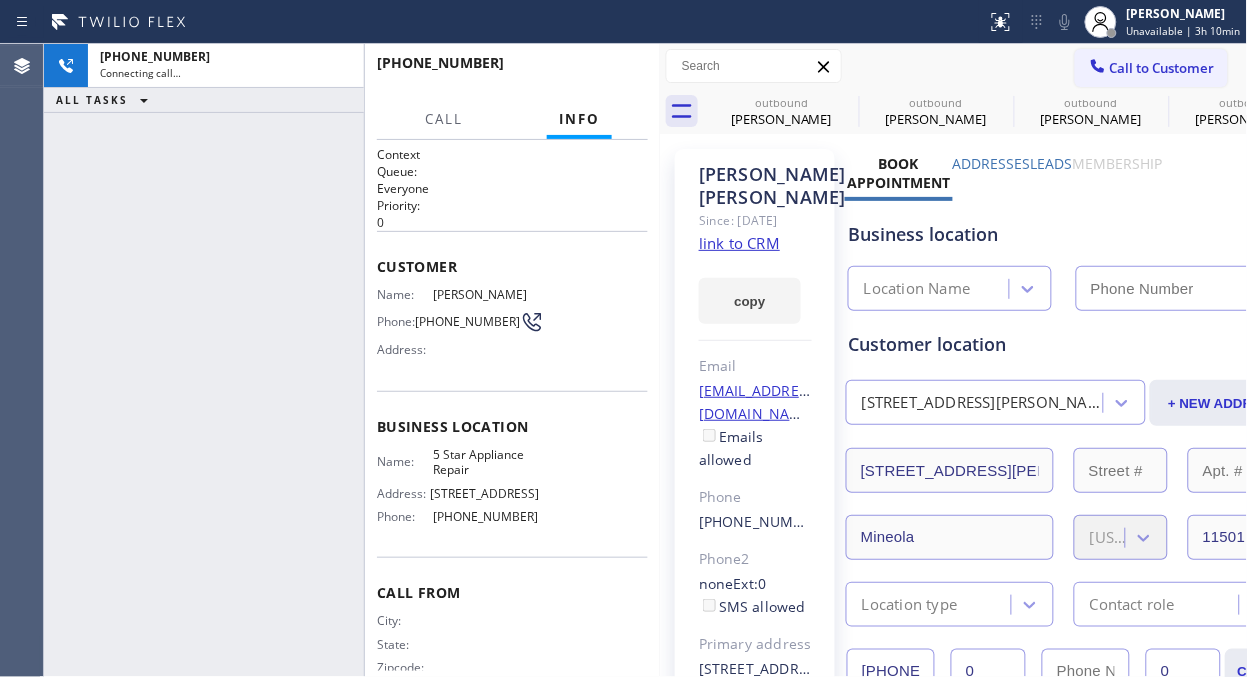 type on "[PHONE_NUMBER]" 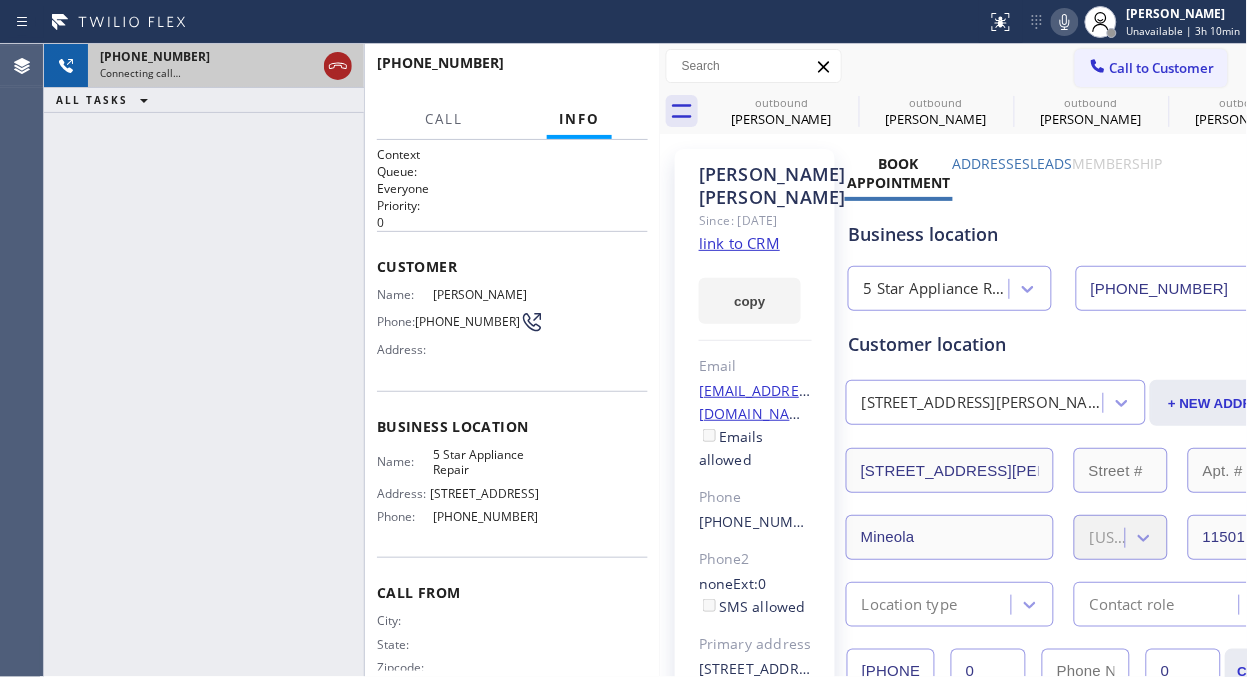 click 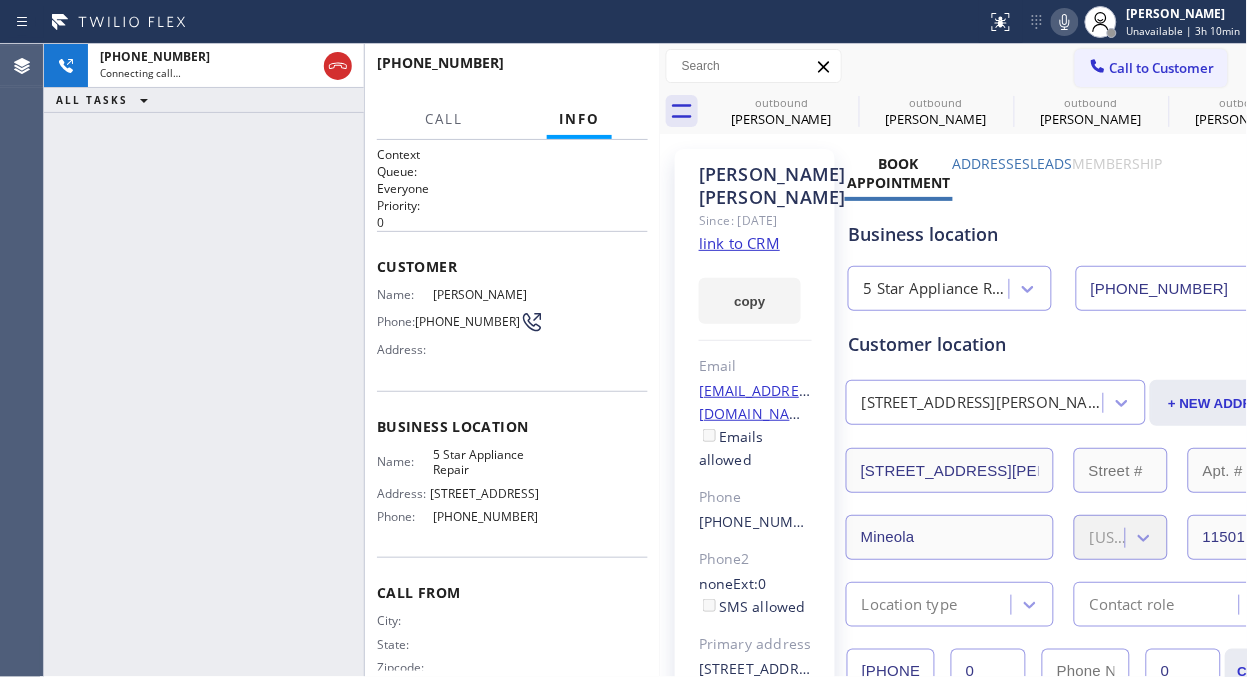 click on "Call to Customer" at bounding box center (1162, 68) 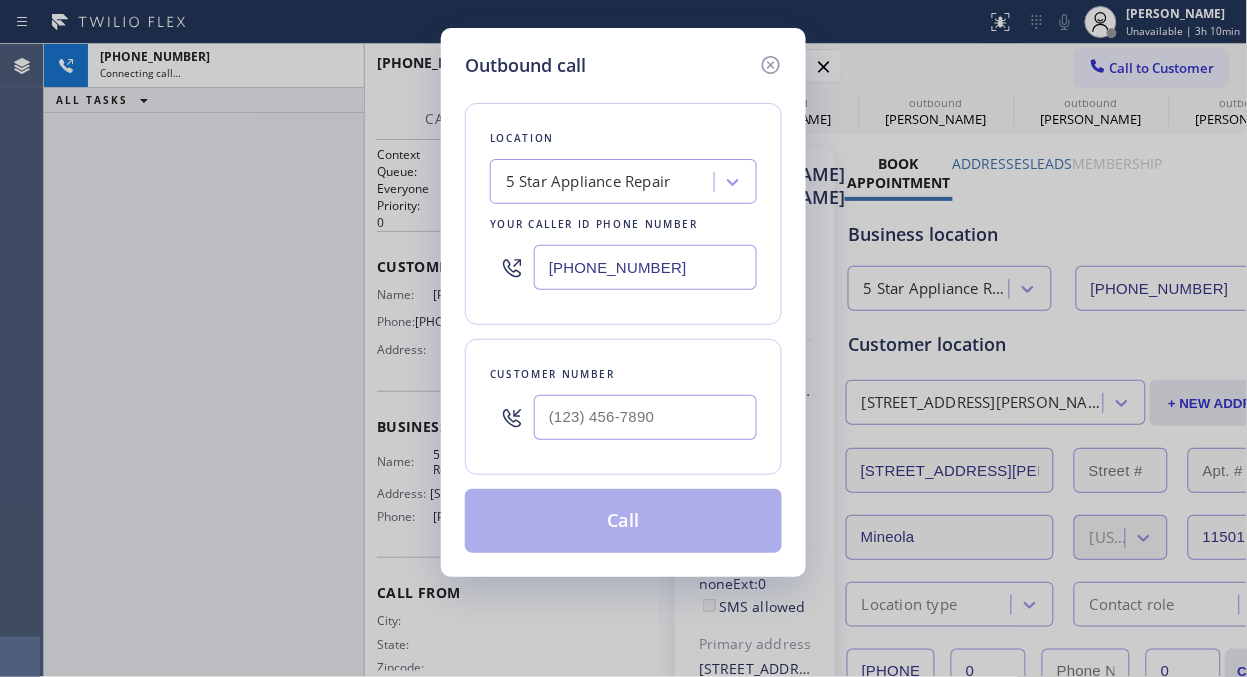 click at bounding box center (645, 417) 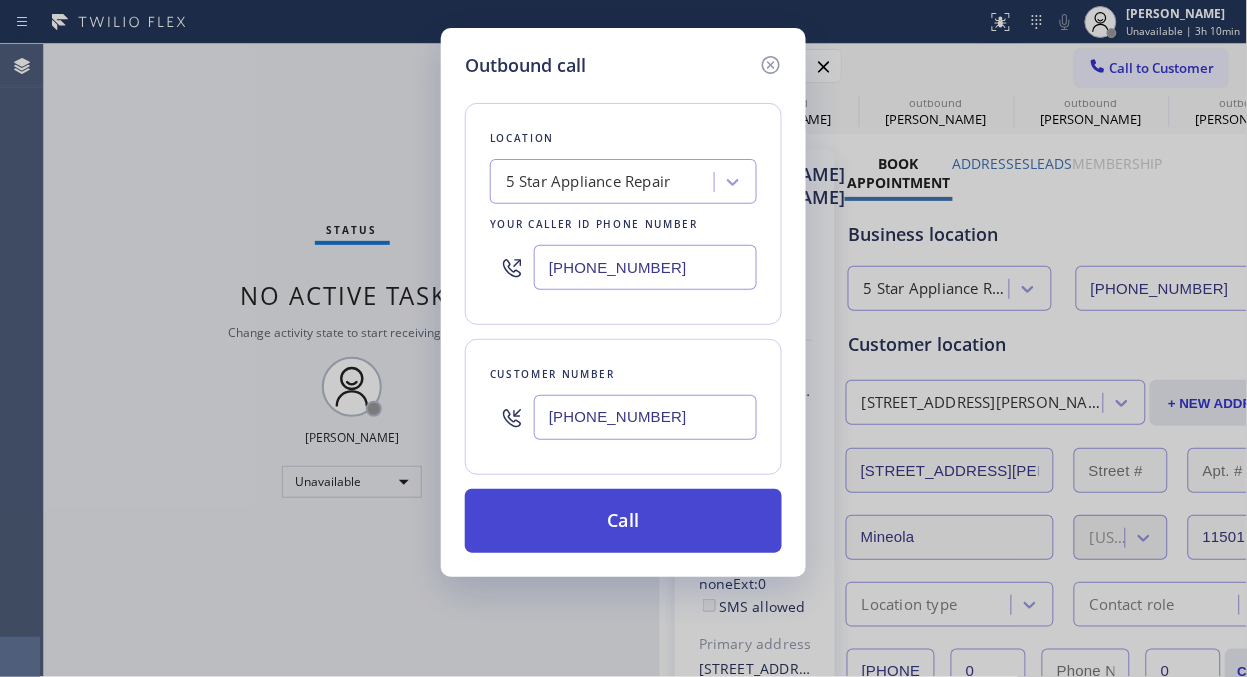 click on "Call" at bounding box center [623, 521] 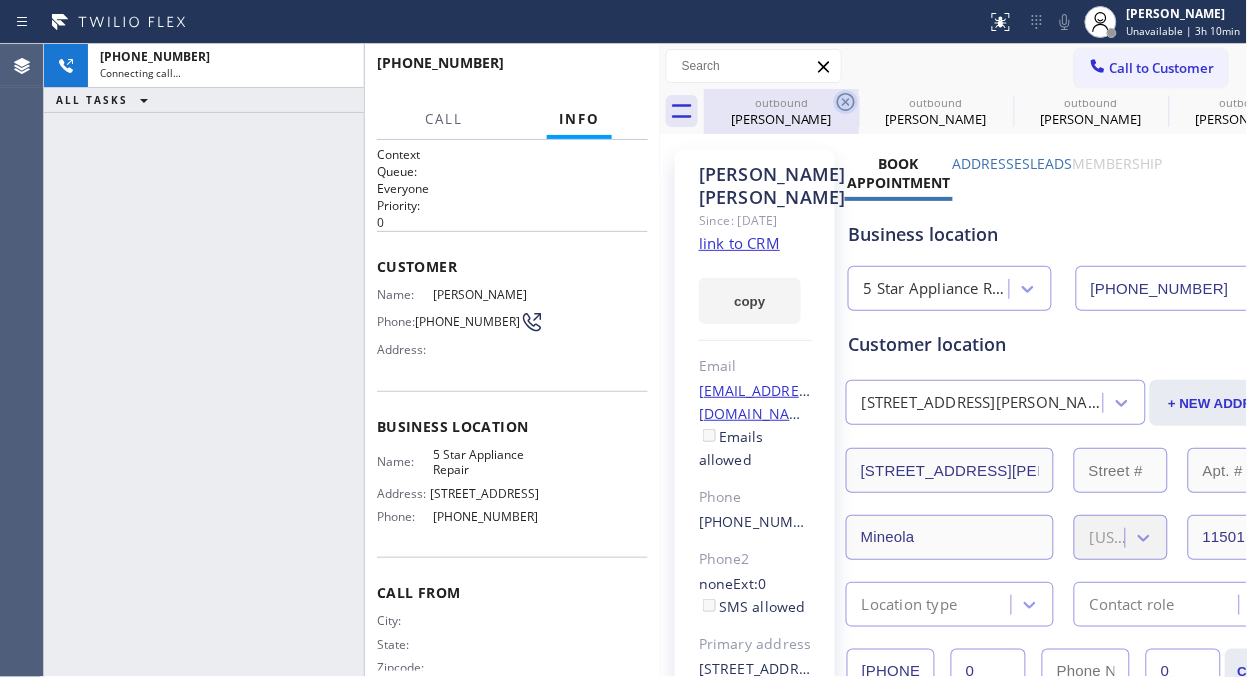 click 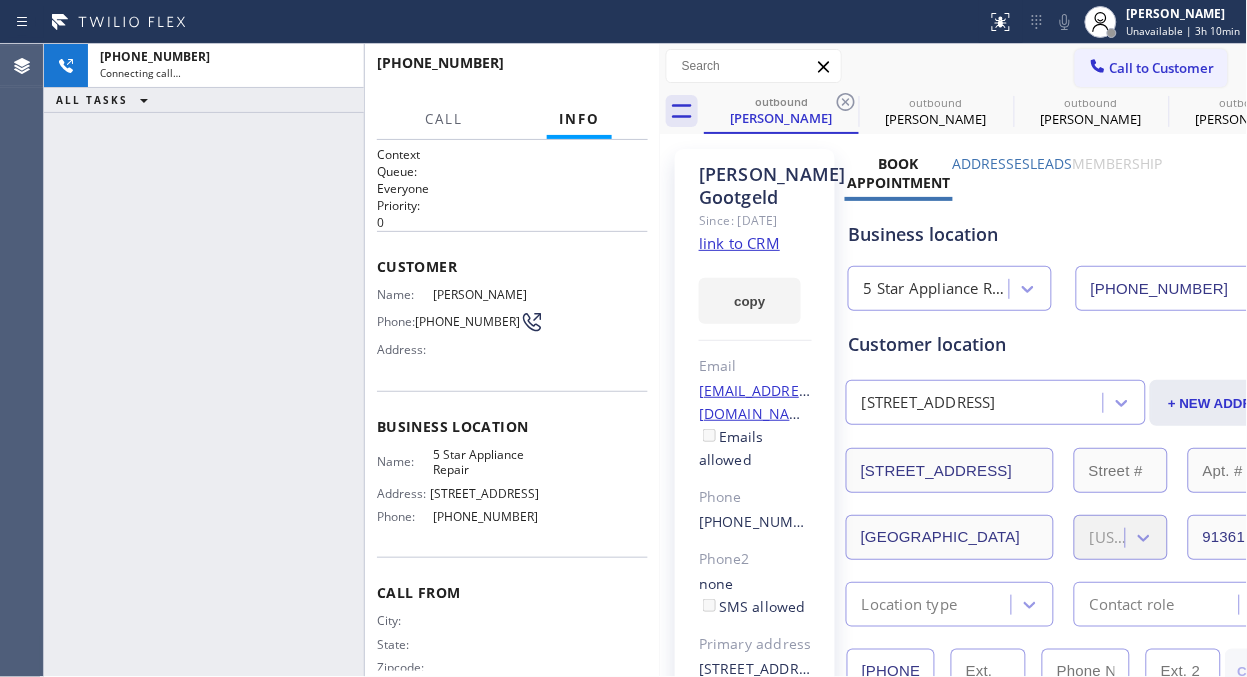 click 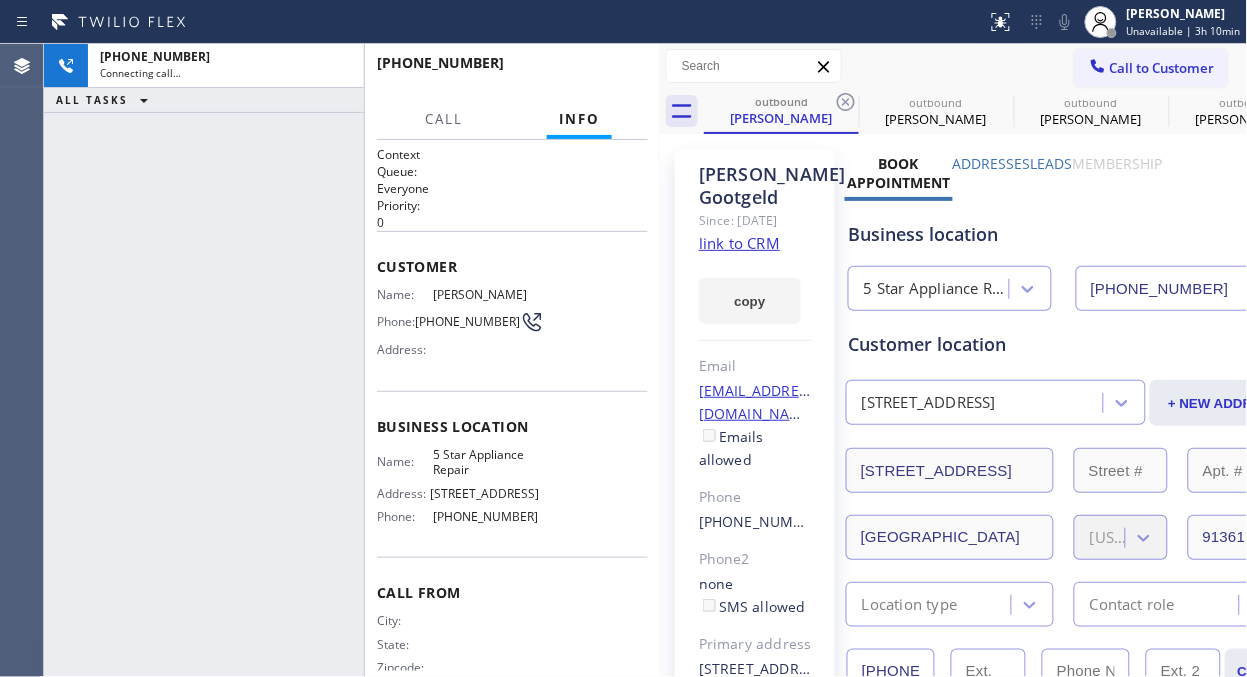click 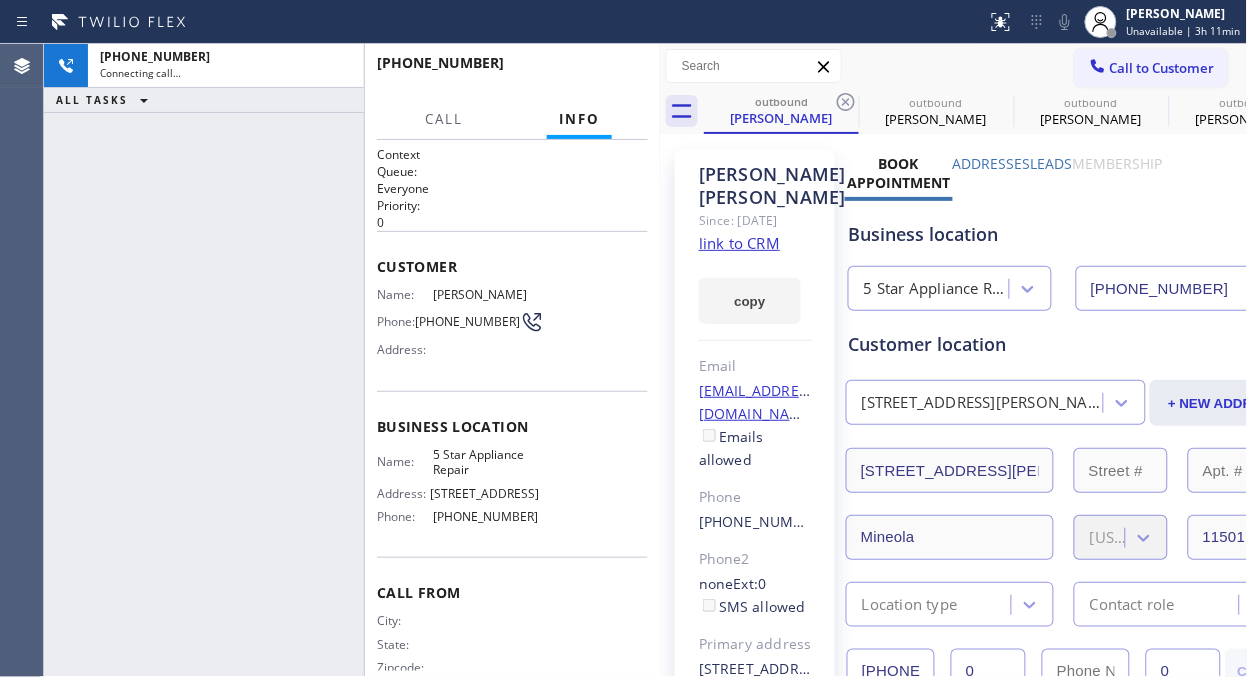 click 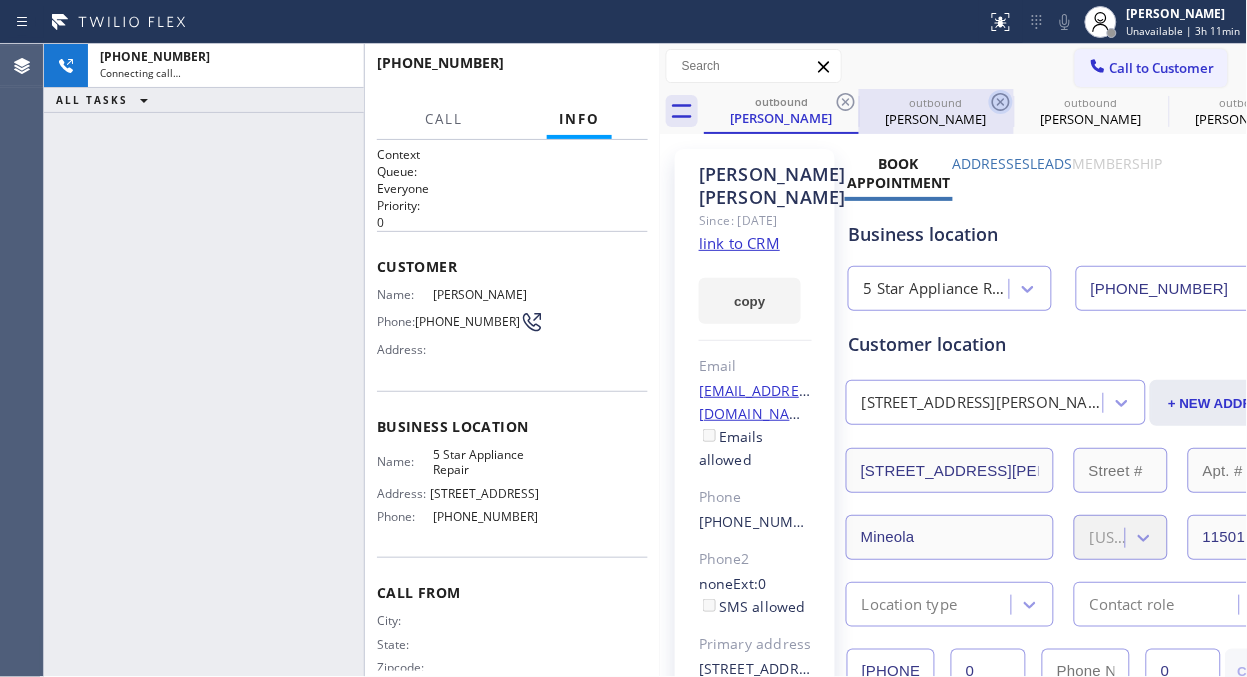 click 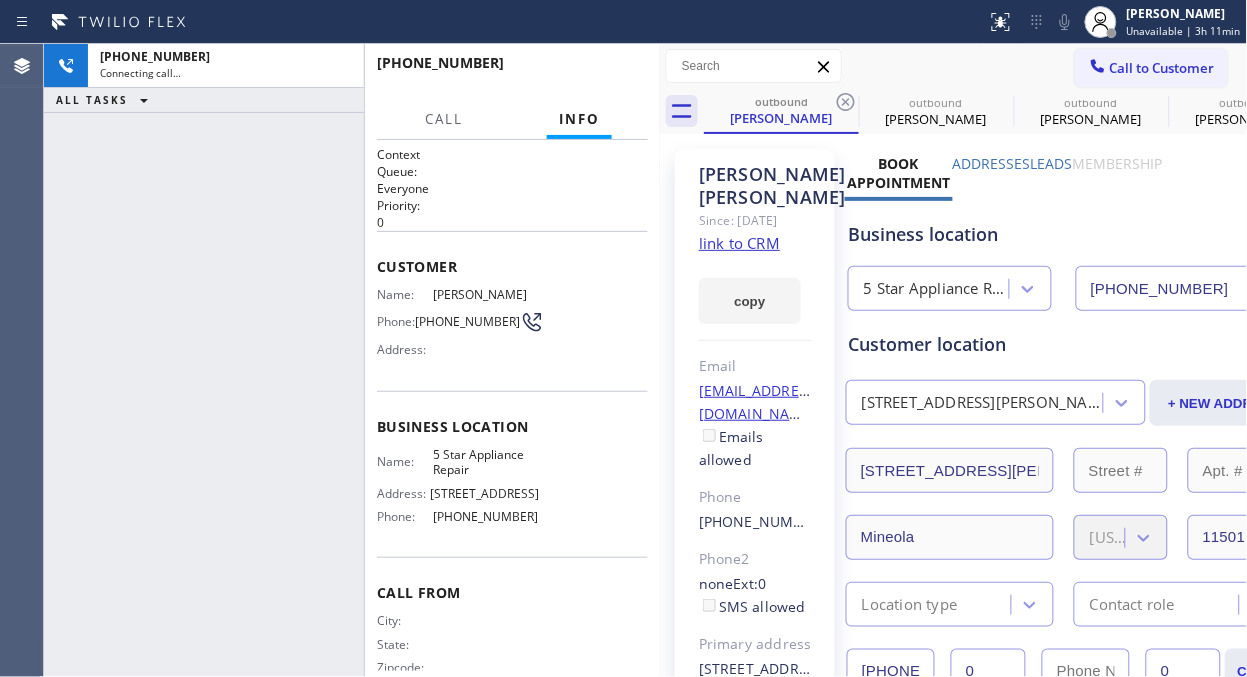click 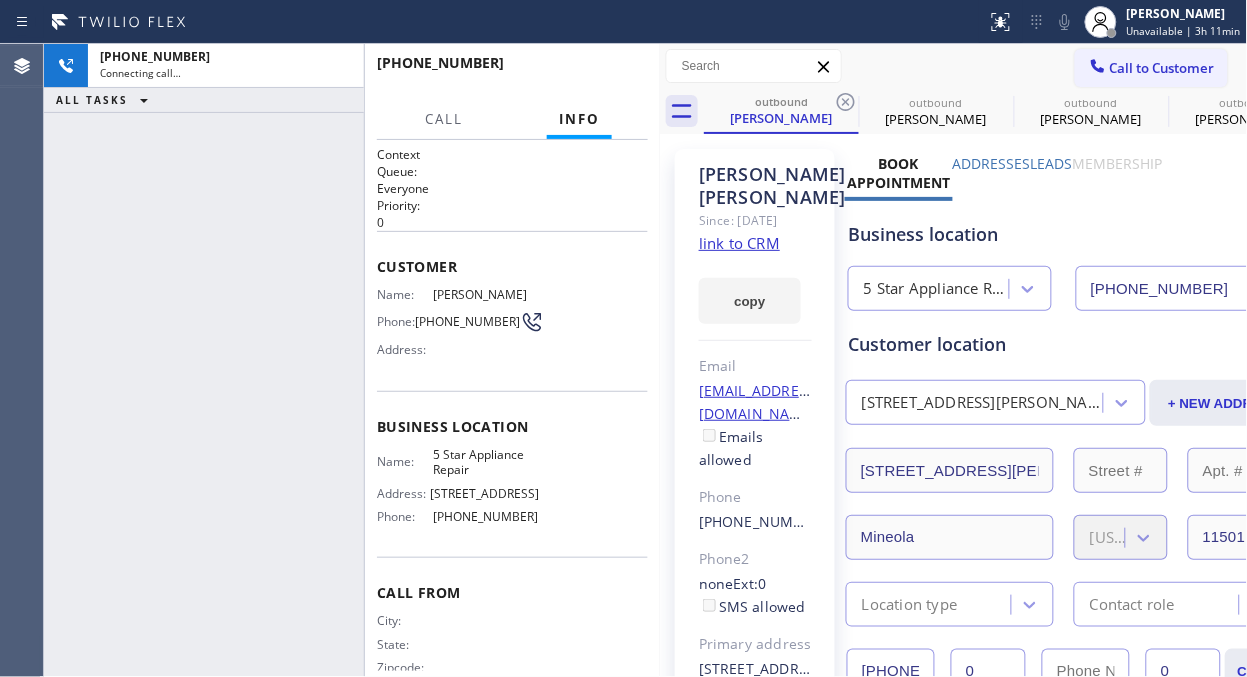 click 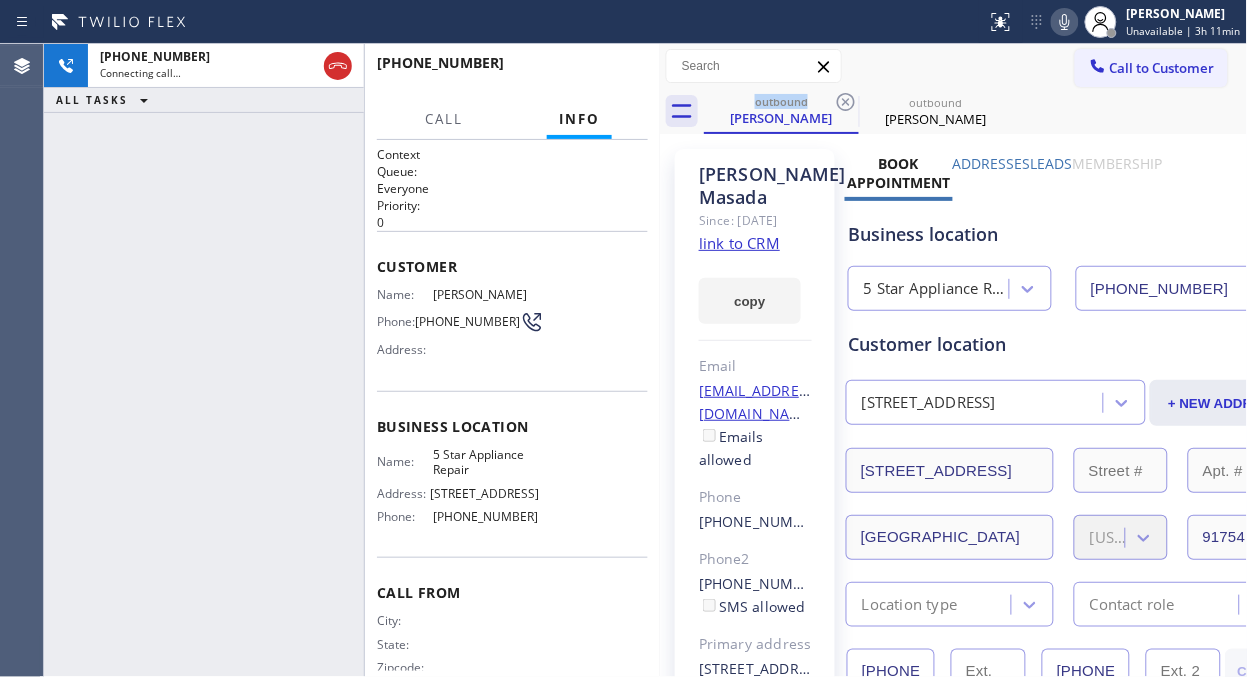 click on "Call to Customer" at bounding box center [1162, 68] 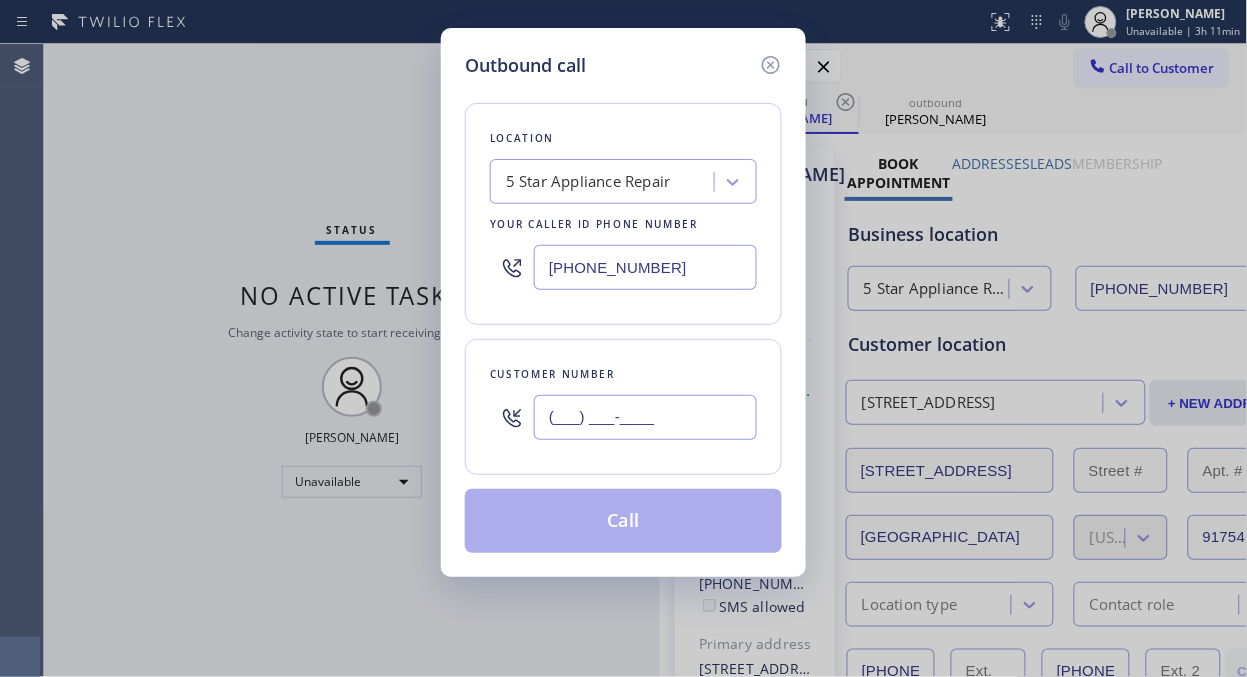click on "(___) ___-____" at bounding box center [645, 417] 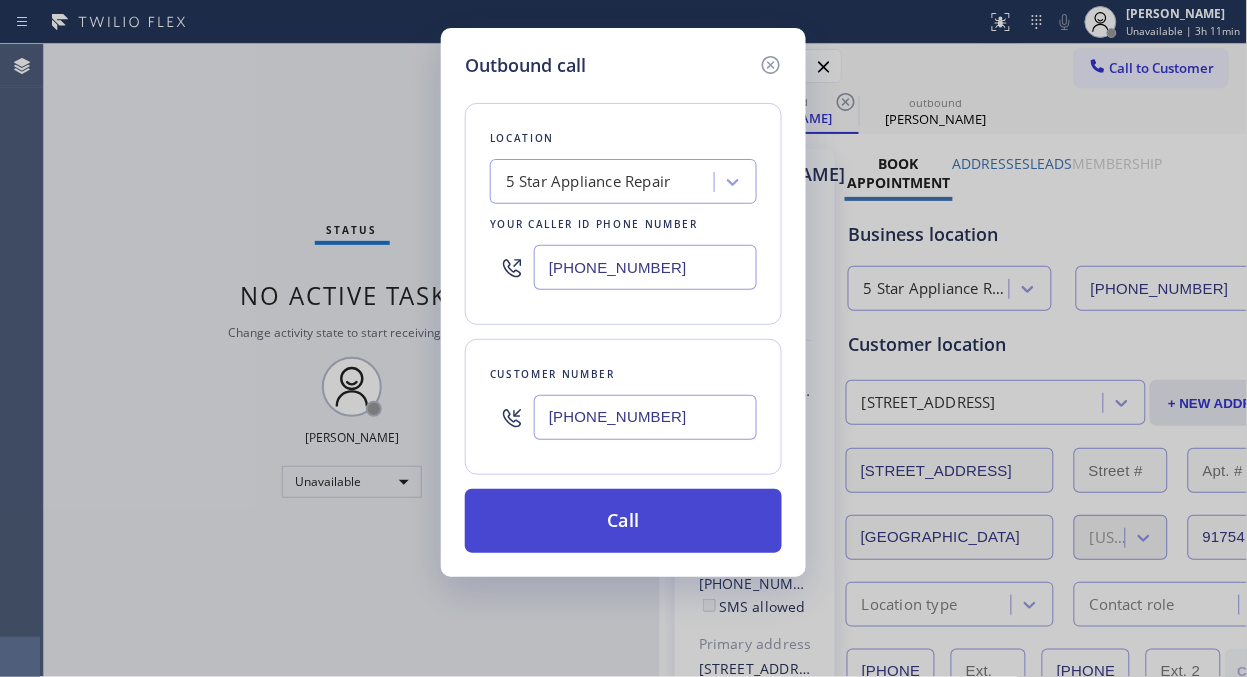 type on "[PHONE_NUMBER]" 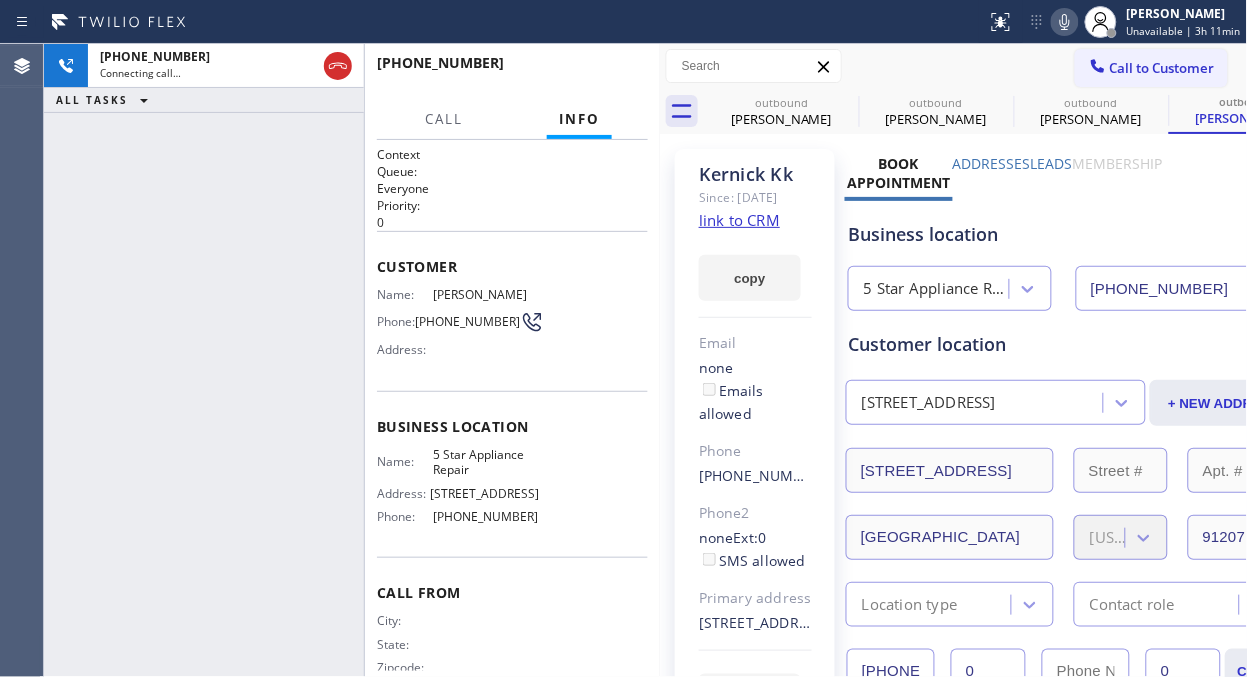 type on "[PHONE_NUMBER]" 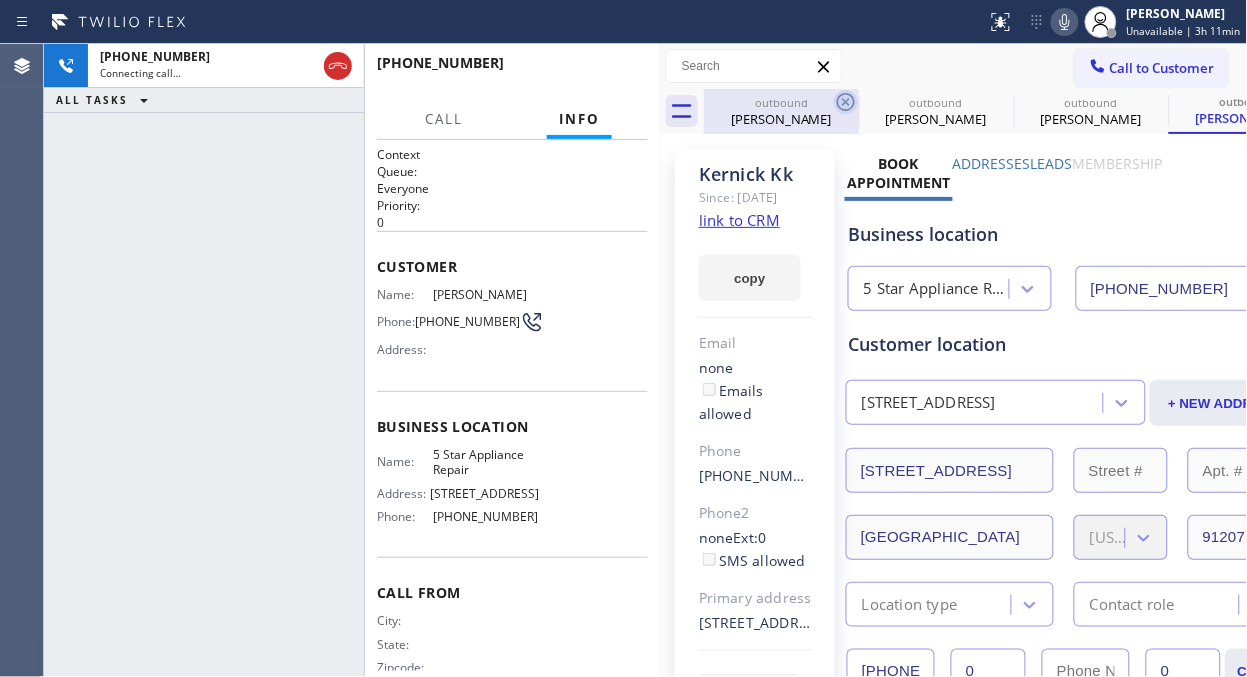 click 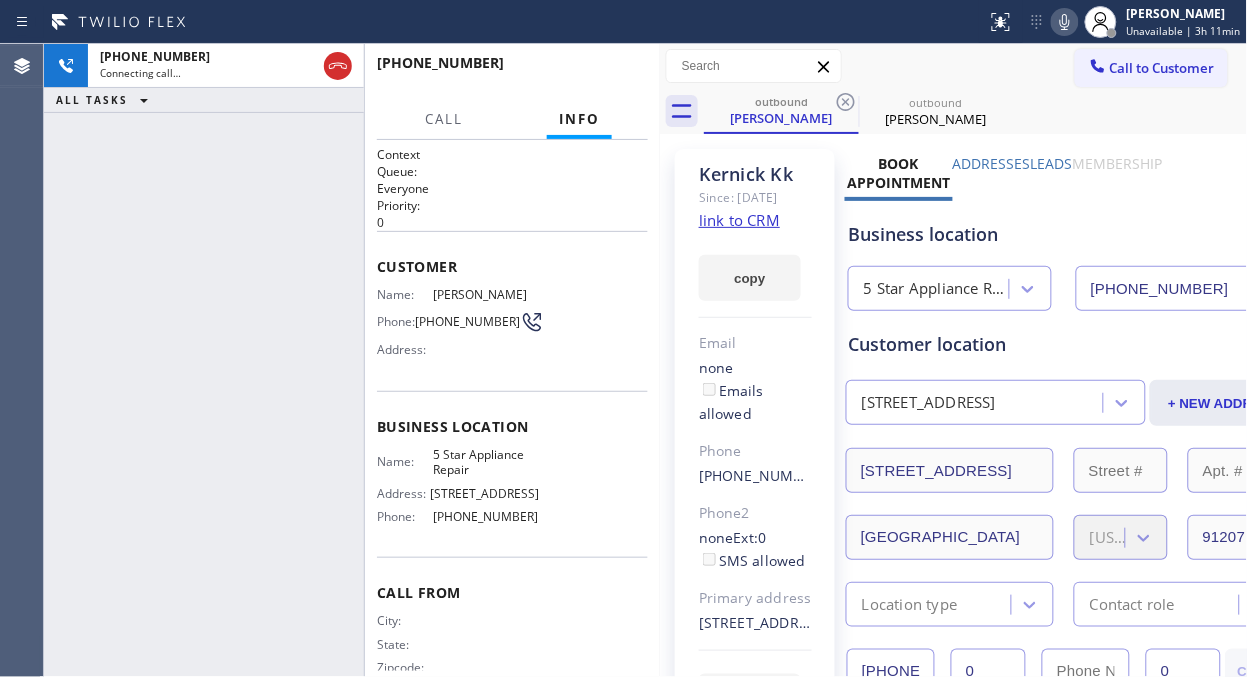 click 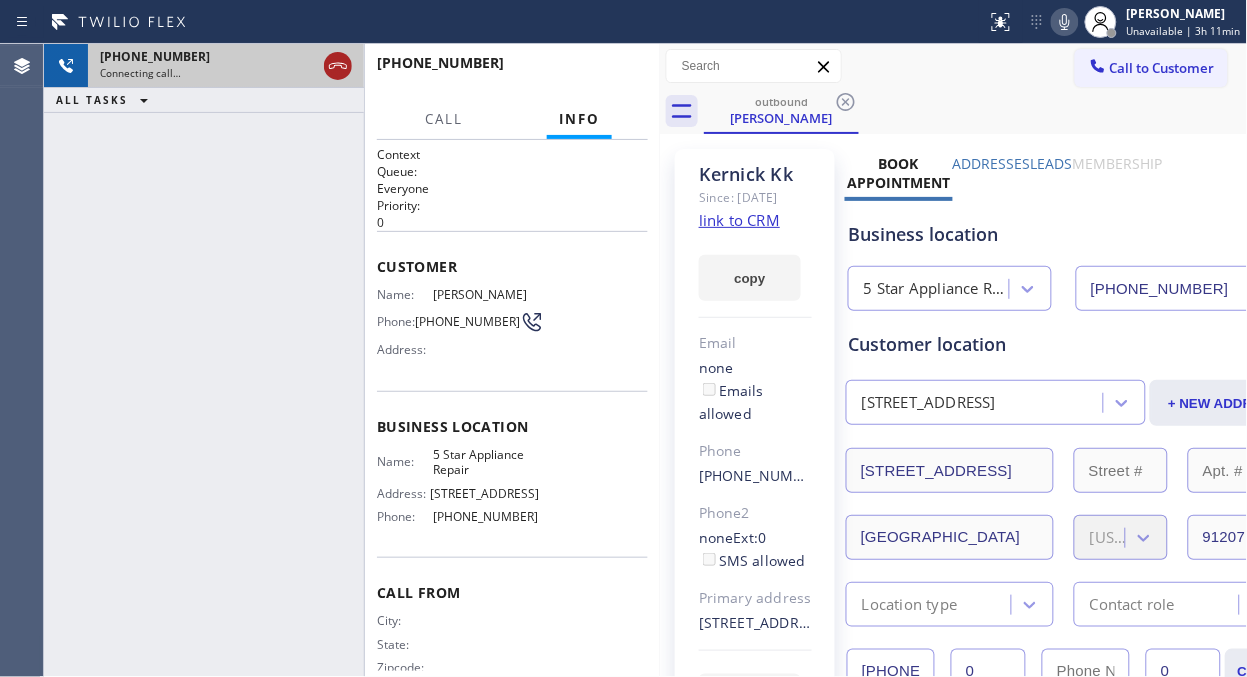 click 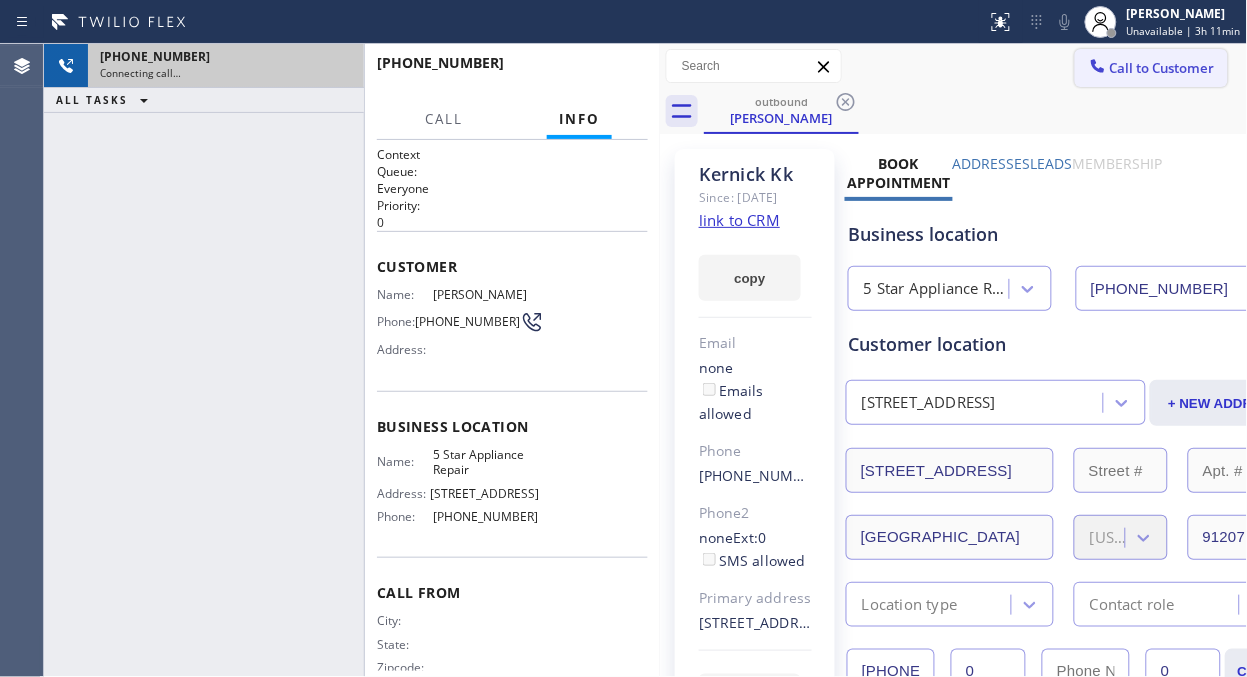 click on "Call to Customer" at bounding box center [1151, 68] 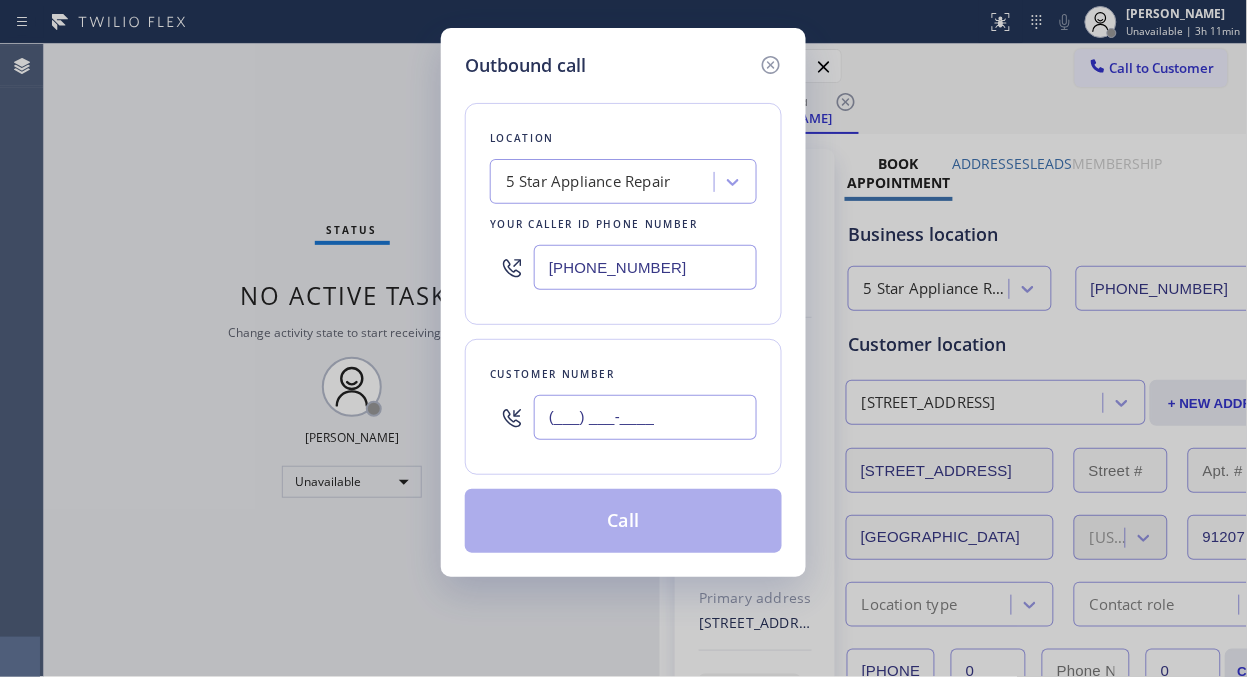 click on "(___) ___-____" at bounding box center [645, 417] 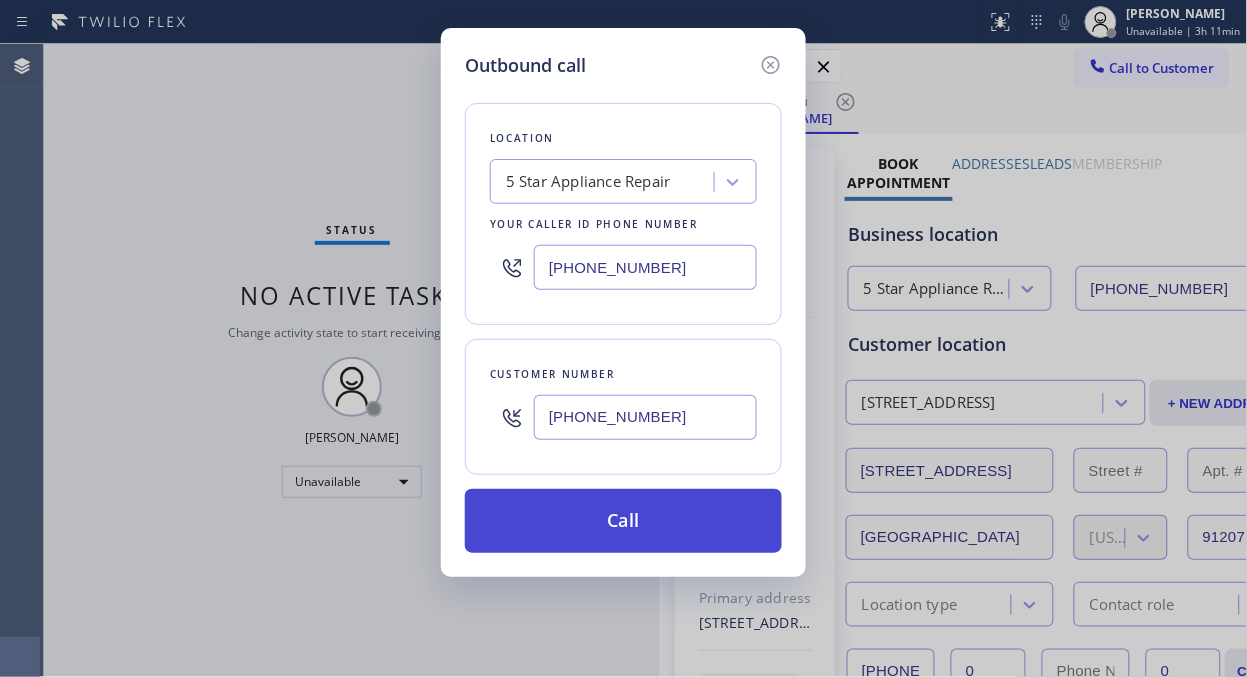 type on "[PHONE_NUMBER]" 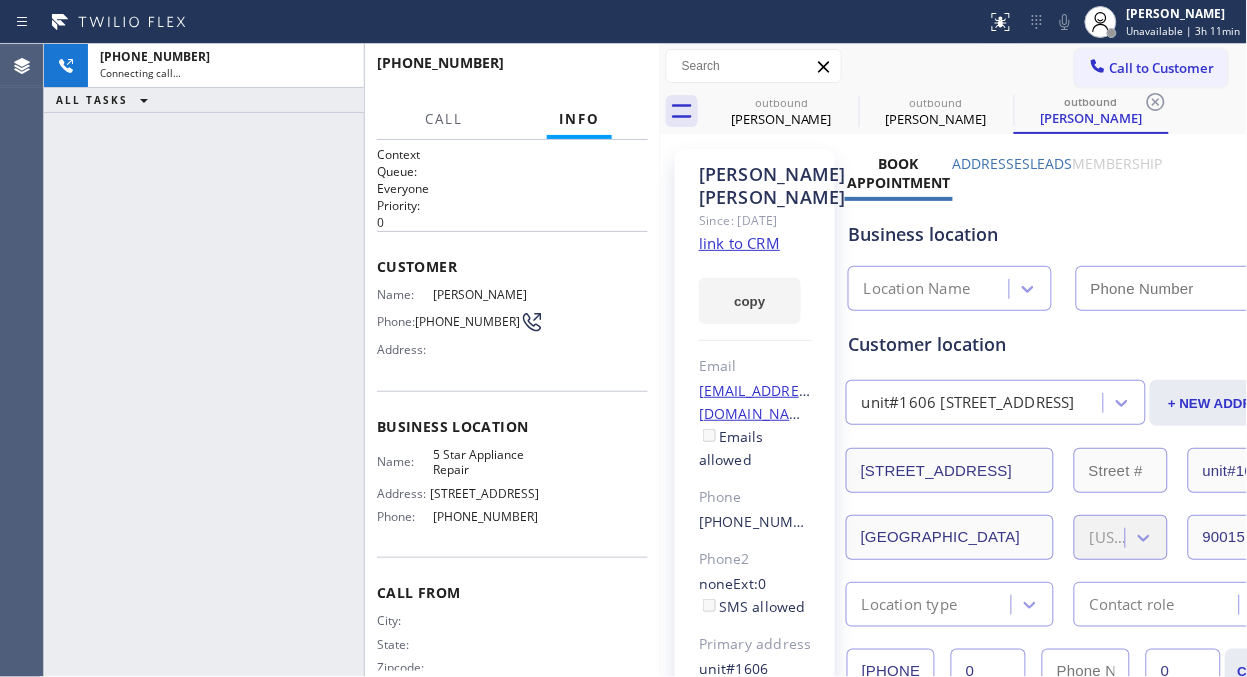 type on "[PHONE_NUMBER]" 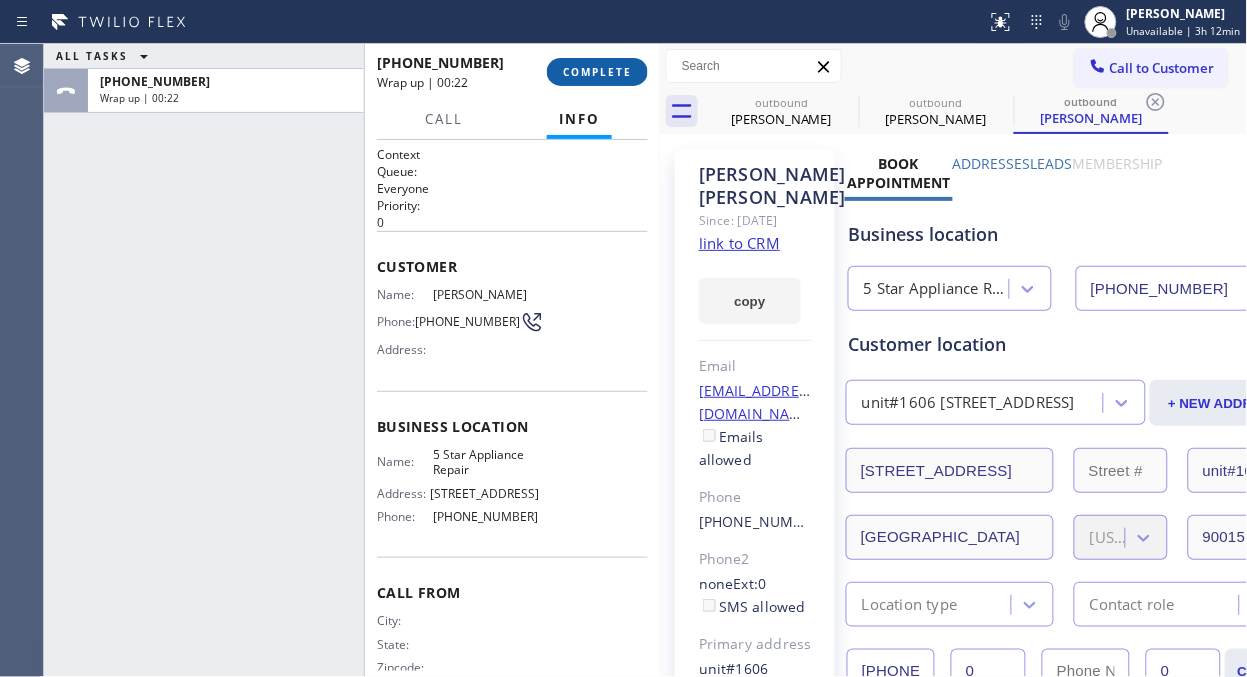click on "COMPLETE" at bounding box center (597, 72) 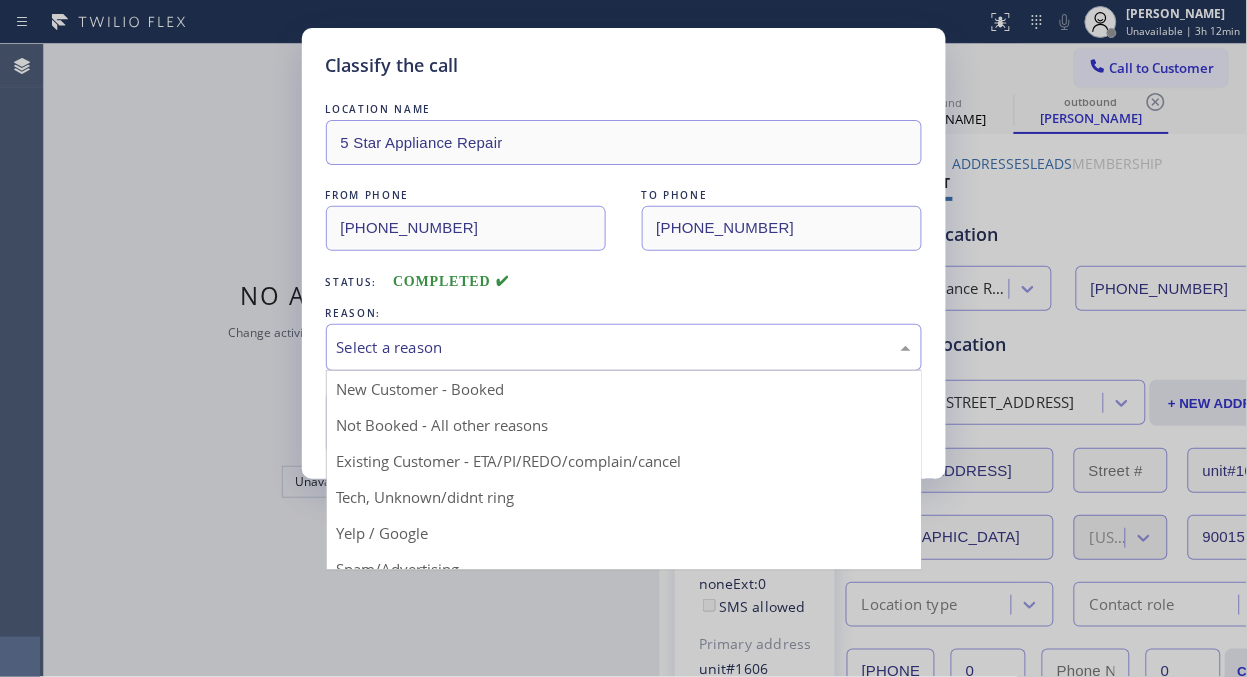 click on "Select a reason" at bounding box center (624, 347) 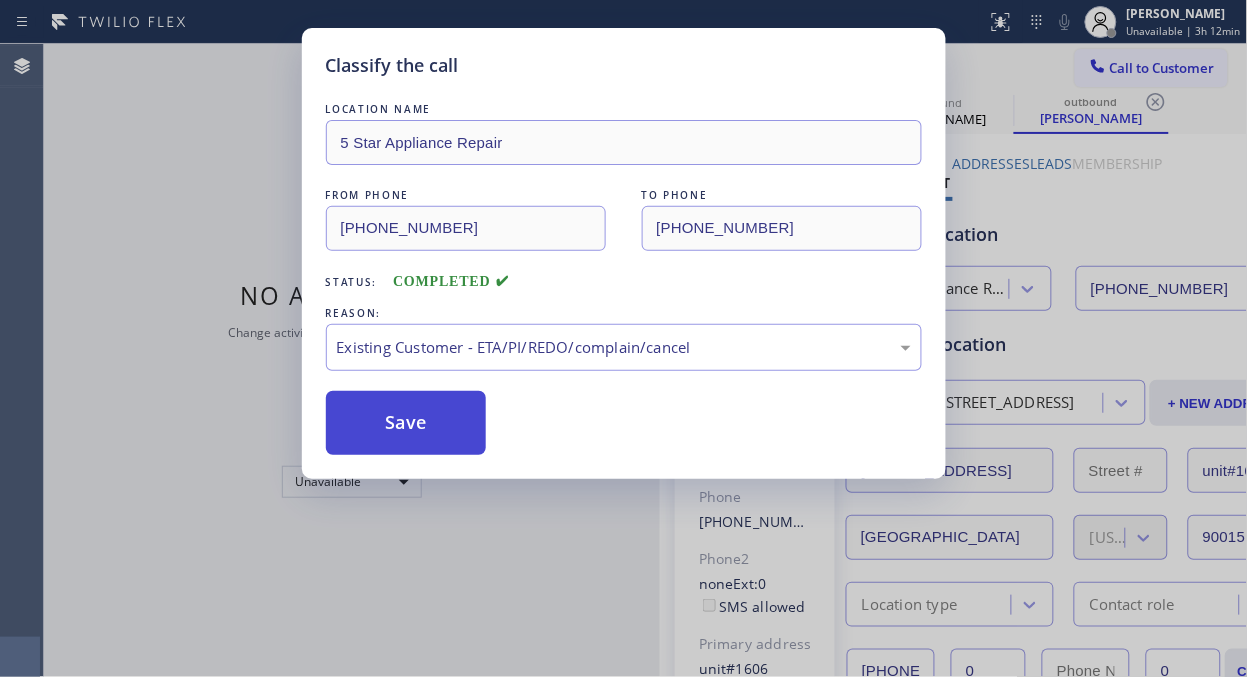 click on "Save" at bounding box center (406, 423) 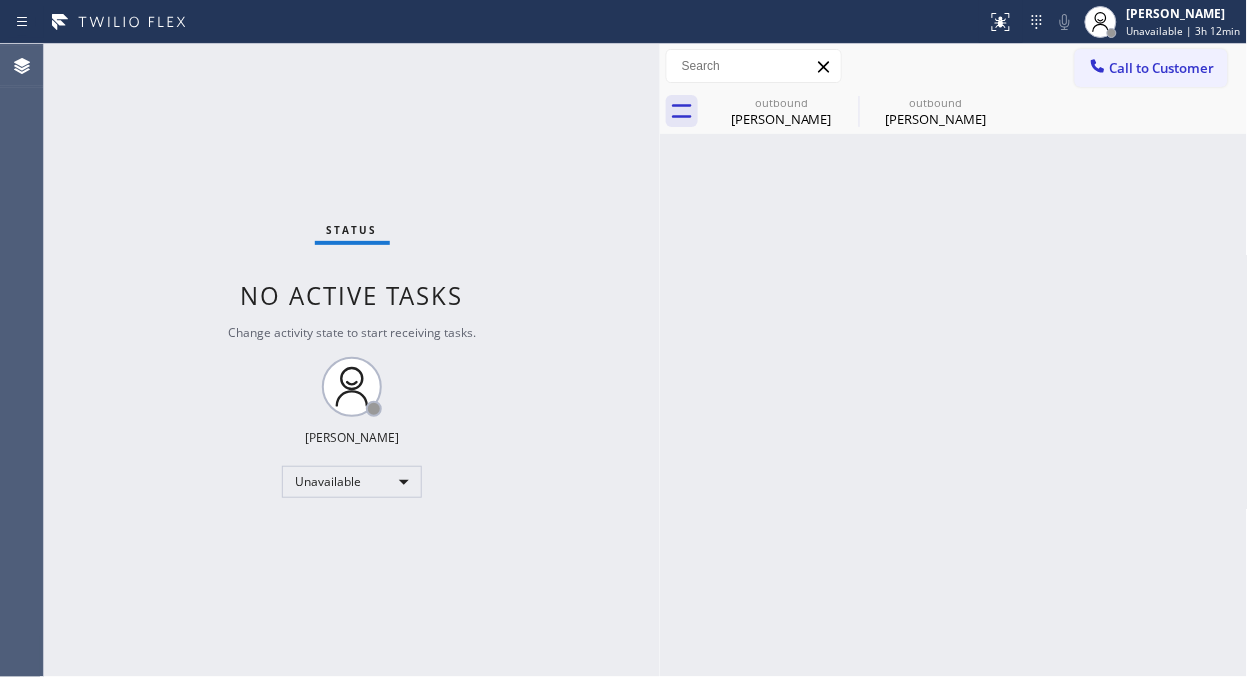 click on "Call to Customer" at bounding box center (1162, 68) 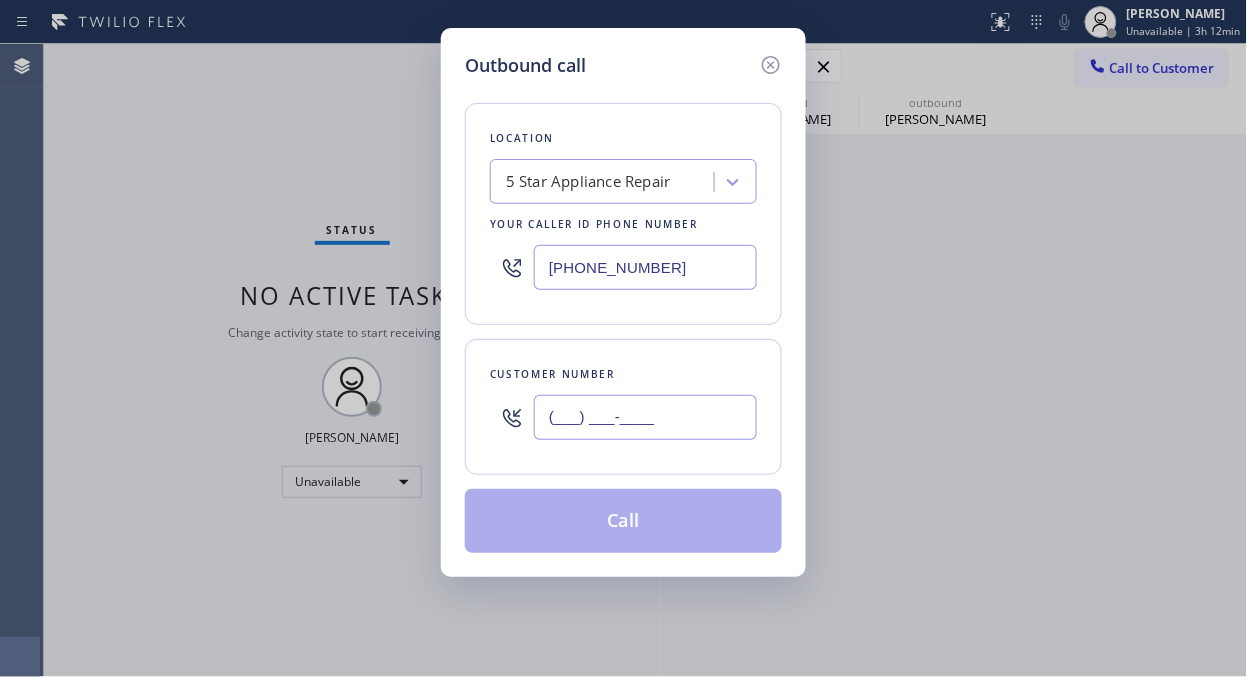 click on "(___) ___-____" at bounding box center [645, 417] 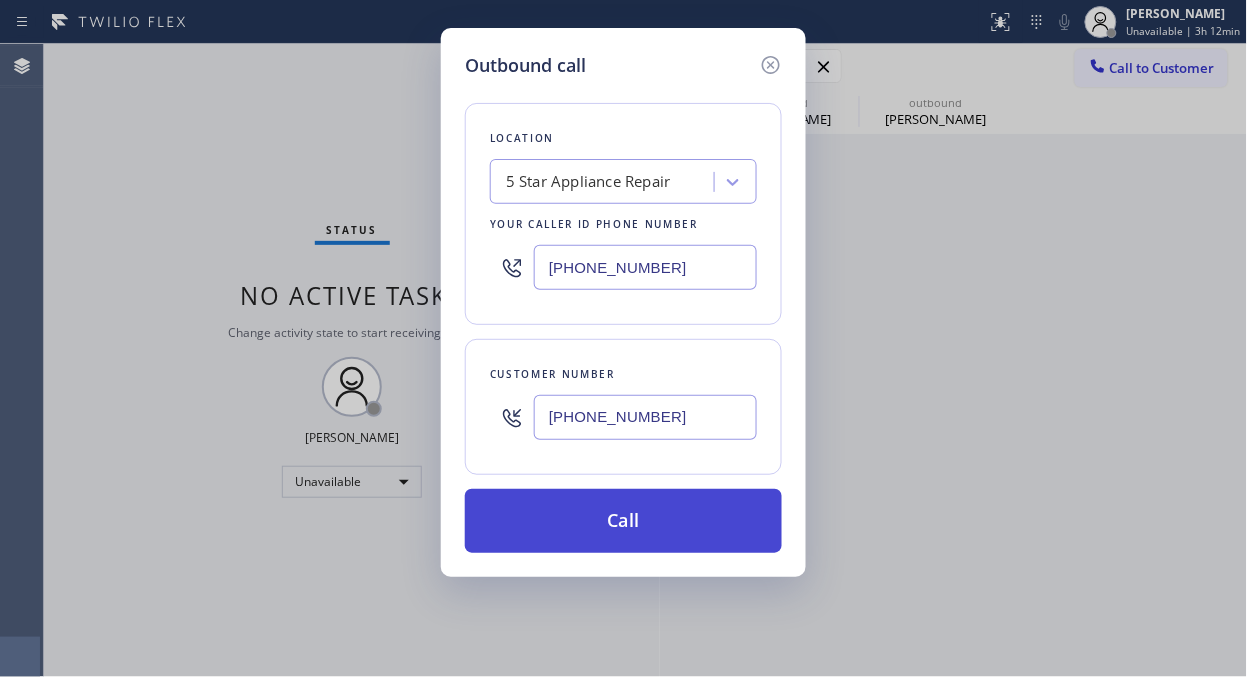 type on "[PHONE_NUMBER]" 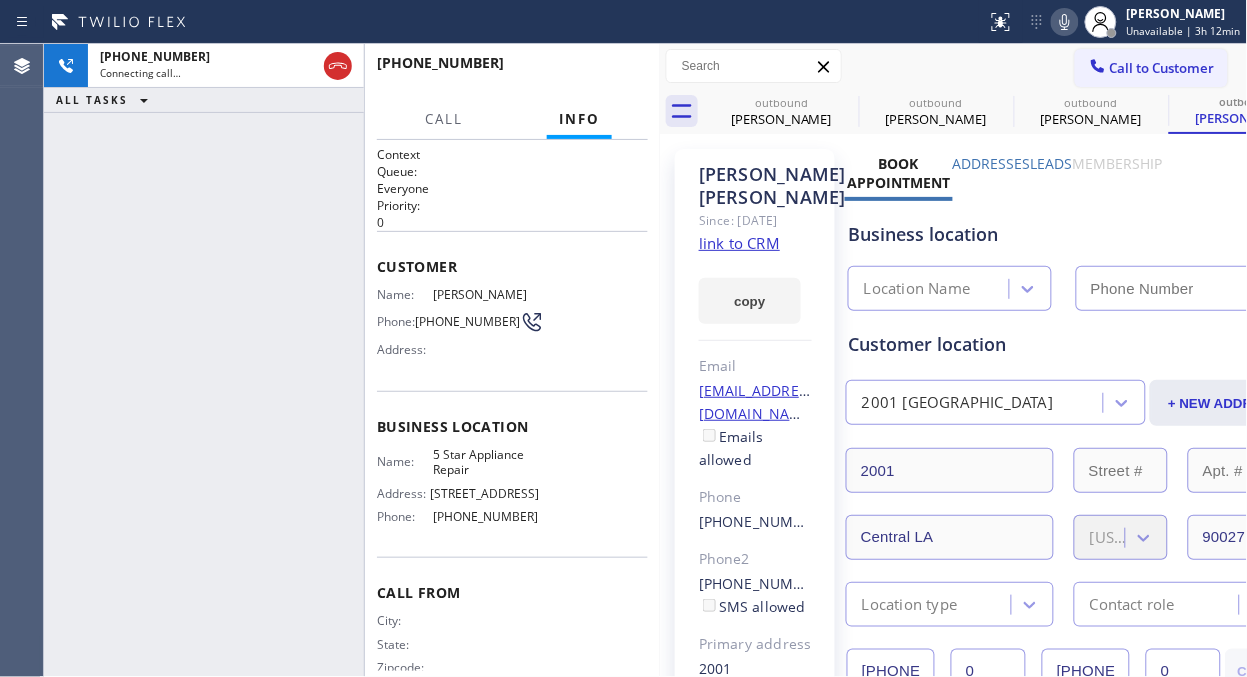 type on "[PHONE_NUMBER]" 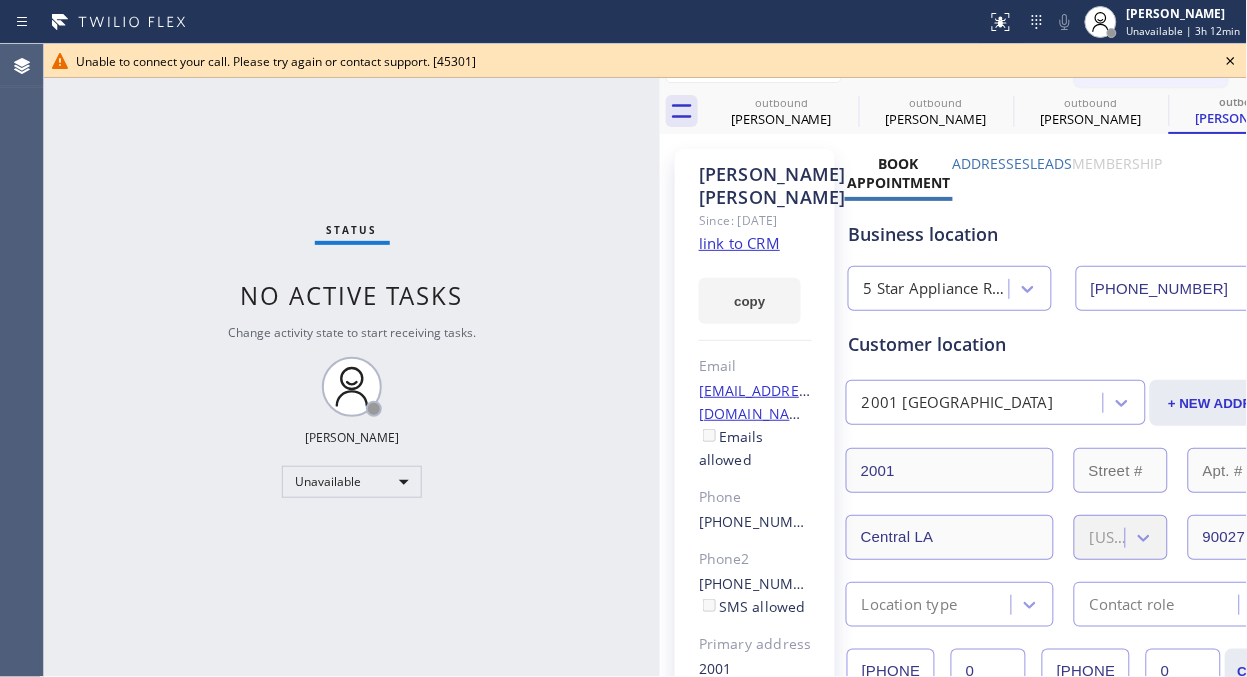 click 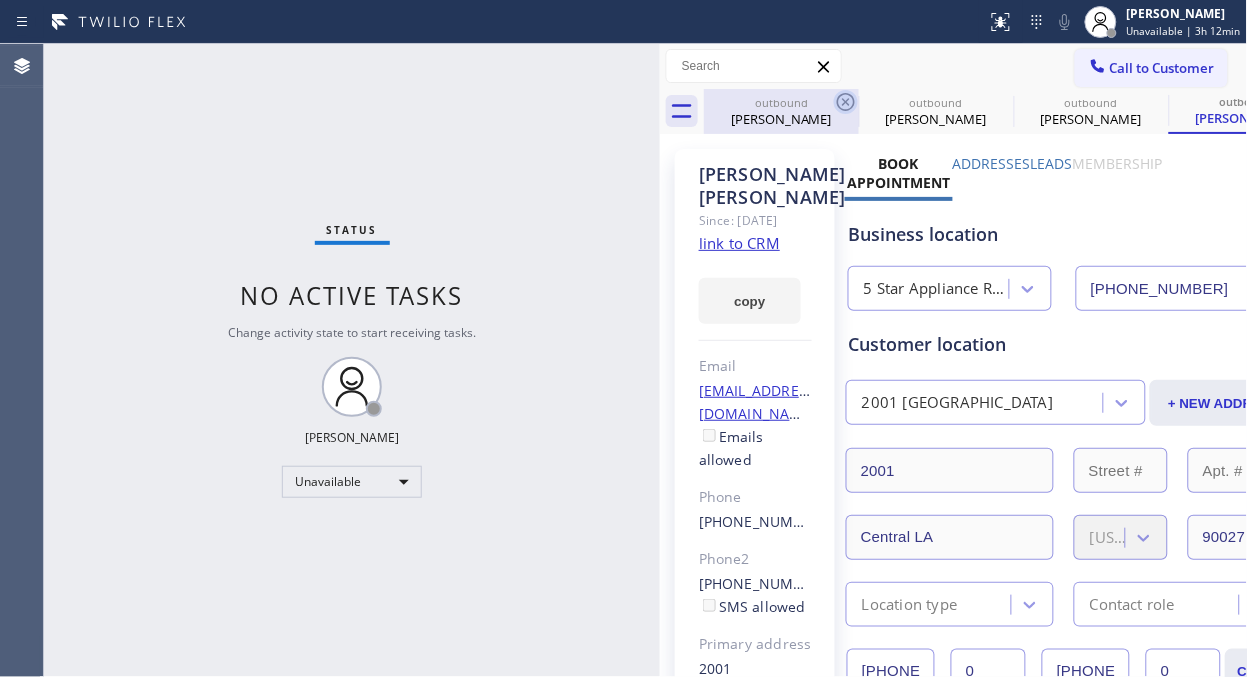 click 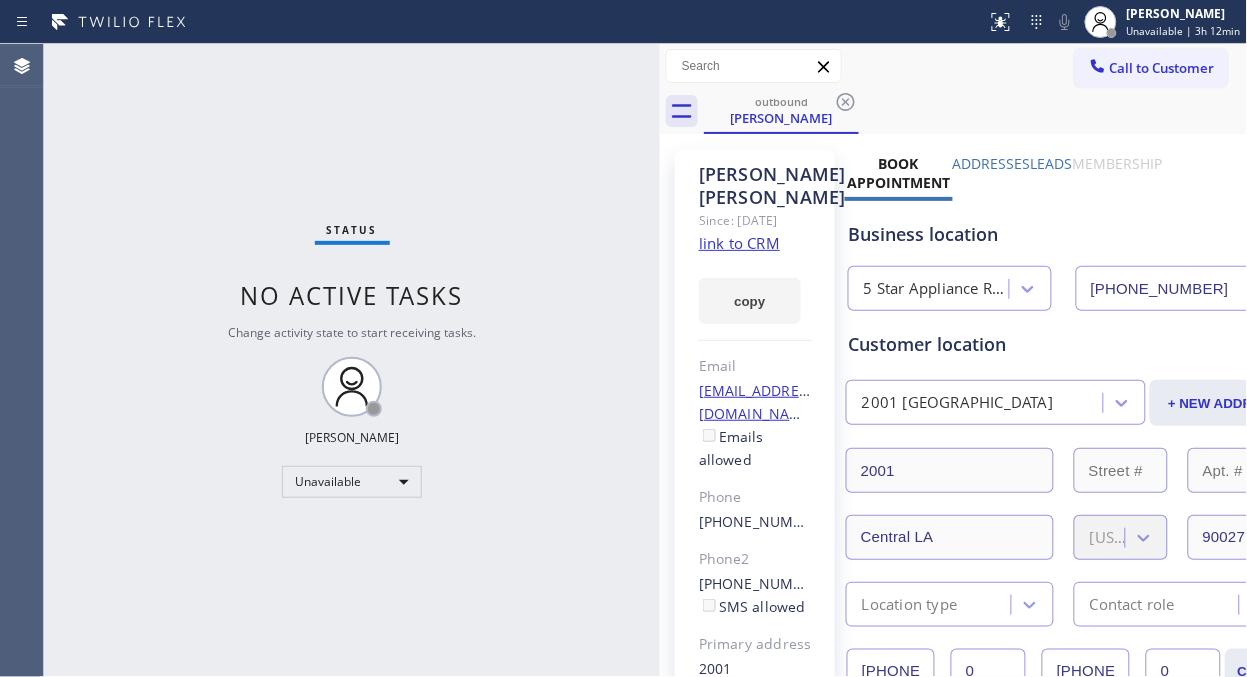 click 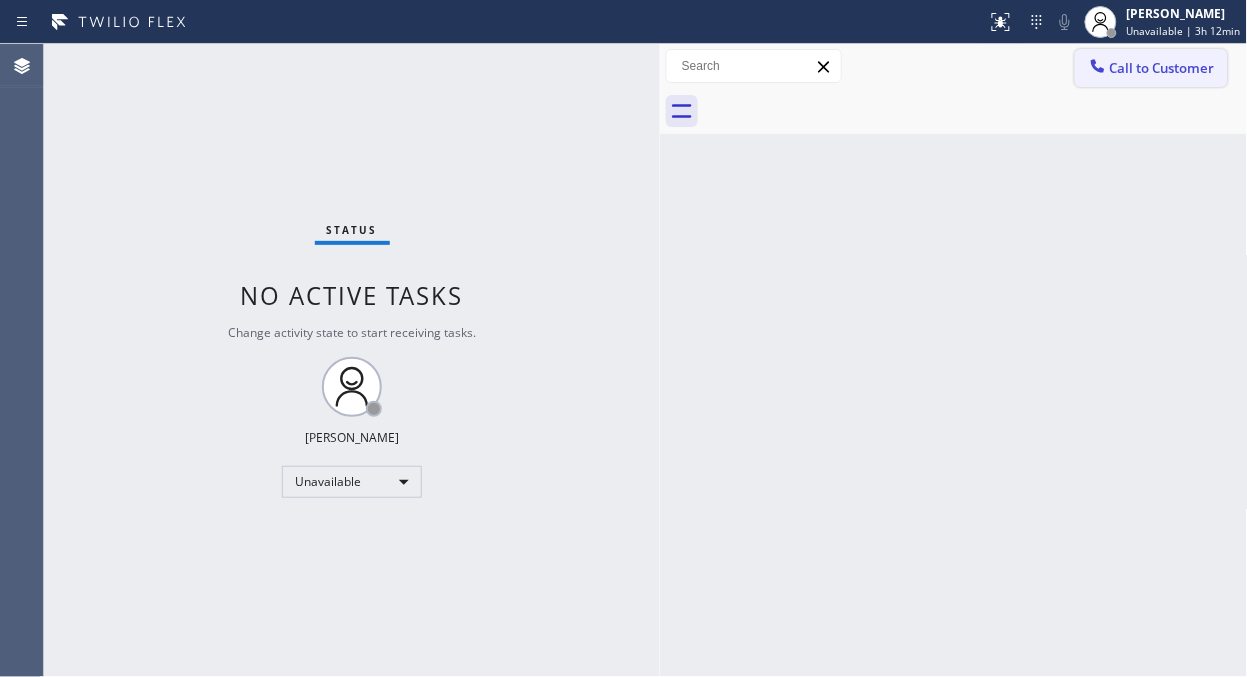 click on "Call to Customer" at bounding box center [1162, 68] 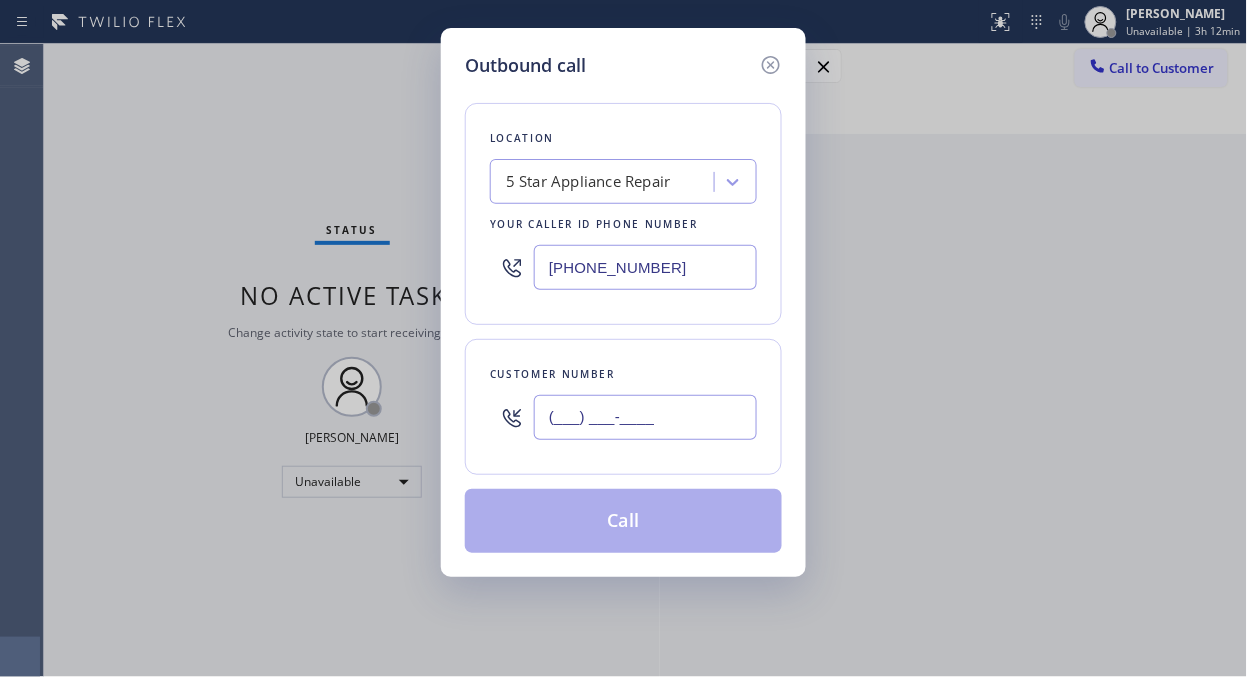 click on "(___) ___-____" at bounding box center (645, 417) 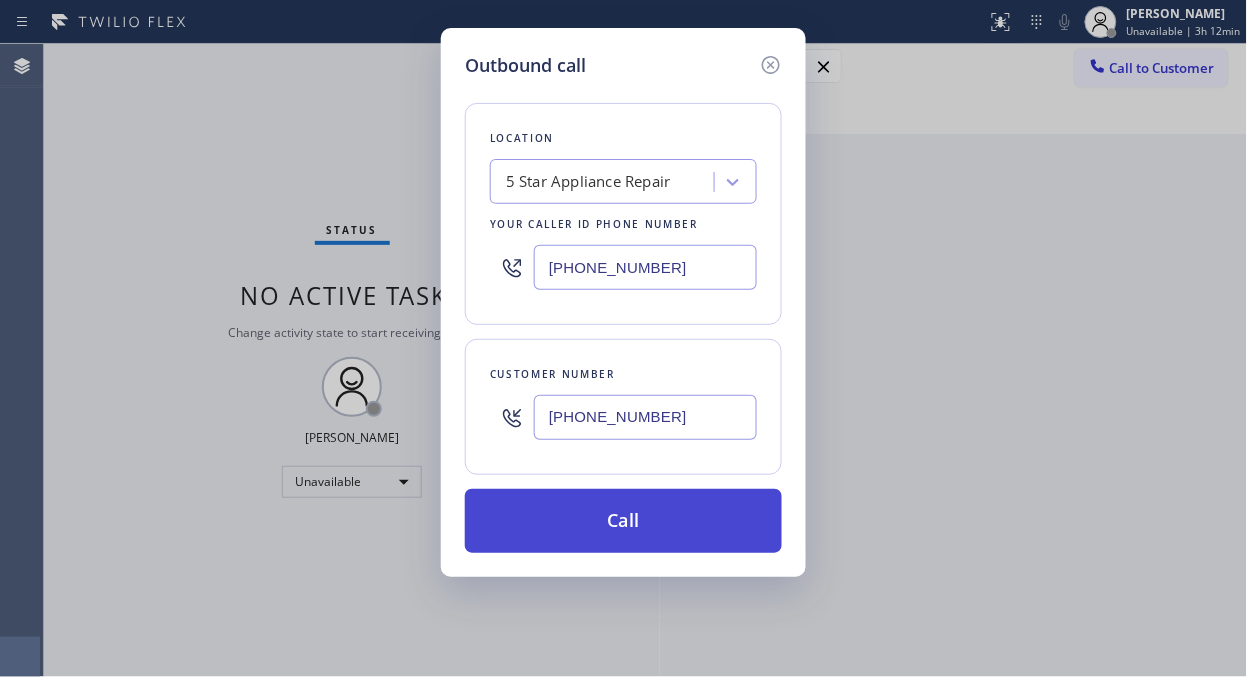type on "[PHONE_NUMBER]" 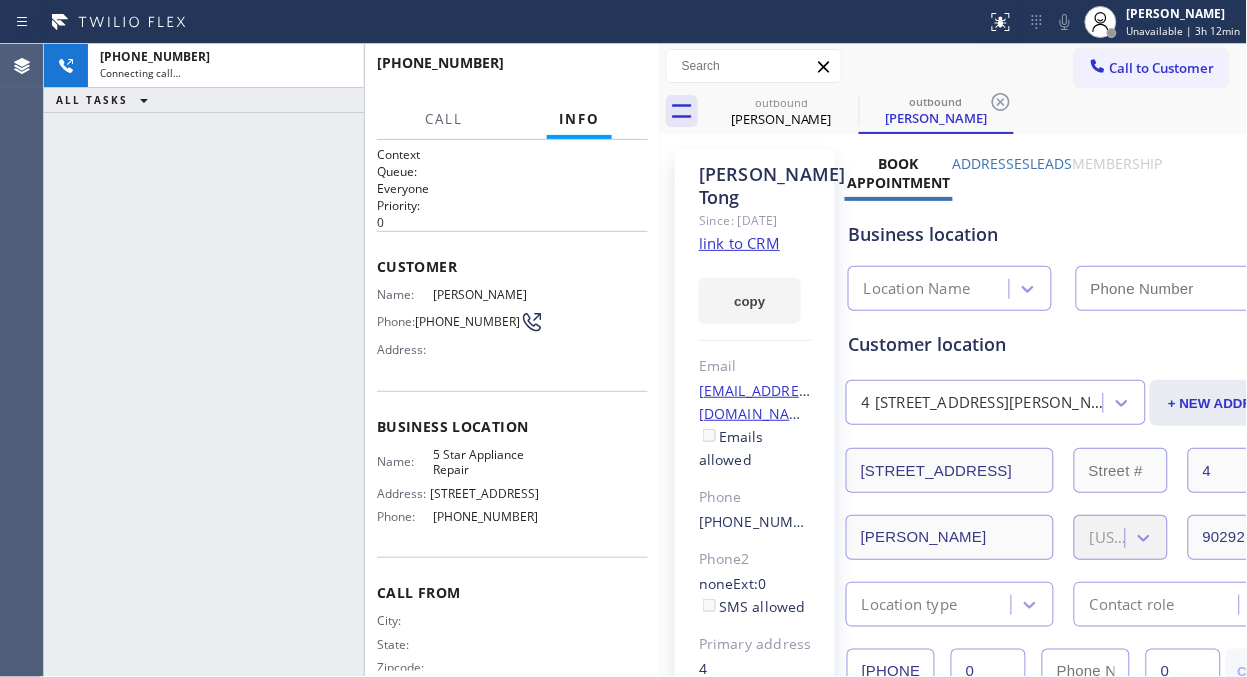 type on "[PHONE_NUMBER]" 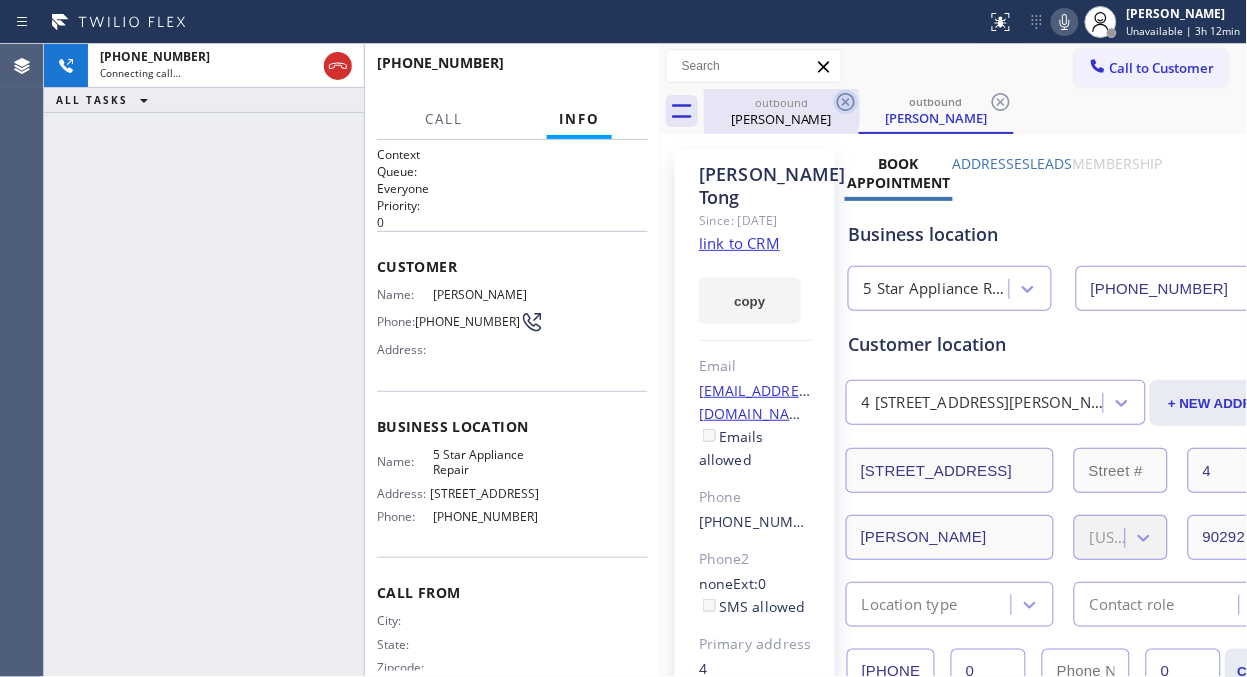 click 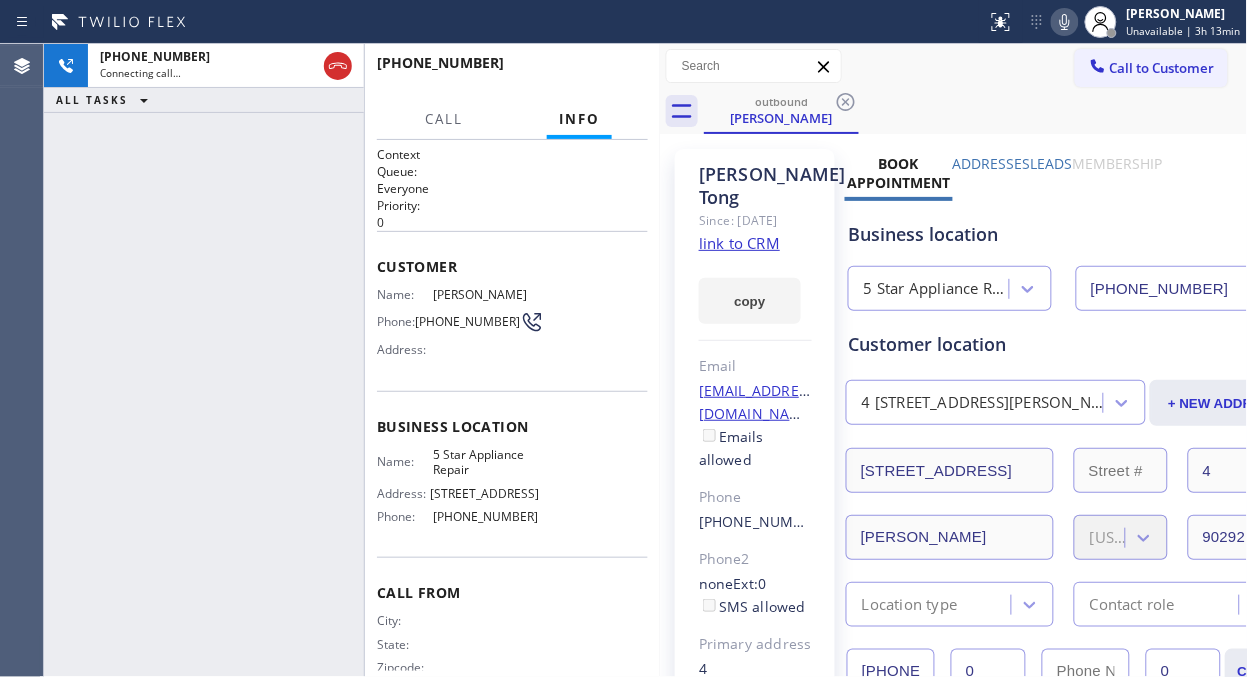 click 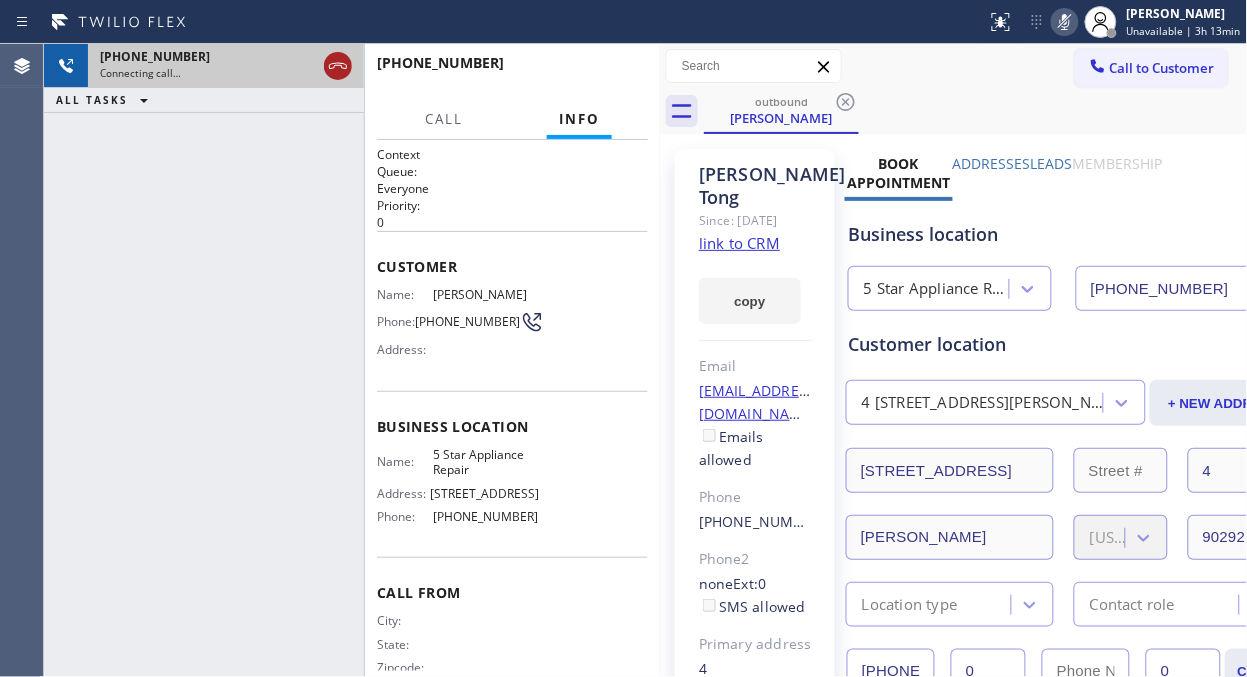 click 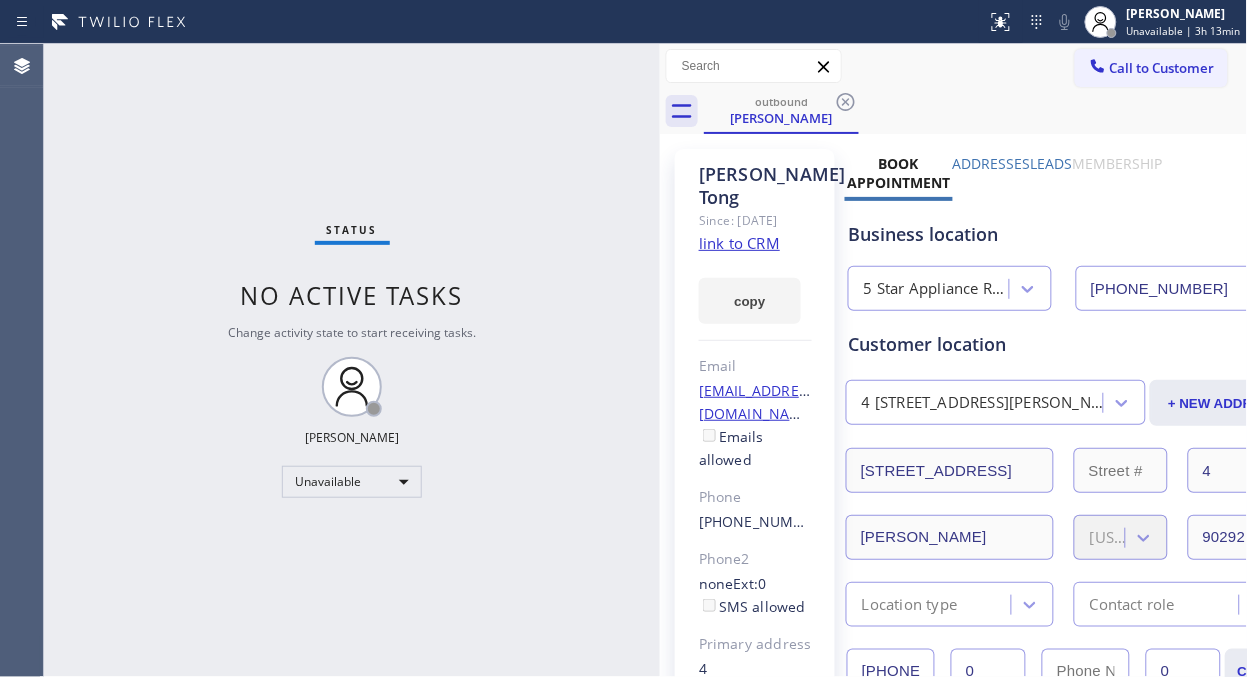 click on "Call to Customer" at bounding box center [1151, 68] 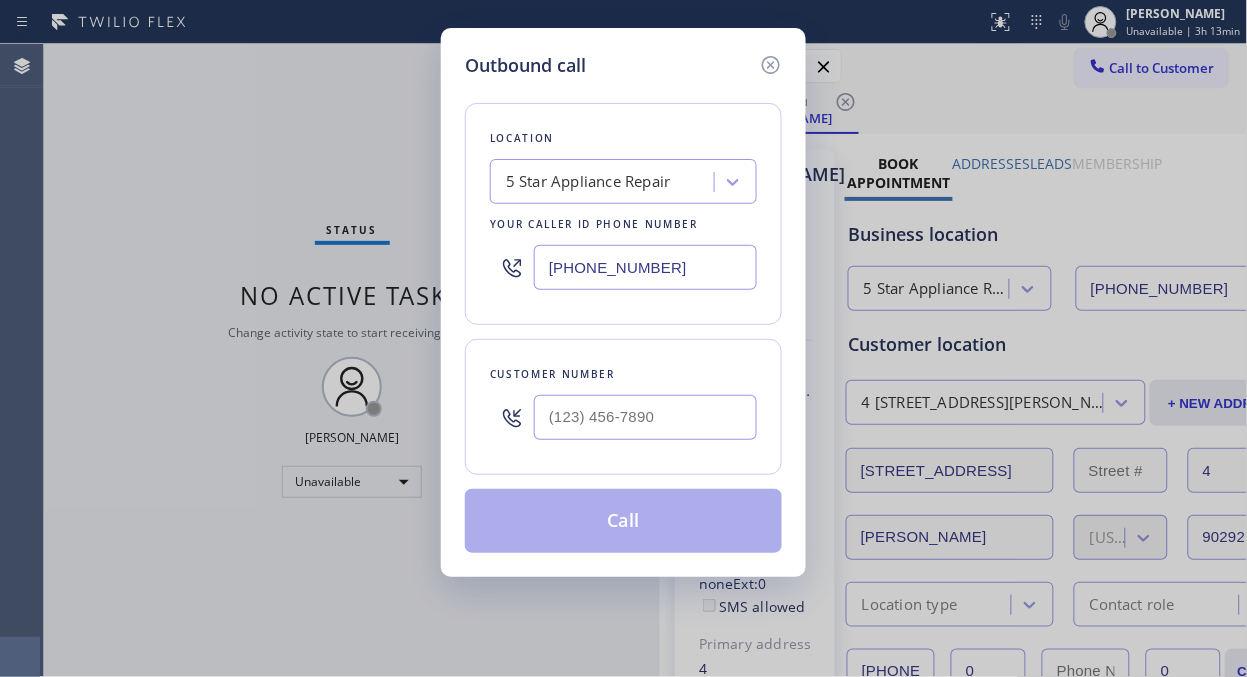 click on "Outbound call Location 5 Star Appliance Repair Your caller id phone number [PHONE_NUMBER] Customer number Call" at bounding box center (623, 338) 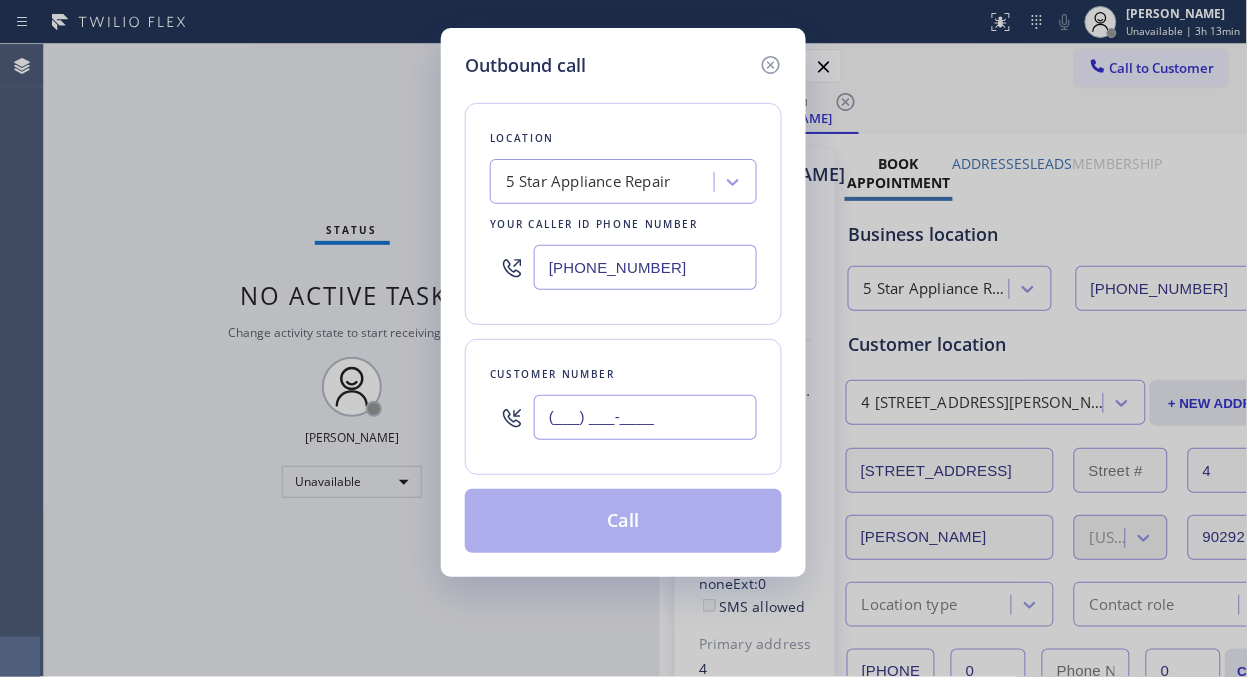 click on "(___) ___-____" at bounding box center [645, 417] 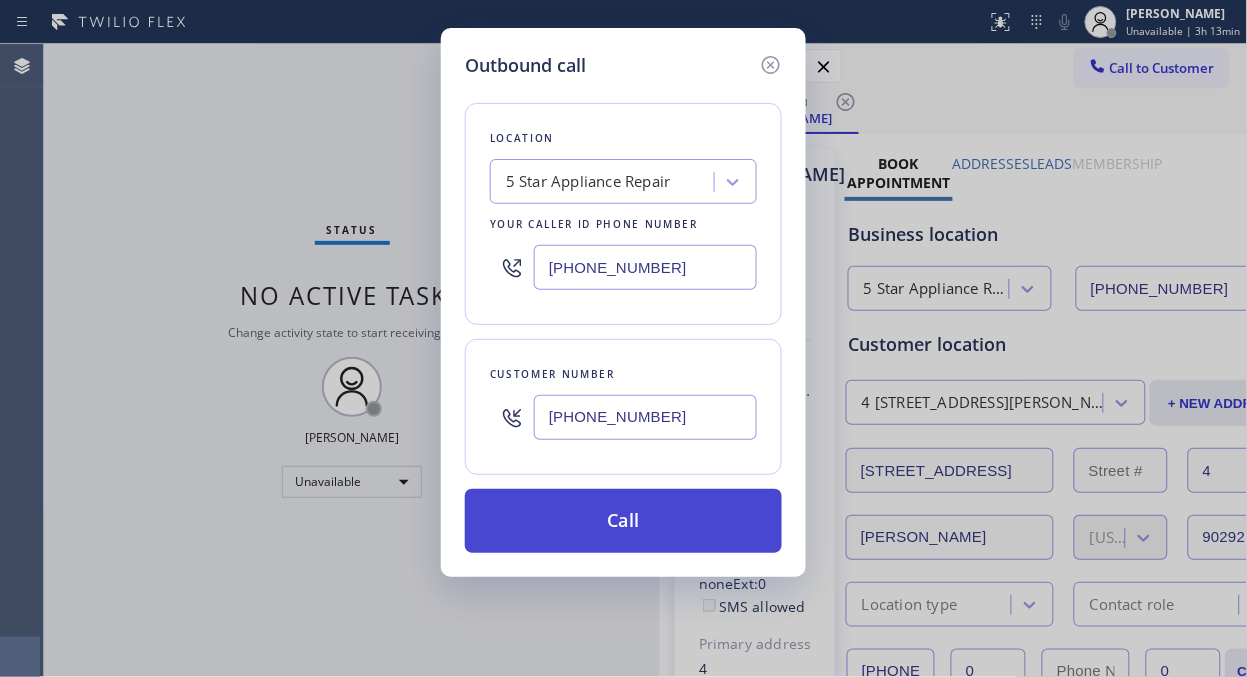 type on "[PHONE_NUMBER]" 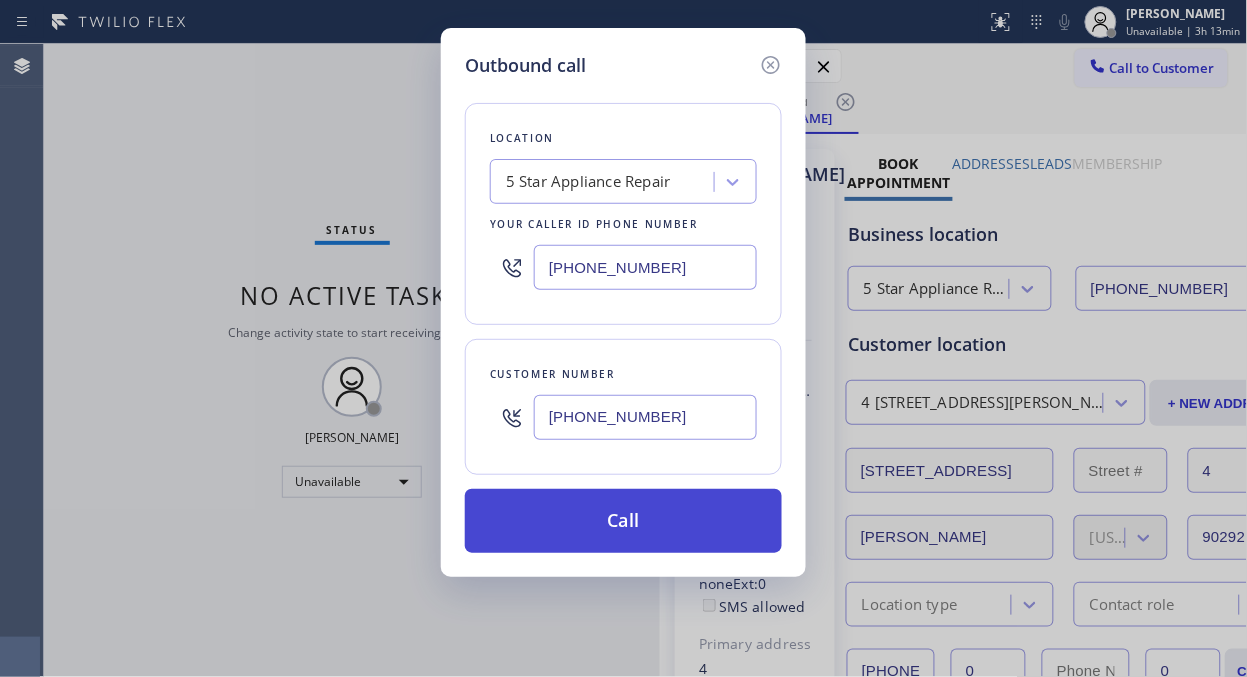 click on "Call" at bounding box center (623, 521) 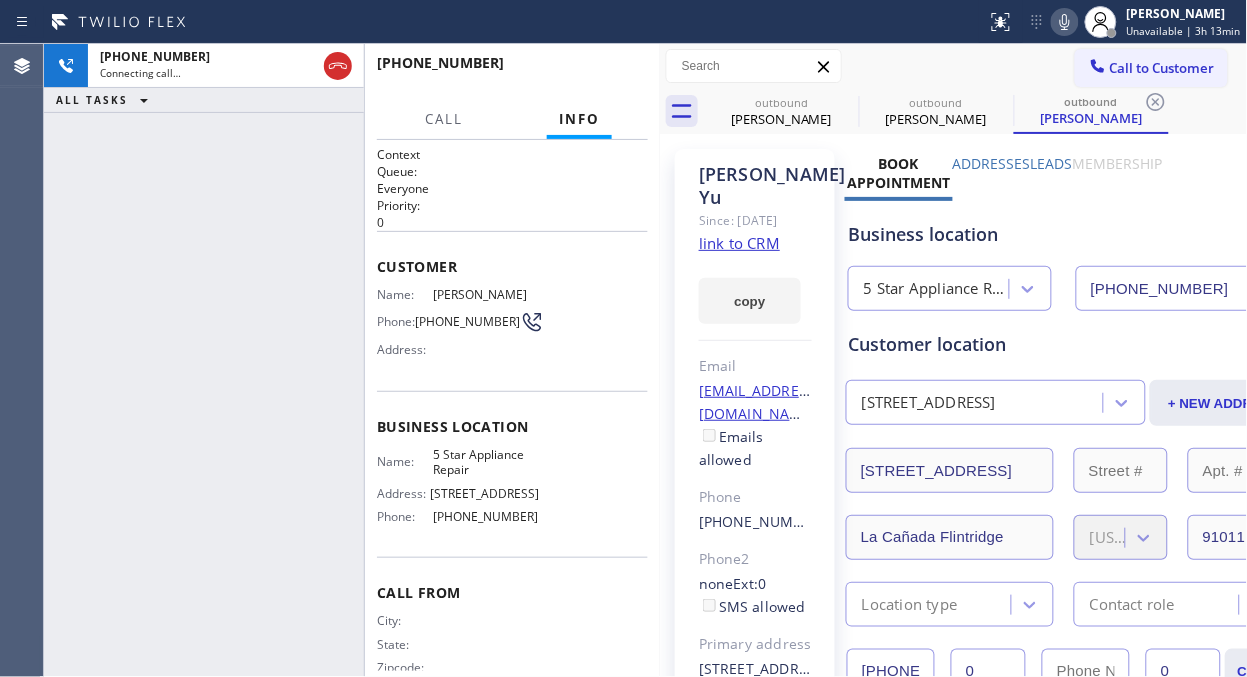 type on "[PHONE_NUMBER]" 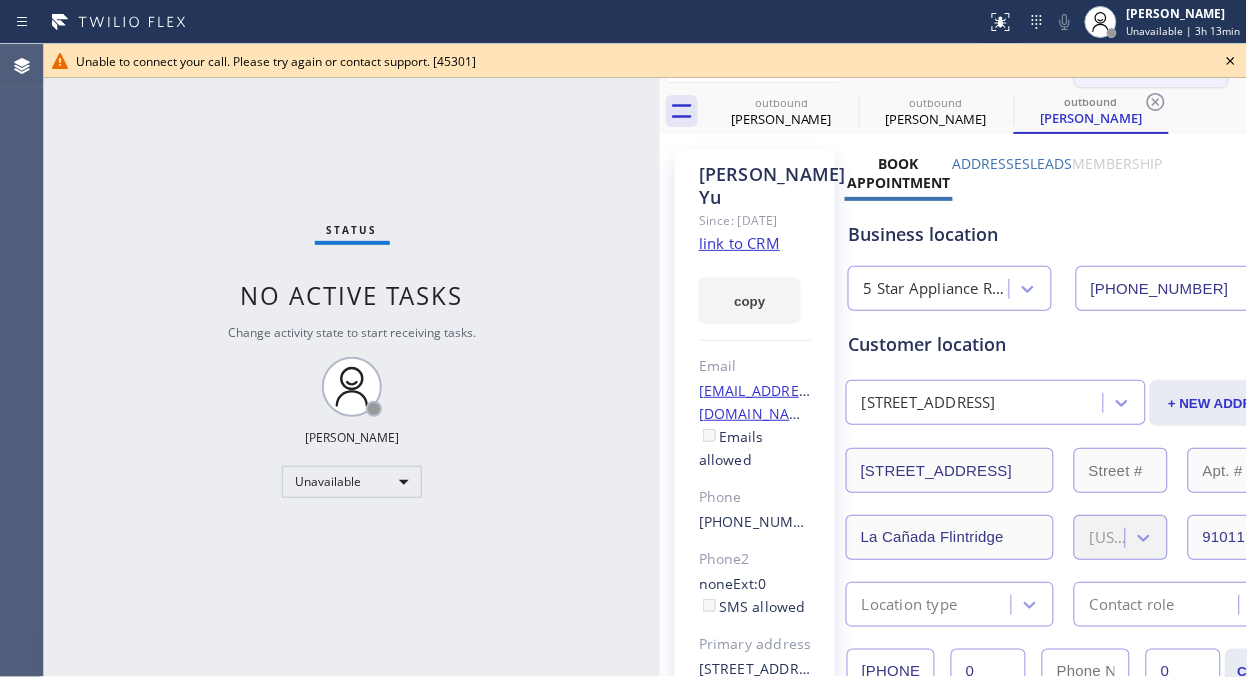 click 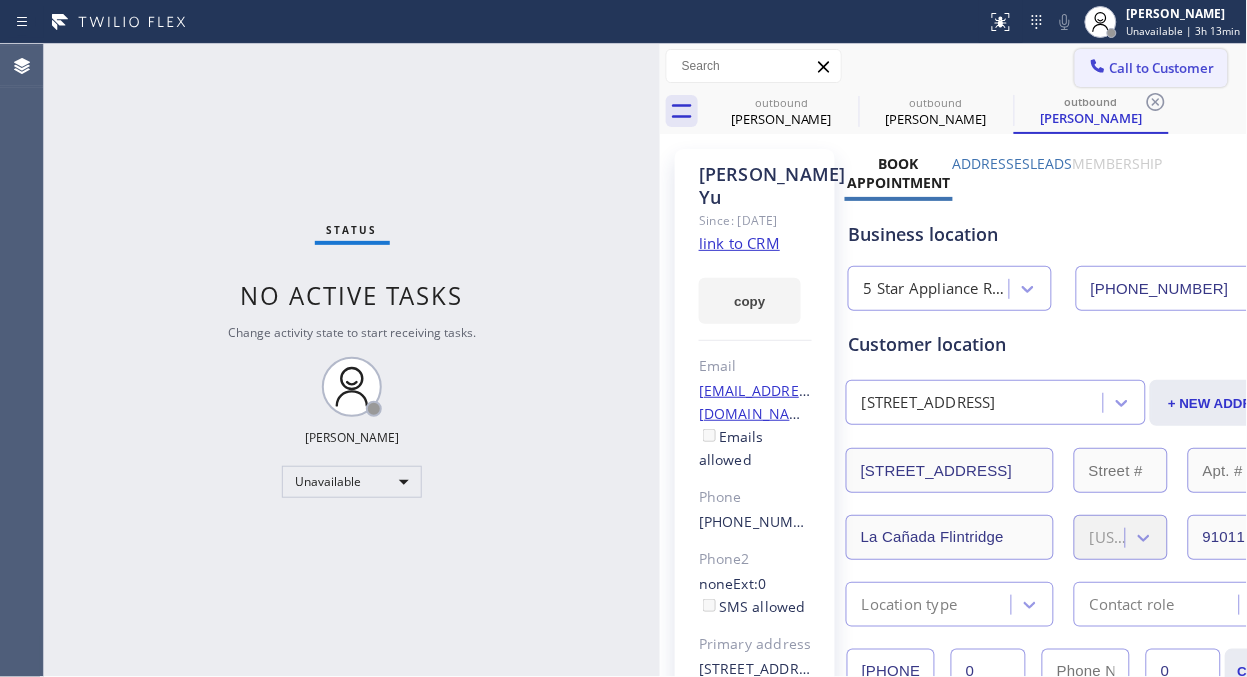 click on "Call to Customer" at bounding box center (1151, 68) 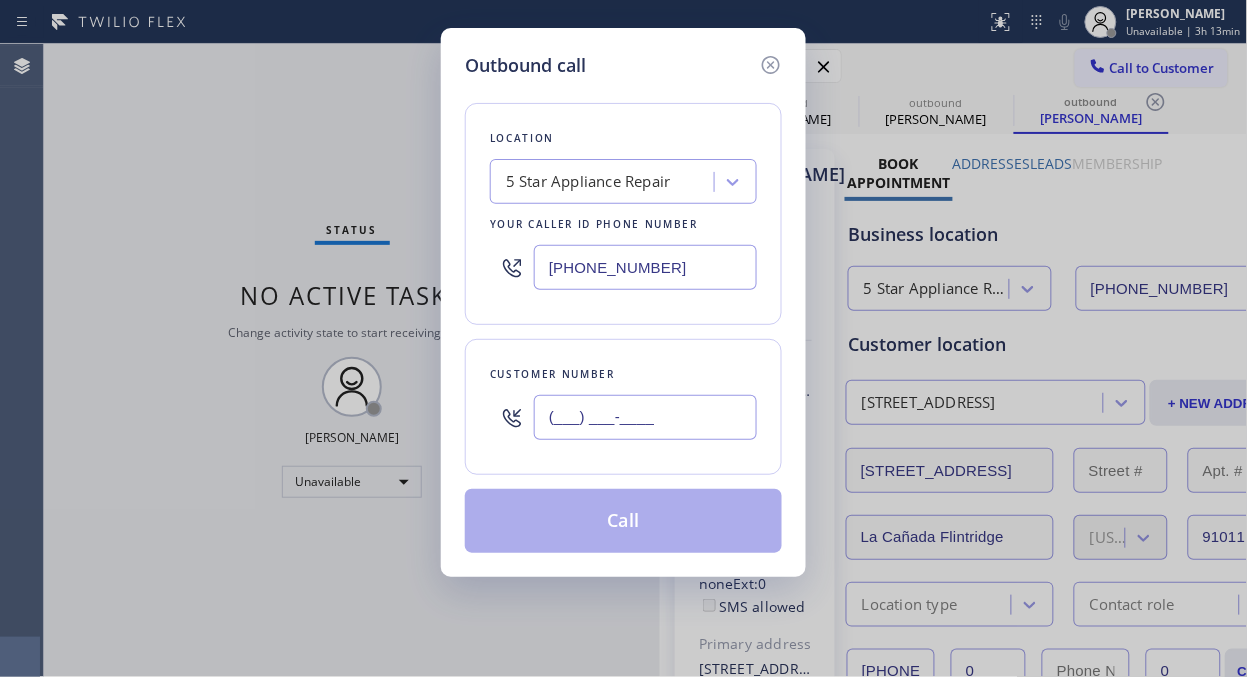 click on "(___) ___-____" at bounding box center [645, 417] 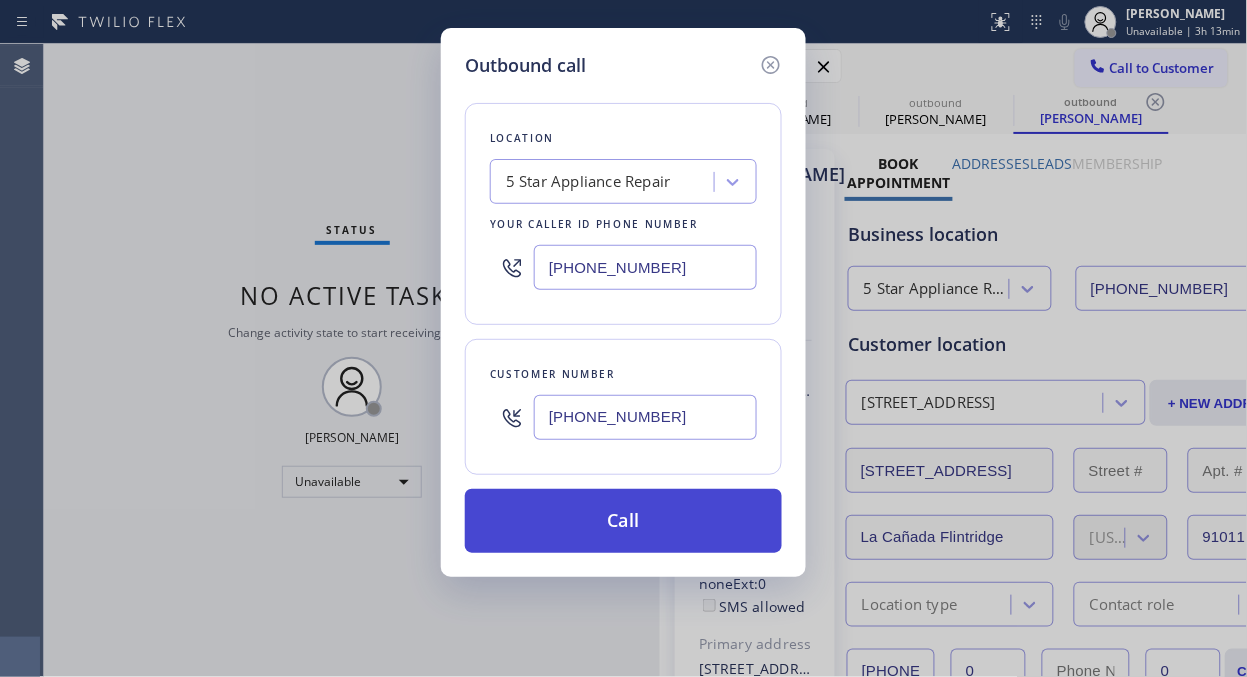 type on "[PHONE_NUMBER]" 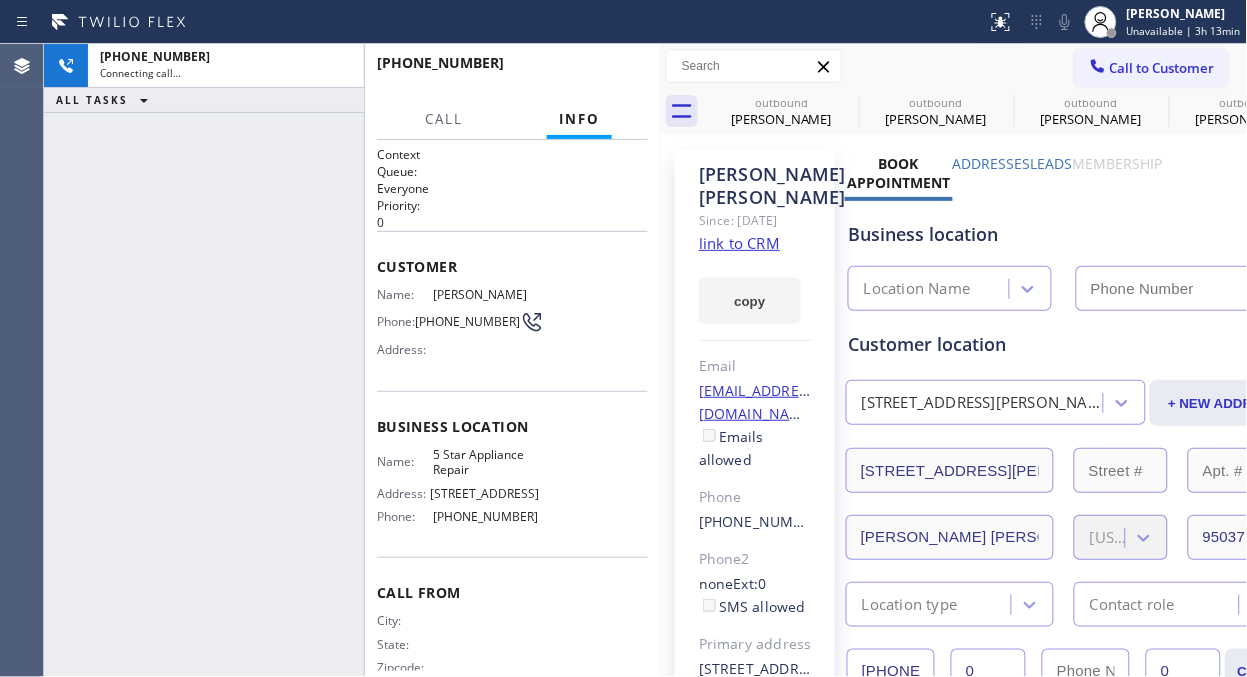 type on "[PHONE_NUMBER]" 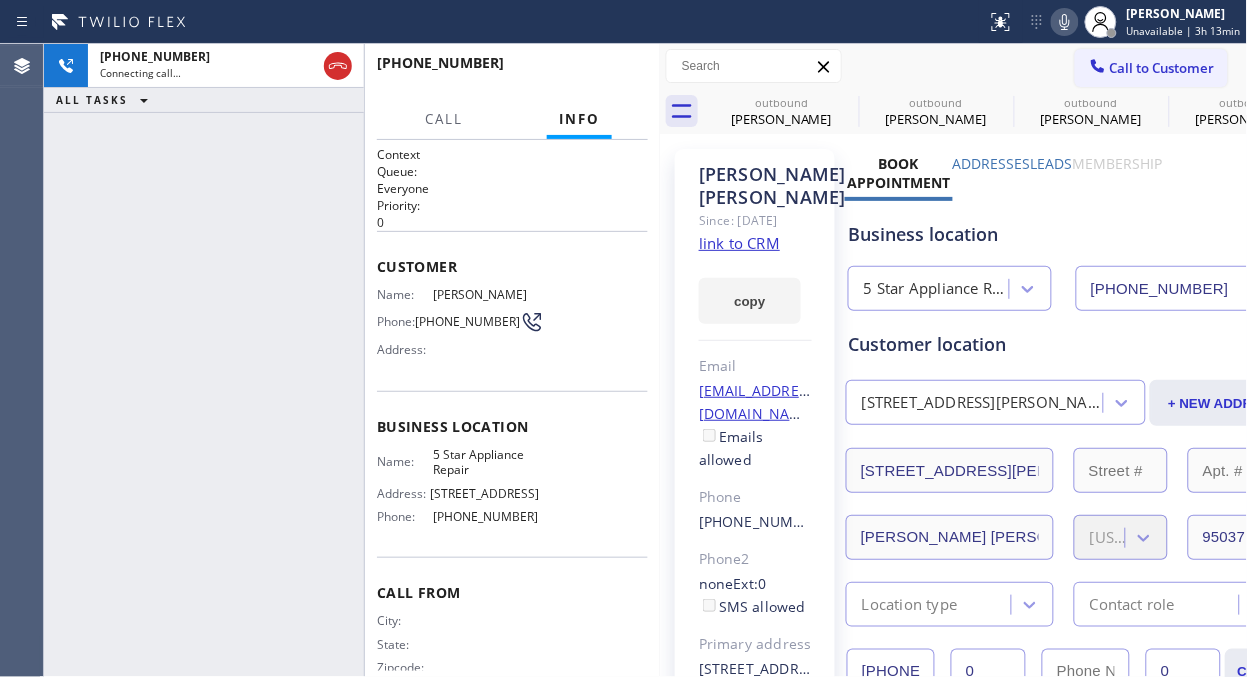 drag, startPoint x: 341, startPoint y: 72, endPoint x: 942, endPoint y: 2, distance: 605.0628 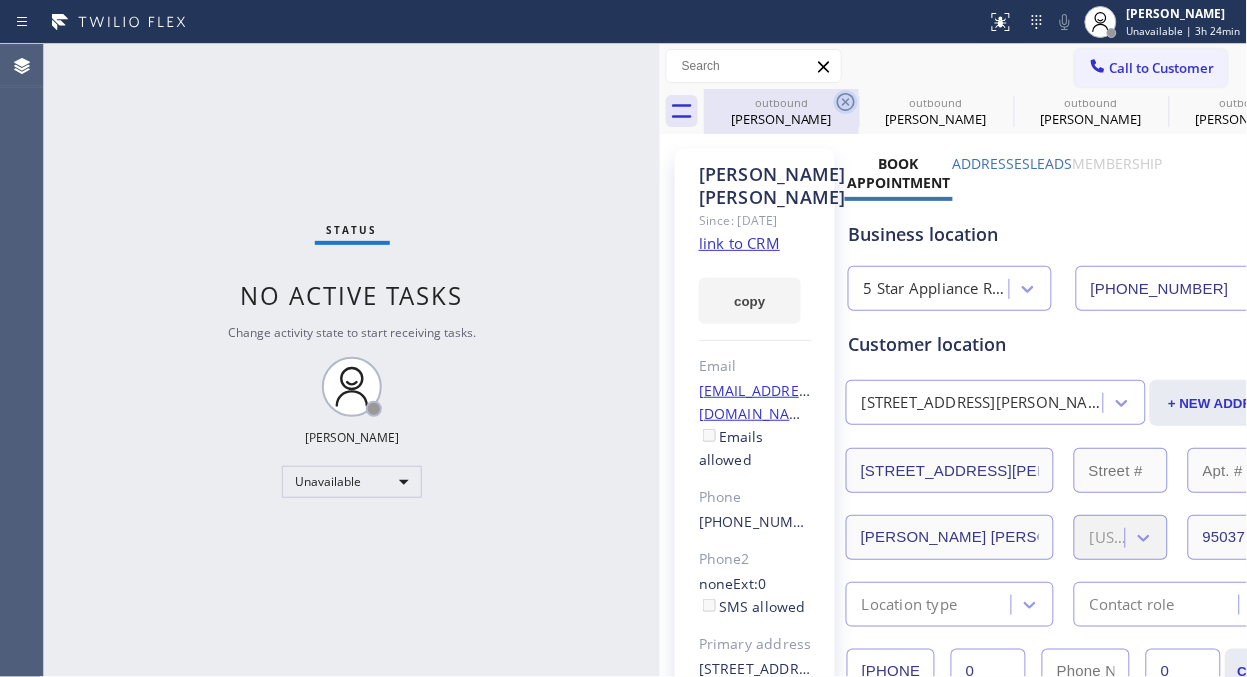 click 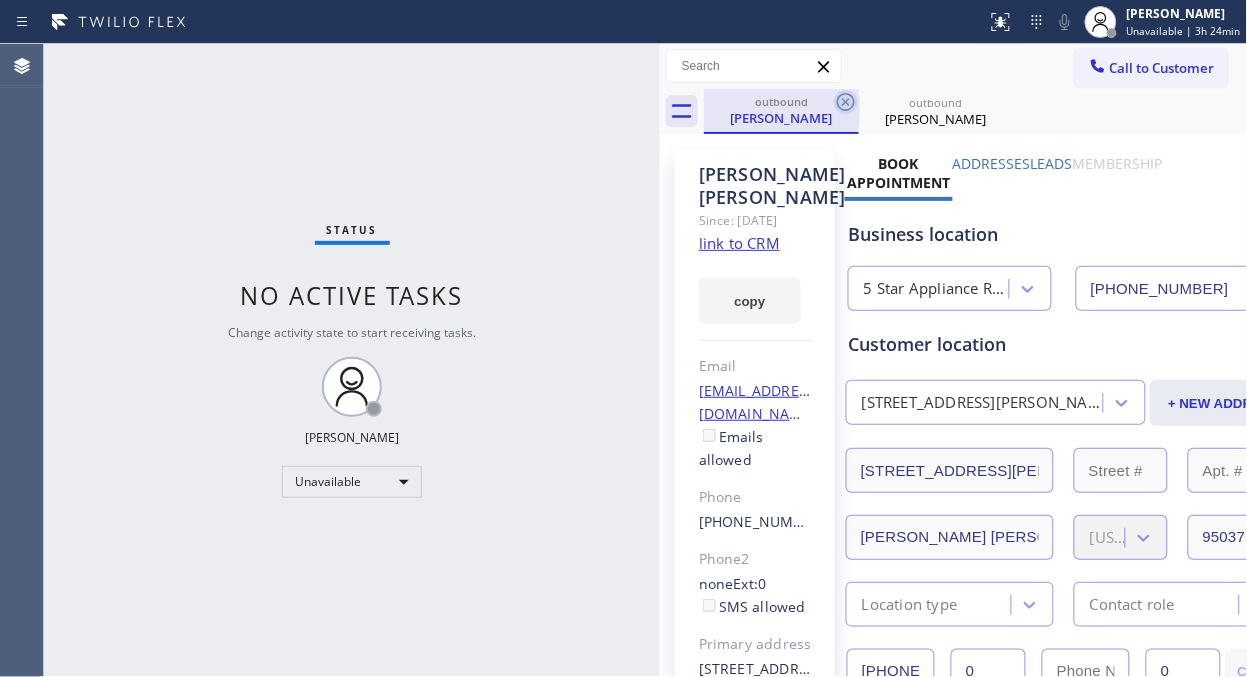 click 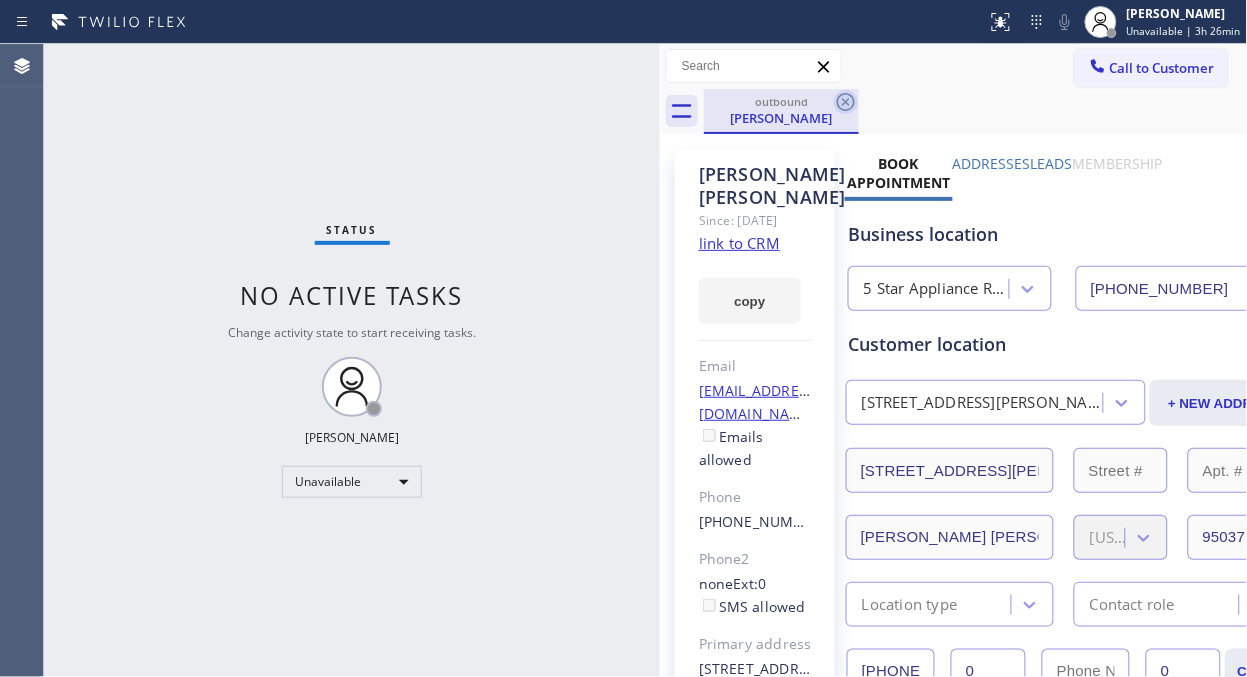 click 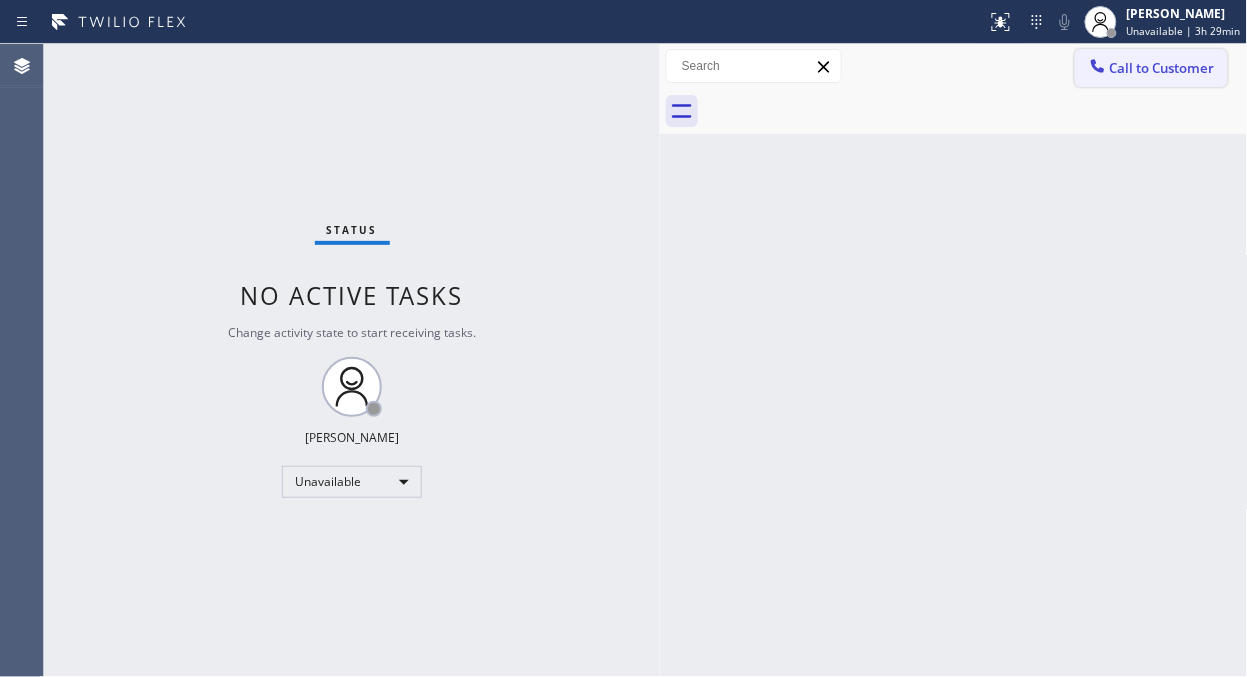 click on "Call to Customer" at bounding box center (1151, 68) 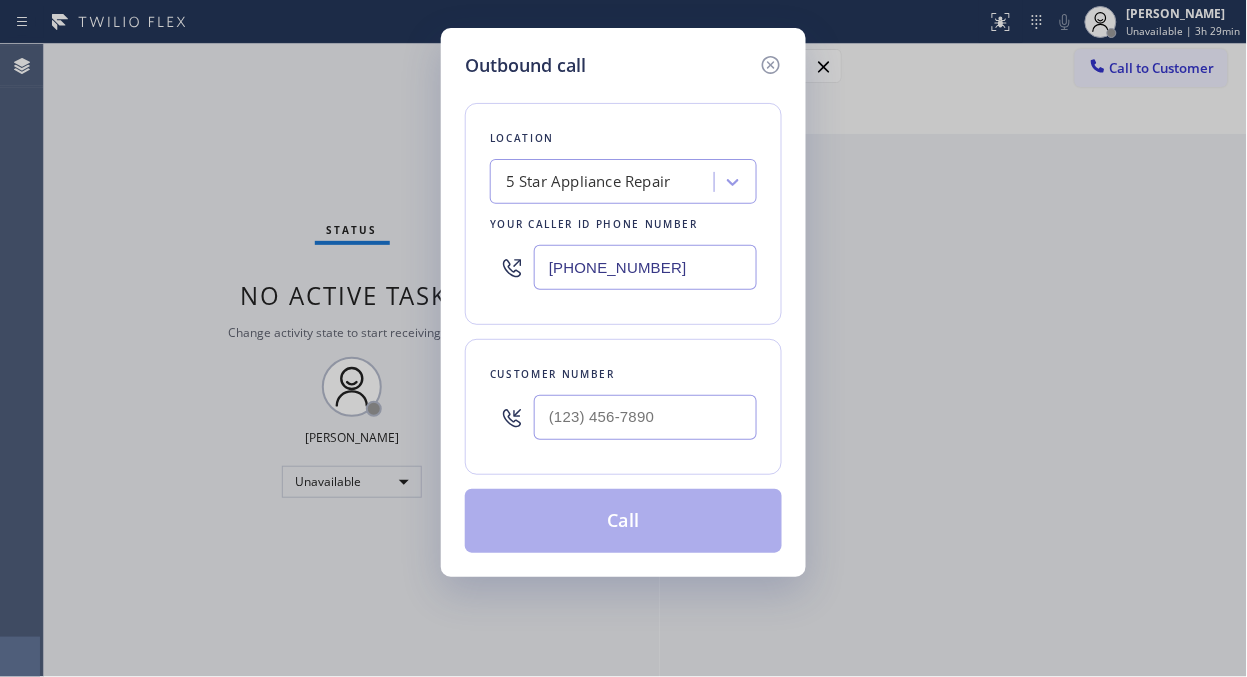 click on "[PHONE_NUMBER]" at bounding box center [645, 267] 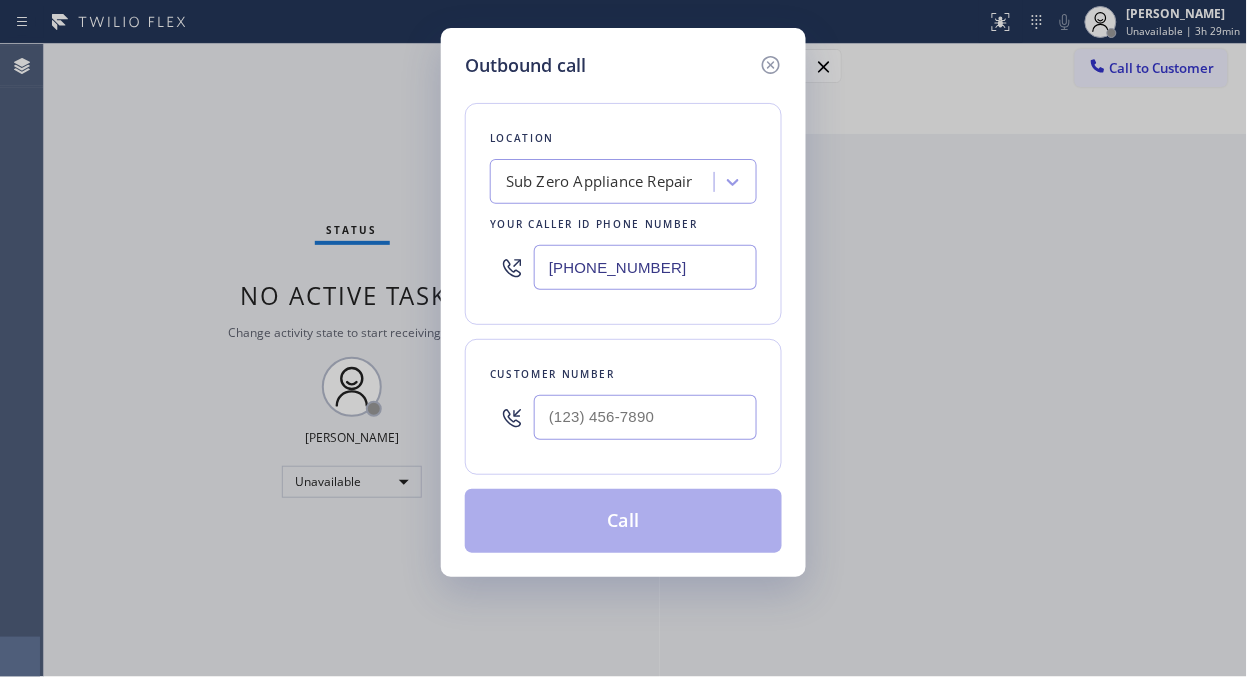 type on "[PHONE_NUMBER]" 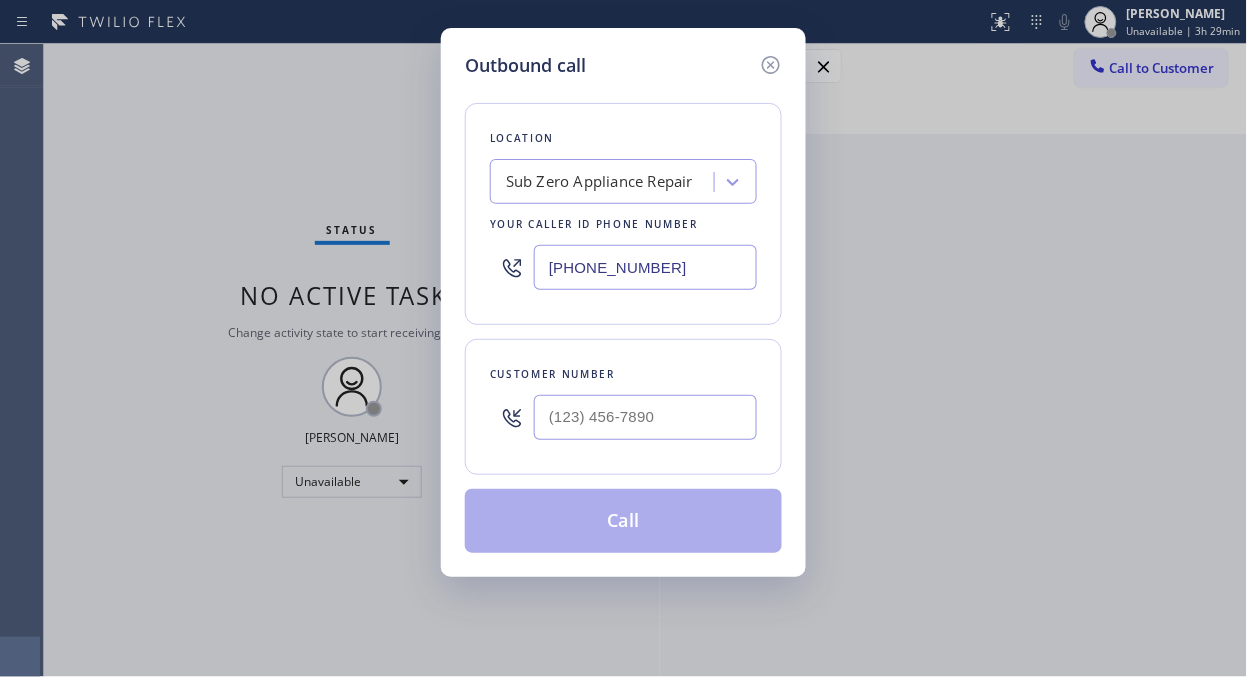 click on "Outbound call Location Sub Zero Appliance Repair Your caller id phone number [PHONE_NUMBER] Customer number Call" at bounding box center [623, 338] 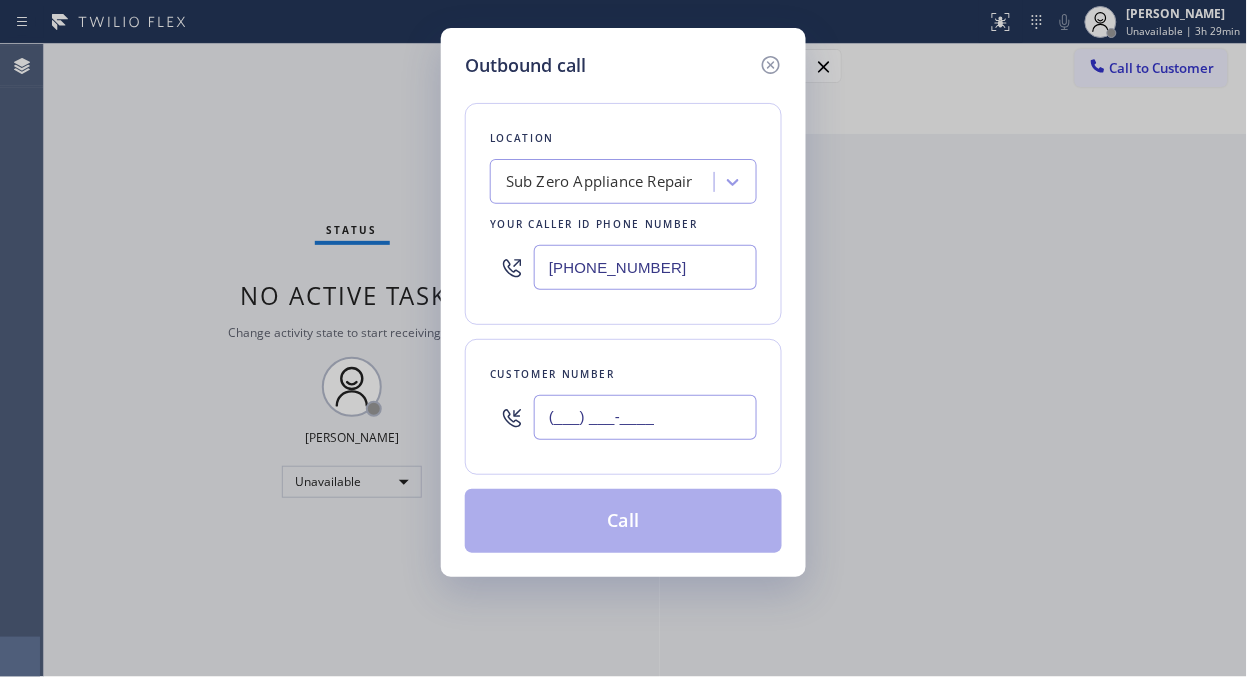 click on "(___) ___-____" at bounding box center (645, 417) 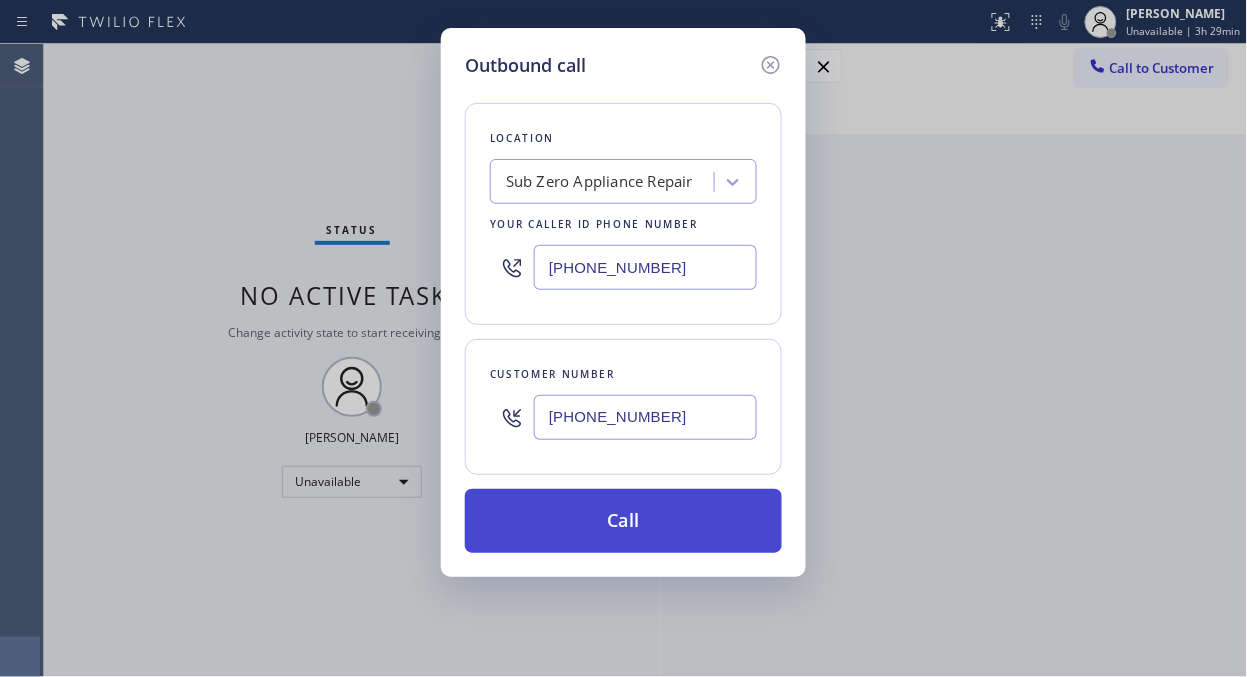 type on "[PHONE_NUMBER]" 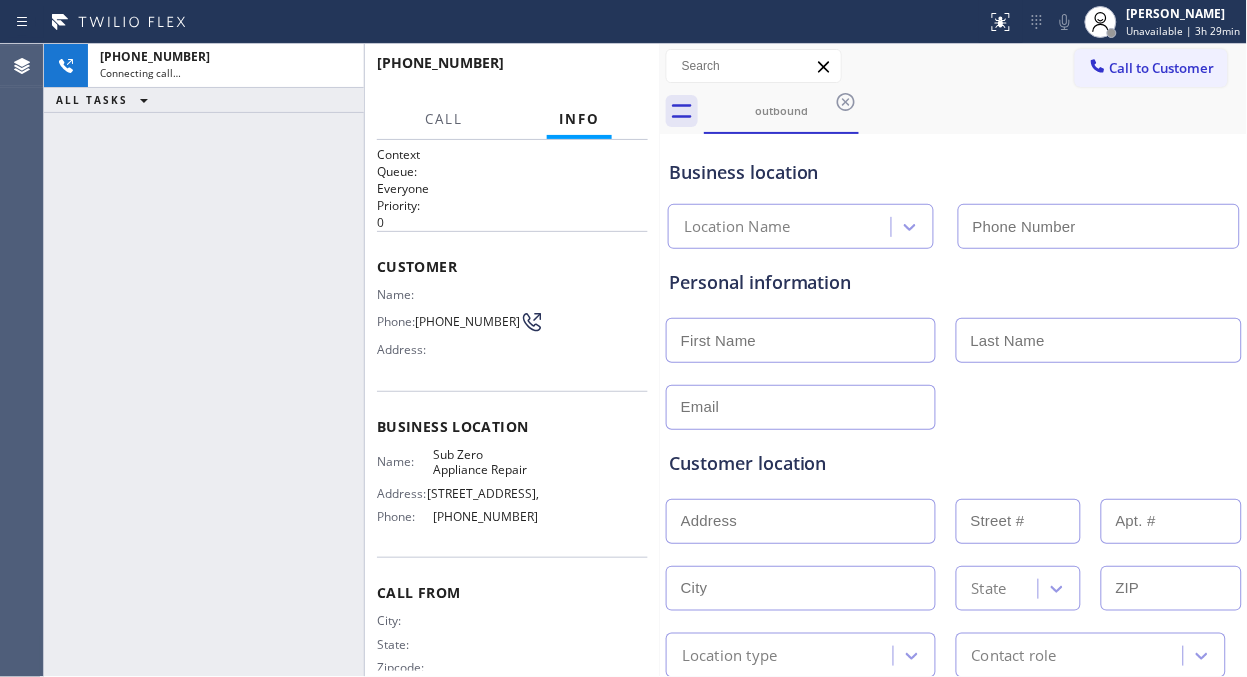 type on "[PHONE_NUMBER]" 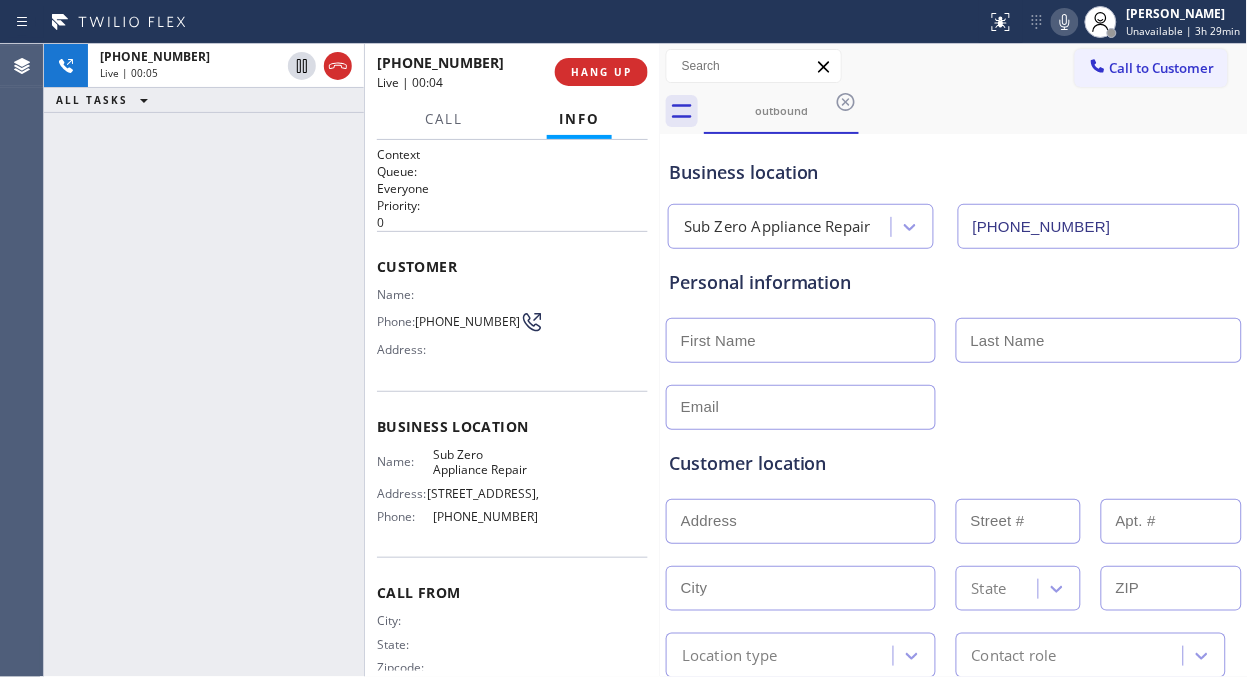 click on "[PHONE_NUMBER] Live | 00:05 ALL TASKS ALL TASKS ACTIVE TASKS TASKS IN WRAP UP" at bounding box center (204, 360) 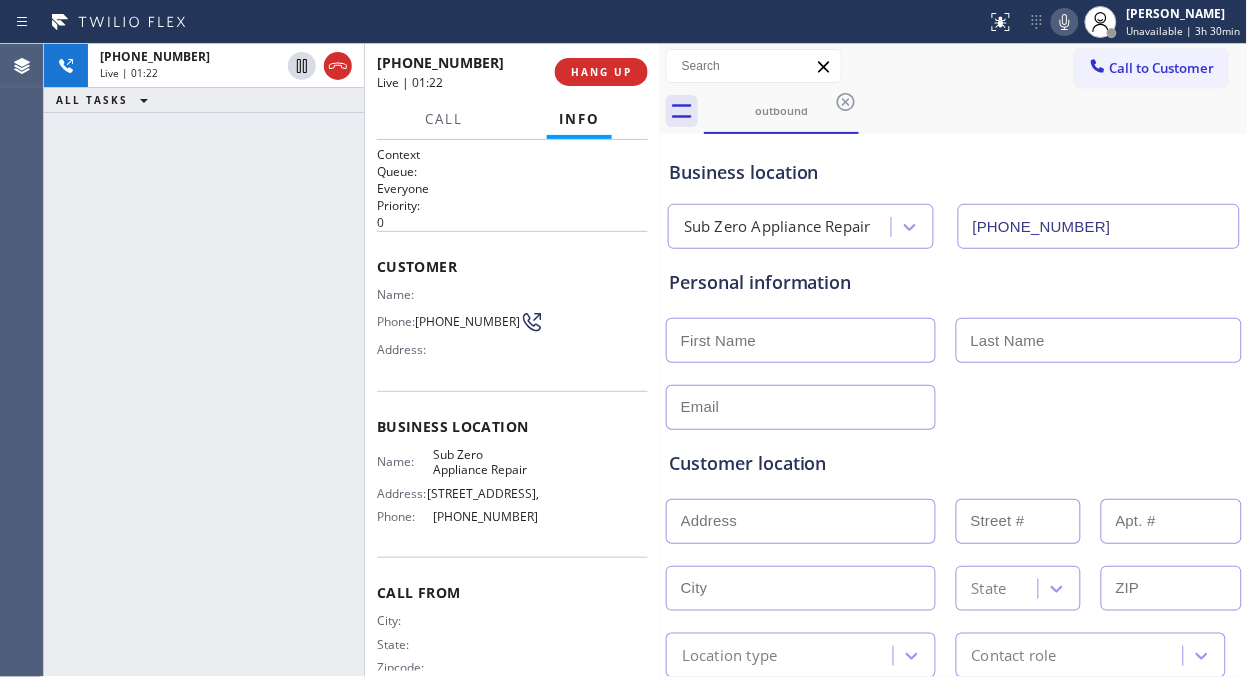 click on "[PHONE_NUMBER] Live | 01:22 ALL TASKS ALL TASKS ACTIVE TASKS TASKS IN WRAP UP" at bounding box center (204, 360) 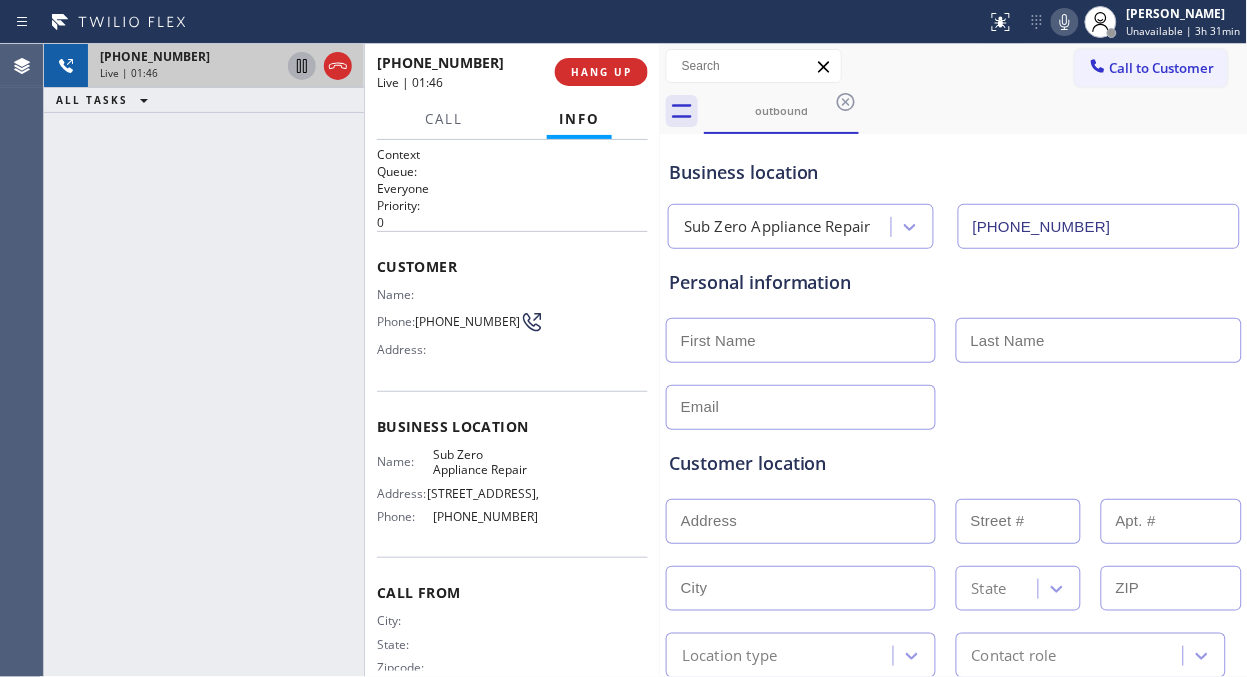 click 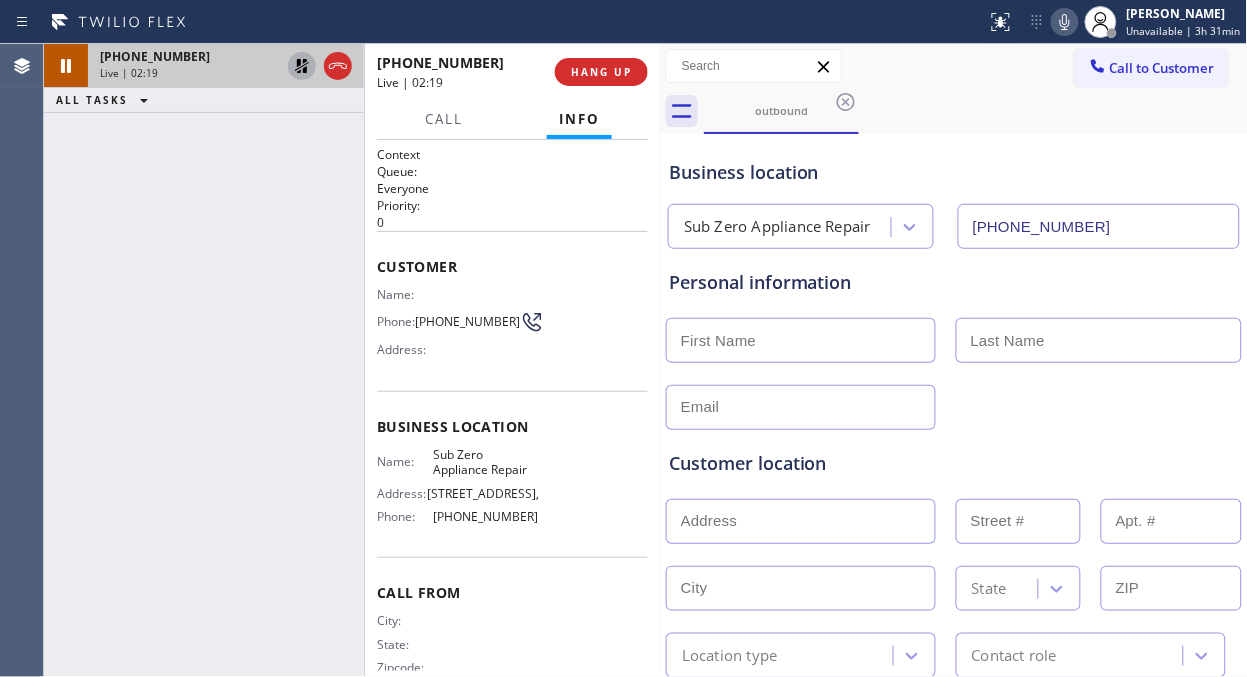 click 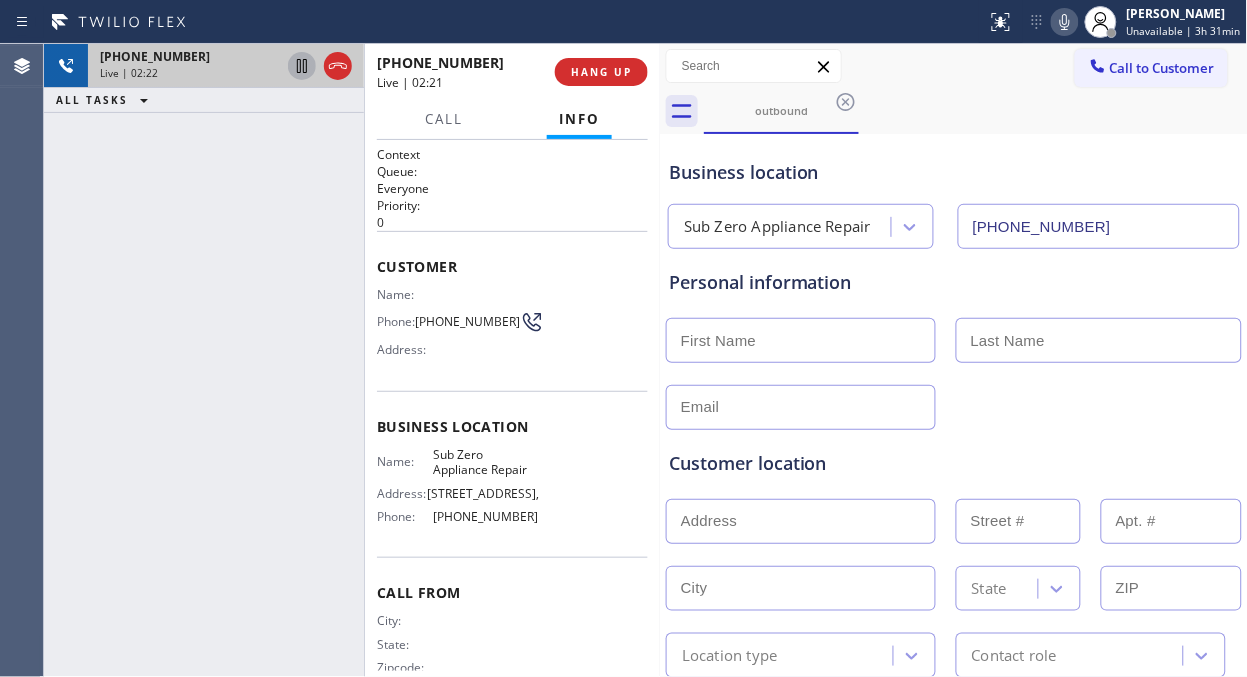 click on "[PHONE_NUMBER] Live | 02:22 ALL TASKS ALL TASKS ACTIVE TASKS TASKS IN WRAP UP" at bounding box center (204, 360) 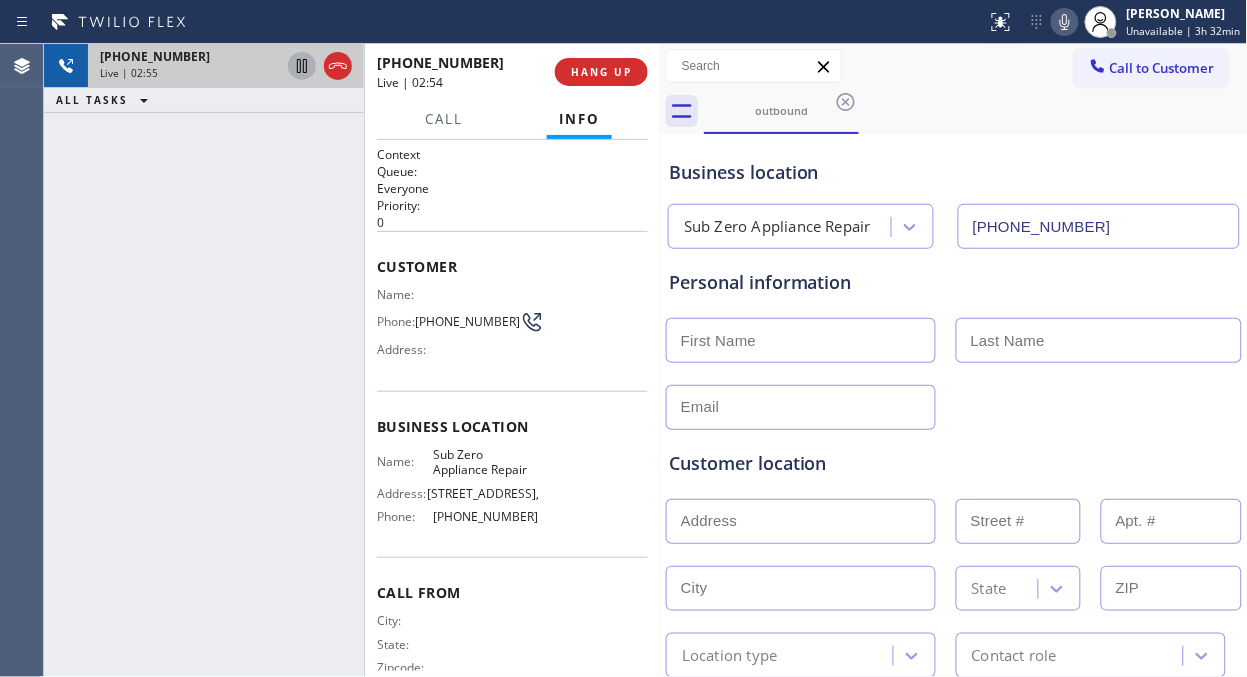 click 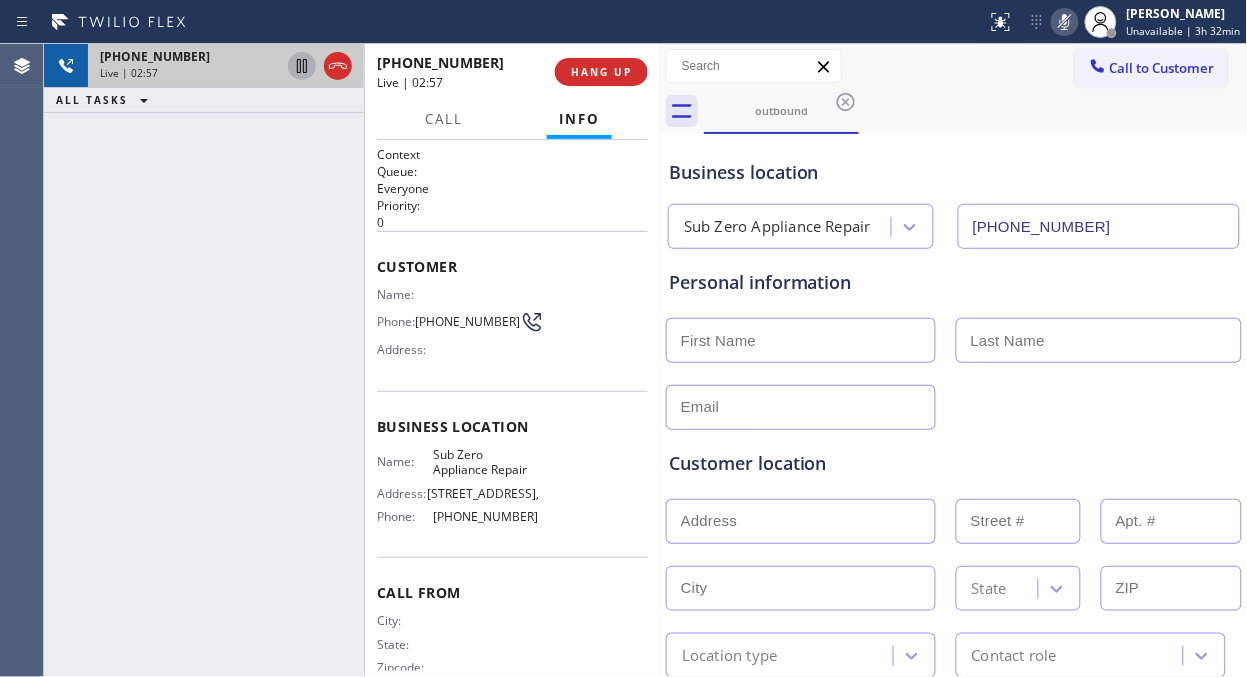 click 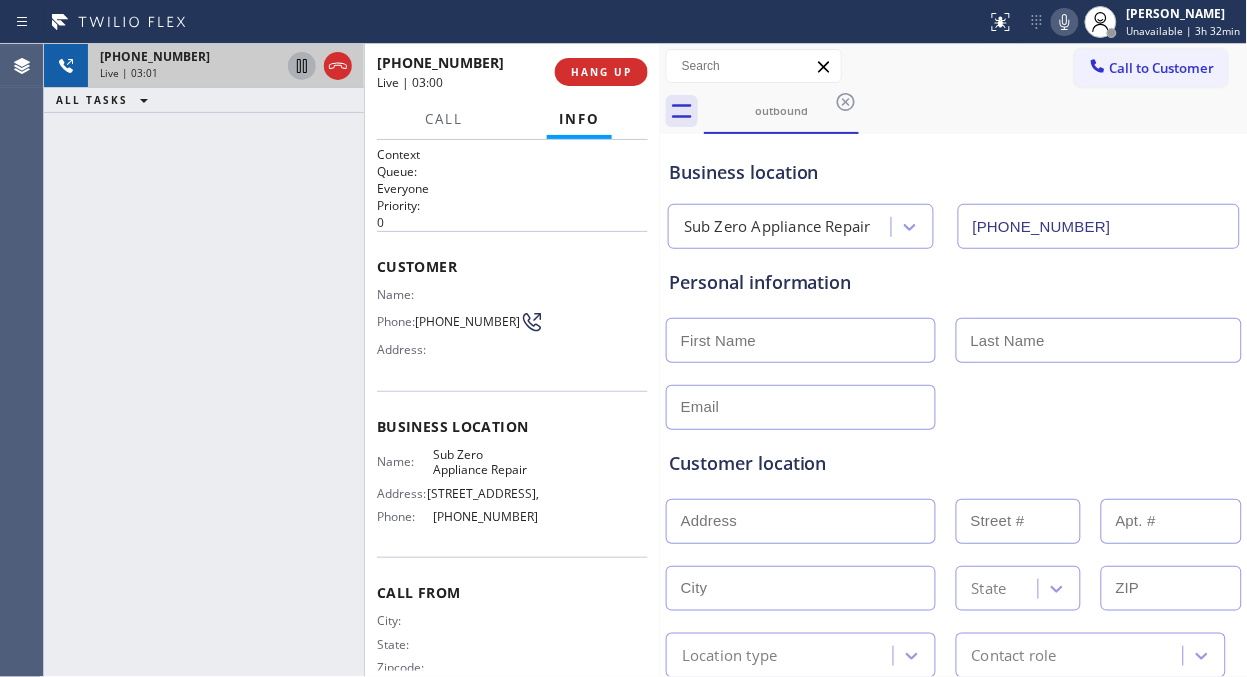 click on "Call to Customer Outbound call Location Sub Zero Appliance Repair Your caller id phone number [PHONE_NUMBER] Customer number Call Outbound call Technician Search Technician Your caller id phone number Your caller id phone number Call" at bounding box center (954, 66) 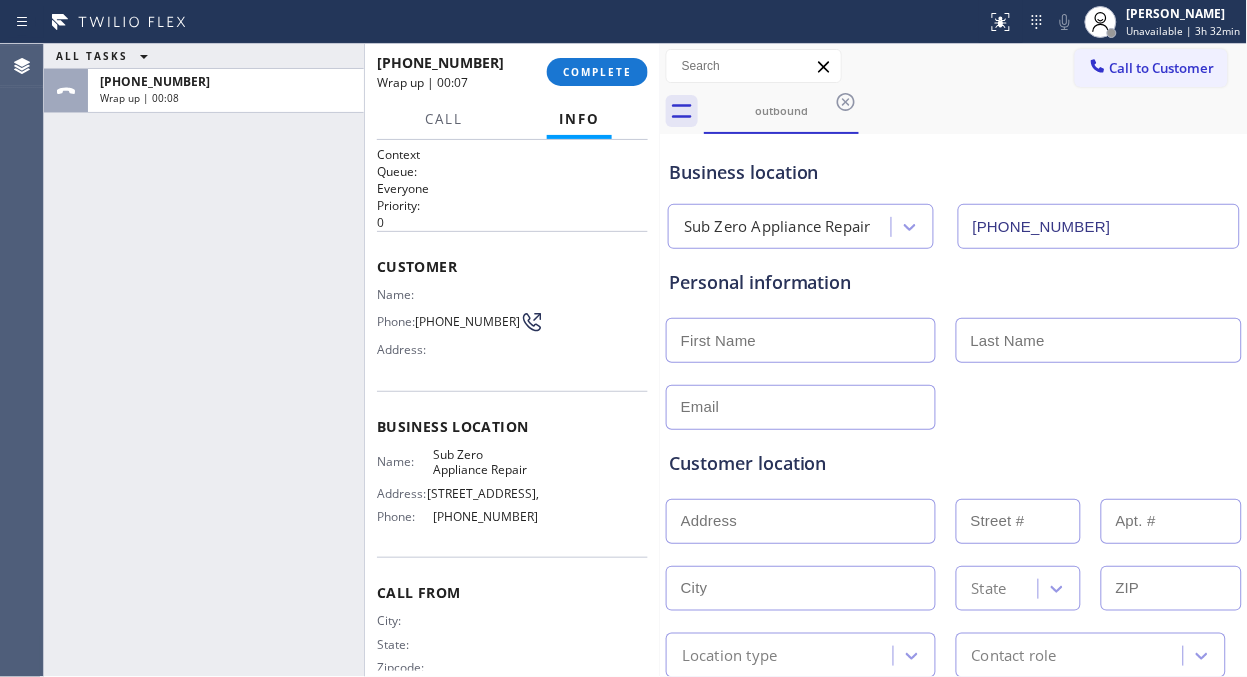 drag, startPoint x: 97, startPoint y: 271, endPoint x: 652, endPoint y: 310, distance: 556.3686 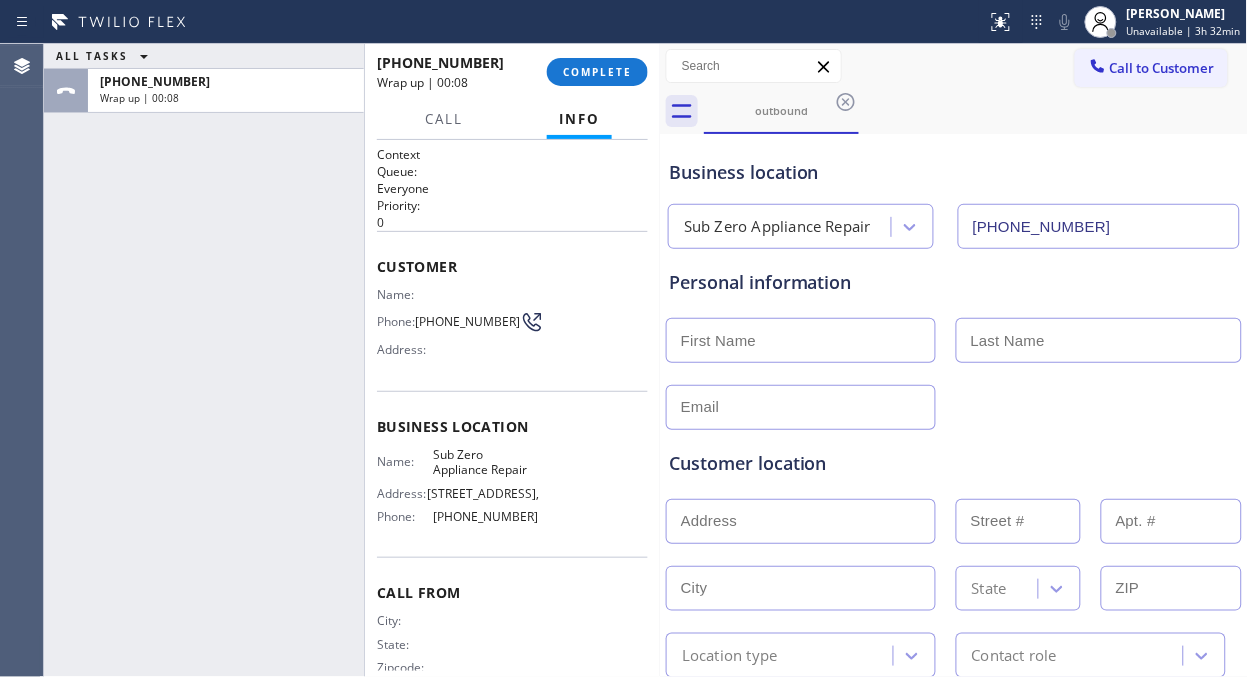 click at bounding box center (801, 340) 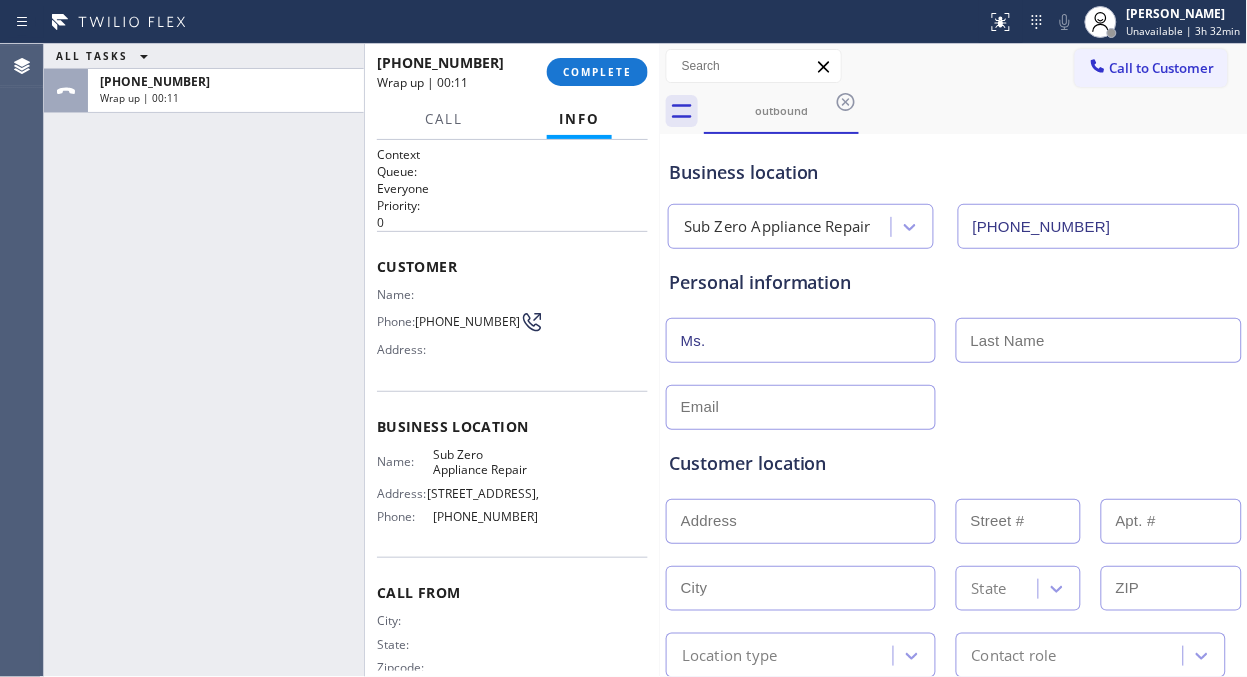 type on "Ms." 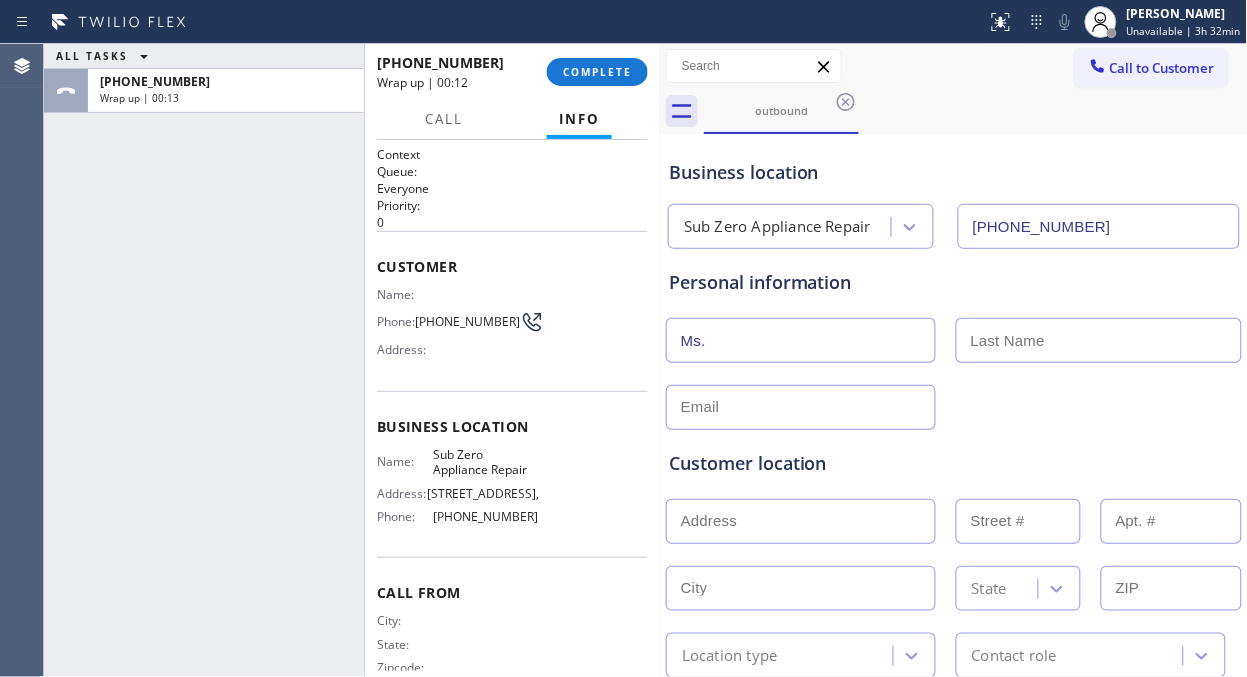 paste on "[PERSON_NAME]" 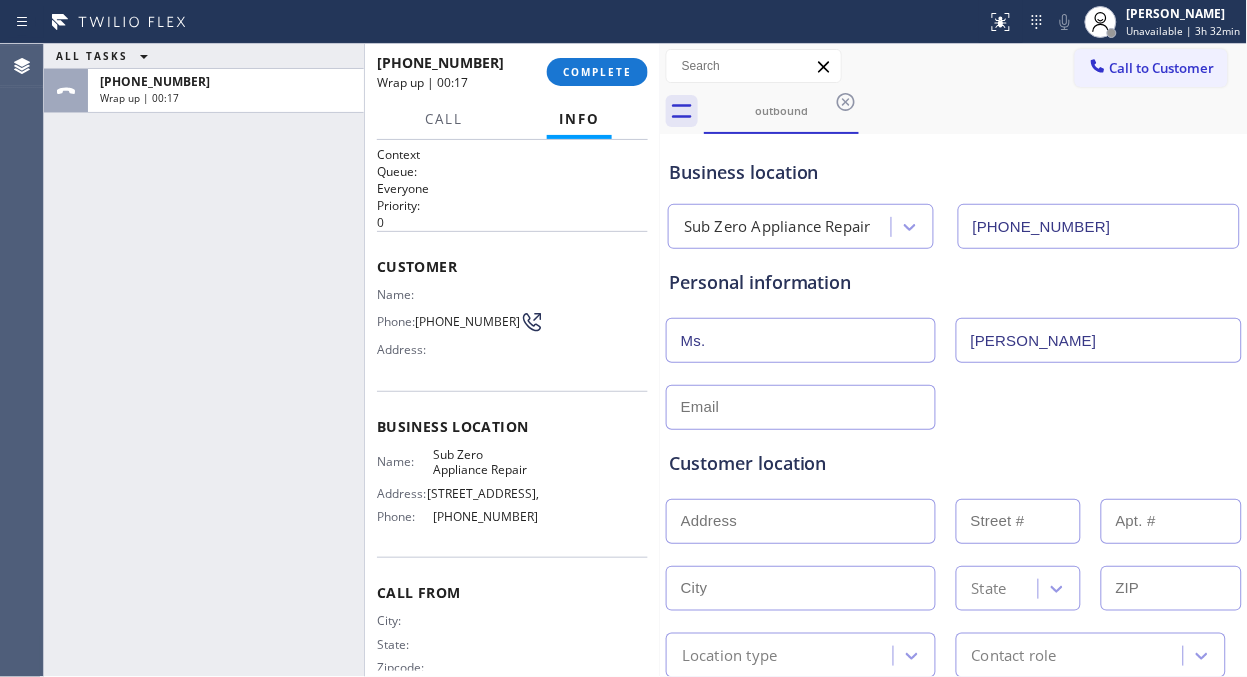 type on "[PERSON_NAME]" 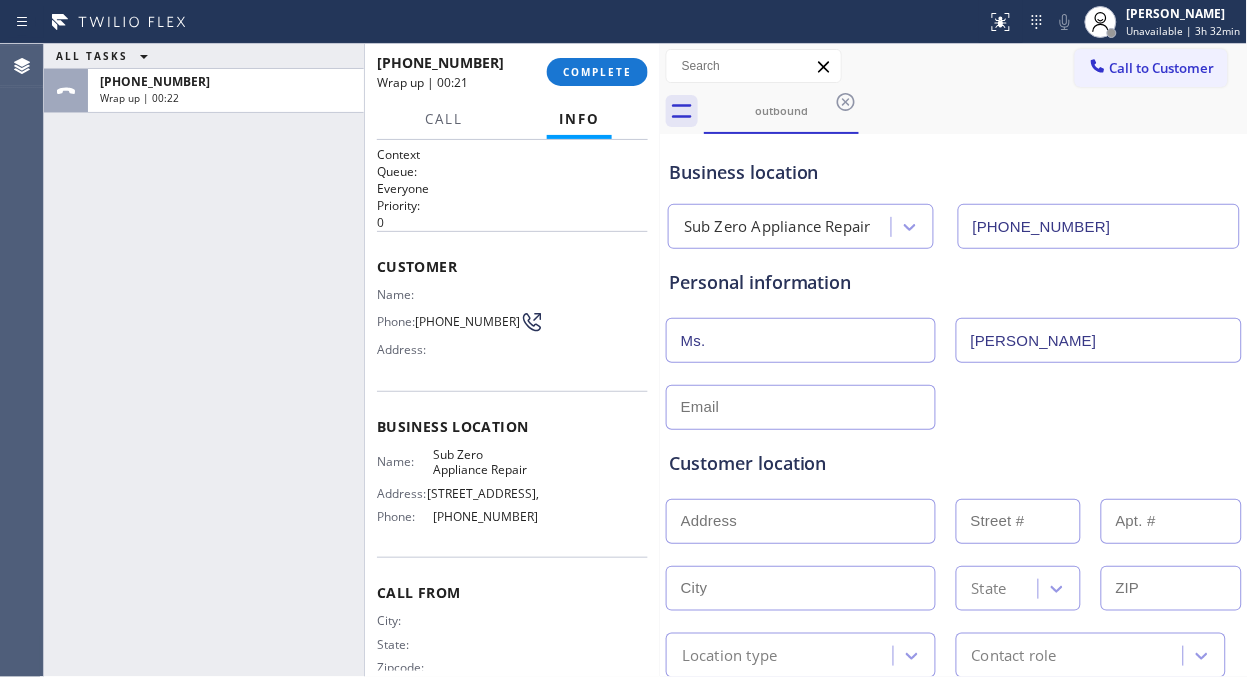 click on "ALL TASKS ALL TASKS ACTIVE TASKS TASKS IN WRAP UP [PHONE_NUMBER] Wrap up | 00:22" at bounding box center [204, 360] 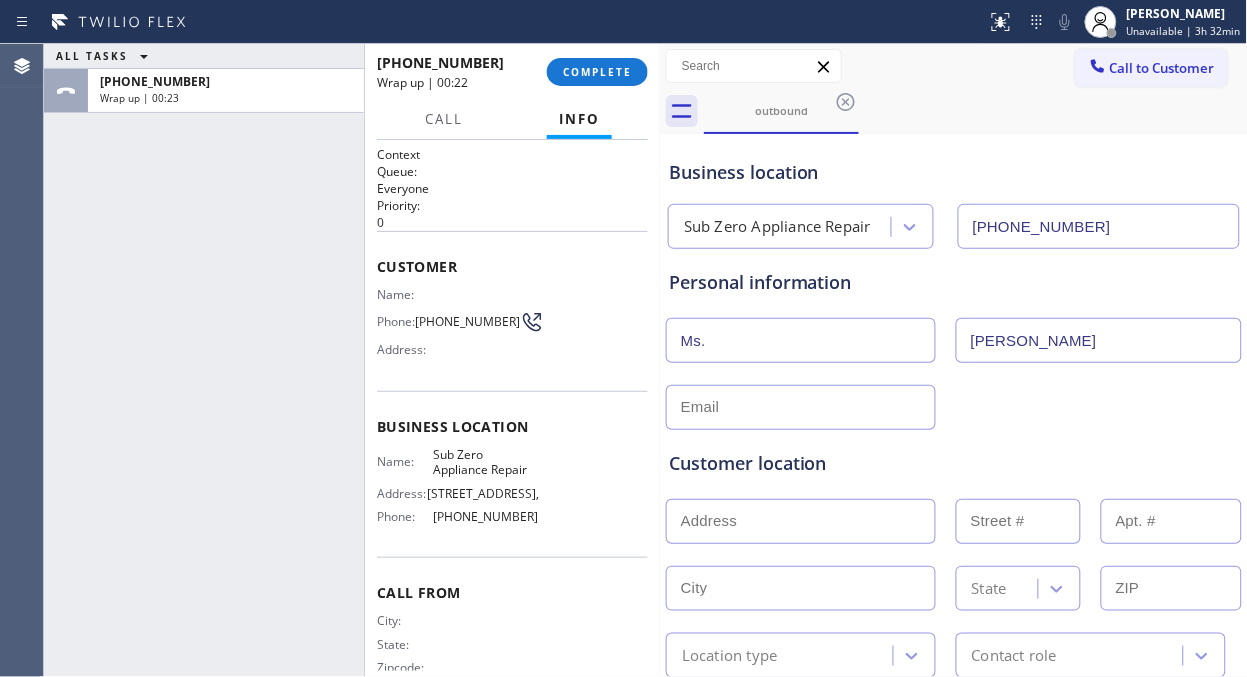 click at bounding box center [801, 407] 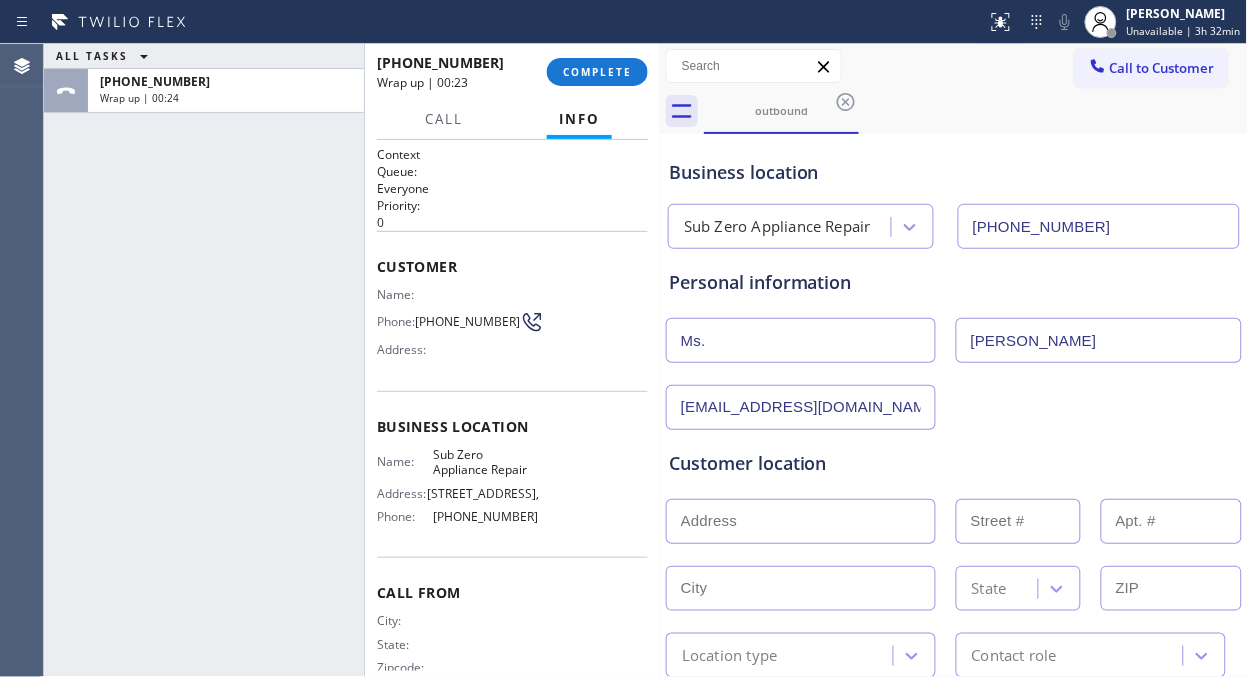 click on "[EMAIL_ADDRESS][DOMAIN_NAME]" at bounding box center (801, 407) 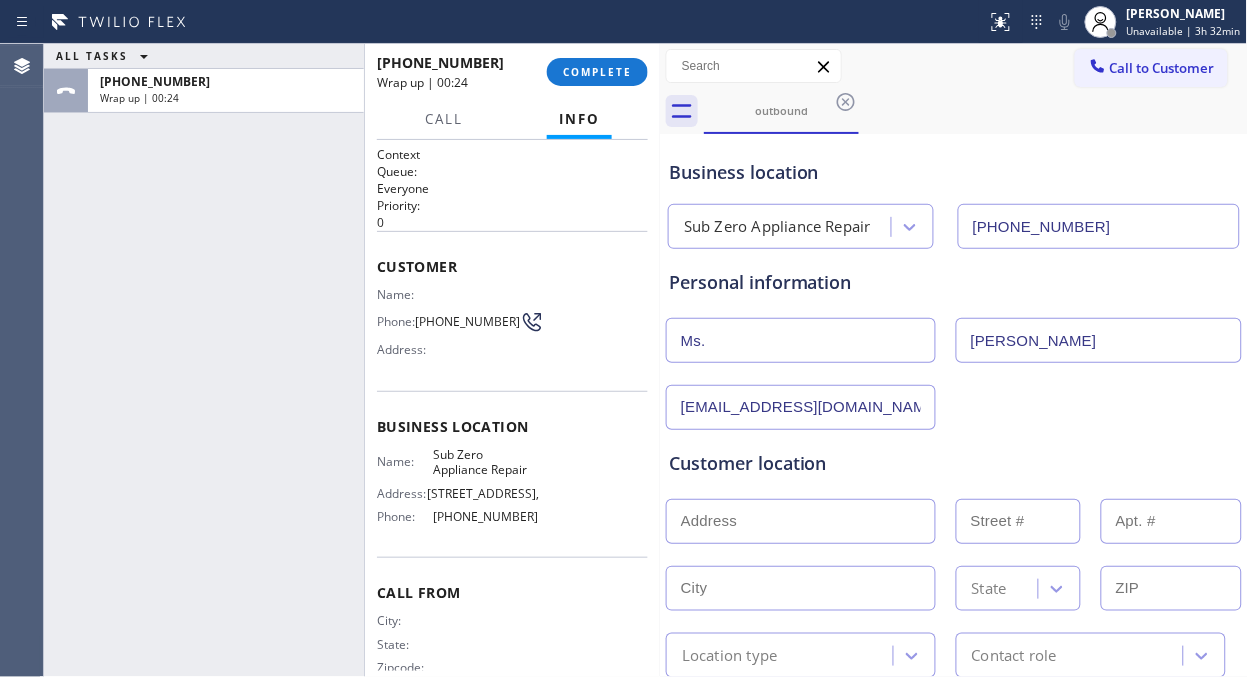 click on "[EMAIL_ADDRESS][DOMAIN_NAME]" at bounding box center (801, 407) 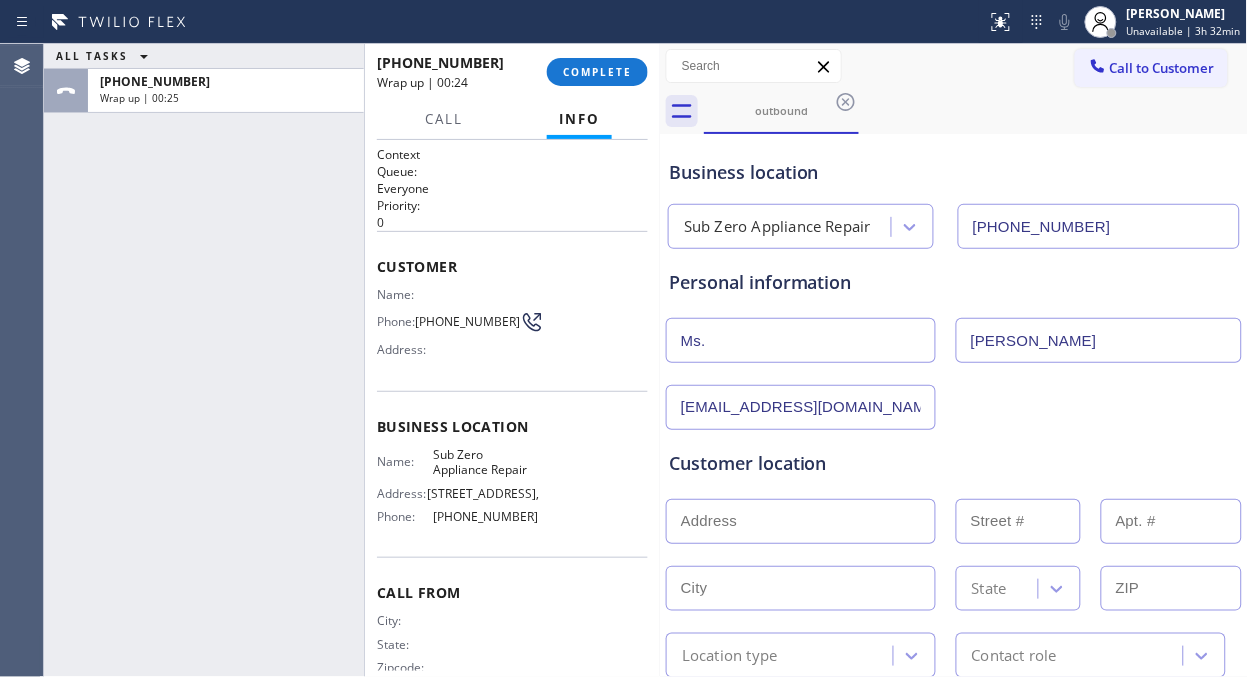 type on "[EMAIL_ADDRESS][DOMAIN_NAME]" 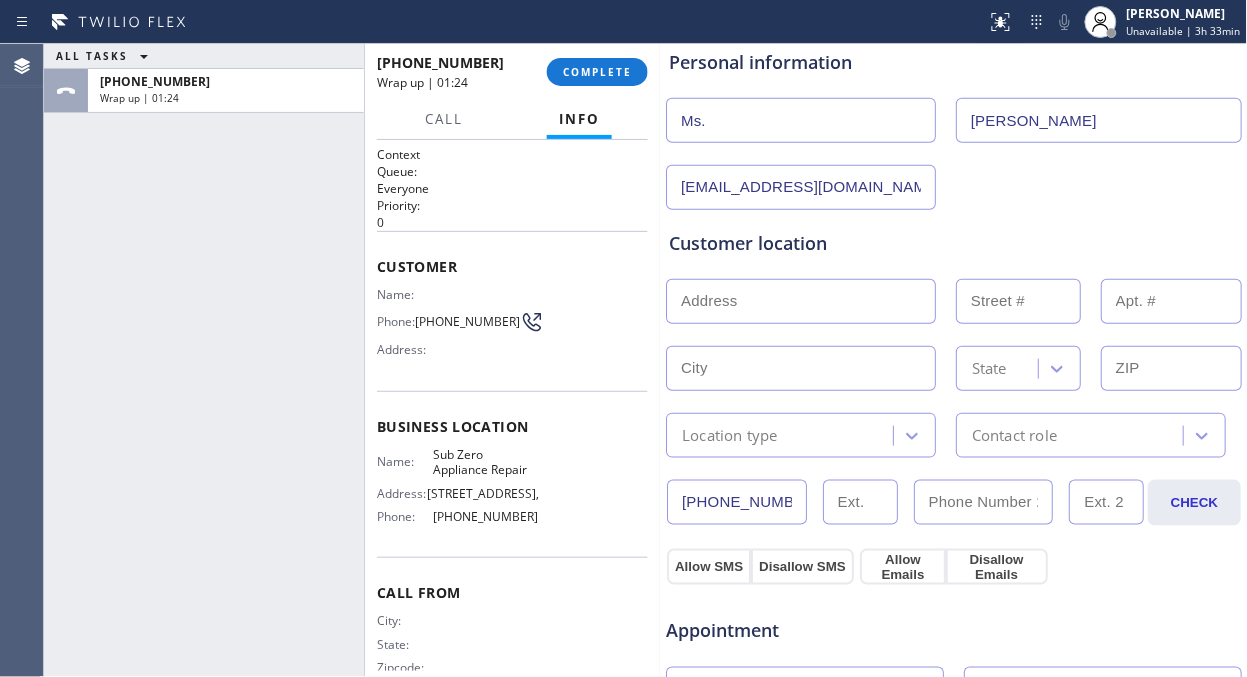 scroll, scrollTop: 222, scrollLeft: 0, axis: vertical 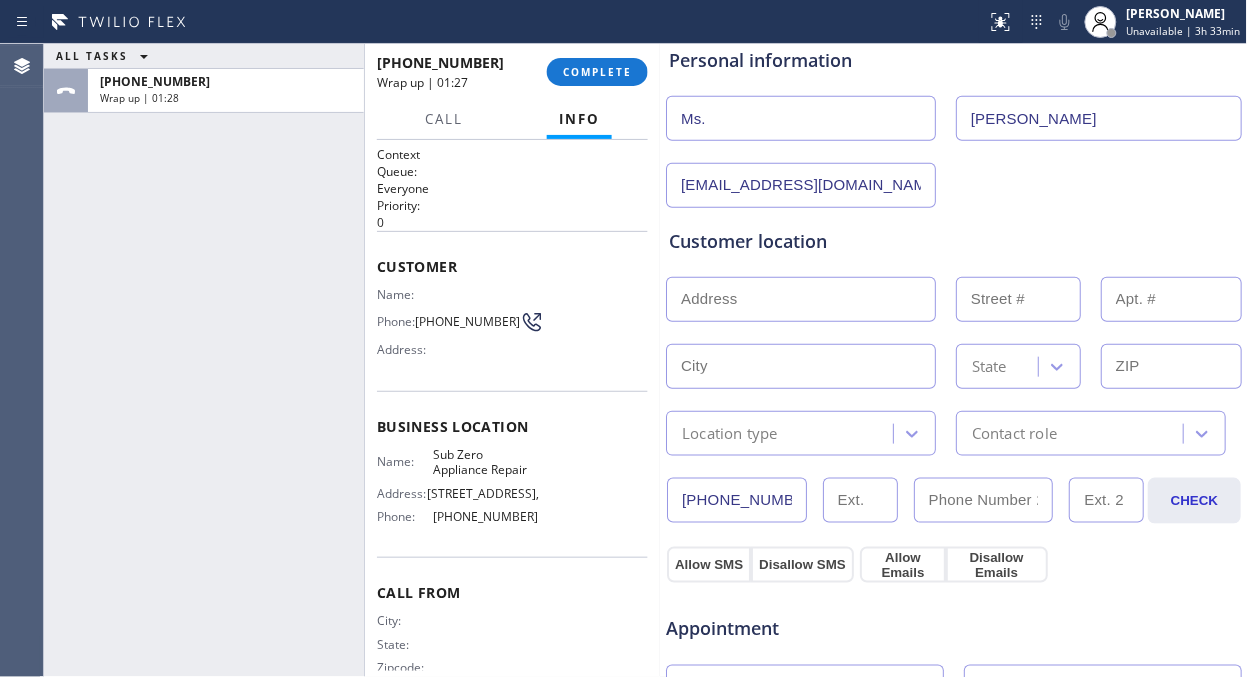 click at bounding box center [801, 299] 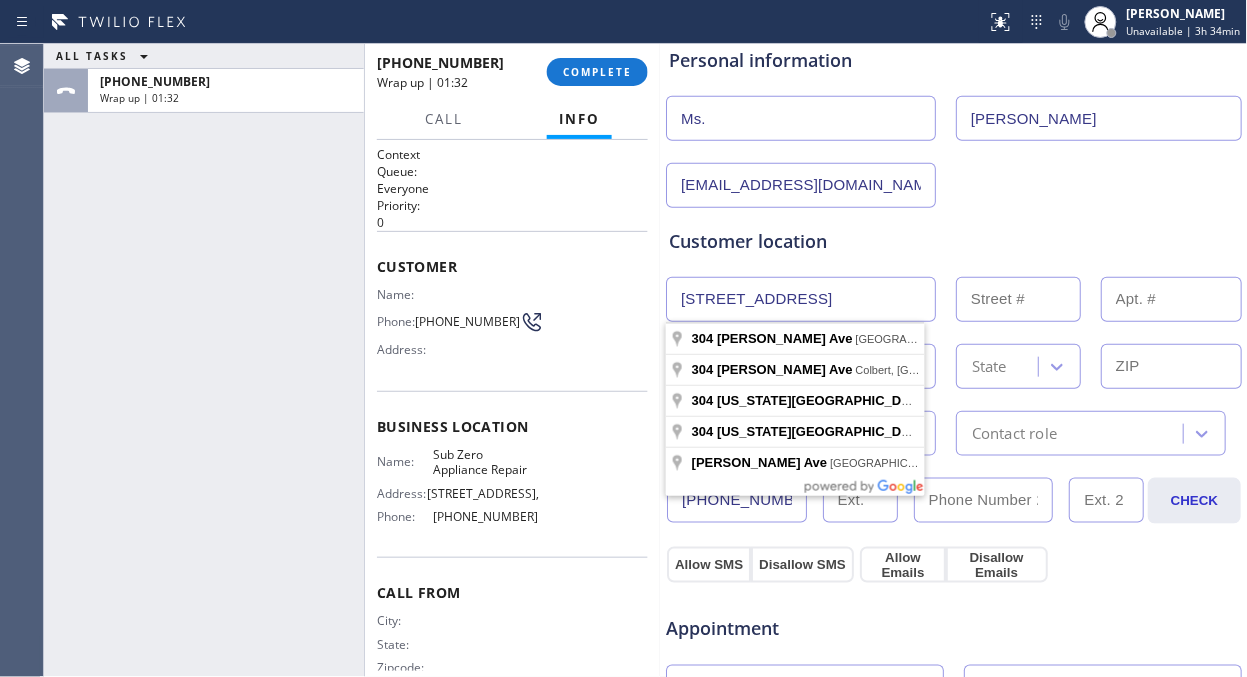 drag, startPoint x: 831, startPoint y: 292, endPoint x: 790, endPoint y: 298, distance: 41.4367 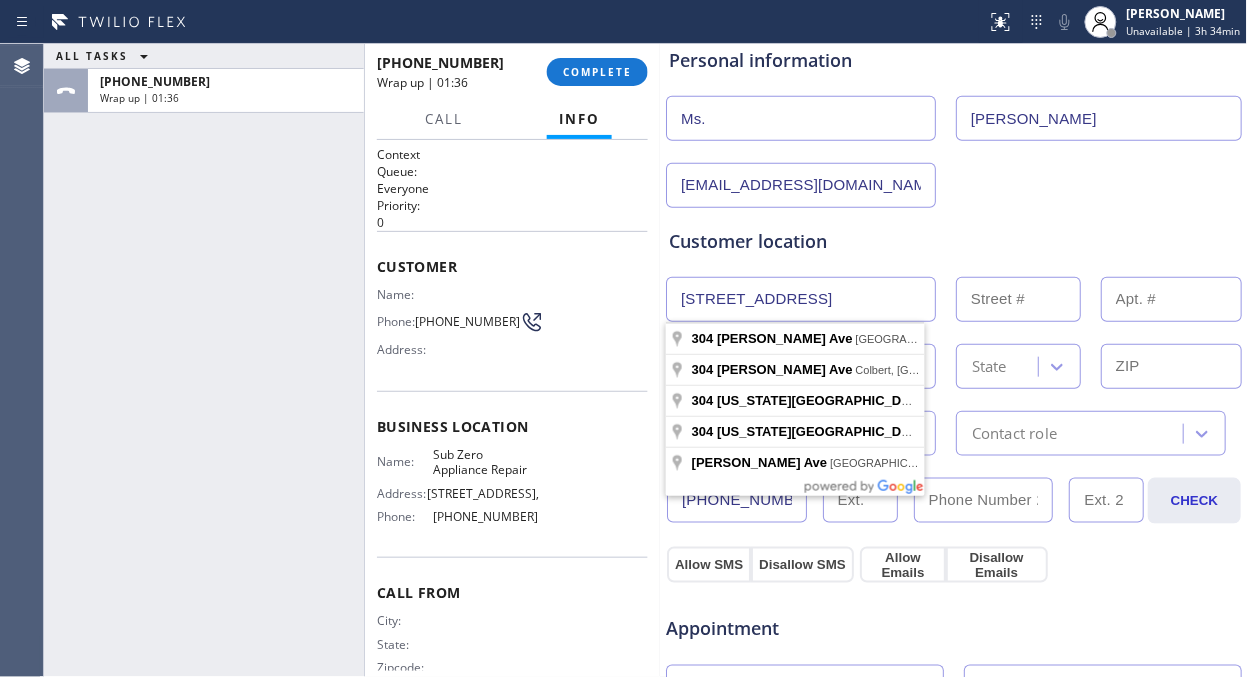 click on "[STREET_ADDRESS]" at bounding box center [801, 299] 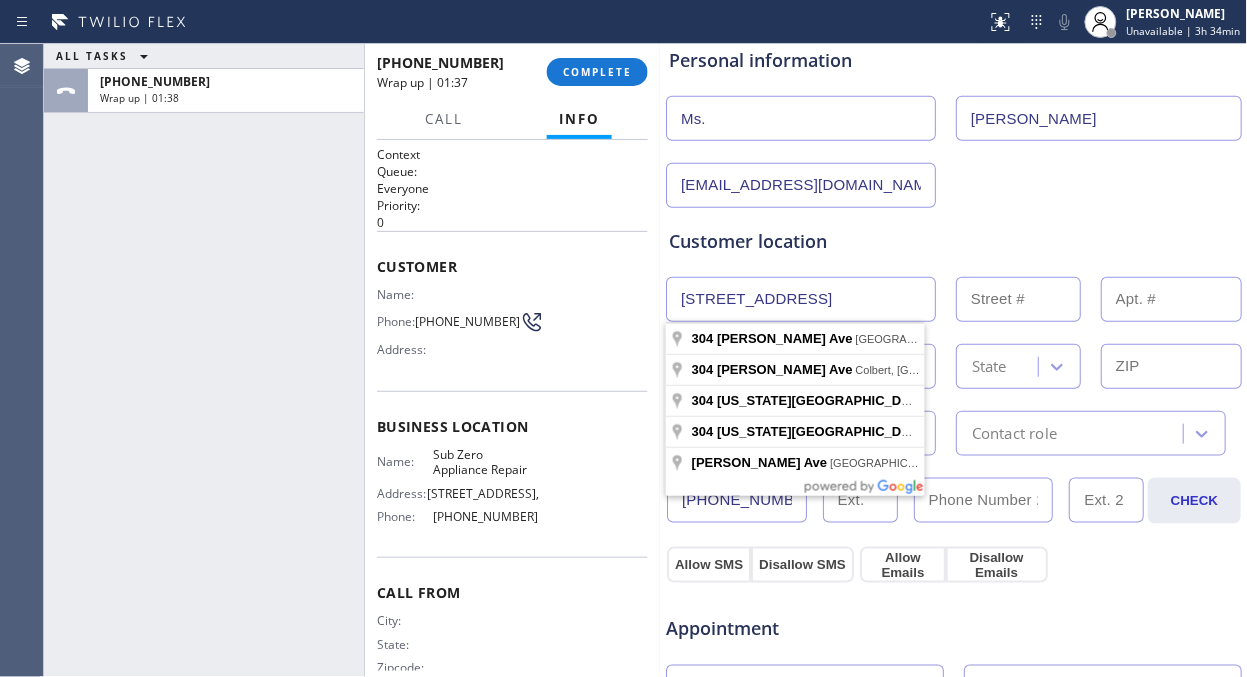 paste on "[GEOGRAPHIC_DATA], [GEOGRAPHIC_DATA]" 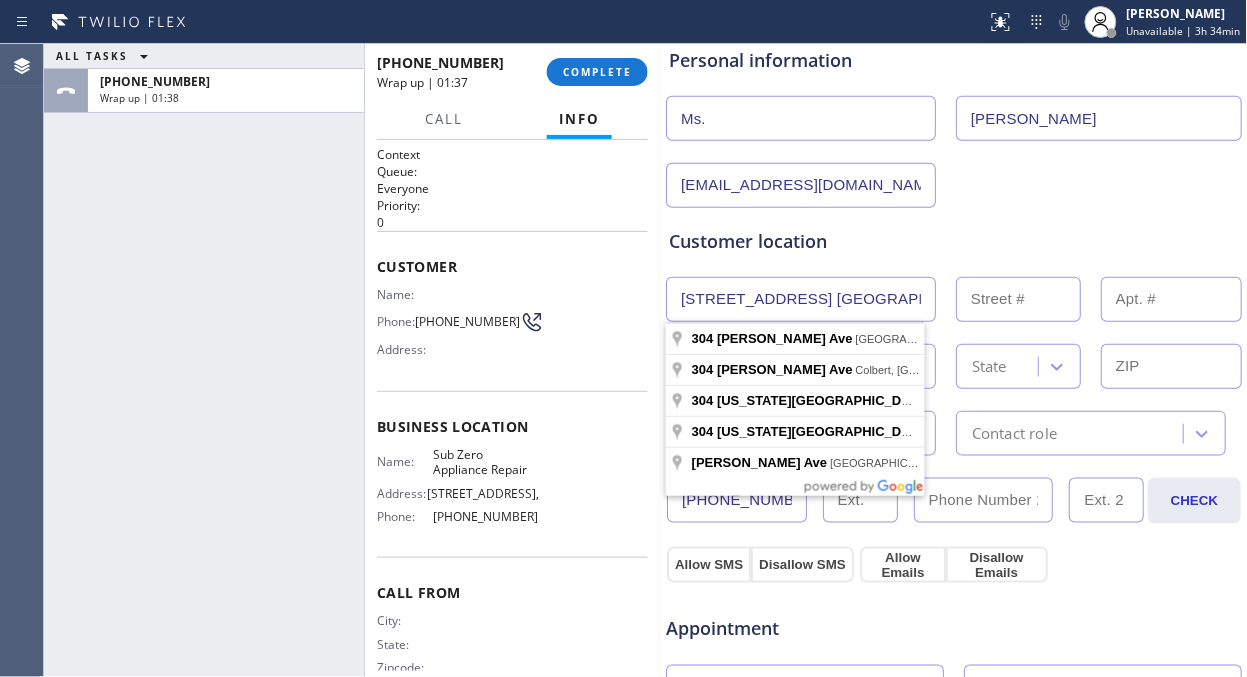 scroll, scrollTop: 0, scrollLeft: 30, axis: horizontal 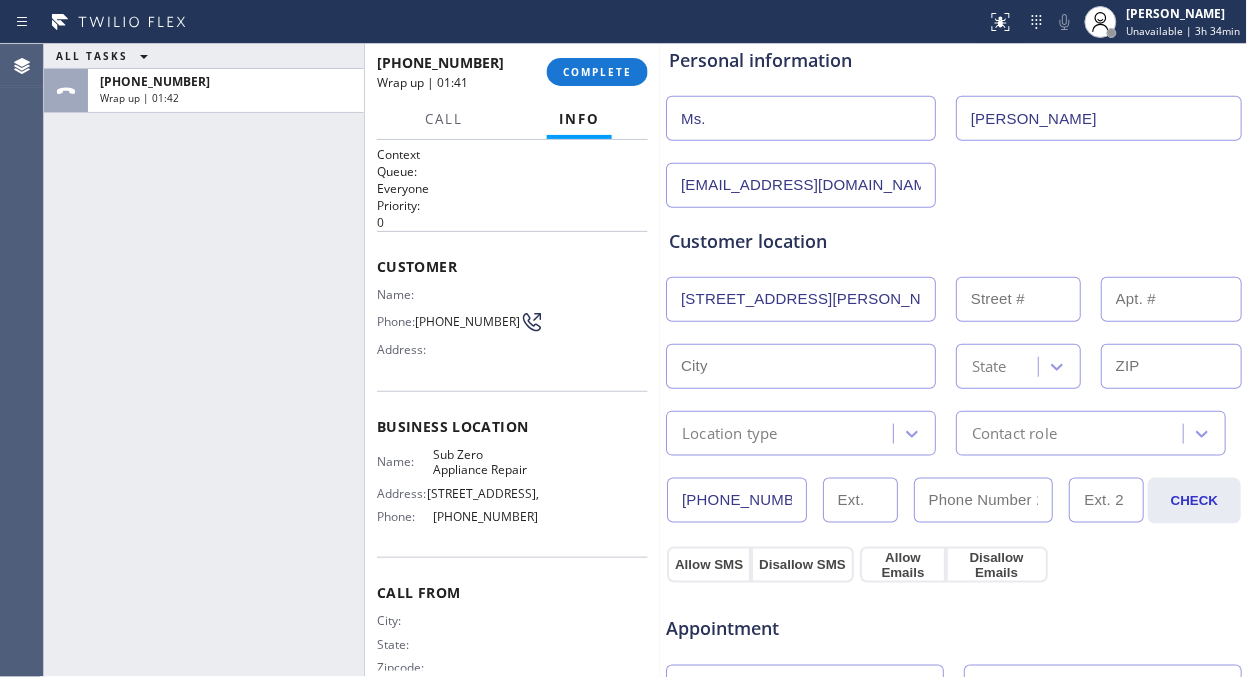 type on "[PERSON_NAME] St" 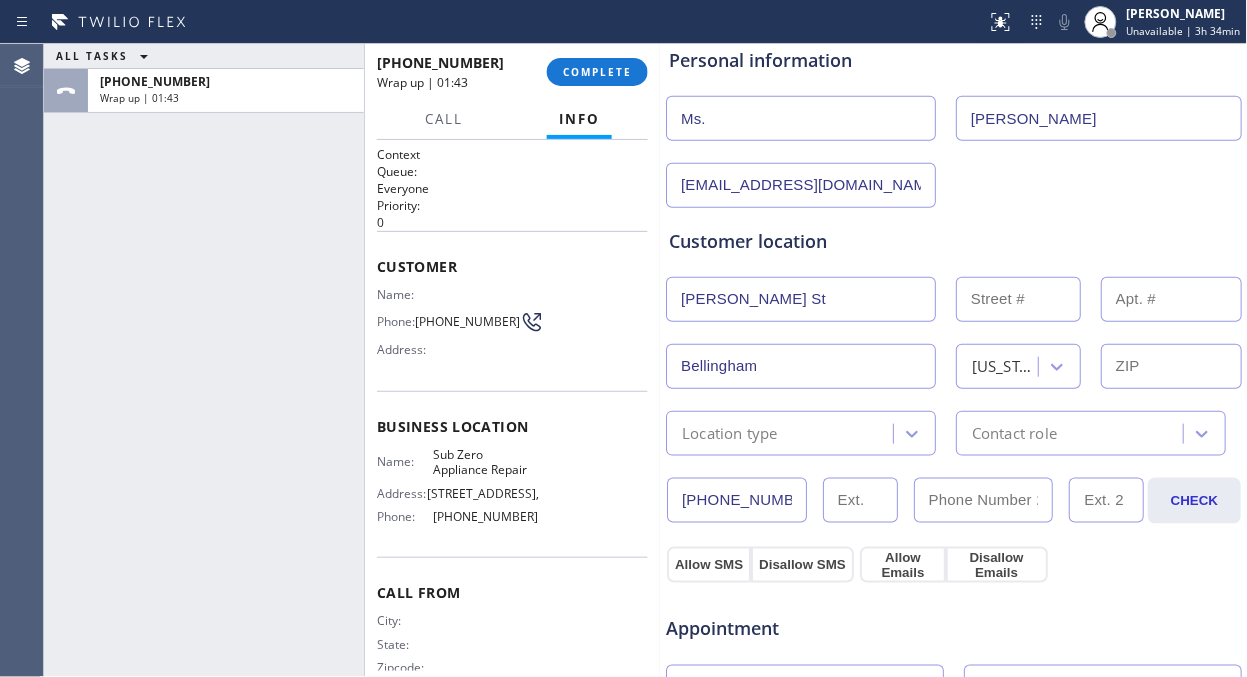 scroll, scrollTop: 333, scrollLeft: 0, axis: vertical 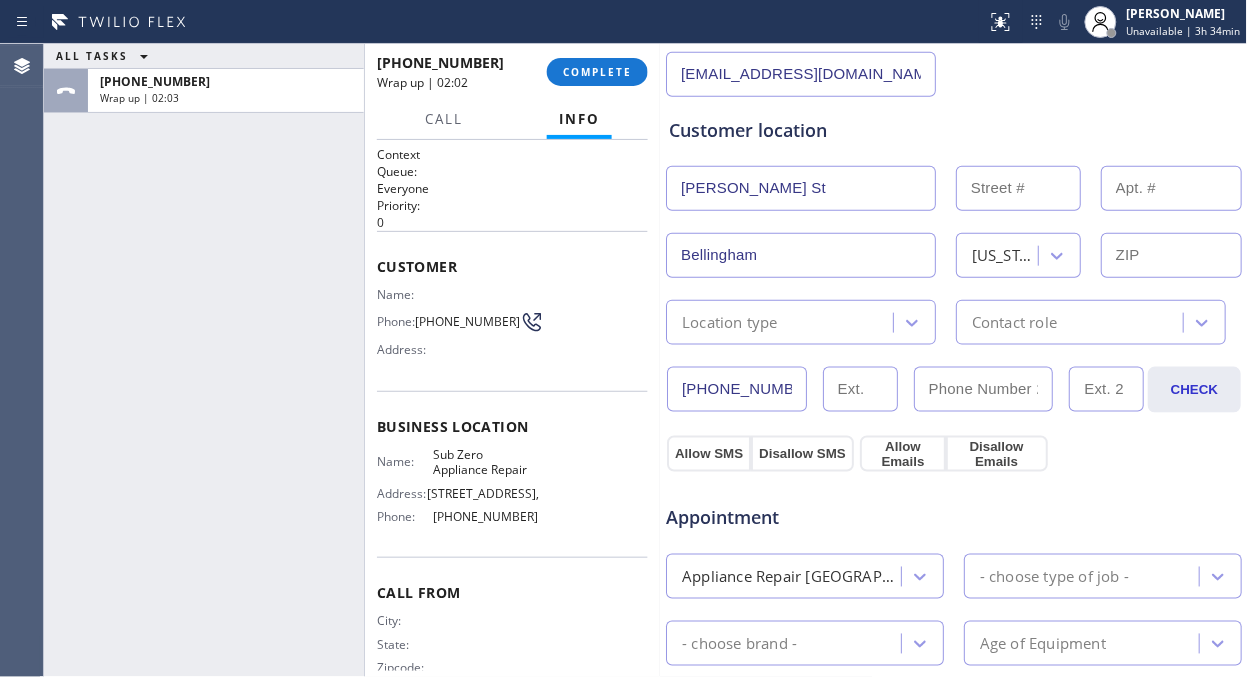 click on "[PERSON_NAME] St" at bounding box center [801, 188] 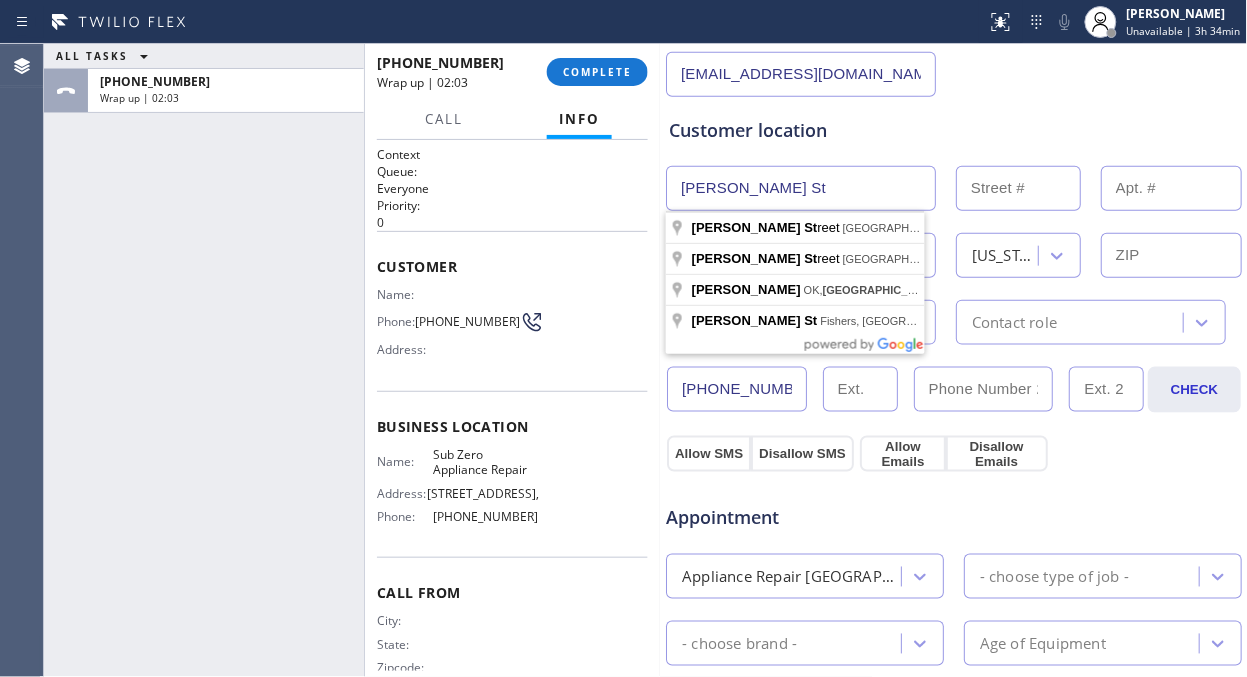 paste on "[STREET_ADDRESS][PERSON_NAME]" 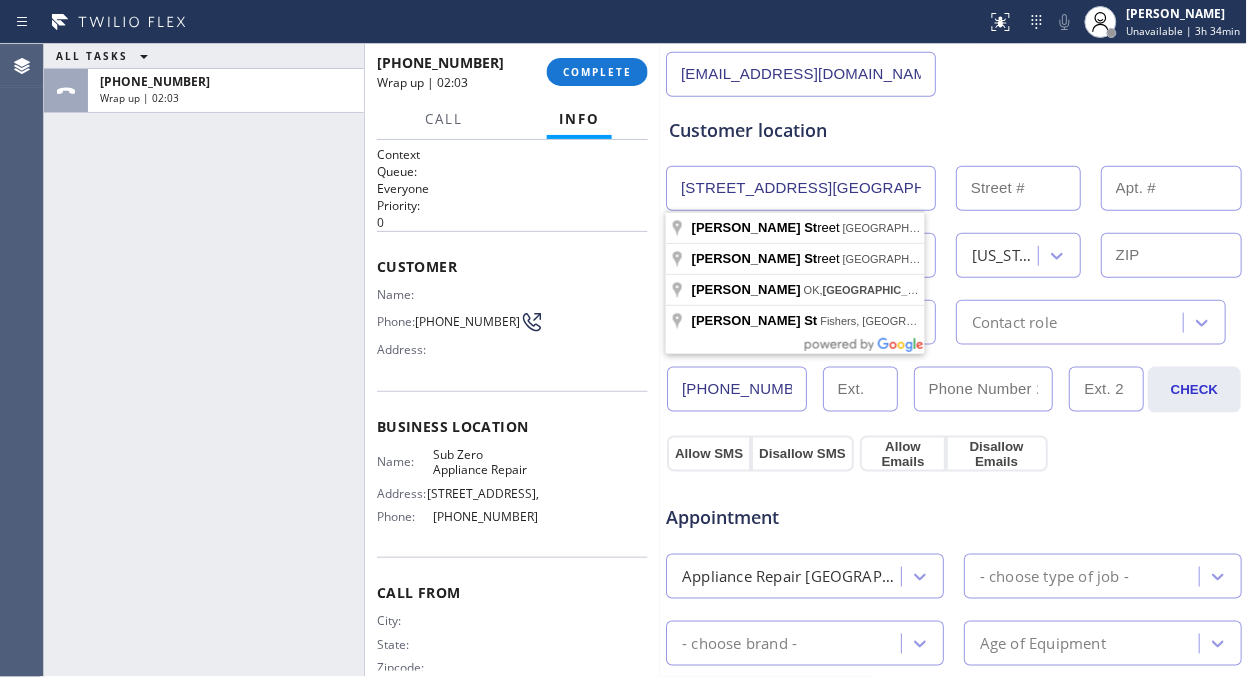 scroll, scrollTop: 0, scrollLeft: 35, axis: horizontal 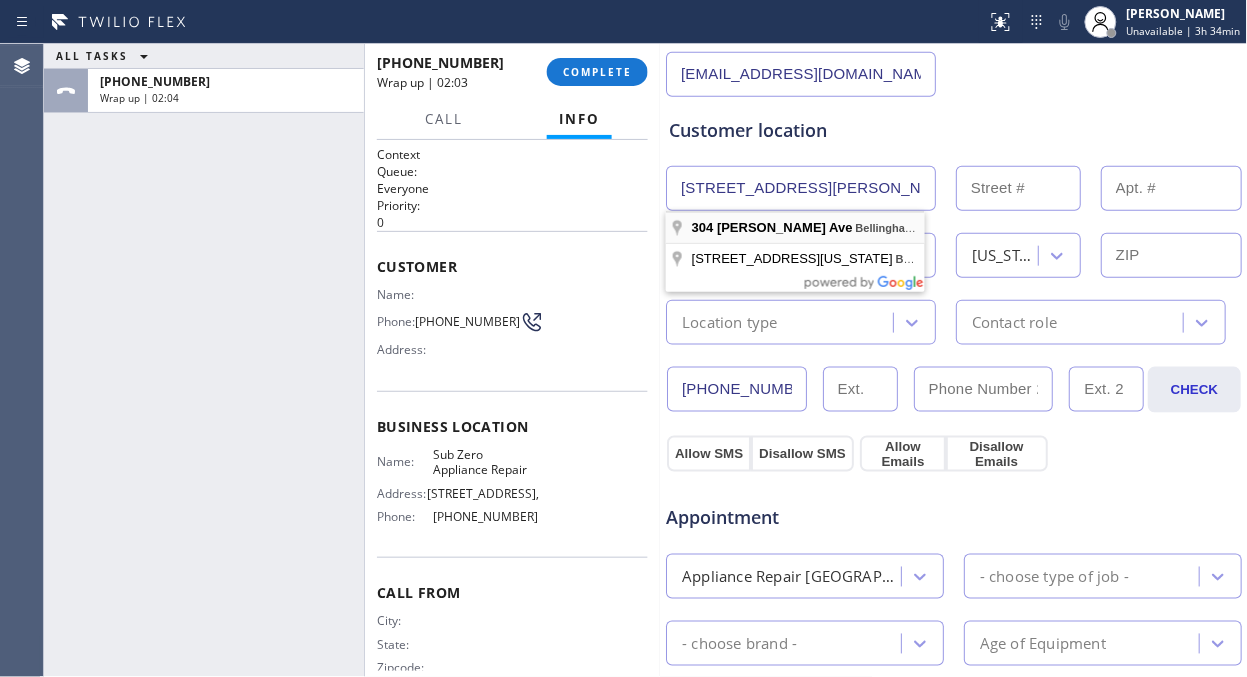 type on "[STREET_ADDRESS][PERSON_NAME]" 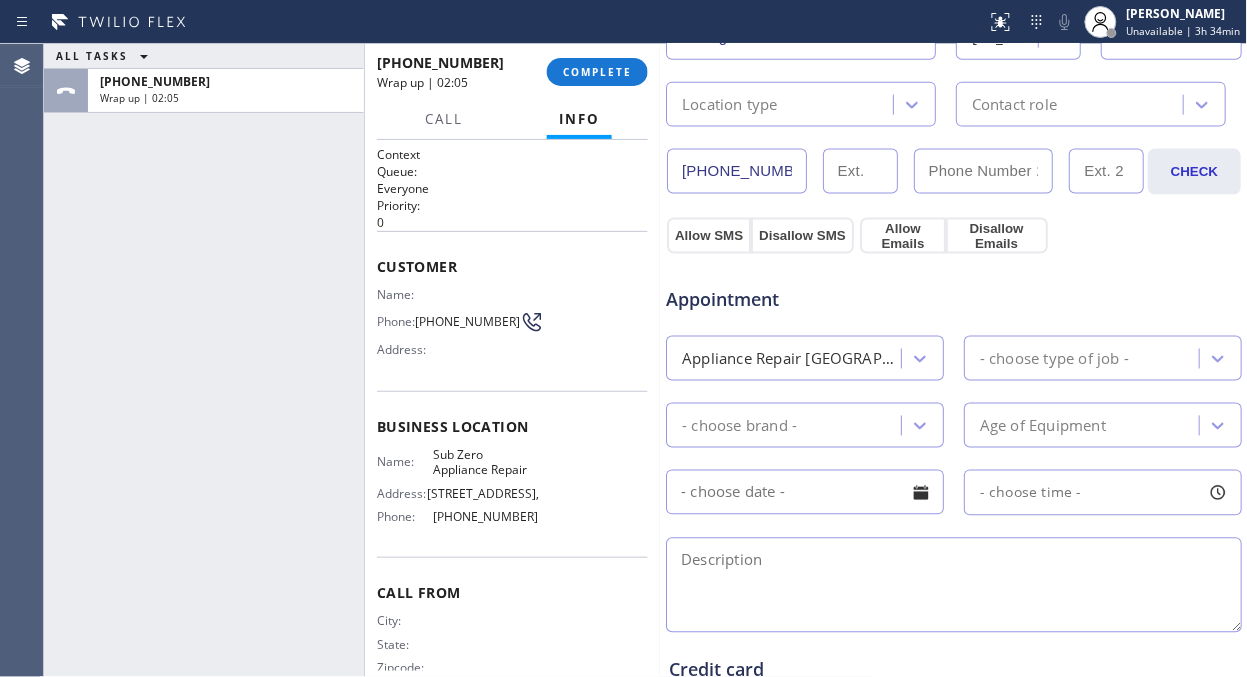 scroll, scrollTop: 555, scrollLeft: 0, axis: vertical 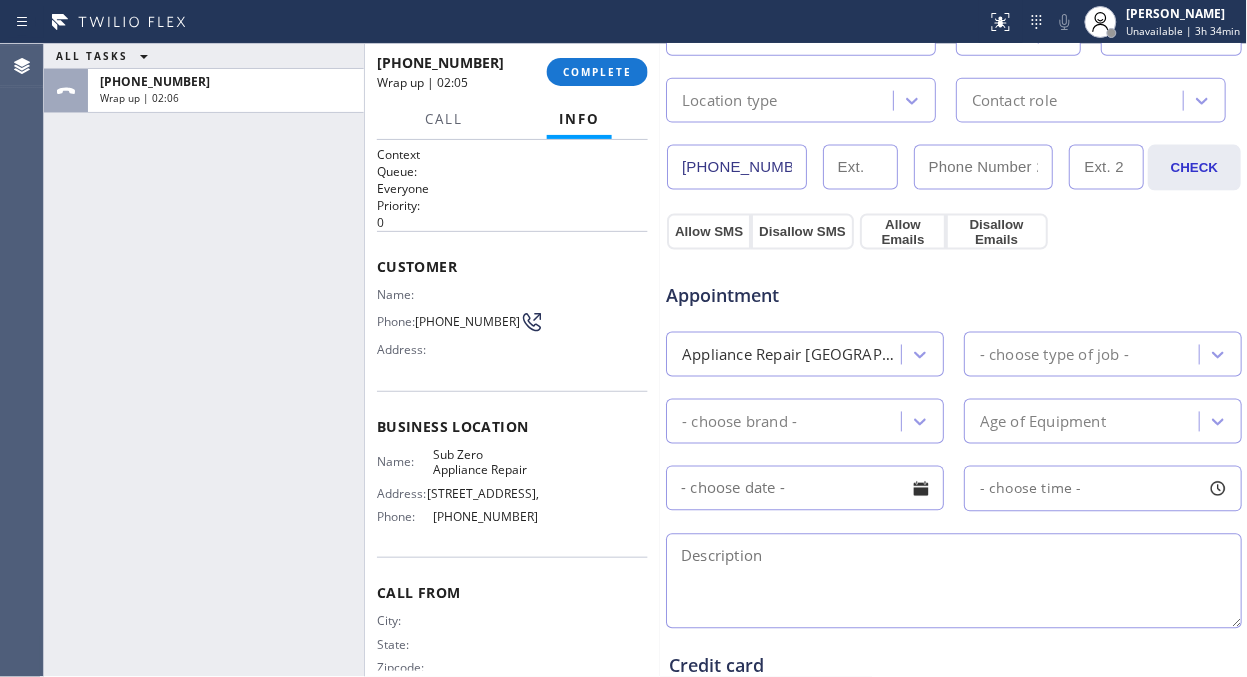 click on "- choose type of job -" at bounding box center [1054, 354] 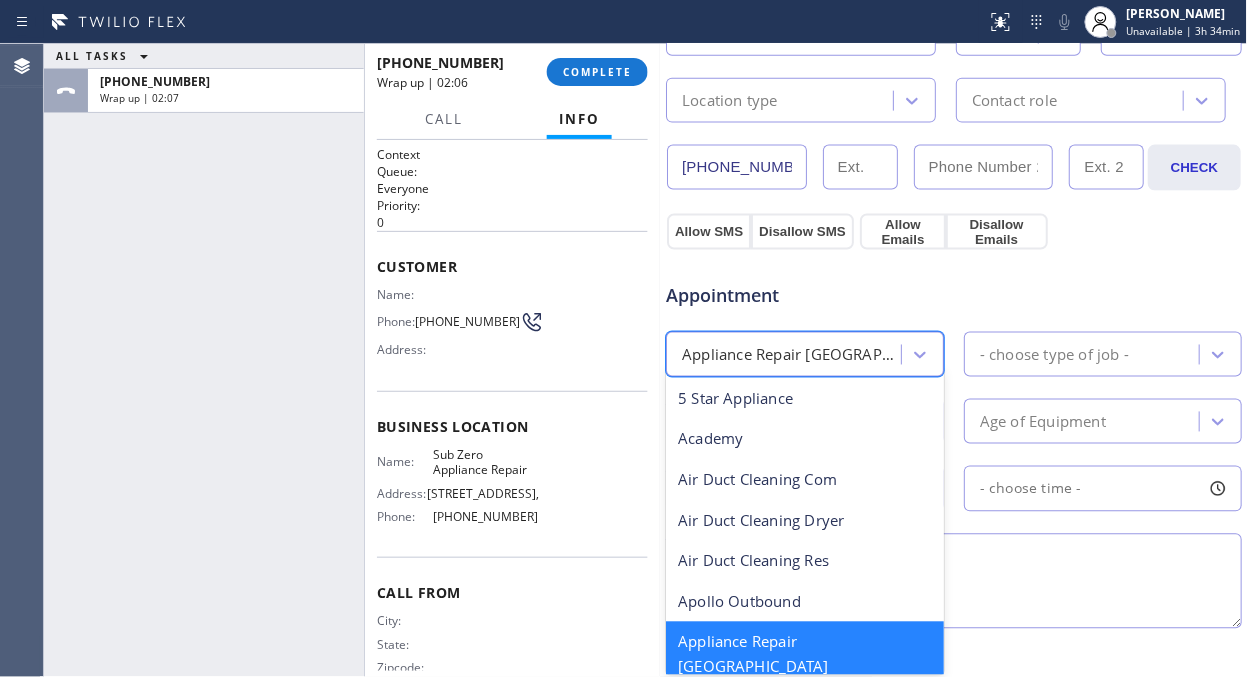 click on "Appliance Repair [GEOGRAPHIC_DATA]" at bounding box center (792, 354) 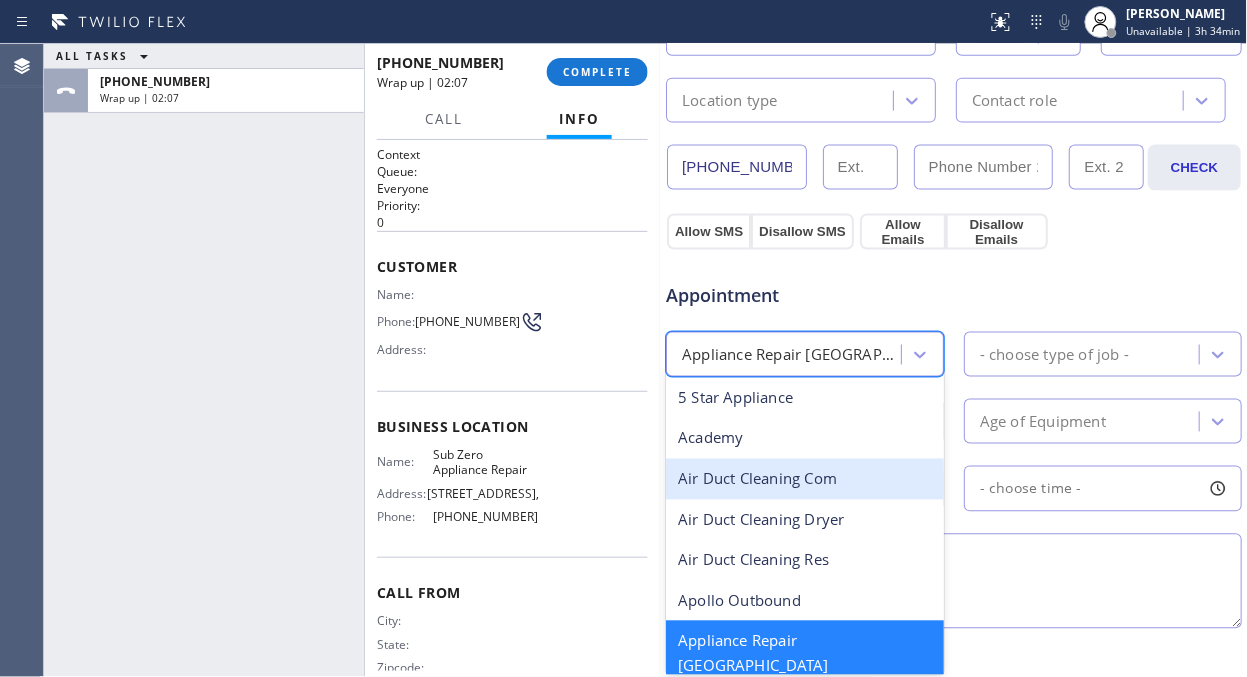 scroll, scrollTop: 112, scrollLeft: 0, axis: vertical 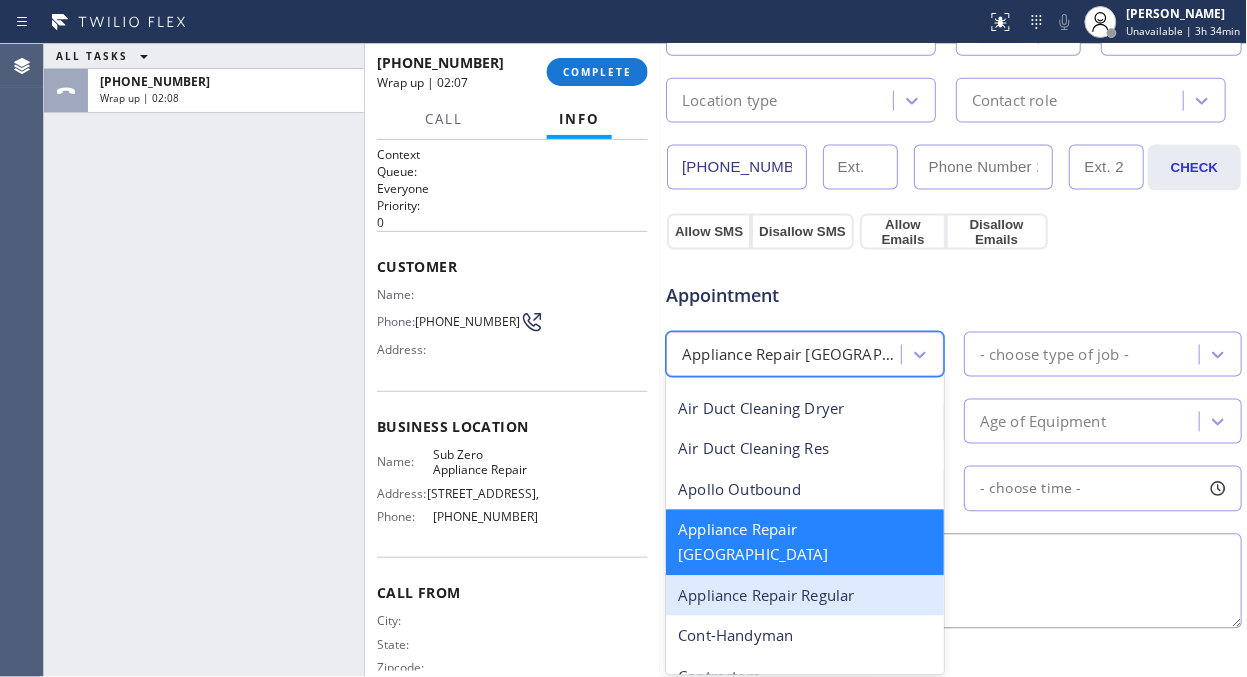 click on "Appliance Repair Regular" at bounding box center (805, 596) 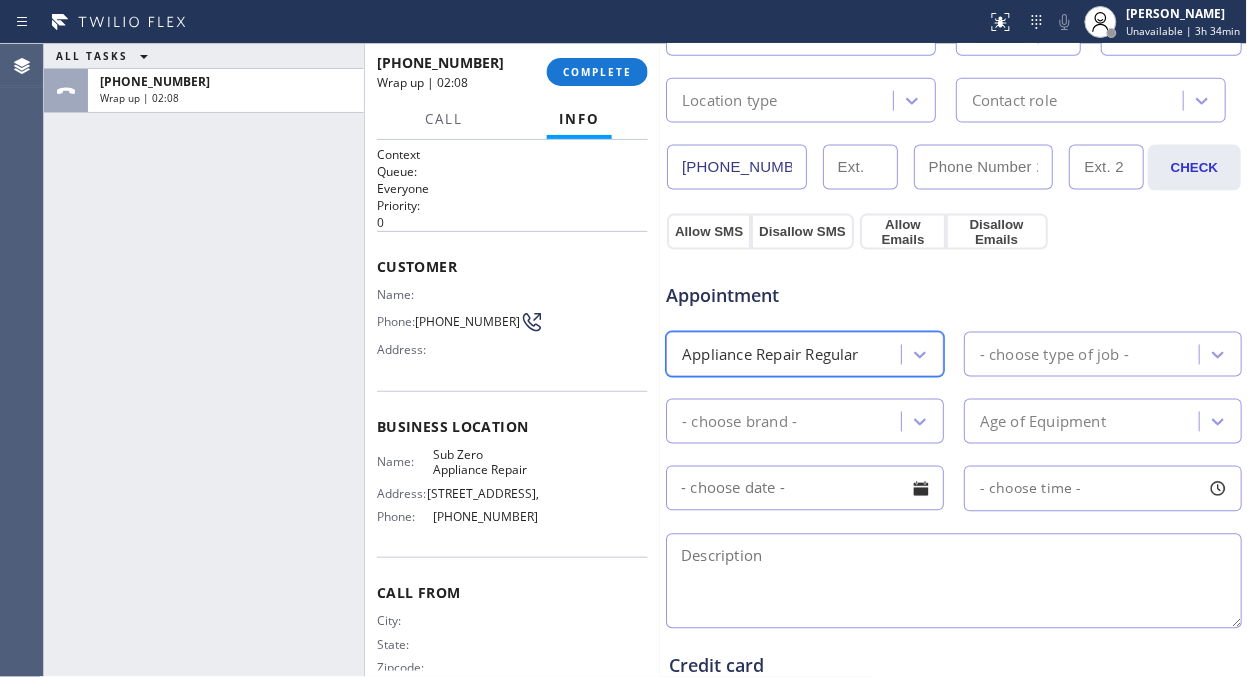 click on "- choose type of job -" at bounding box center (1054, 354) 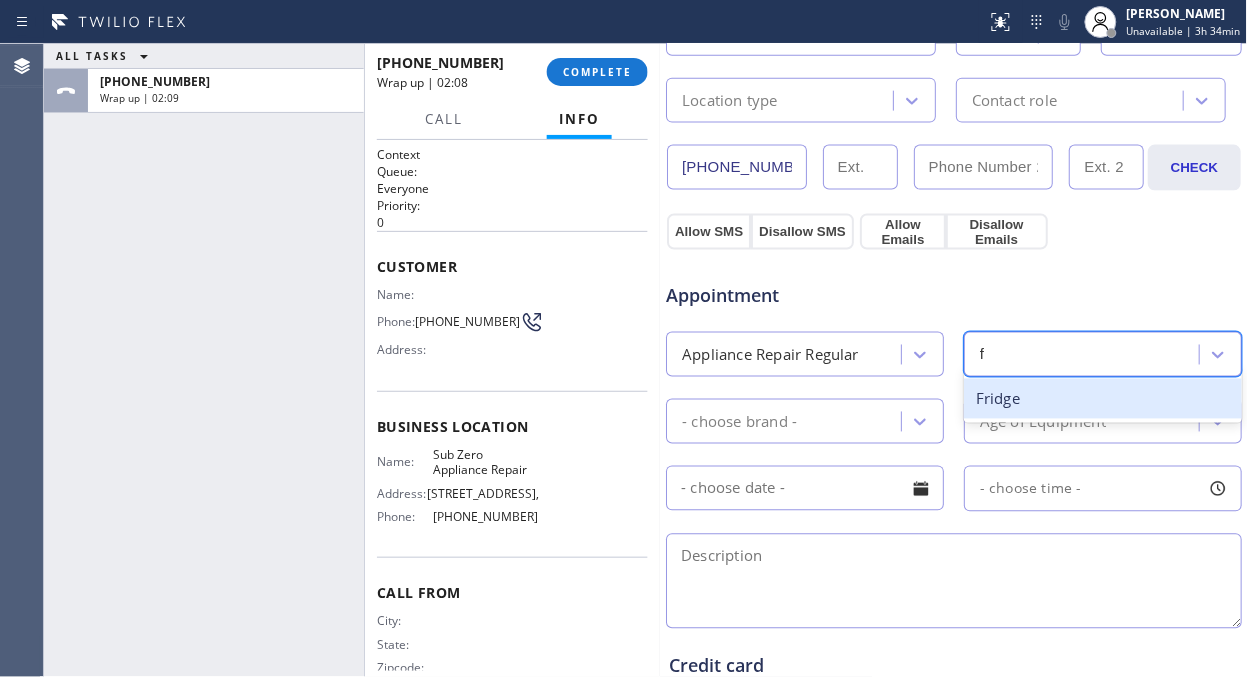 type on "fr" 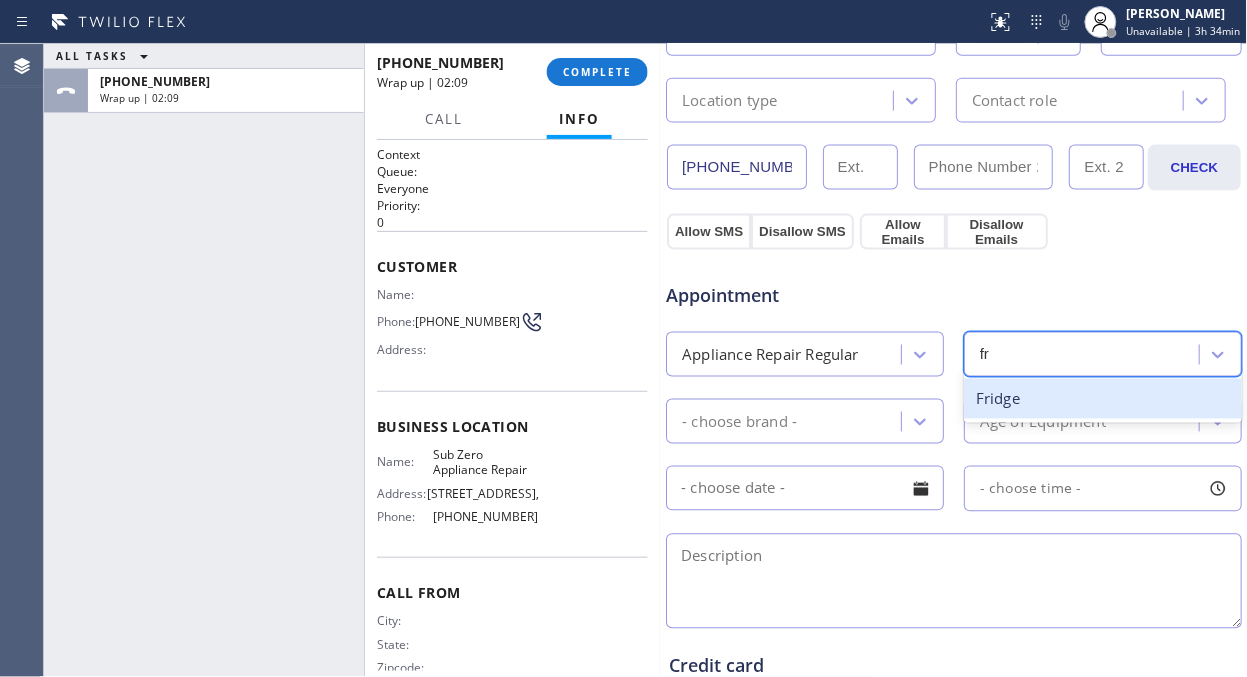 click on "Fridge" at bounding box center (1103, 399) 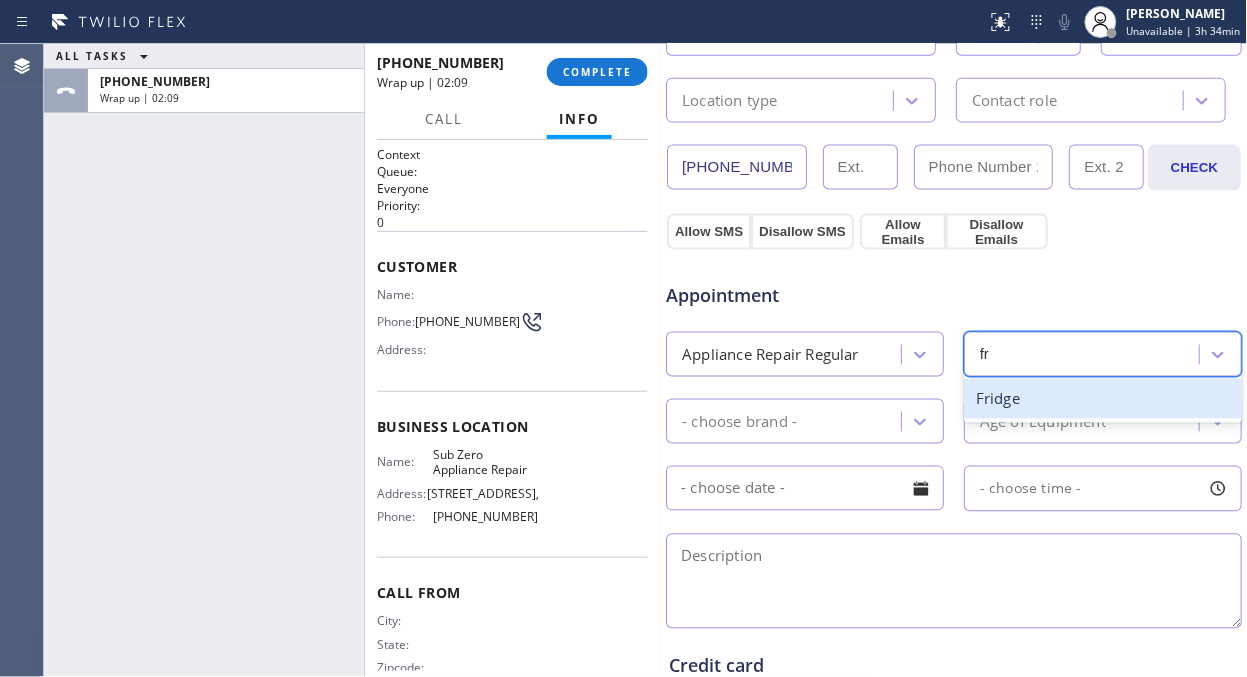 type 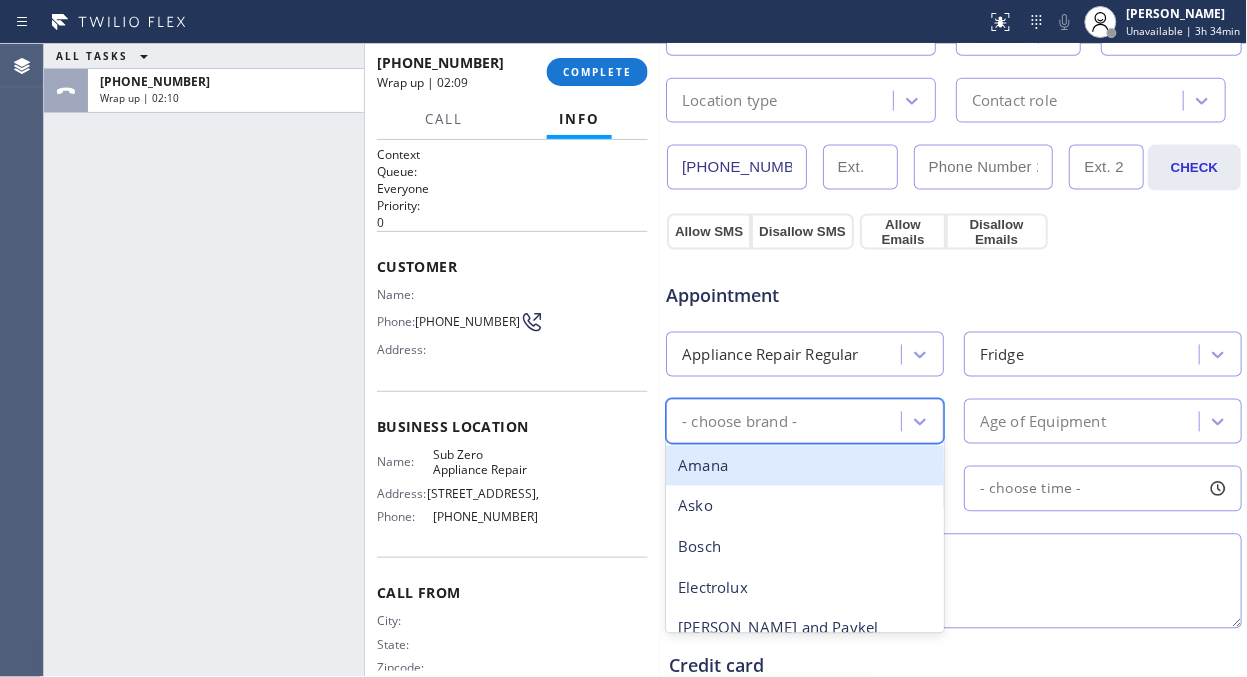 click on "- choose brand -" at bounding box center (786, 421) 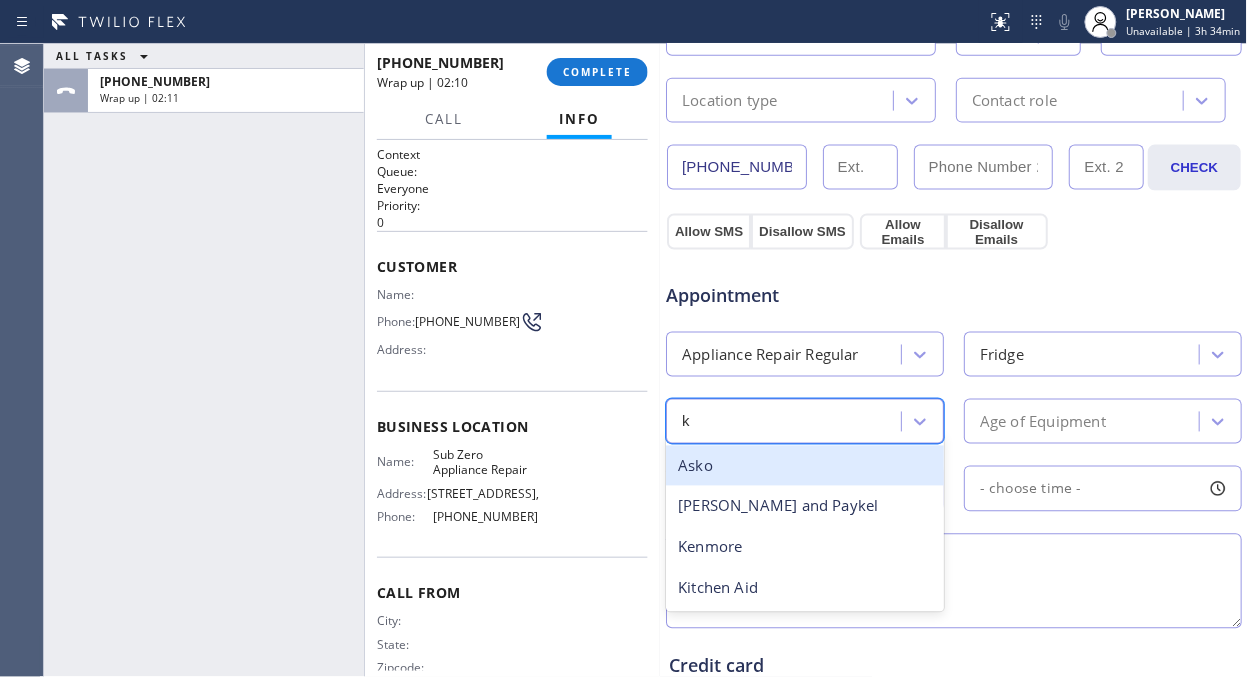 type on "ke" 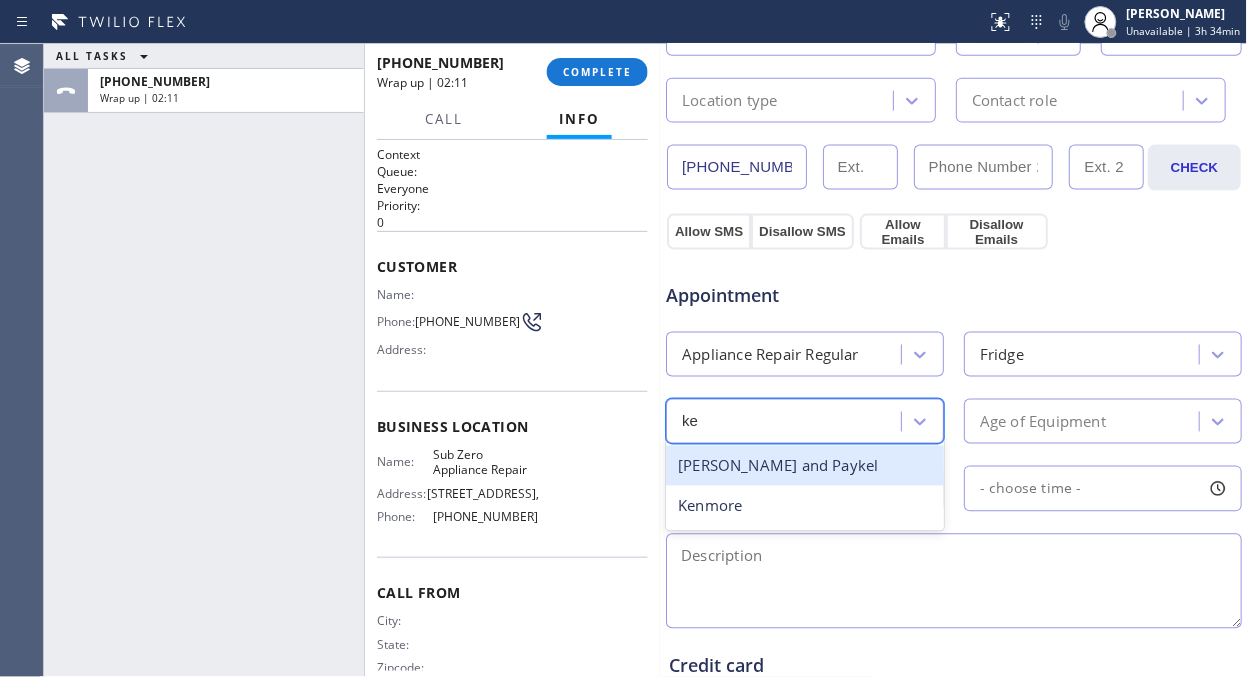 click on "[PERSON_NAME] and Paykel" at bounding box center (805, 466) 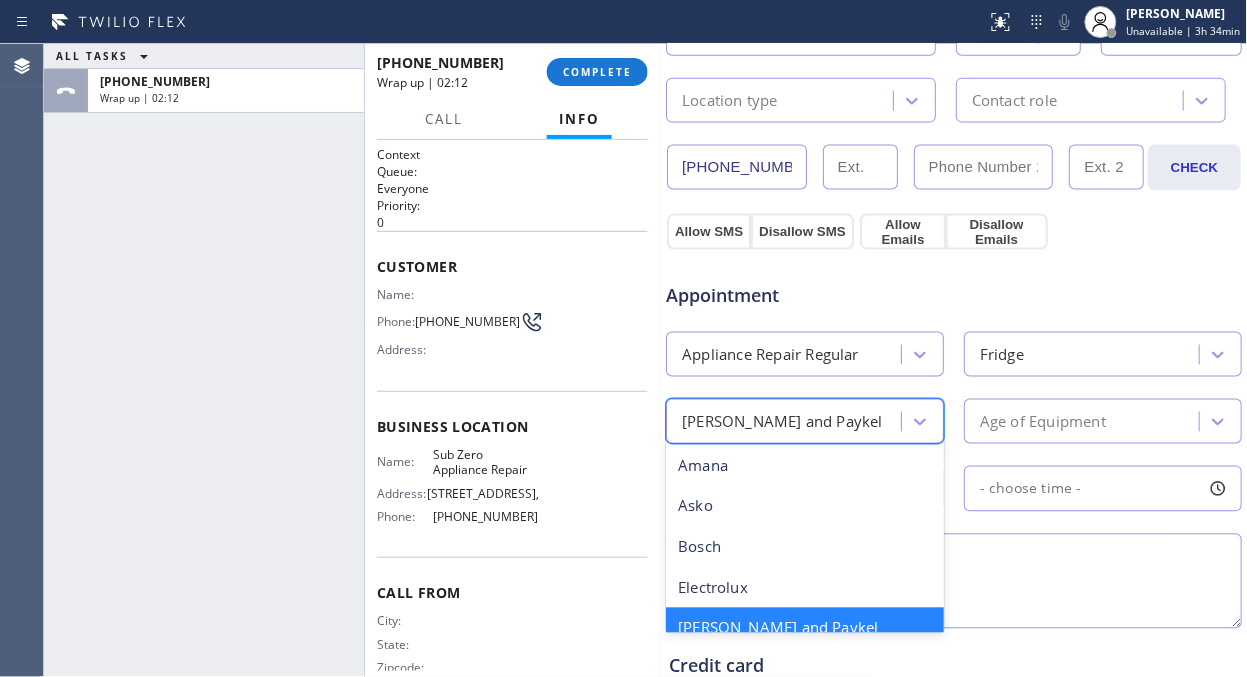 click on "[PERSON_NAME] and Paykel" at bounding box center [786, 421] 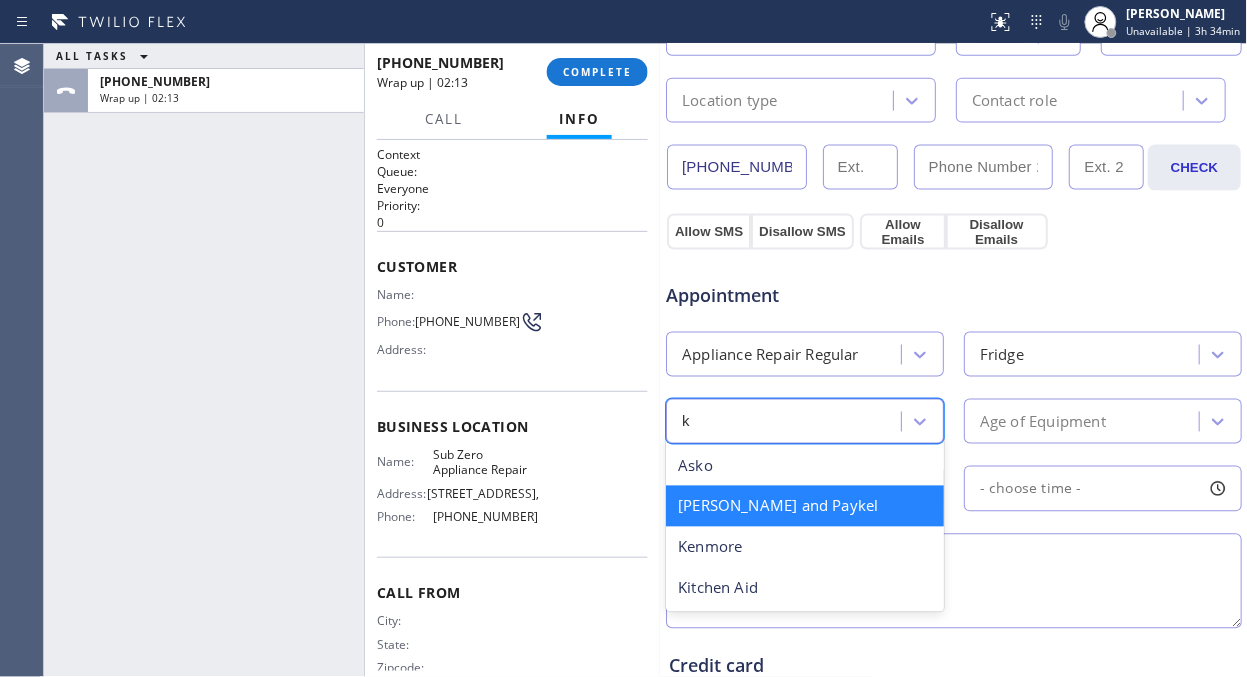 type on "ke" 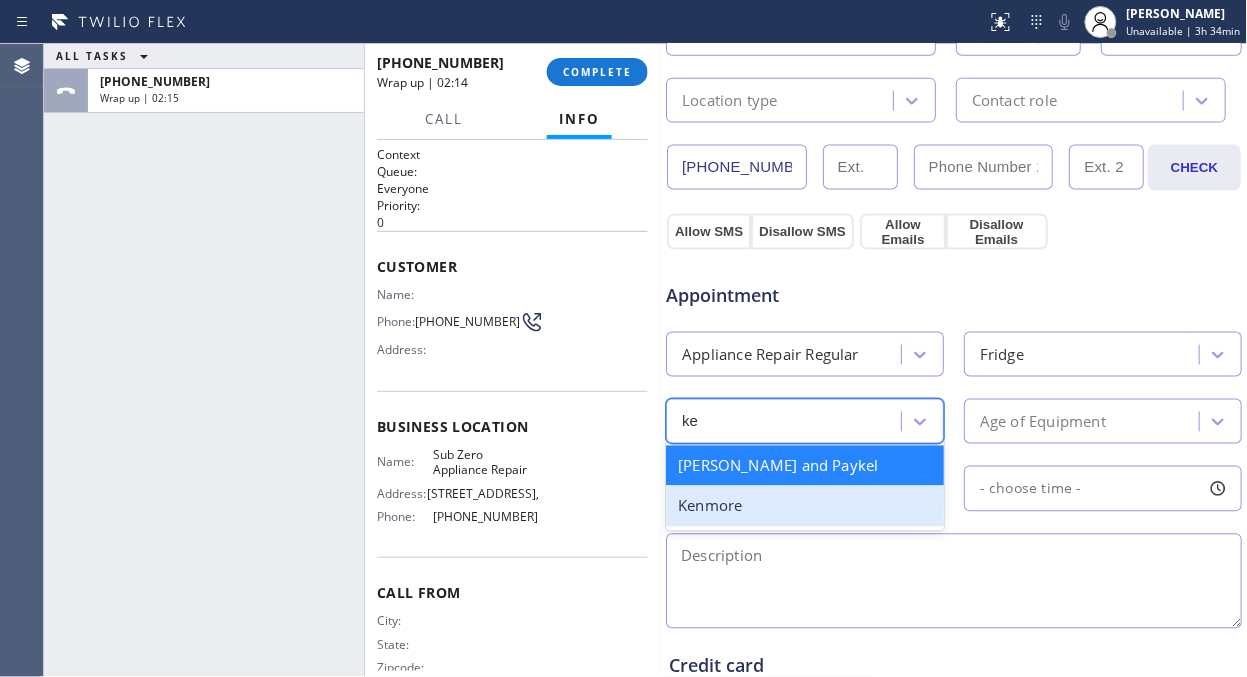 click on "Kenmore" at bounding box center (805, 506) 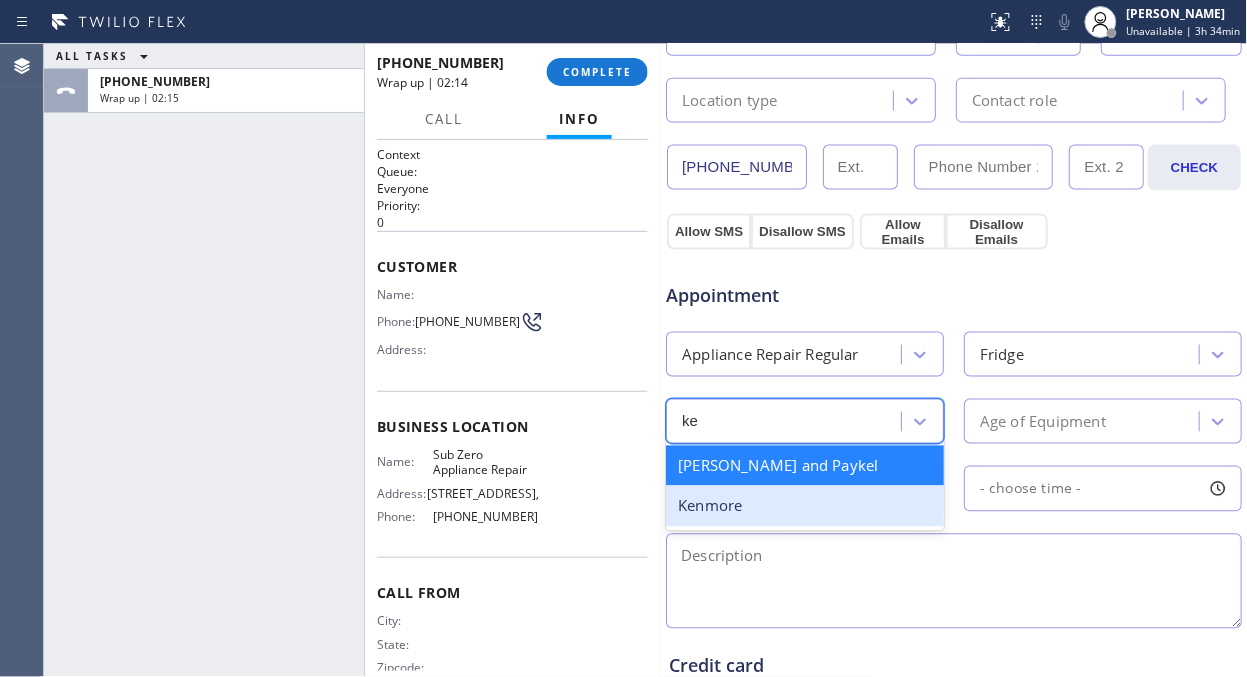 type 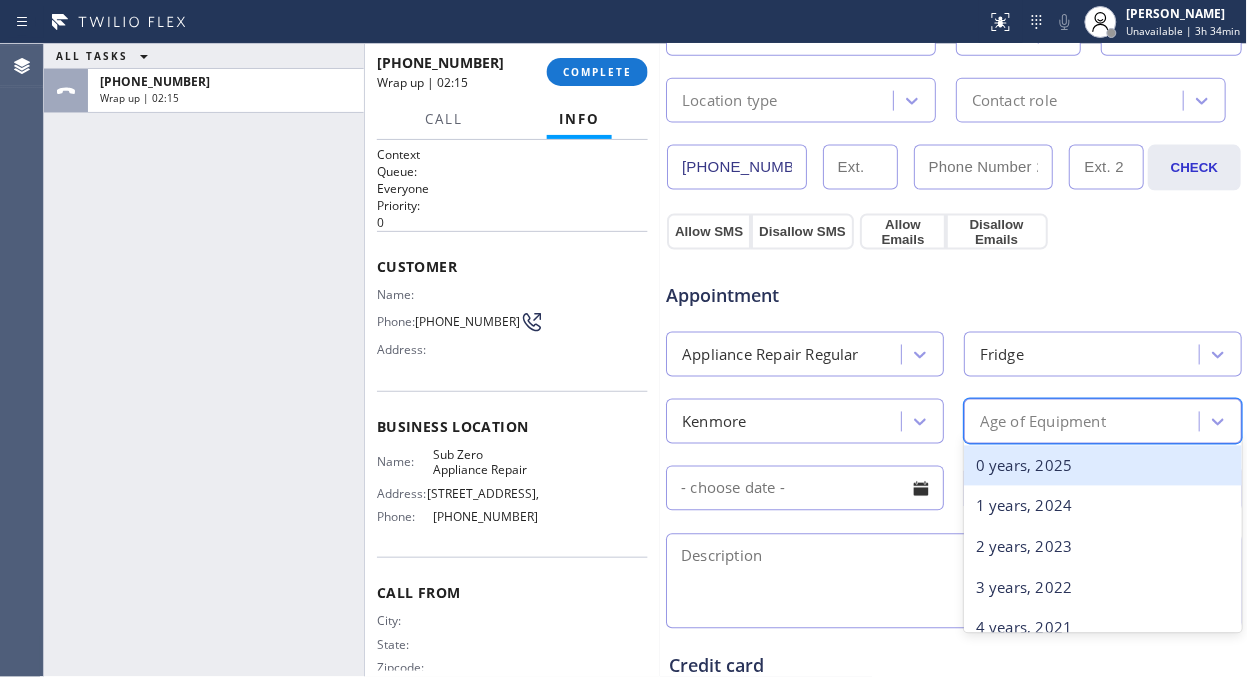 drag, startPoint x: 1026, startPoint y: 398, endPoint x: 1026, endPoint y: 410, distance: 12 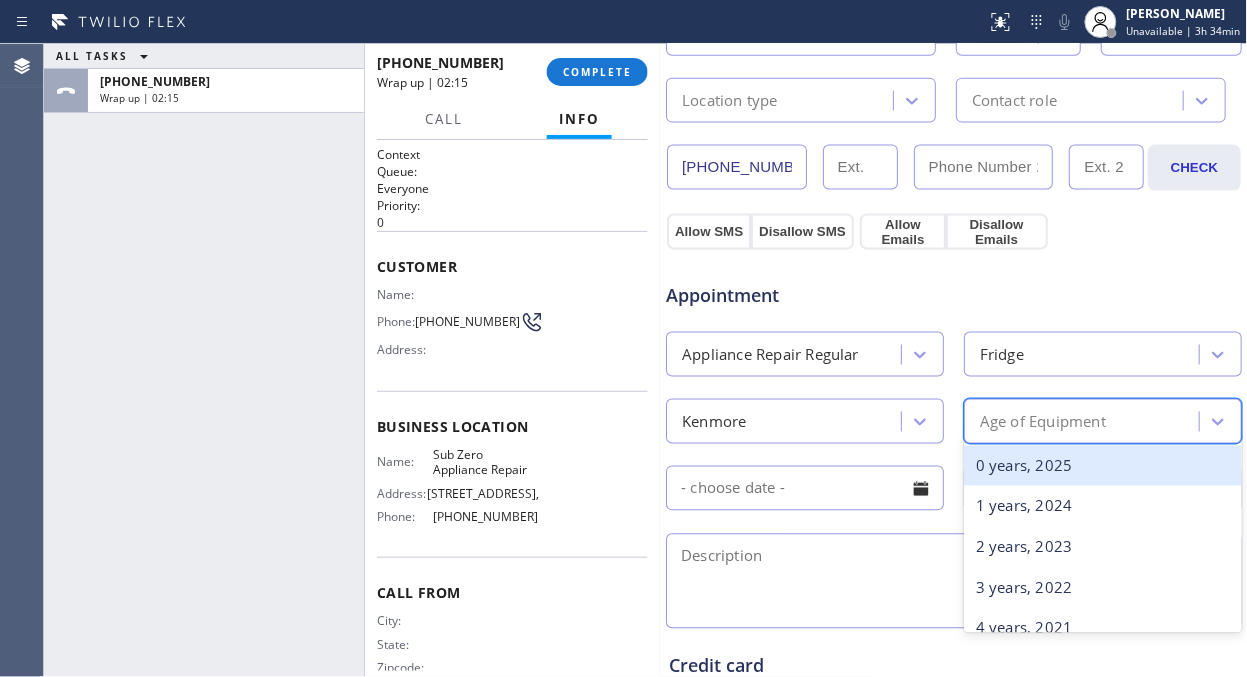 click on "Age of Equipment" at bounding box center [1103, 421] 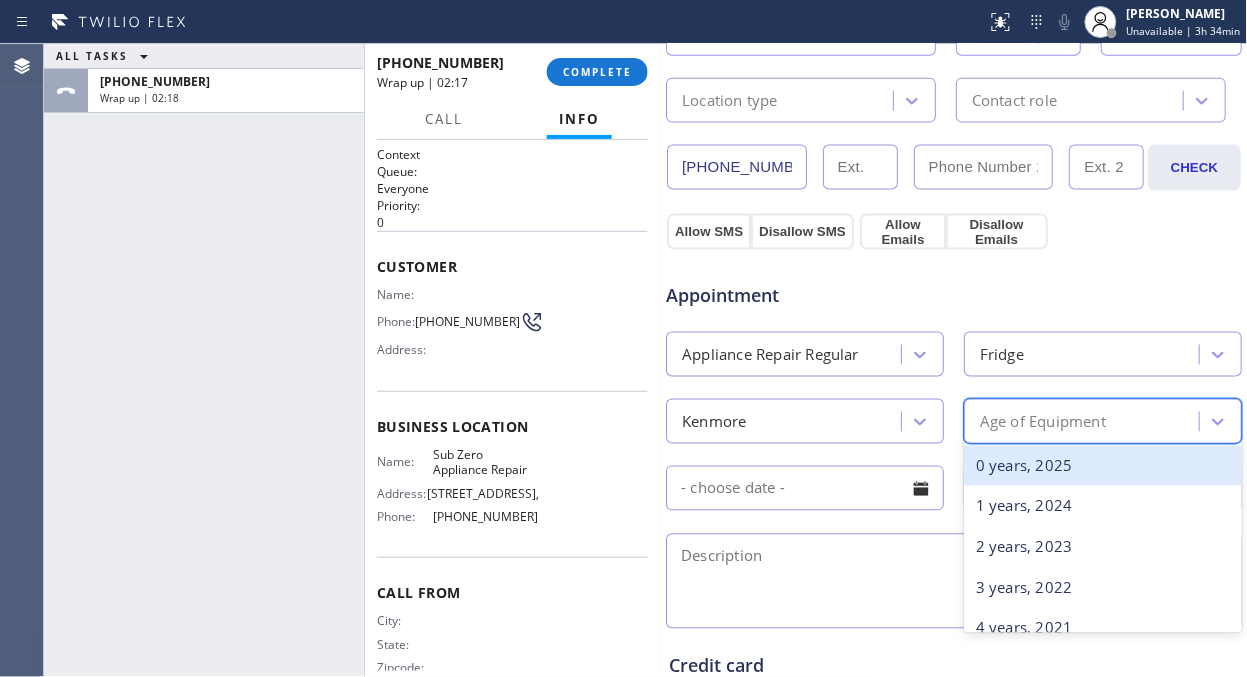 type on "5" 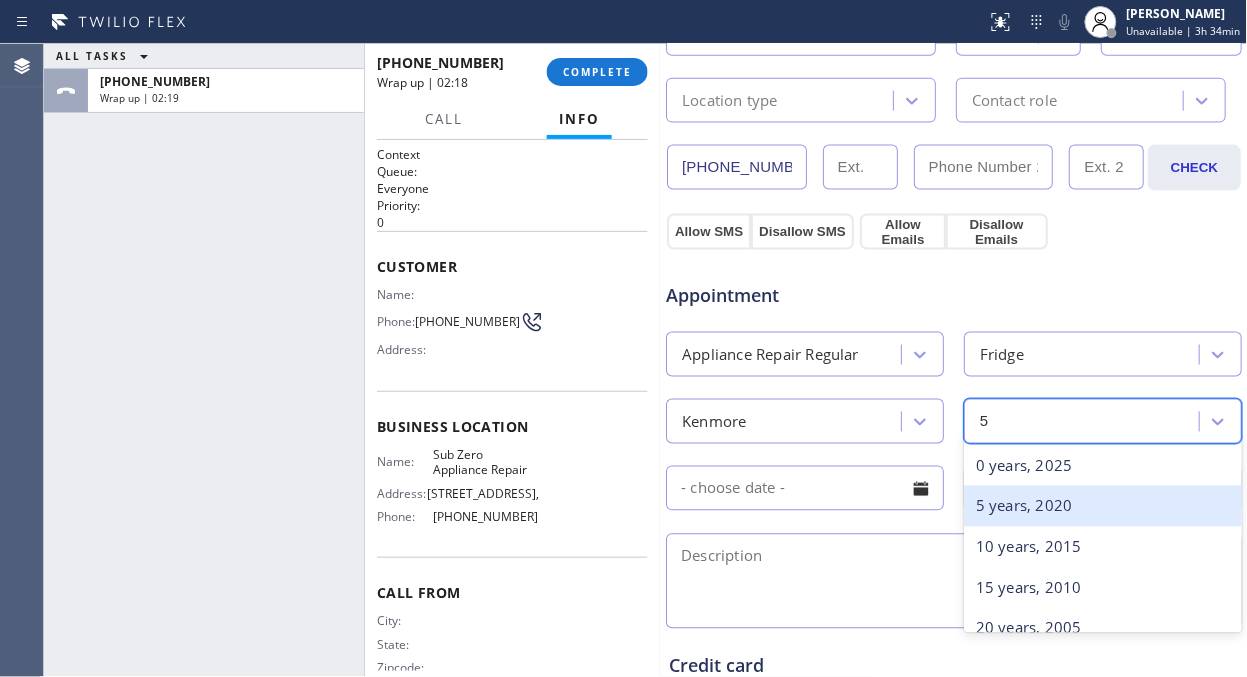 click on "5 years, 2020" at bounding box center (1103, 506) 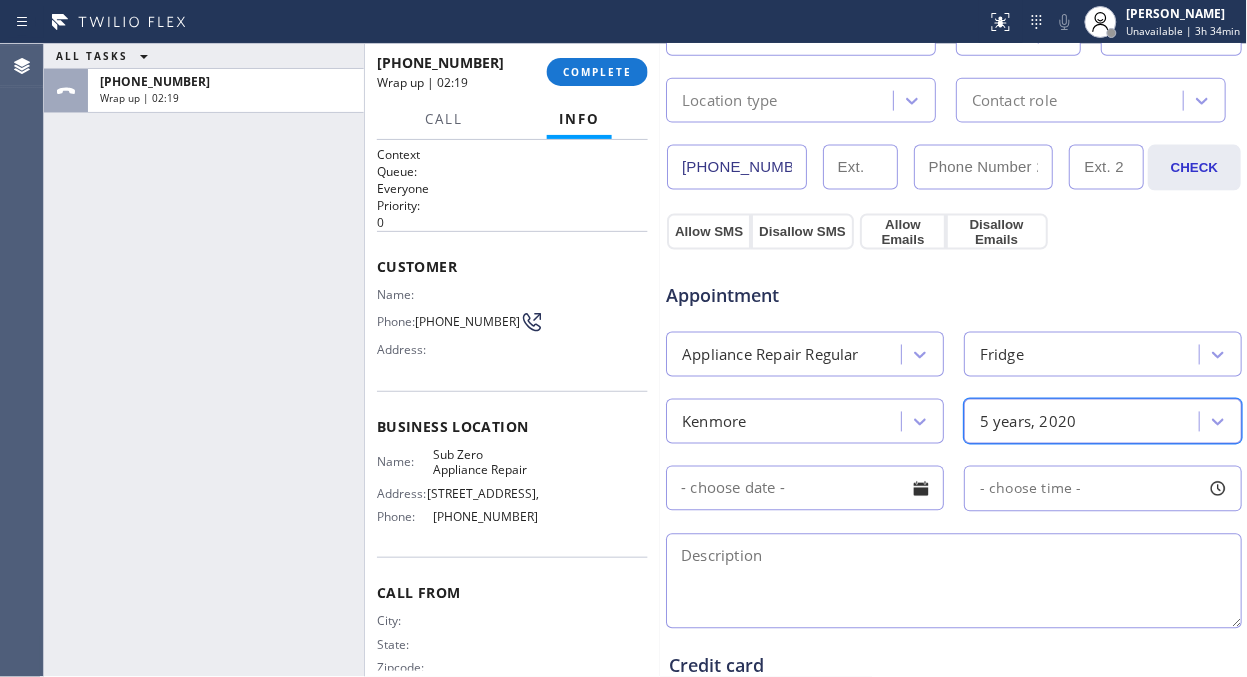 type 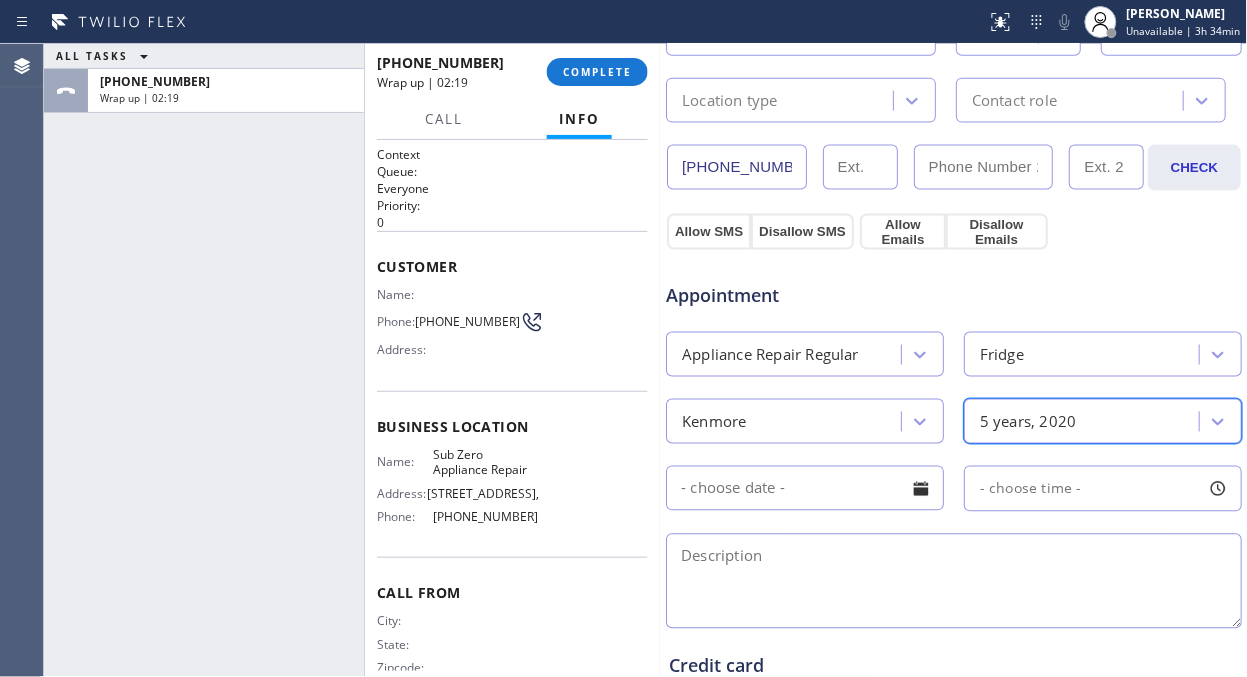 click at bounding box center [954, 581] 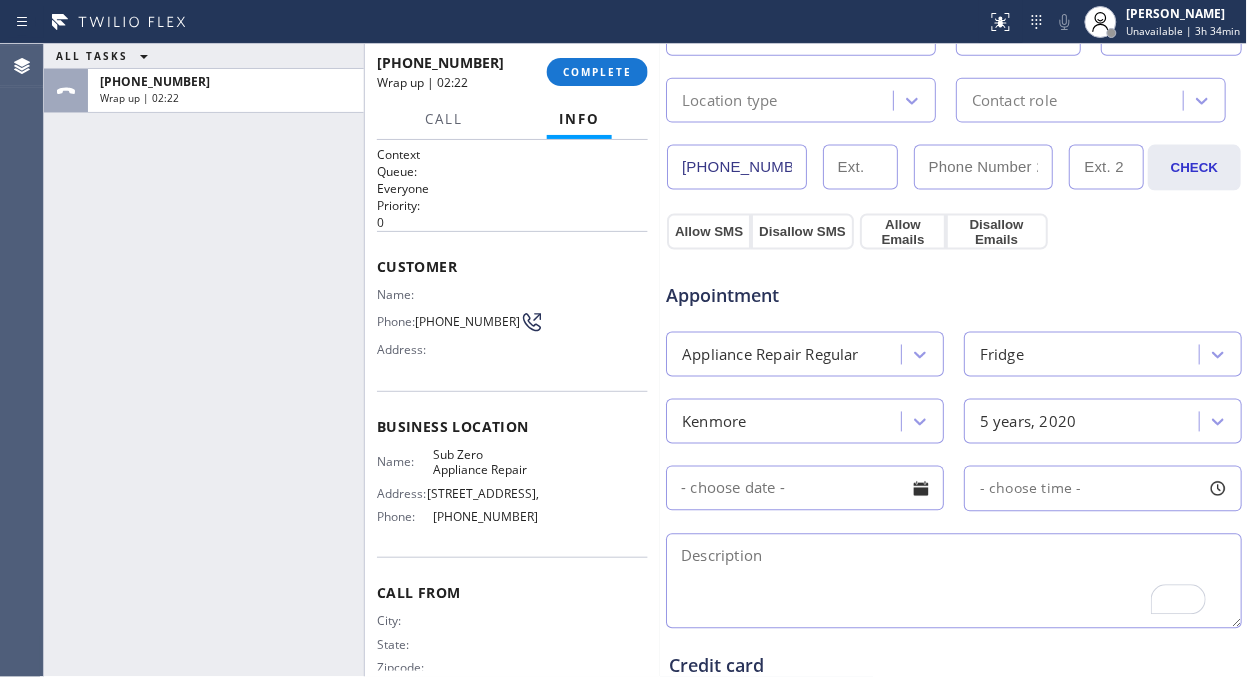 scroll, scrollTop: 555, scrollLeft: 0, axis: vertical 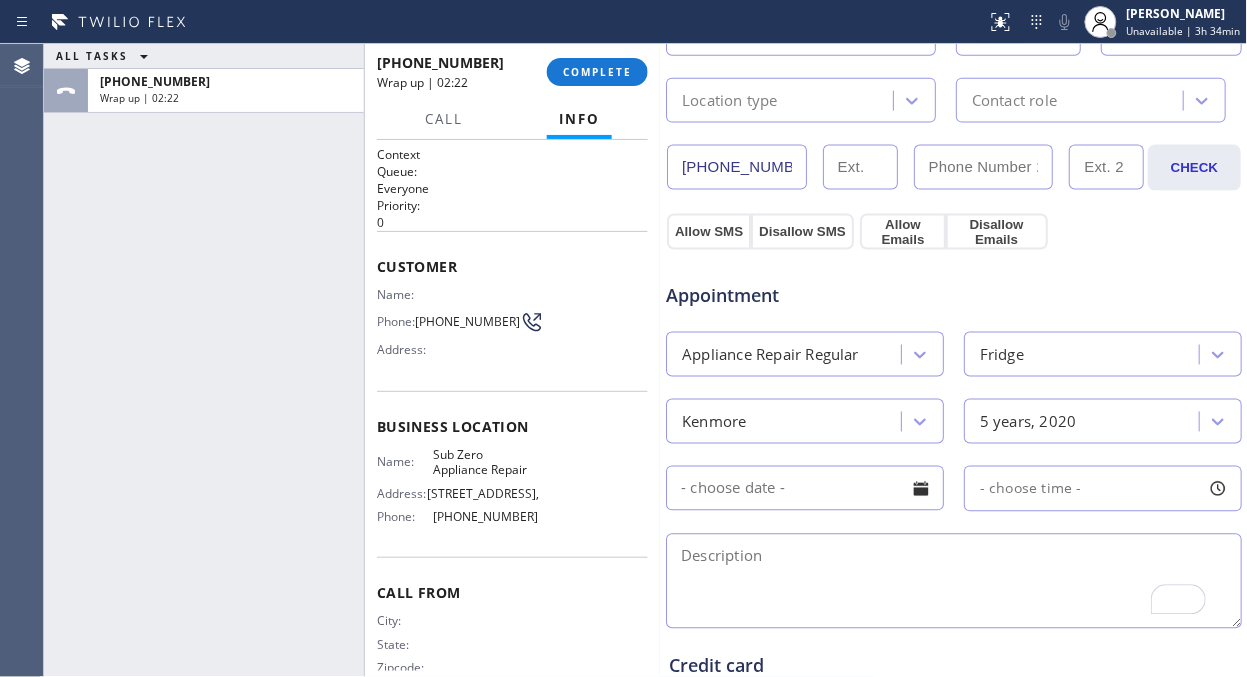 click at bounding box center [954, 581] 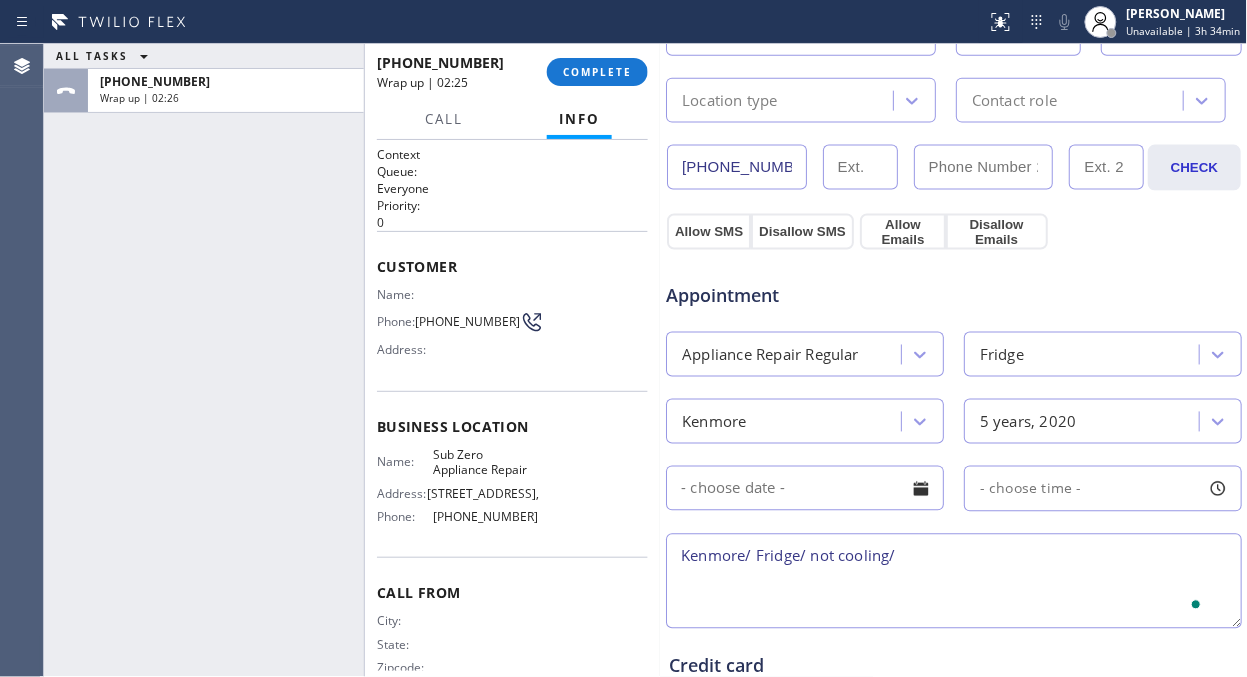 paste on "Kenmore/ Fridge/ not cooling/" 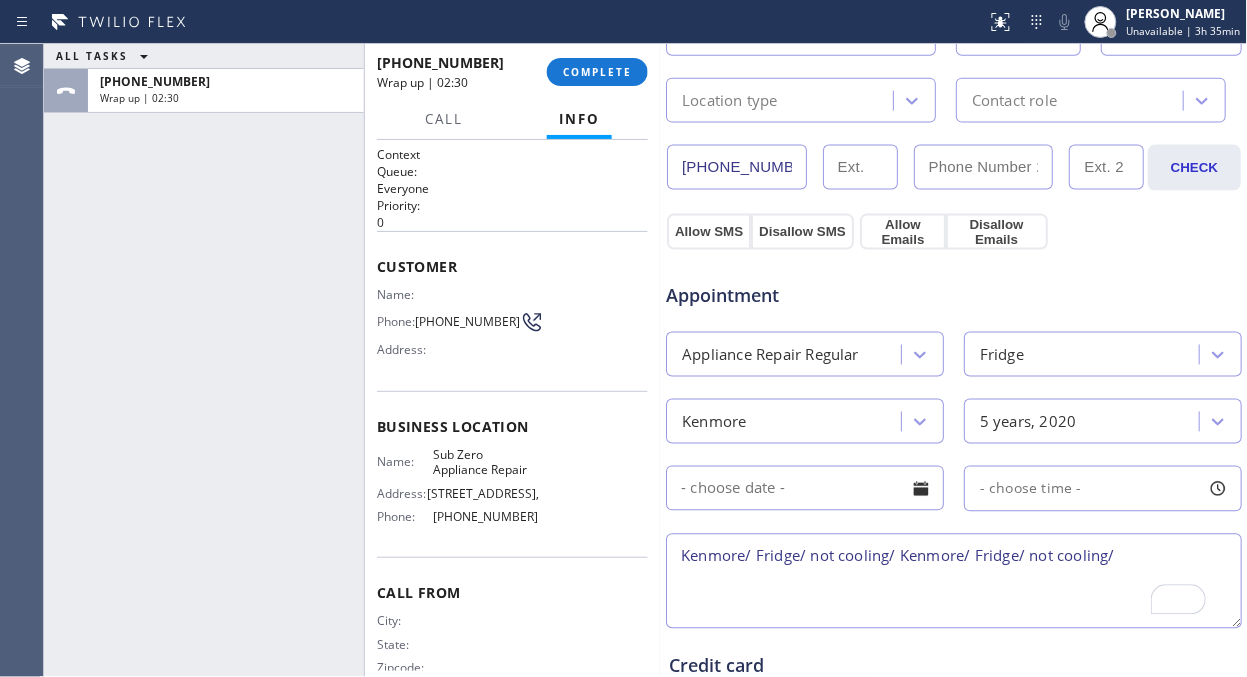drag, startPoint x: 900, startPoint y: 564, endPoint x: 1318, endPoint y: 573, distance: 418.0969 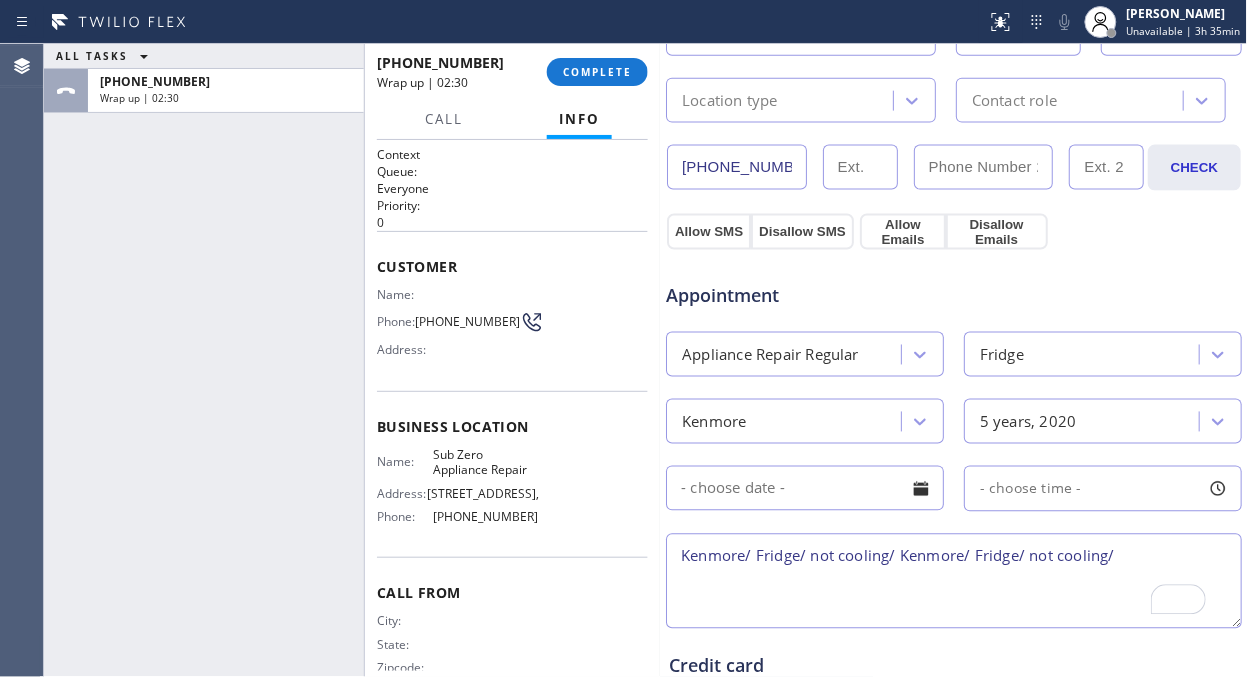 click on "Status report No issues detected If you experience an issue, please download the report and send it to your support team. Download report Fila Garciano Unavailable | 3h 35min Set your status Offline Available Unavailable Break Log out Agent Desktop Classify the call LOCATION NAME Samsung Appliance Repair FROM PHONE [PHONE_NUMBER] TO PHONE [PHONE_NUMBER] Status: COMPLETED REASON: #1 New Customer - Booked Save Classify the call LOCATION NAME 5 Star Air FROM PHONE [PHONE_NUMBER] TO PHONE [PHONE_NUMBER] Status: COMPLETED REASON: Existing Customer - ETA/PI/REDO/complain/cancel Save Classify the call LOCATION NAME 5 Star Air FROM PHONE [PHONE_NUMBER] TO PHONE [PHONE_NUMBER] Status: COMPLETED REASON: #4 Existing Customer - ETA/PI/REDO/complain/cancel Save Classify the call LOCATION NAME 5 Star Air FROM PHONE [PHONE_NUMBER] TO PHONE [PHONE_NUMBER] Status: COMPLETED REASON: Existing Customer - ETA/PI/REDO/complain/cancel Save Classify the call LOCATION NAME 5 Star Air FROM PHONE [PHONE_NUMBER] TO PHONE [PHONE_NUMBER]" at bounding box center (623, 338) 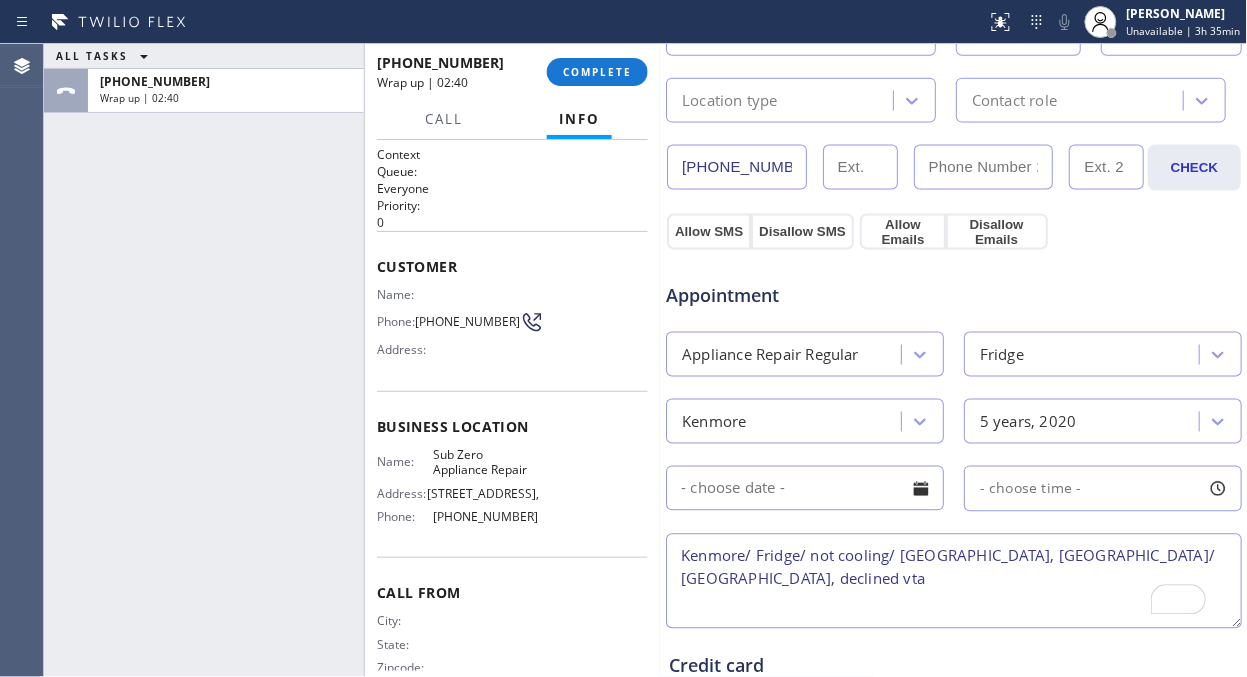 scroll, scrollTop: 848, scrollLeft: 0, axis: vertical 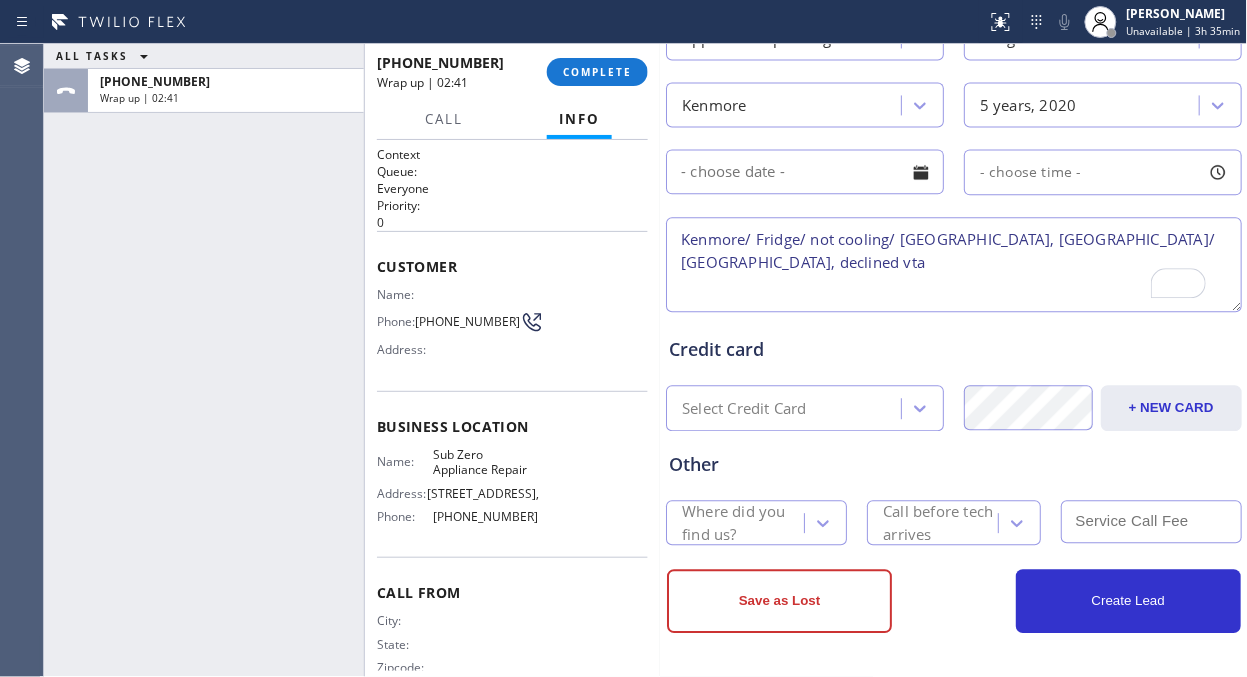 type on "Kenmore/ Fridge/ not cooling/ [GEOGRAPHIC_DATA], [GEOGRAPHIC_DATA]/ [GEOGRAPHIC_DATA], declined vta" 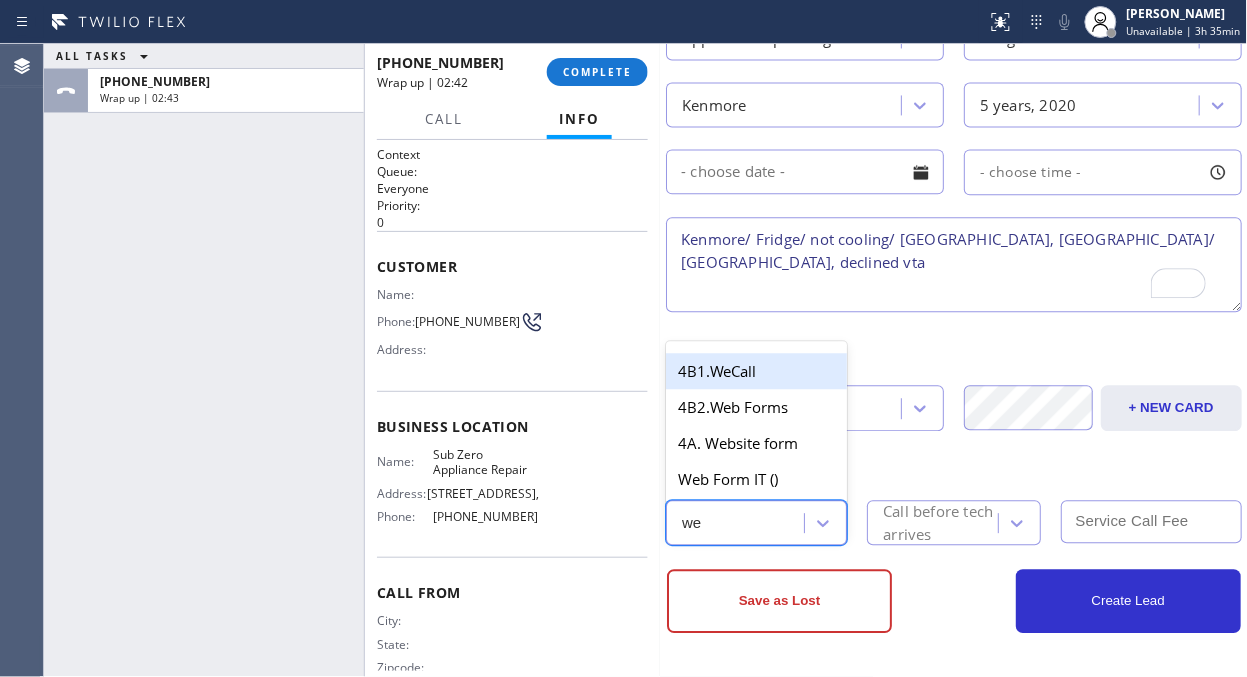 type on "web" 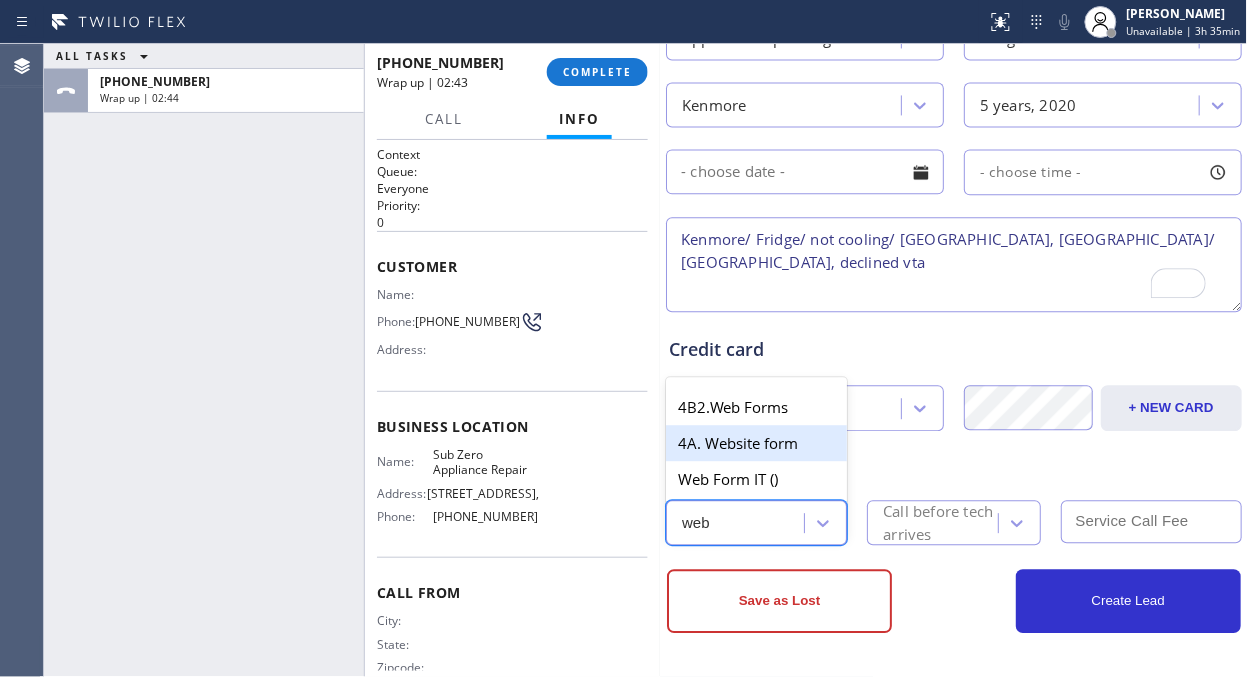 click on "4A. Website form" at bounding box center [756, 443] 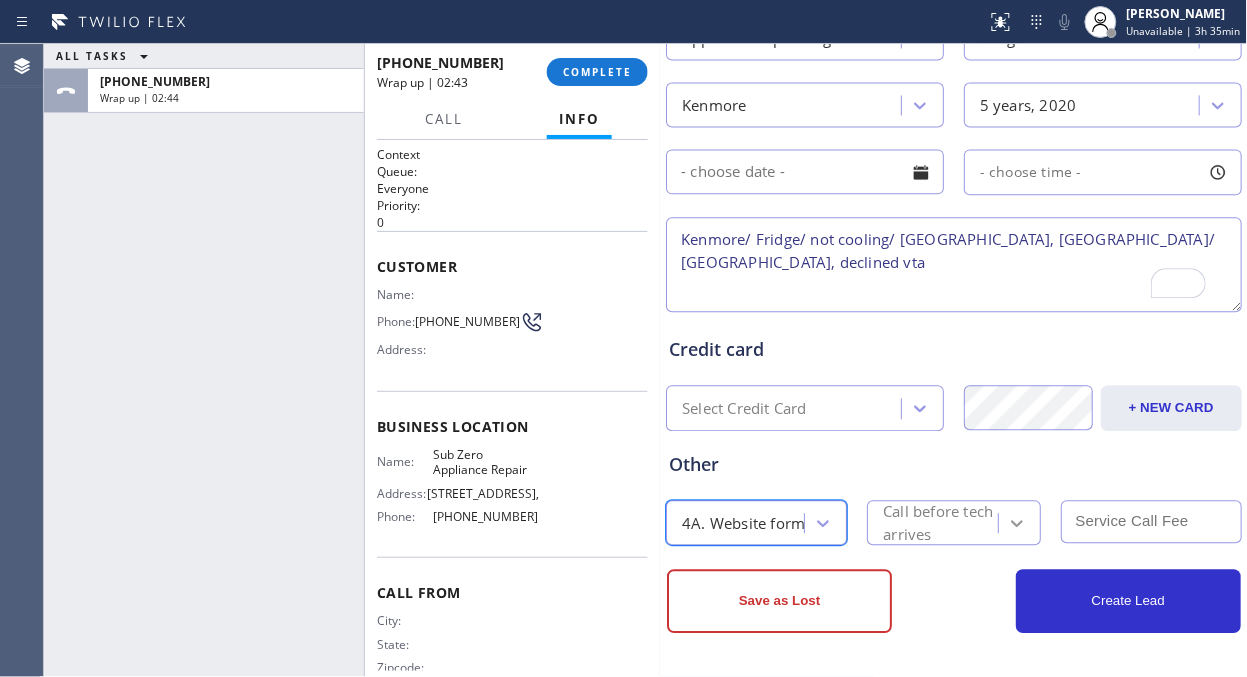 click on "Business location Sub Zero Appliance Repair [PHONE_NUMBER] Personal information Ms. Katharine [EMAIL_ADDRESS][DOMAIN_NAME] Customer location >> ADD NEW ADDRESS << + NEW ADDRESS [STREET_ADDRESS][PERSON_NAME][US_STATE] Location type Contact role [PHONE_NUMBER] CHECK Allow SMS Disallow SMS Allow Emails Disallow Emails Appointment Appliance Repair Regular Fridge Kenmore 5 years, 2020 - choose time - [GEOGRAPHIC_DATA]/ Fridge/ not cooling/ [GEOGRAPHIC_DATA], [GEOGRAPHIC_DATA]/ [GEOGRAPHIC_DATA], declined vta Credit card Select Credit Card + NEW CARD CANCEL SAVE Other   option 4A. Website form, selected.     63 results available. Select is focused ,type to refine list, press Down to open the menu,  4A. Website form Call before tech arrives Save as Lost Create Lead Success! Booking Success! [URL][DOMAIN_NAME] close copy link Save lead as lost Type Reason Cancel Save as lost lead Not serviceable MON dd/mm TUE dd/mm WED dd/mm THU dd/mm FRI dd/mm SAT dd/mm SUN dd/mm 08:00 12:00 - - - - - - - 12:00 16:00 - - - - - - - 16:00 19:00" at bounding box center (954, -50) 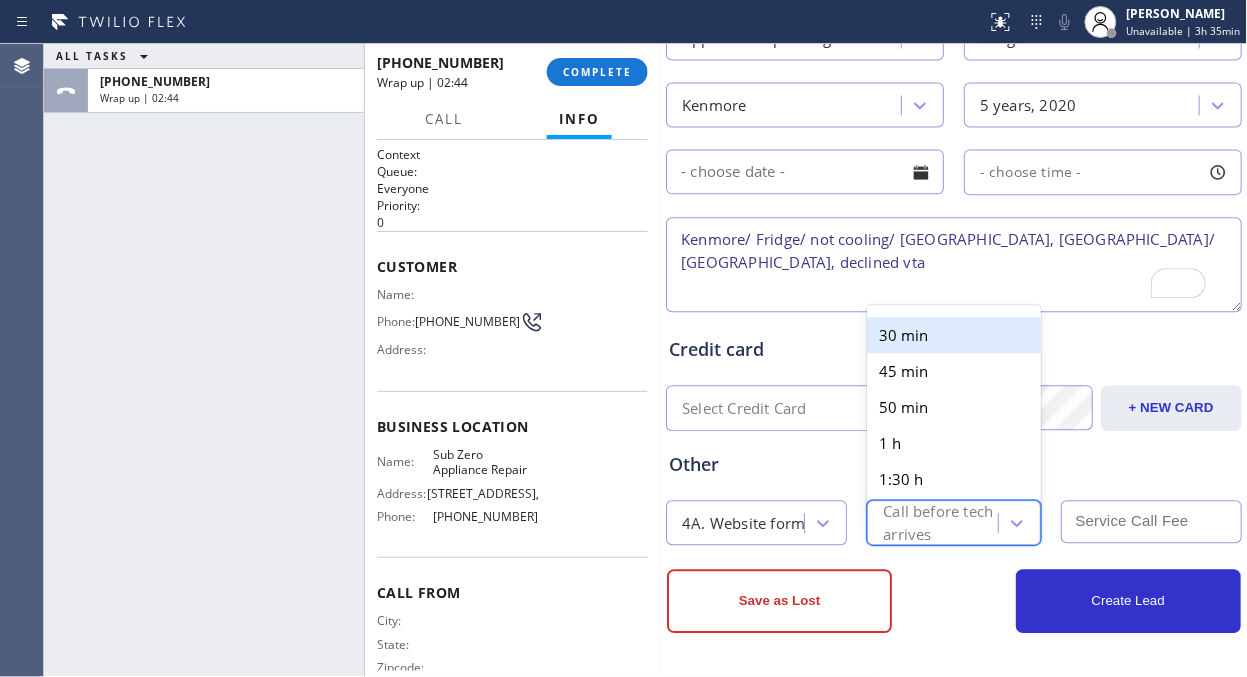 click on "Call before tech arrives" at bounding box center (939, 523) 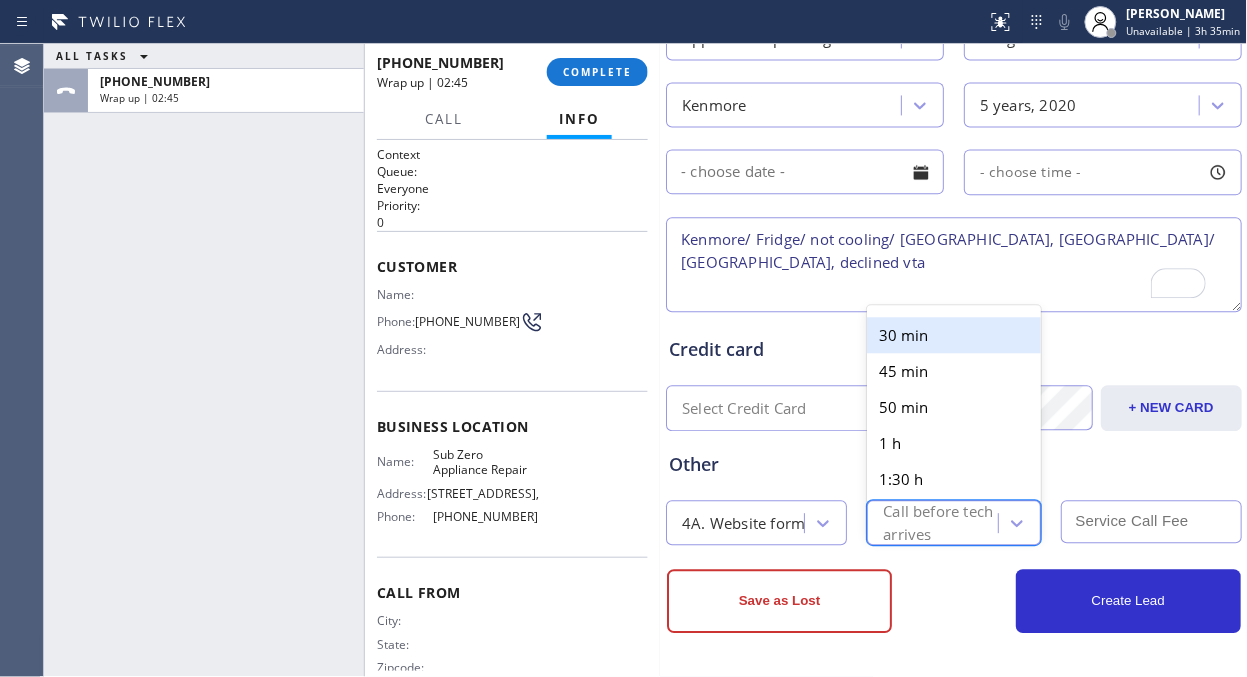click on "30 min" at bounding box center (953, 335) 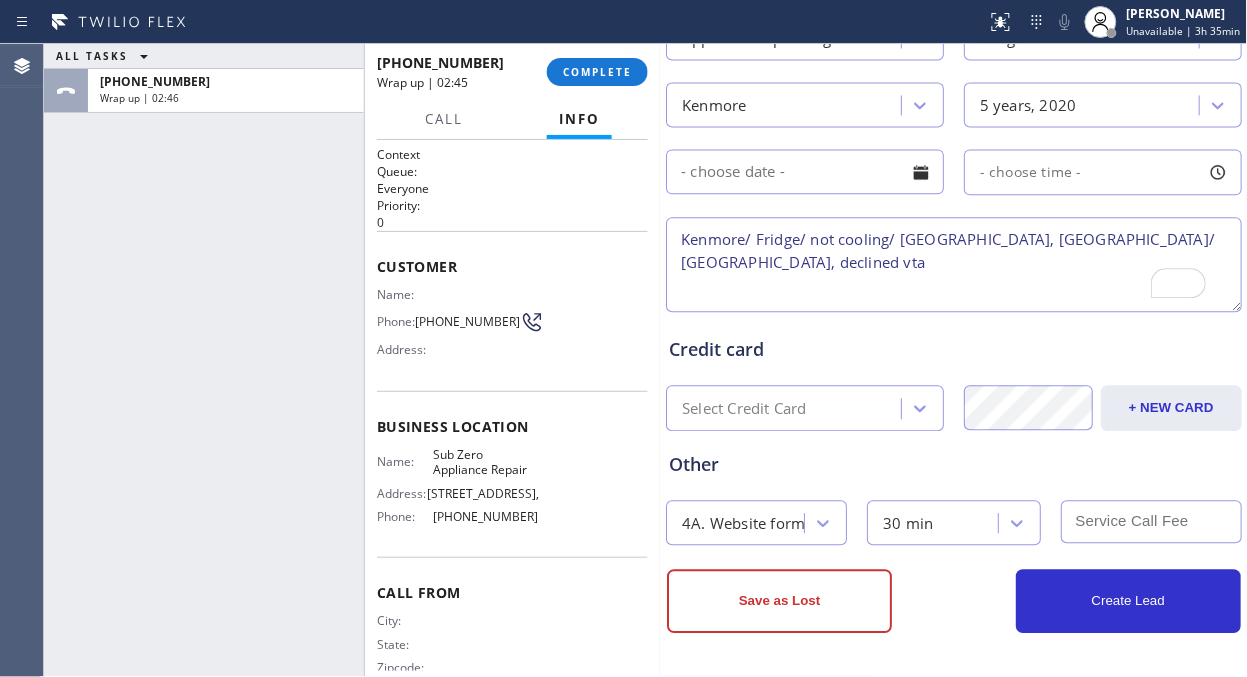 click at bounding box center (1151, 521) 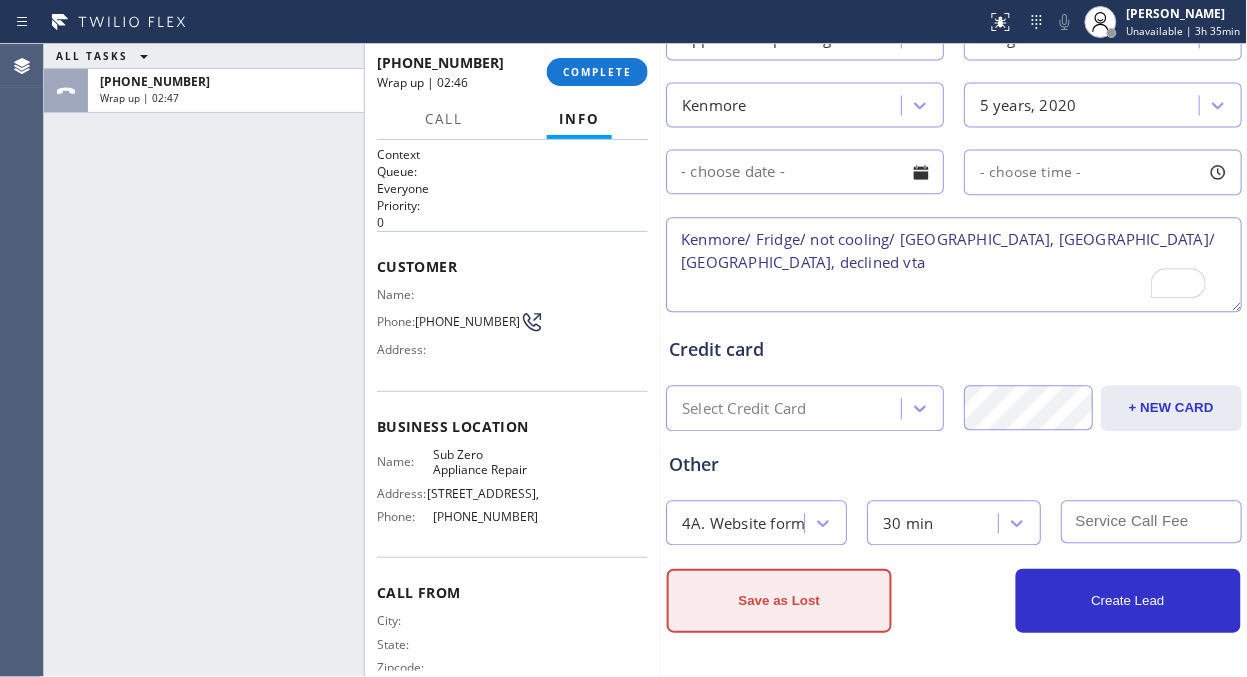 scroll, scrollTop: 650, scrollLeft: 0, axis: vertical 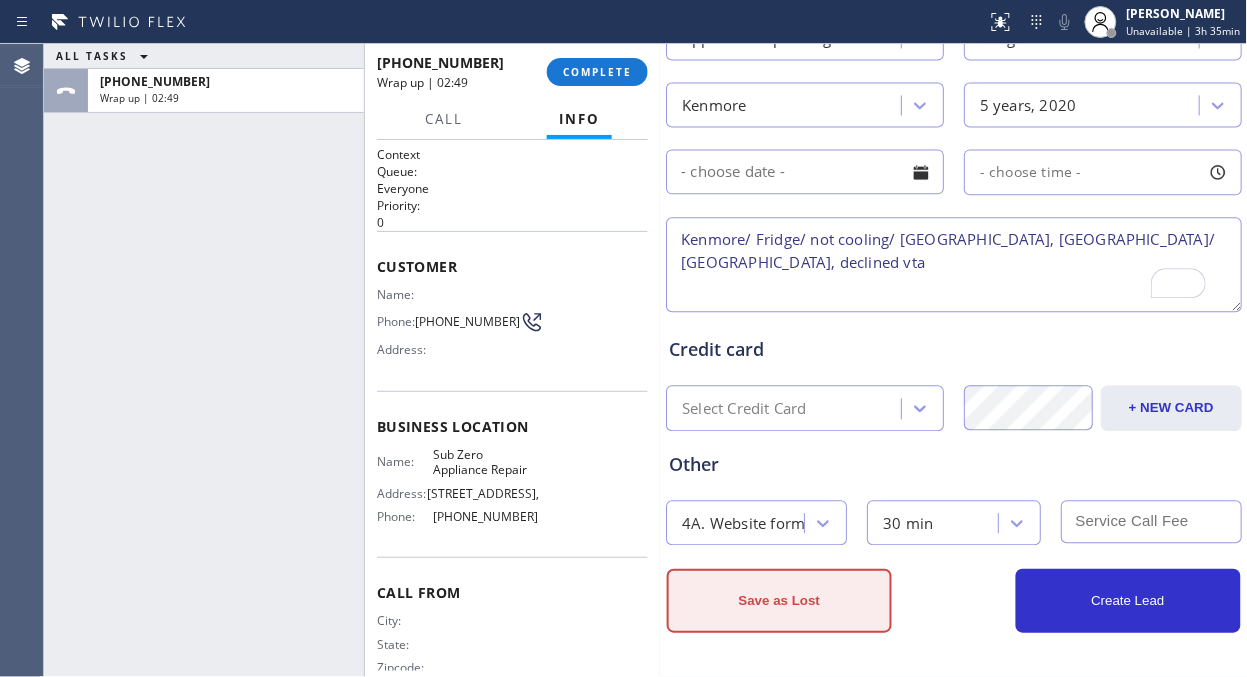 click on "Save as Lost" at bounding box center (779, 601) 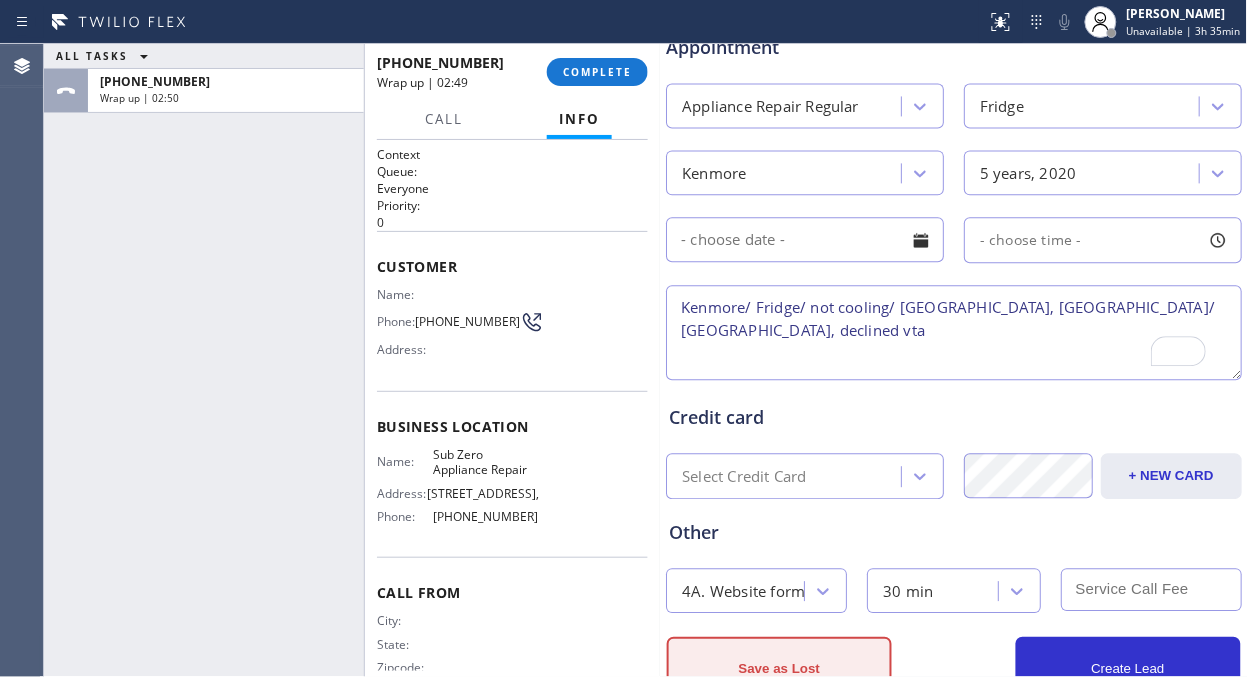 scroll, scrollTop: 940, scrollLeft: 0, axis: vertical 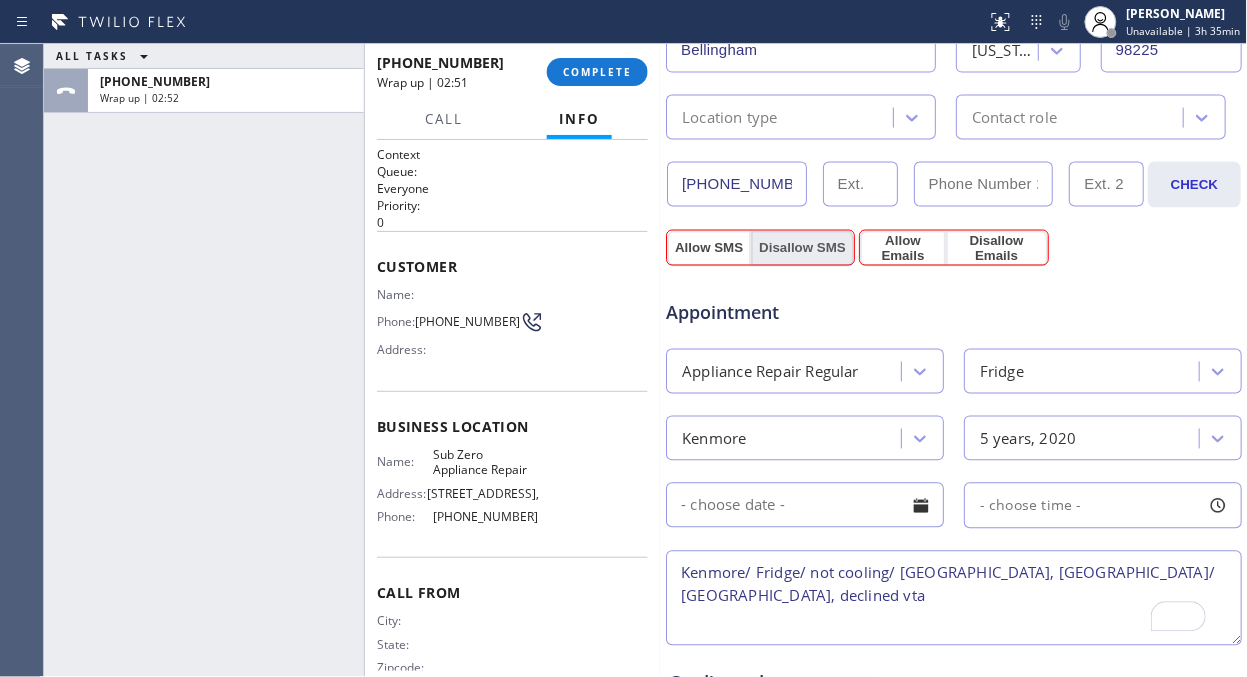 drag, startPoint x: 687, startPoint y: 254, endPoint x: 820, endPoint y: 247, distance: 133.18408 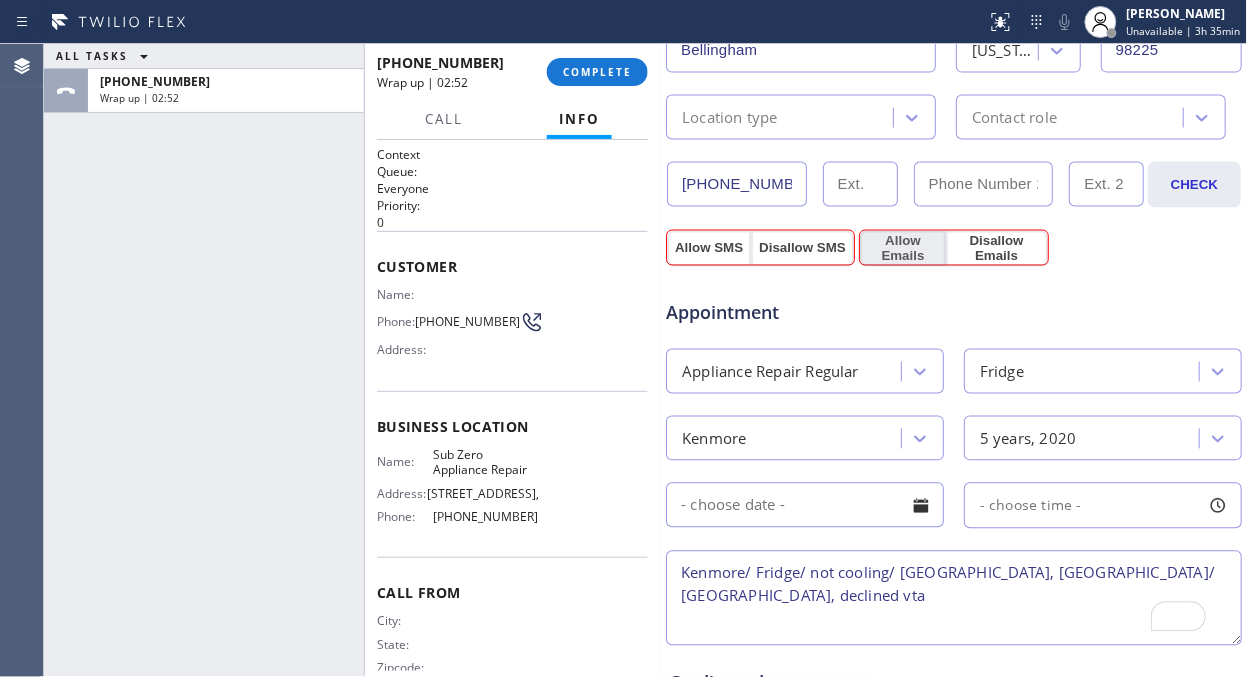 click on "Allow Emails" at bounding box center [903, 249] 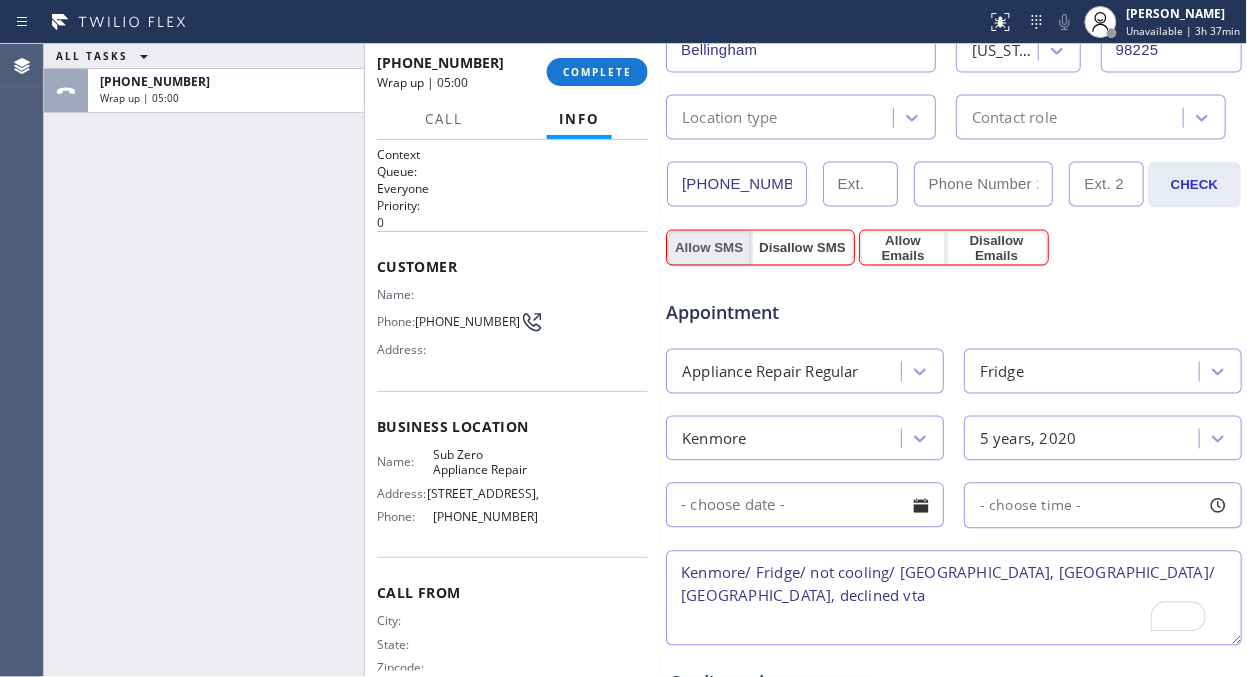 click on "Allow SMS" at bounding box center [709, 249] 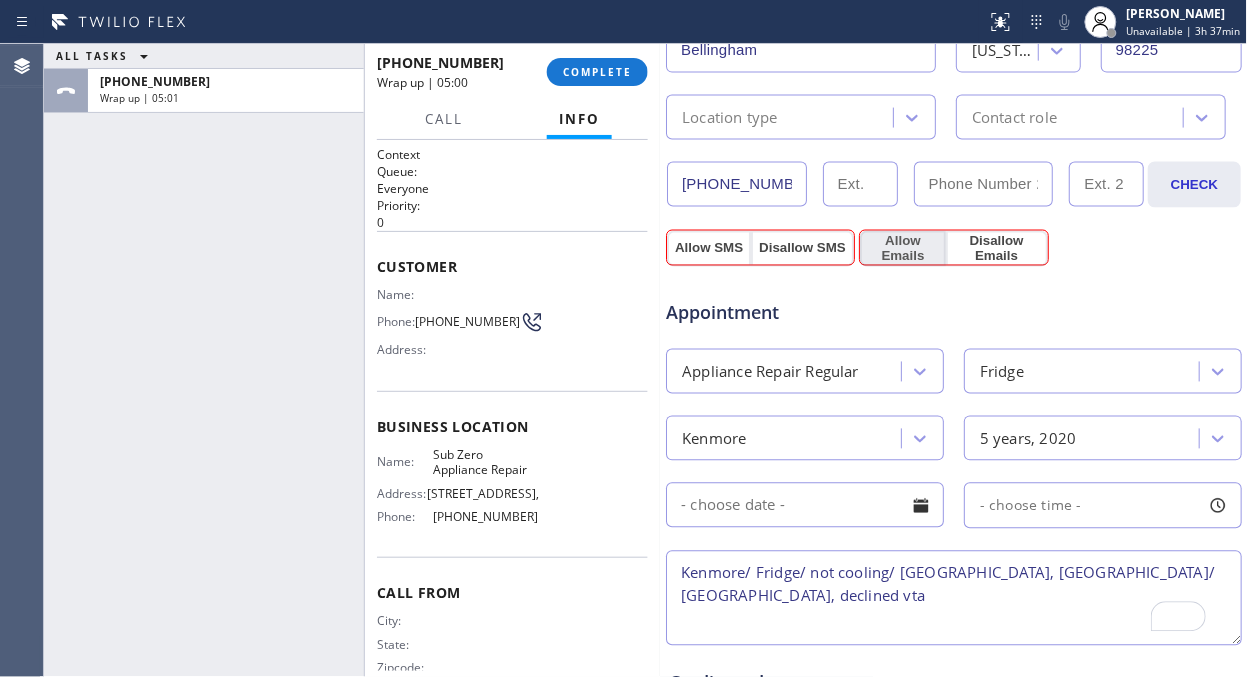 click on "Allow Emails" at bounding box center (903, 249) 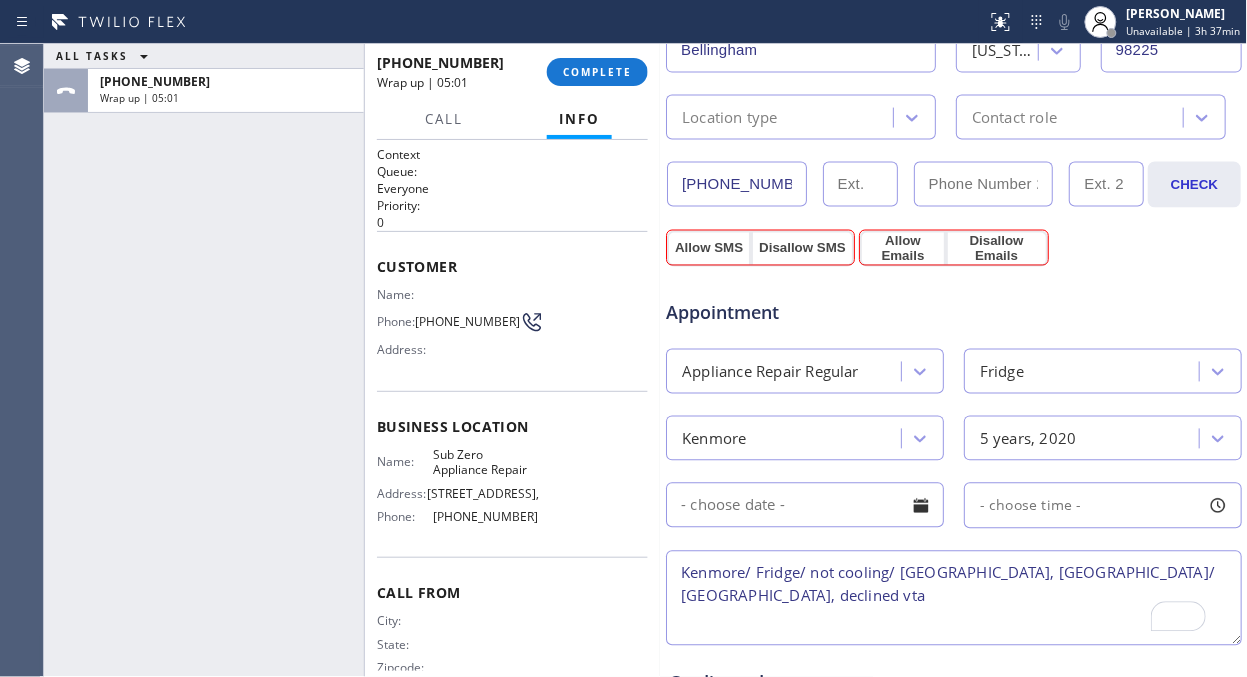 scroll, scrollTop: 816, scrollLeft: 0, axis: vertical 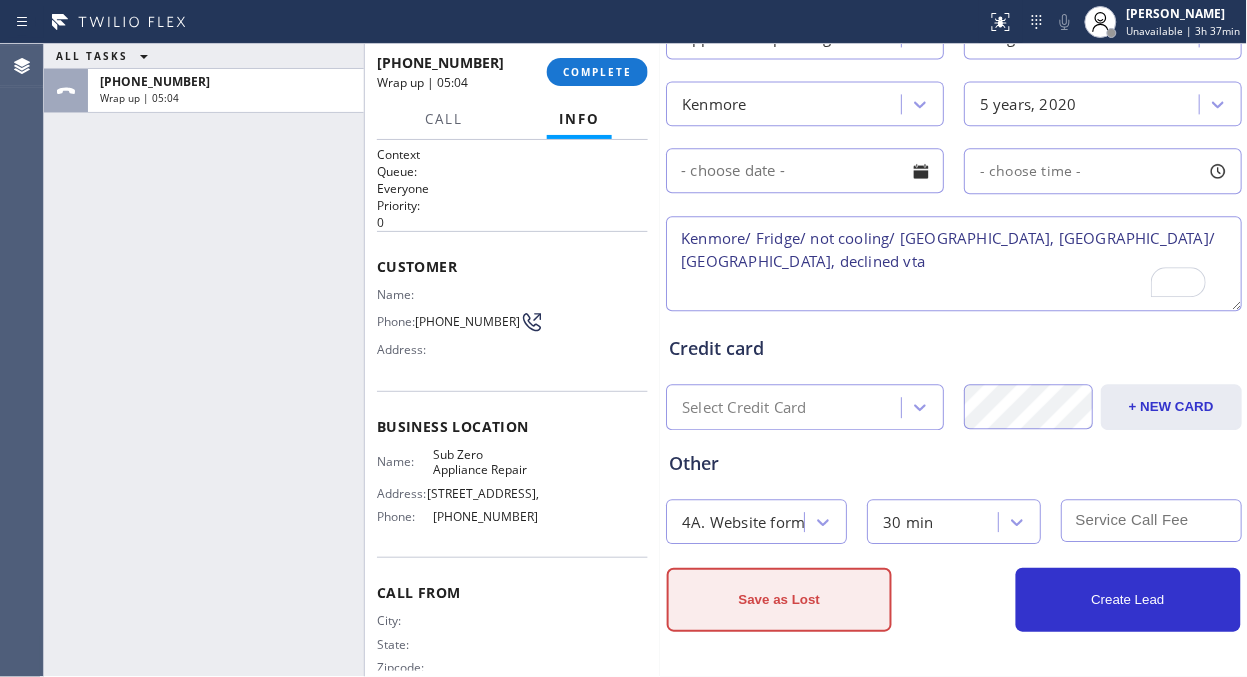 click on "Save as Lost" at bounding box center [779, 600] 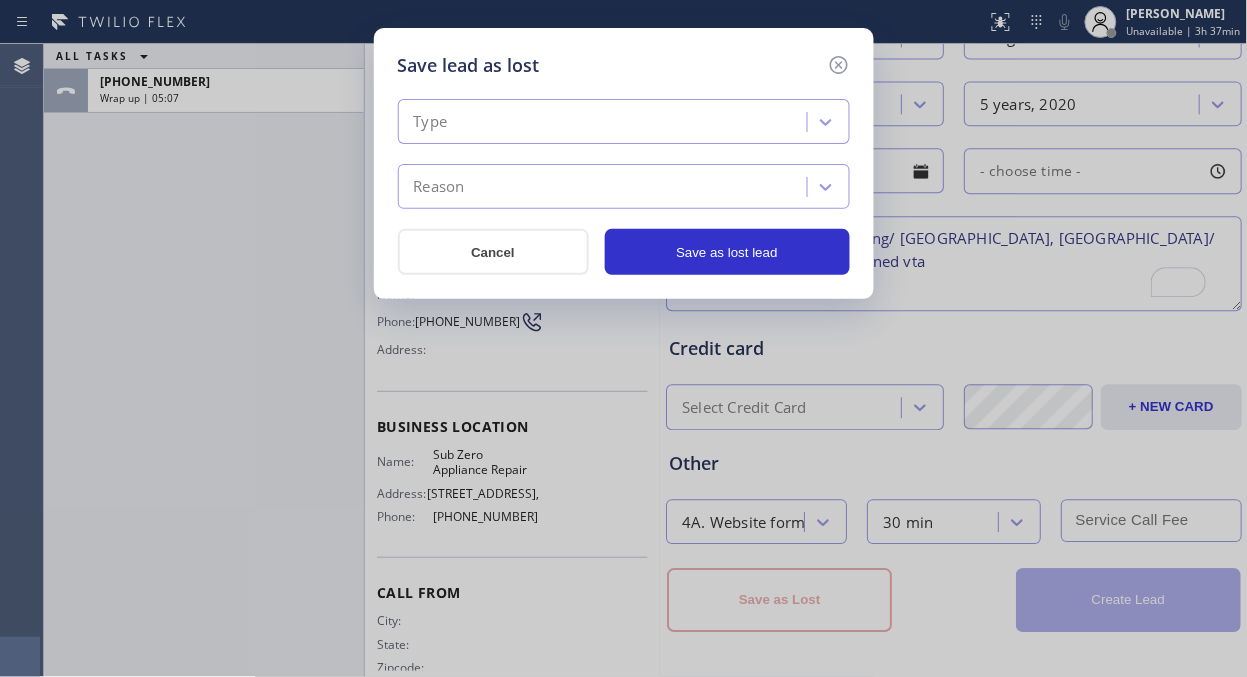 click on "Type" at bounding box center (605, 122) 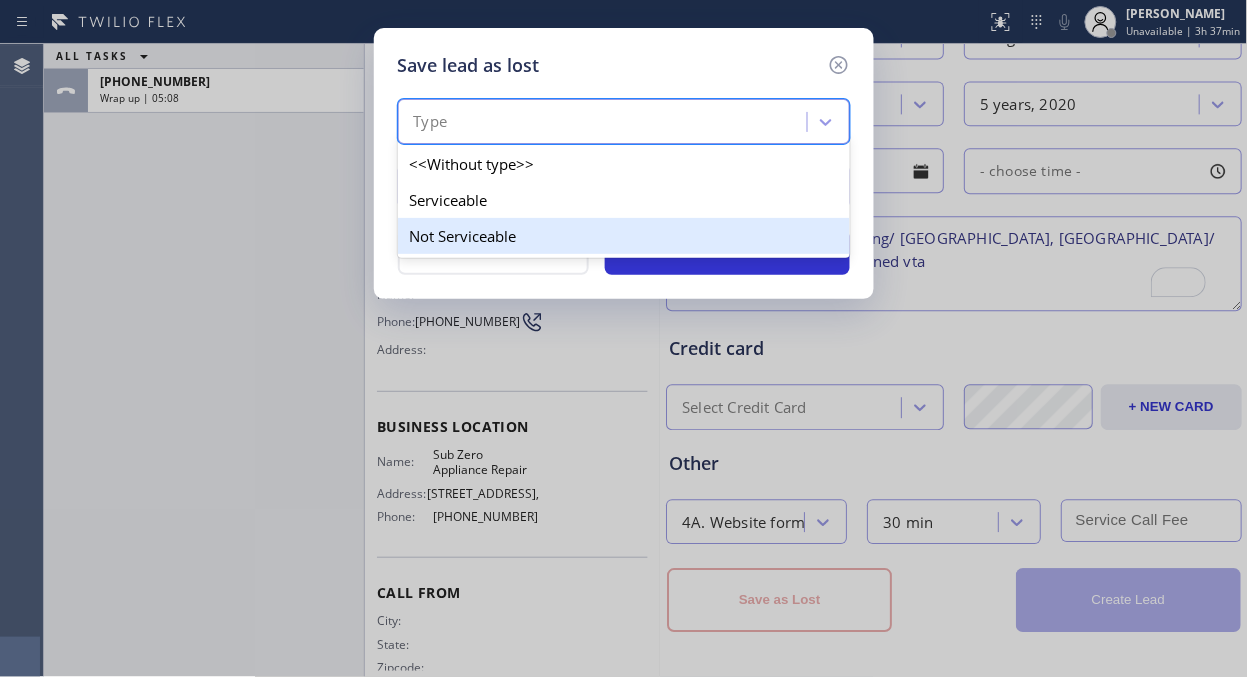 click on "Not Serviceable" at bounding box center [624, 236] 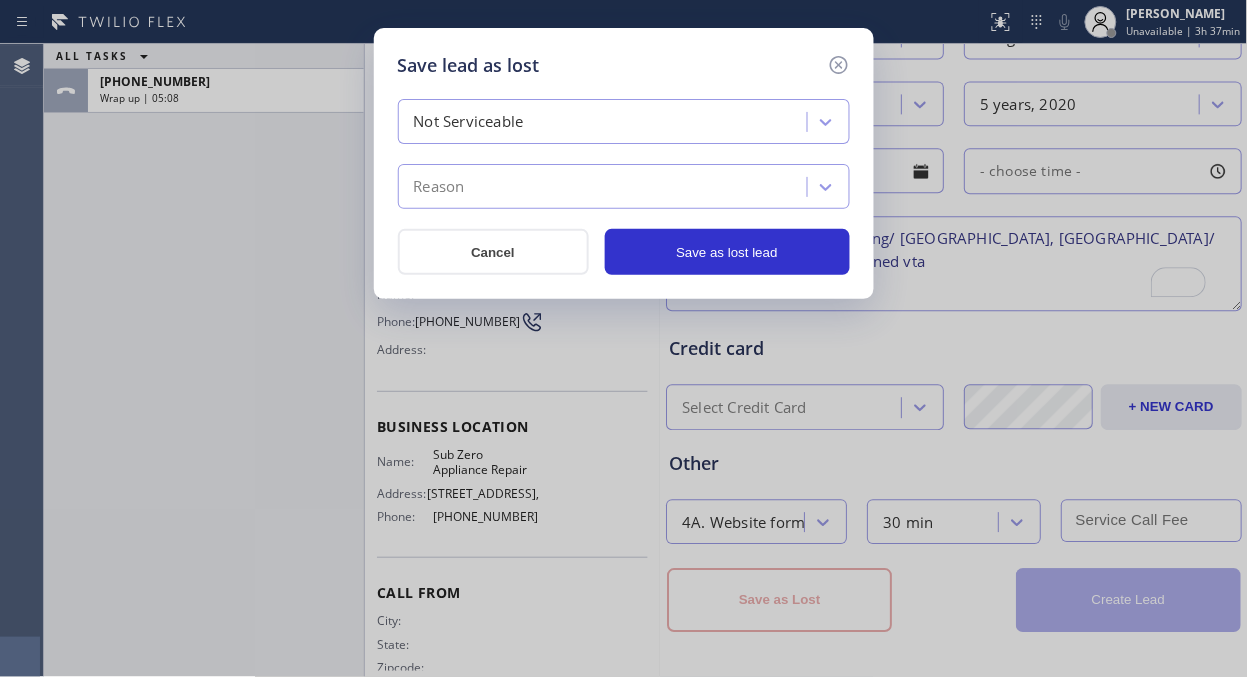 click on "Reason" at bounding box center [605, 187] 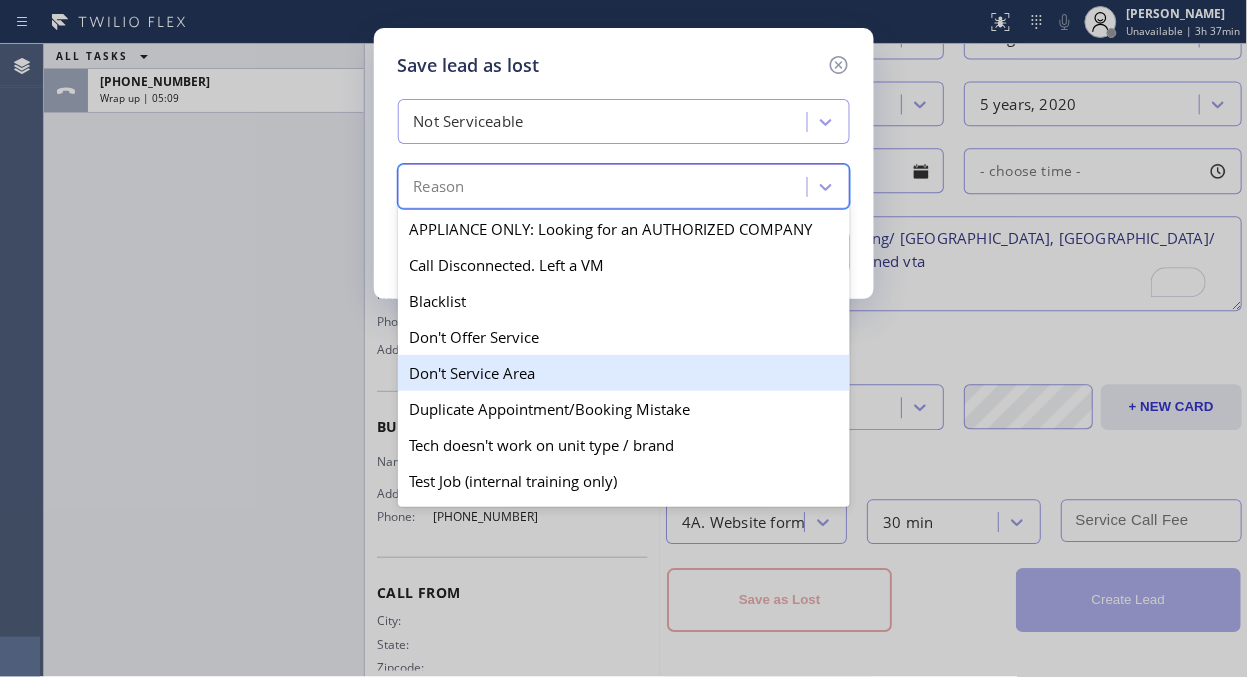 click on "Don't Service Area" at bounding box center (624, 373) 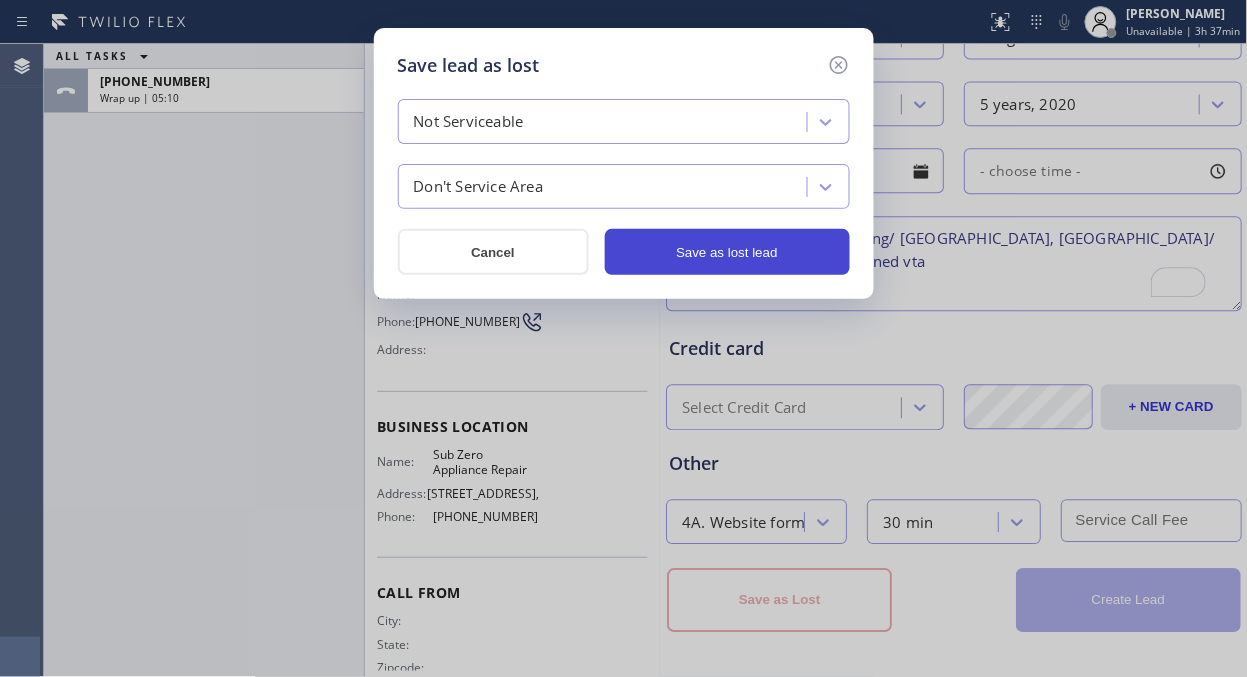 click on "Save as lost lead" at bounding box center (727, 252) 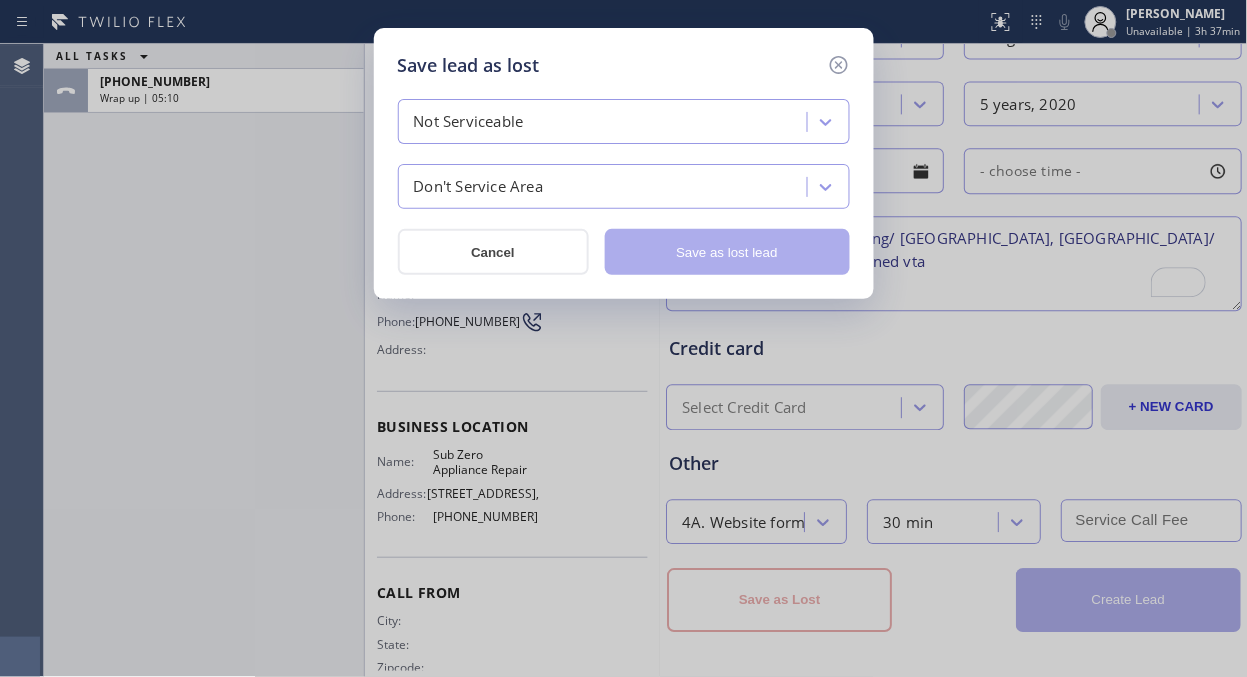 type 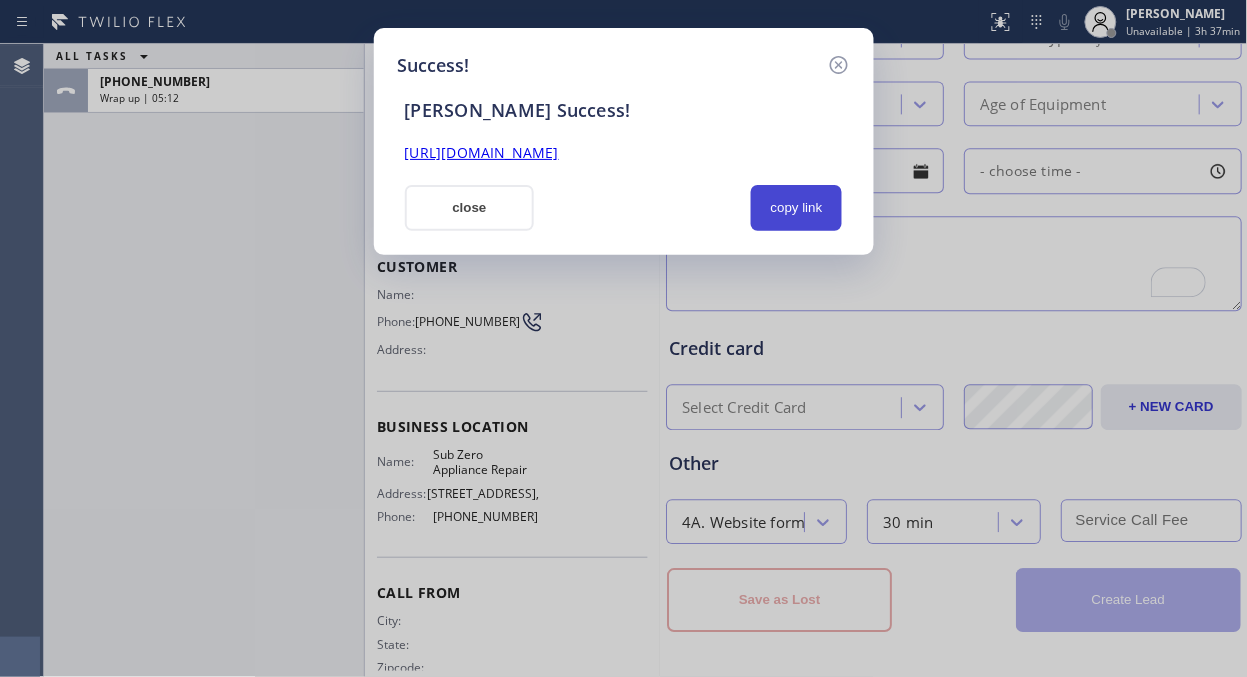 click on "copy link" at bounding box center (797, 208) 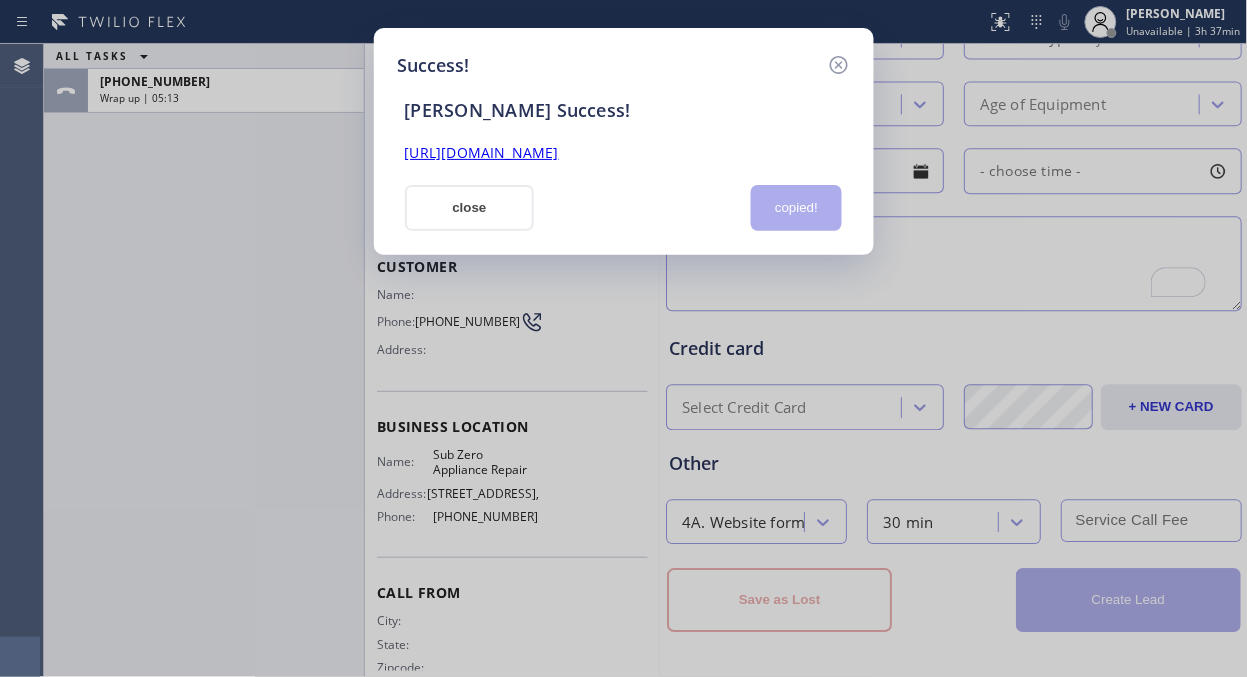 drag, startPoint x: 464, startPoint y: 212, endPoint x: 494, endPoint y: 70, distance: 145.13441 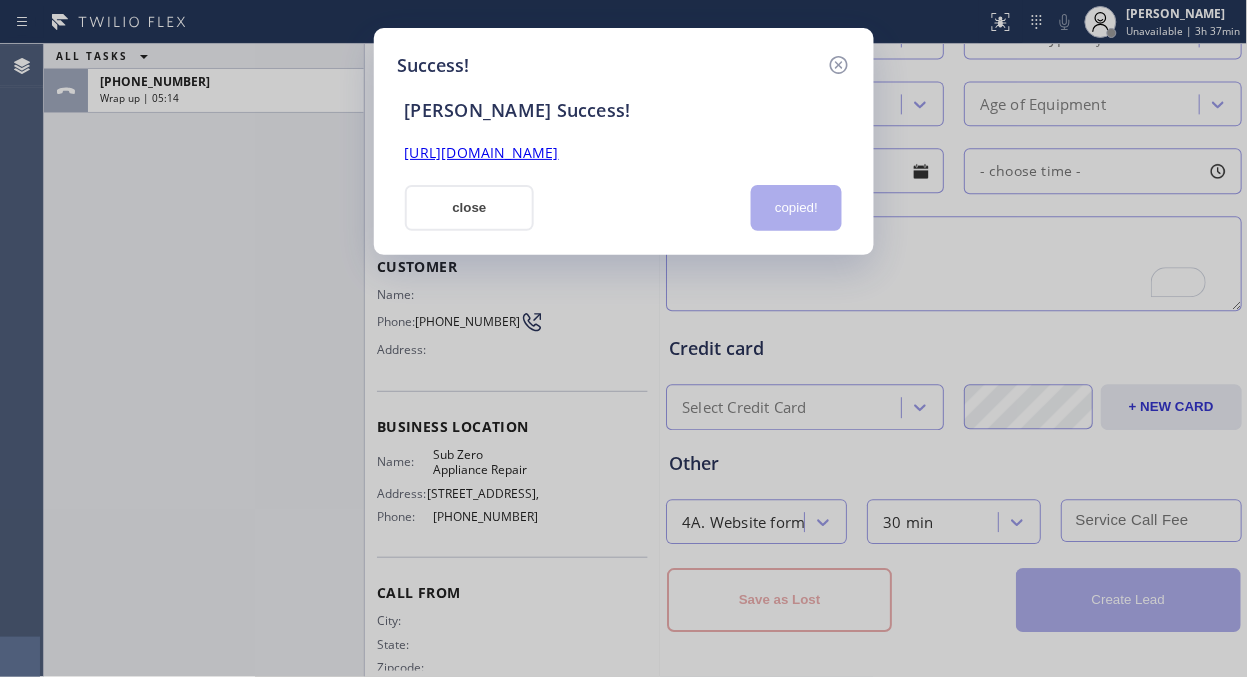 click on "close" at bounding box center [470, 208] 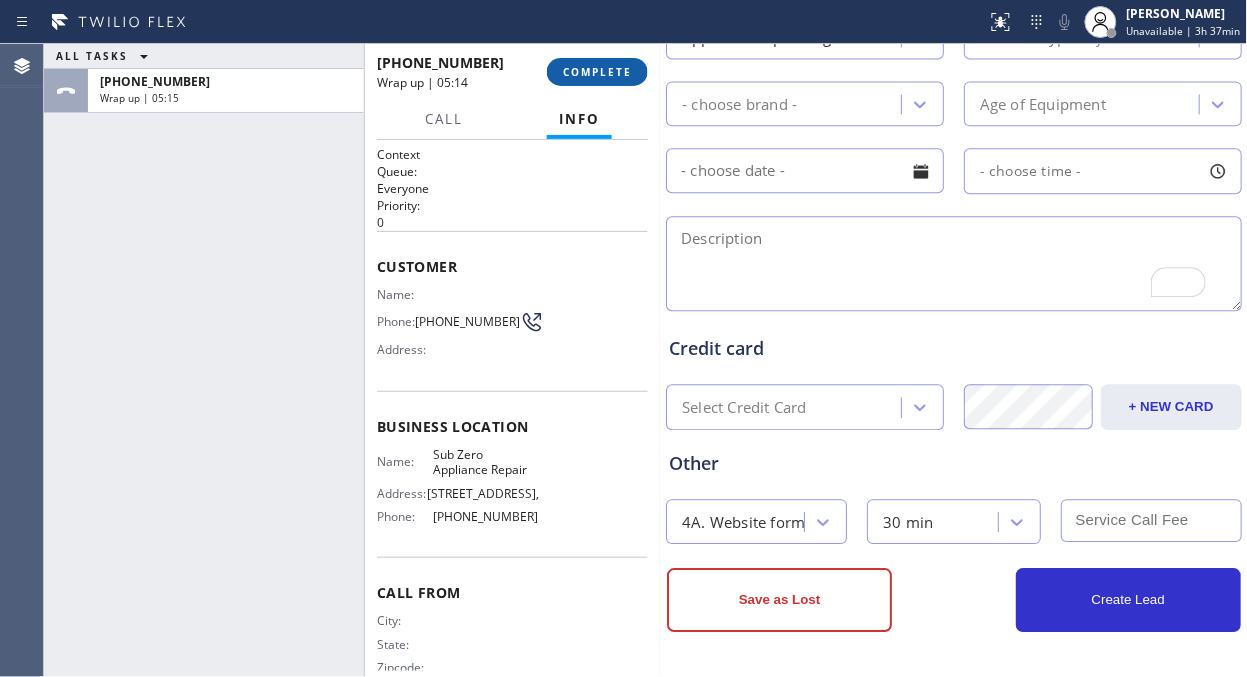 click on "COMPLETE" at bounding box center (597, 72) 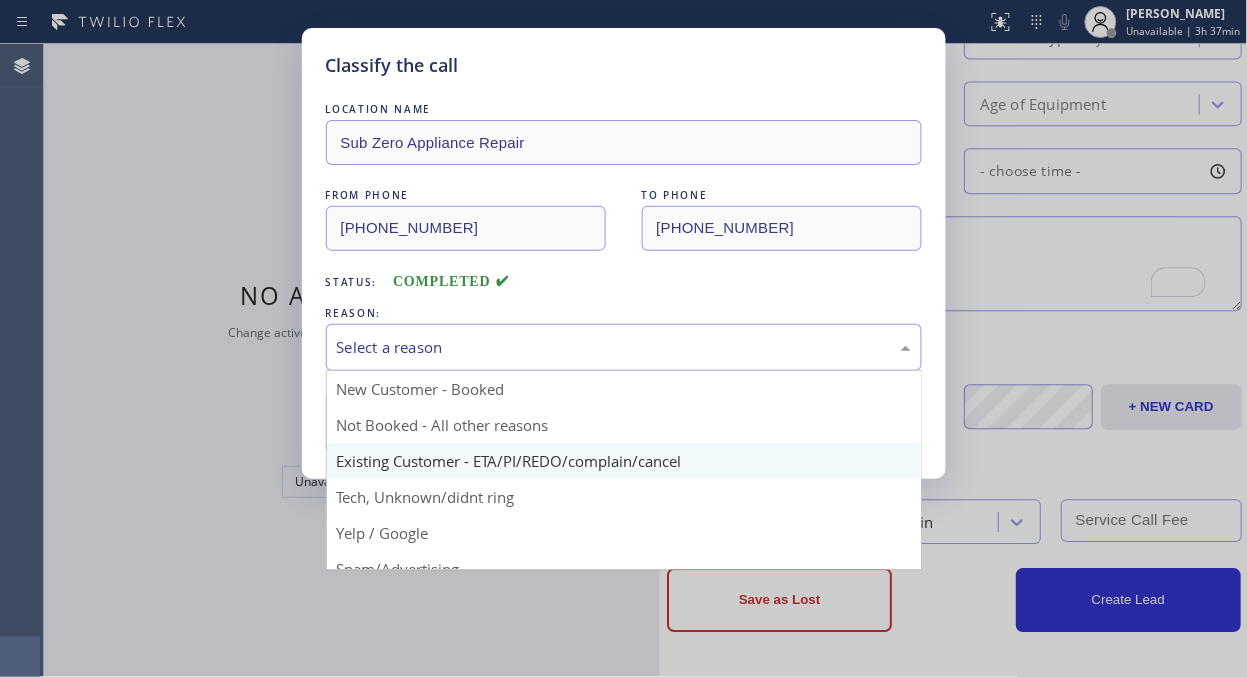 drag, startPoint x: 618, startPoint y: 353, endPoint x: 585, endPoint y: 456, distance: 108.157295 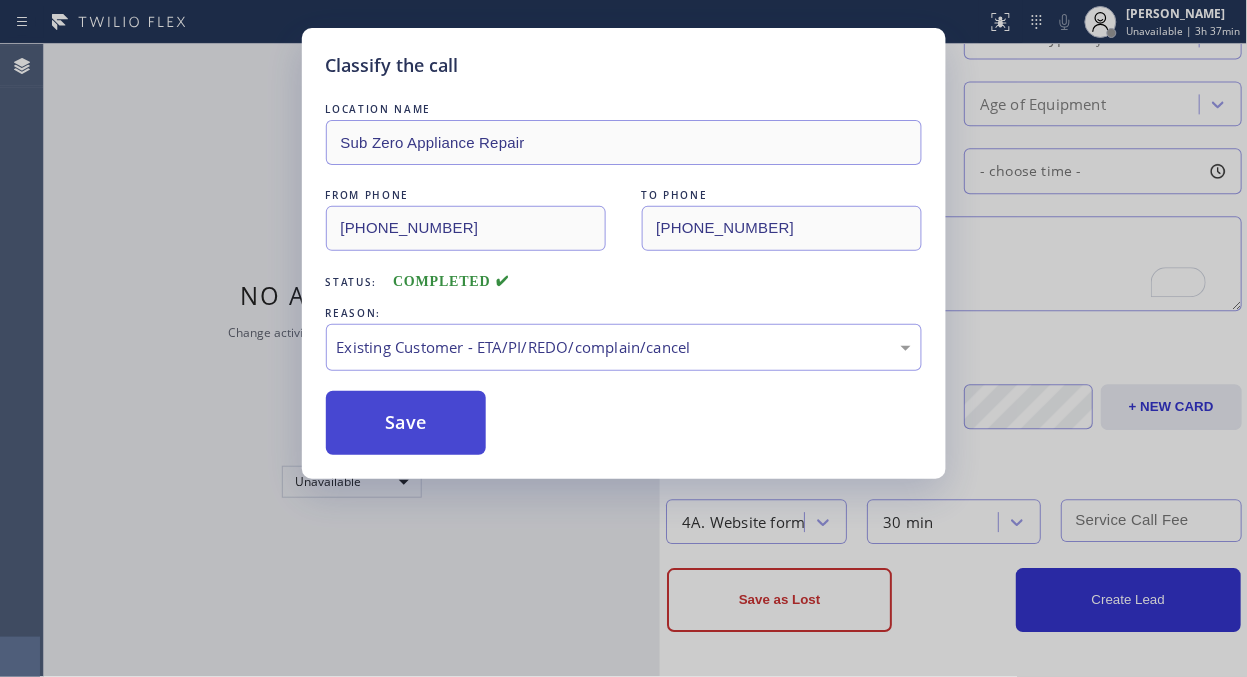 click on "Save" at bounding box center [406, 423] 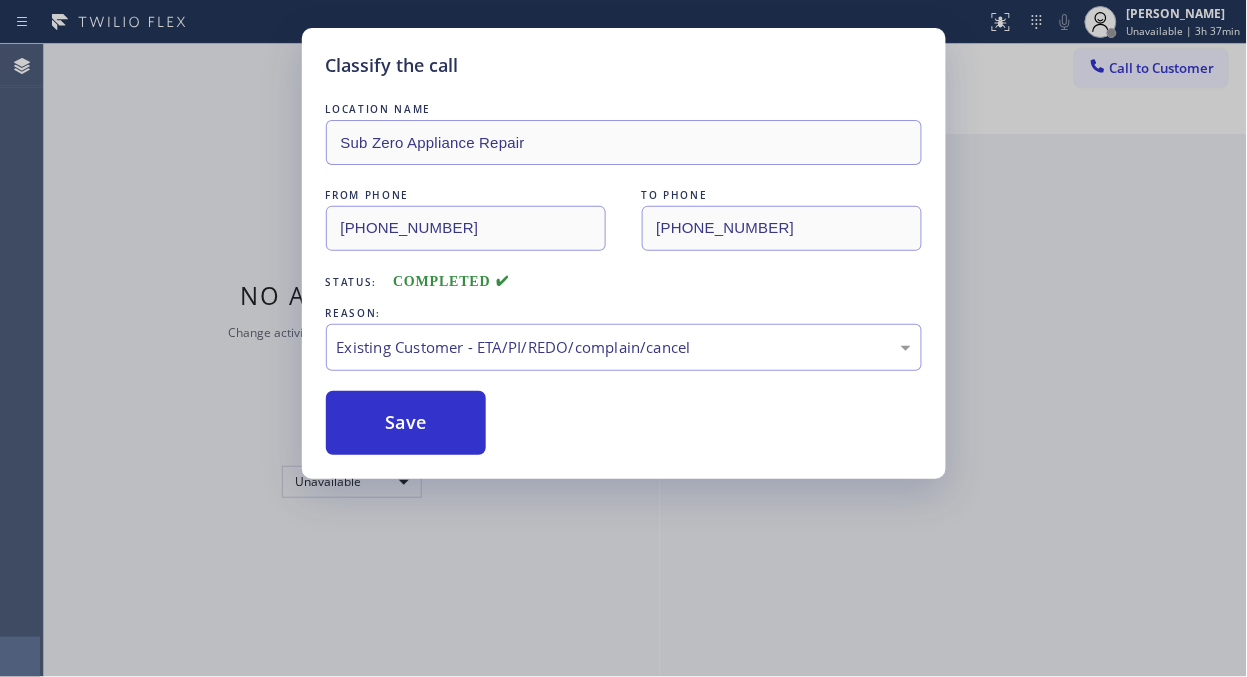 scroll, scrollTop: 0, scrollLeft: 0, axis: both 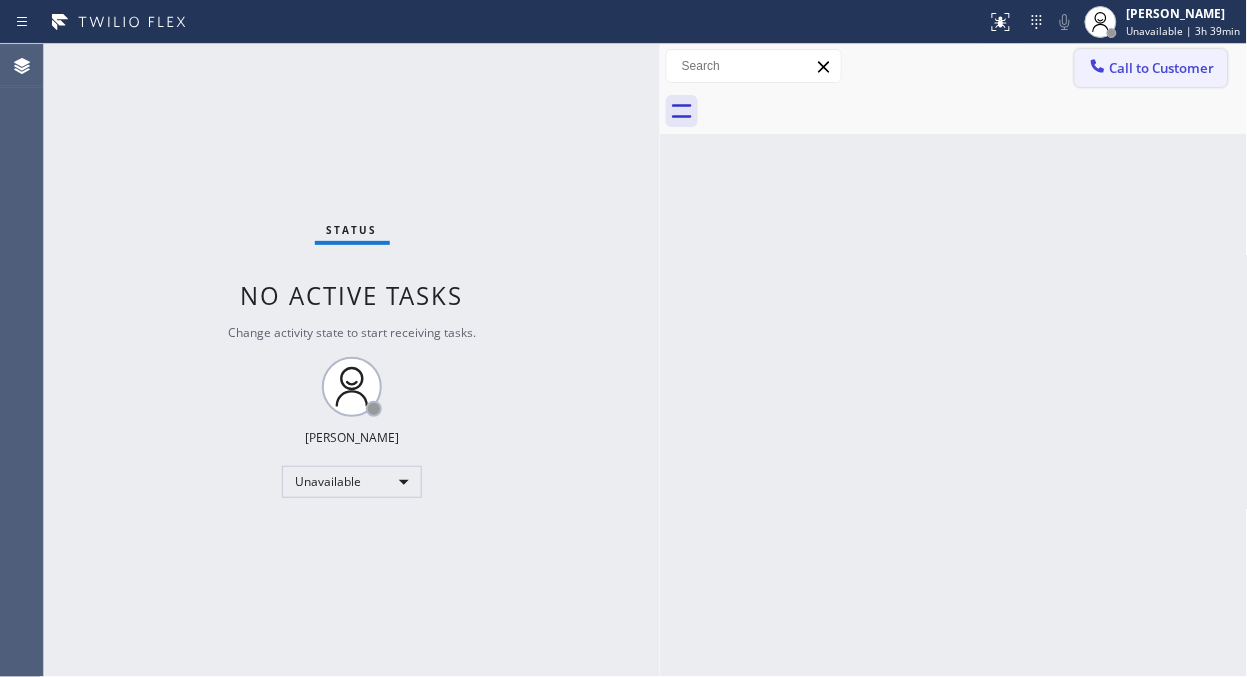 click on "Call to Customer" at bounding box center (1162, 68) 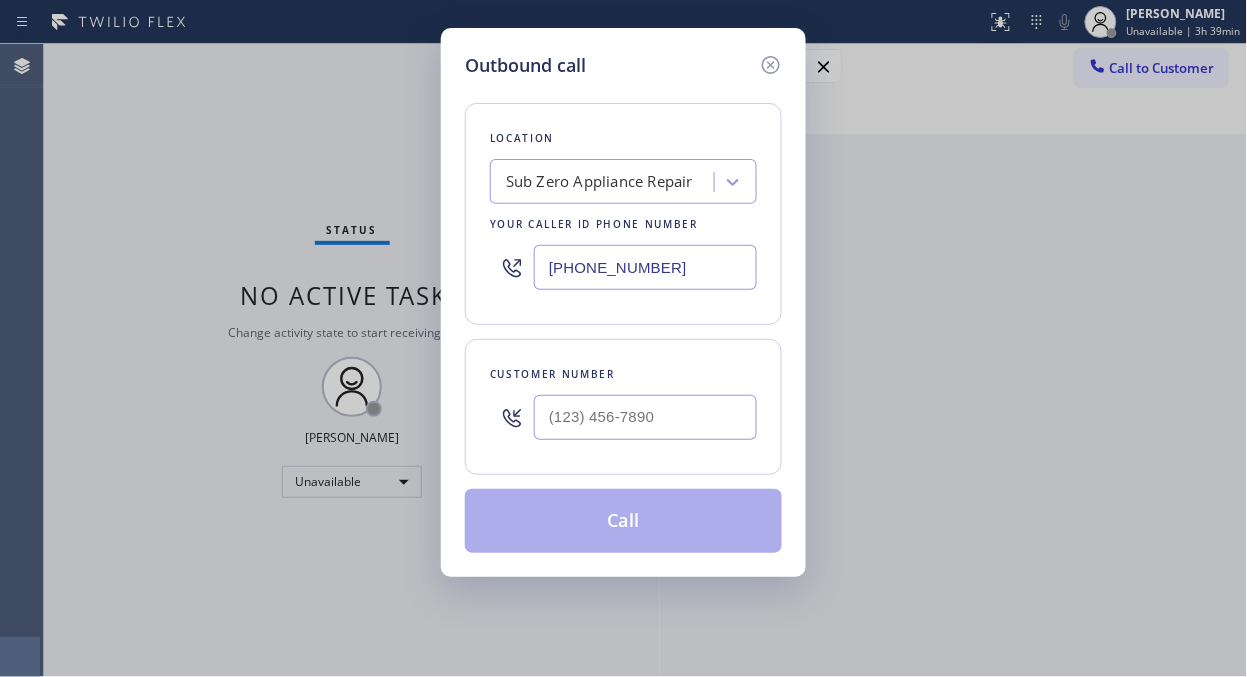drag, startPoint x: 674, startPoint y: 253, endPoint x: 551, endPoint y: 262, distance: 123.32883 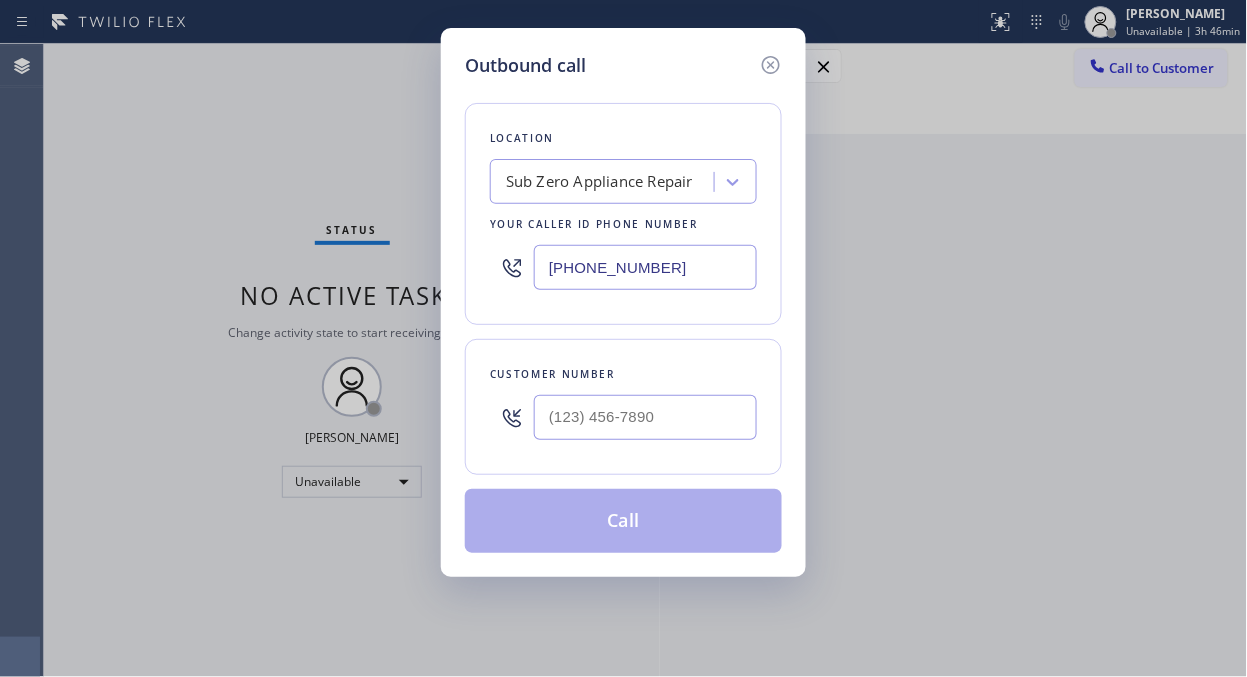 click on "Sub Zero Appliance Repair" at bounding box center [599, 182] 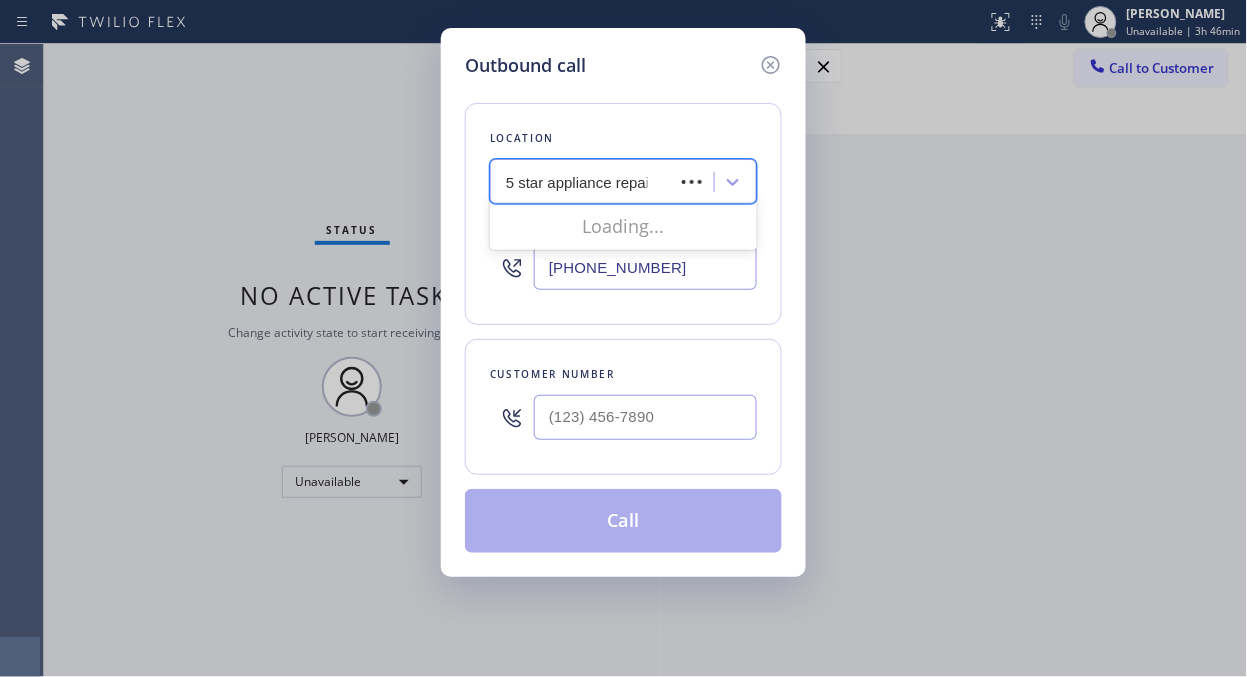 type on "5 star appliance repair" 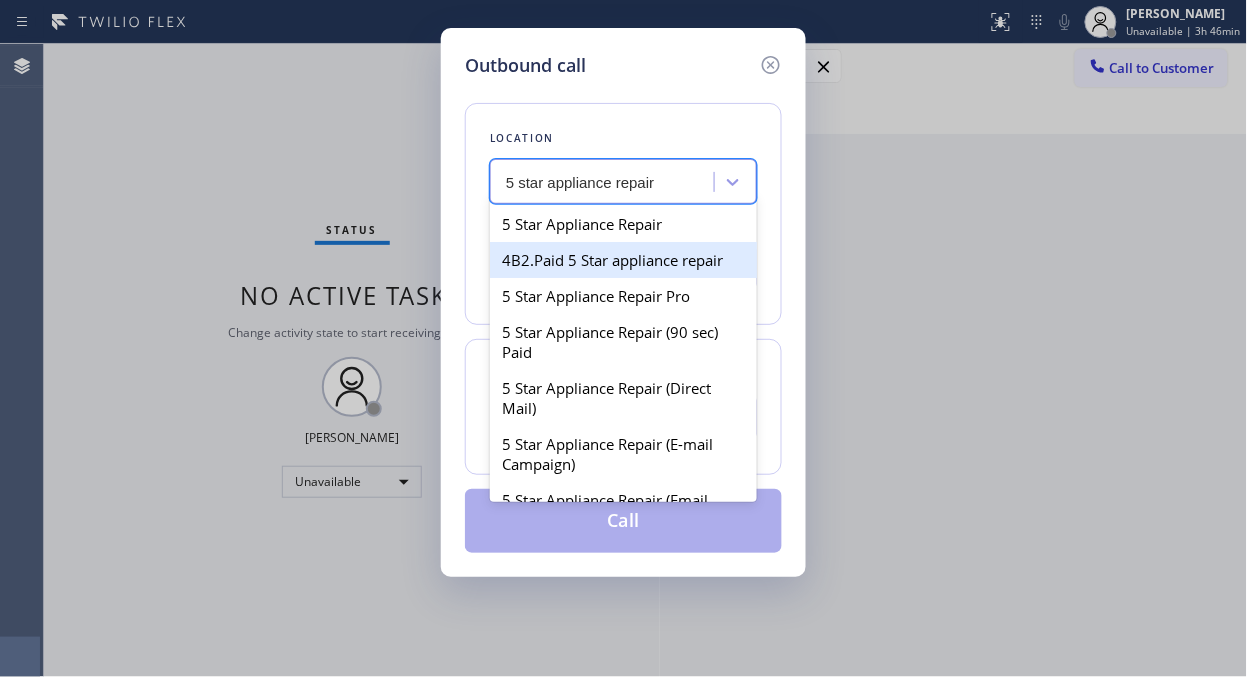 click on "4B2.Paid 5 Star appliance repair" at bounding box center (623, 260) 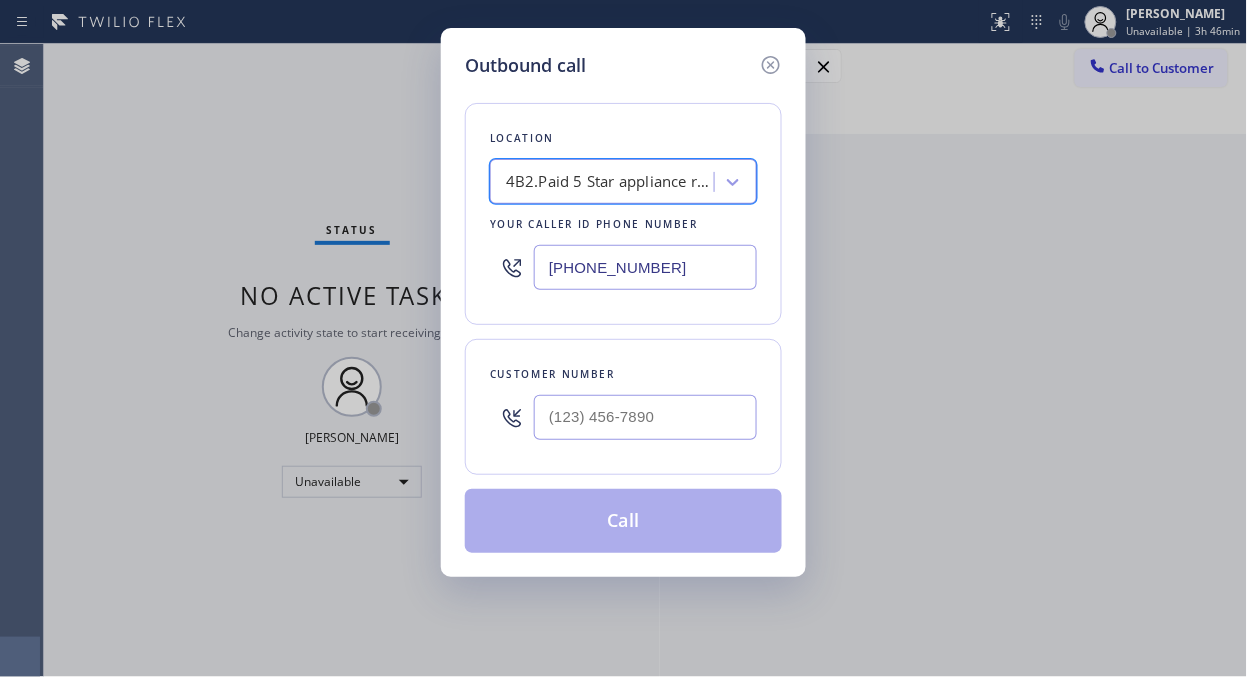 click on "4B2.Paid 5 Star appliance repair" at bounding box center [611, 182] 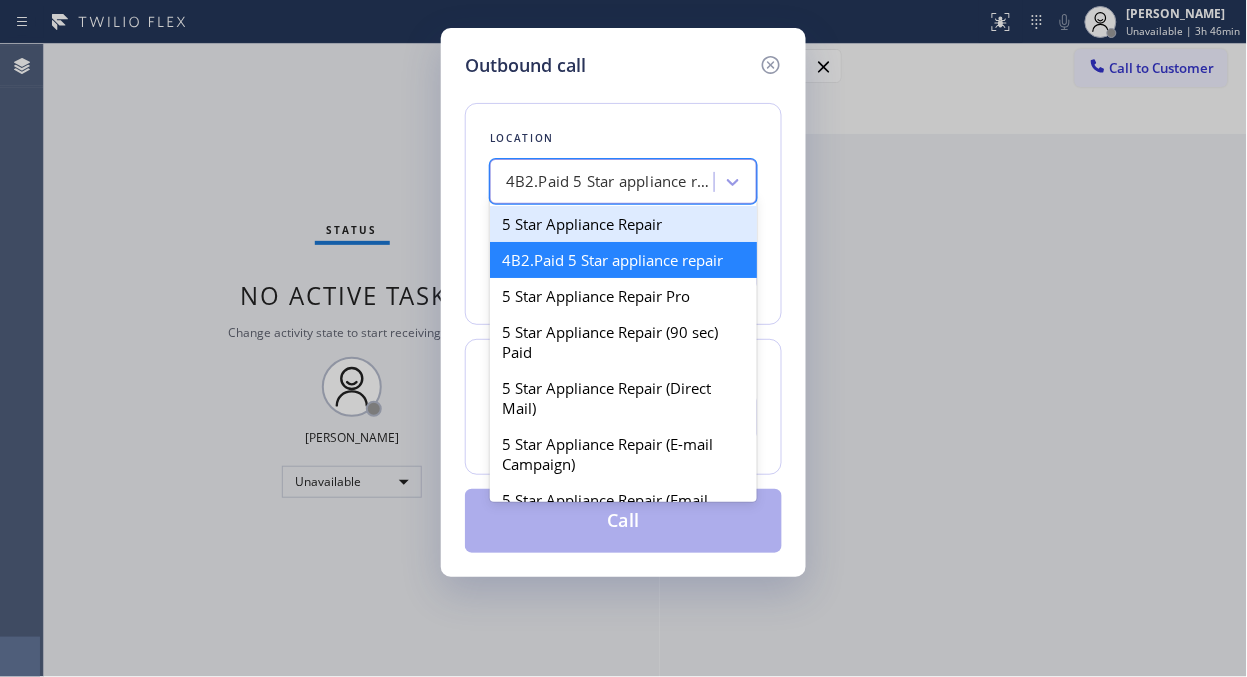 click on "5 Star Appliance Repair" at bounding box center (623, 224) 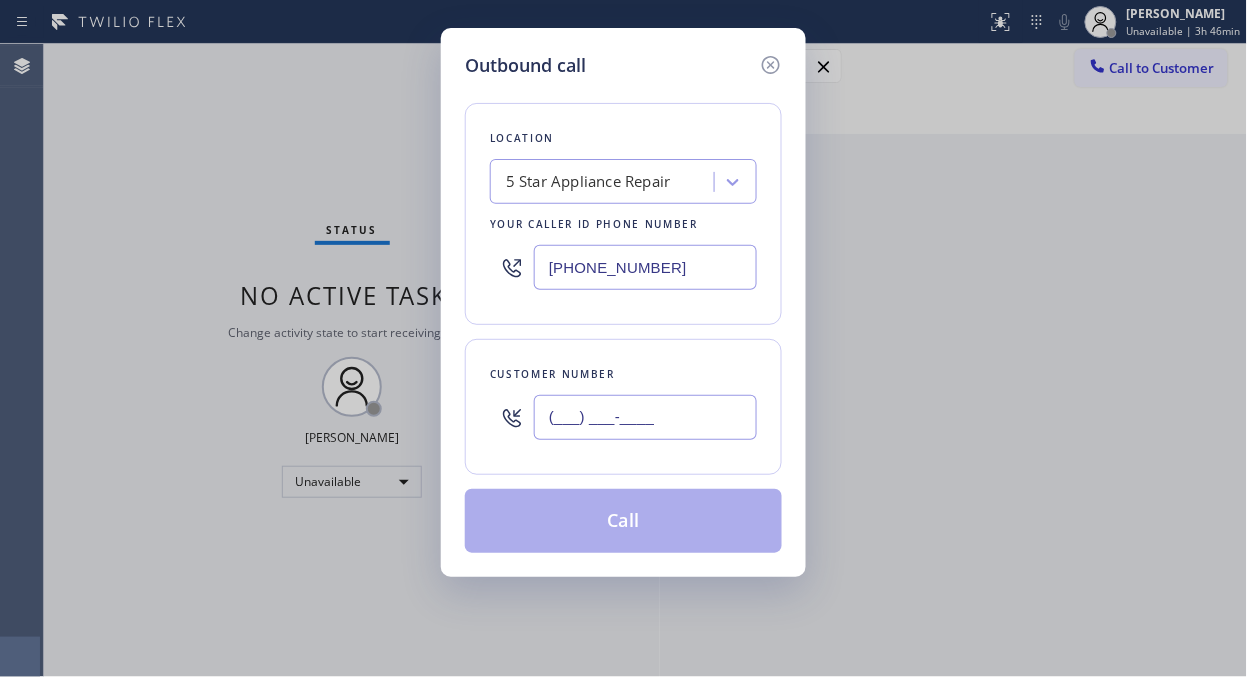 click on "(___) ___-____" at bounding box center (645, 417) 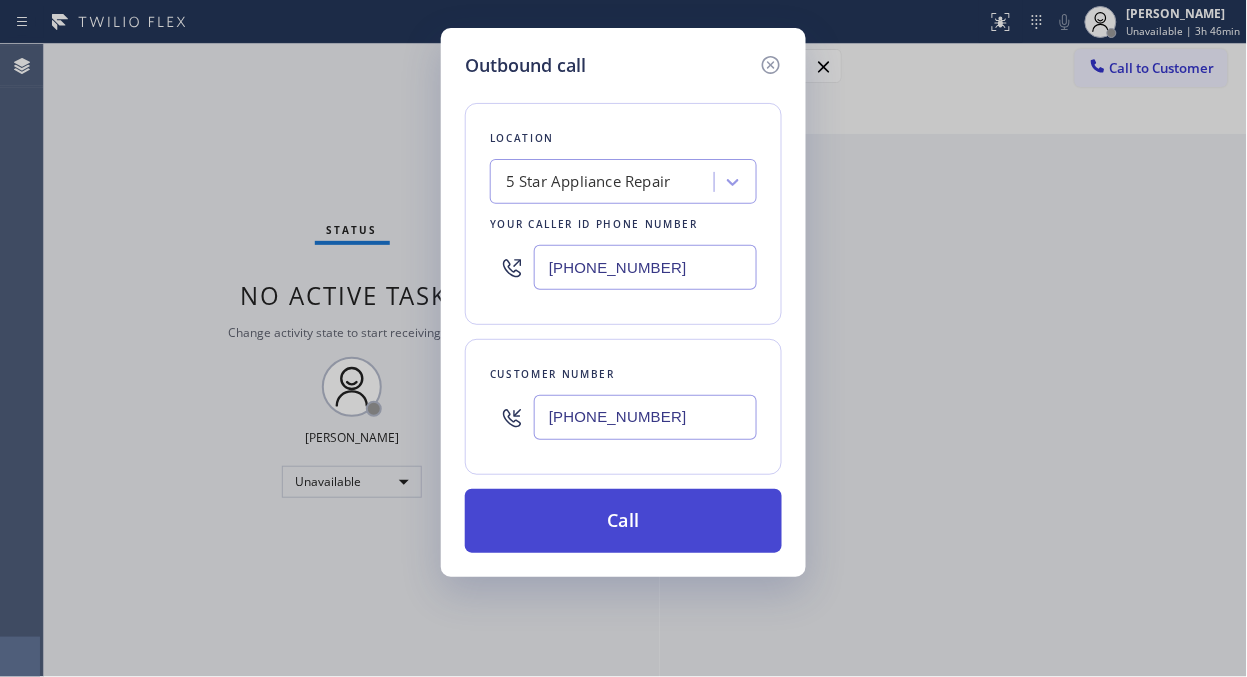 type on "[PHONE_NUMBER]" 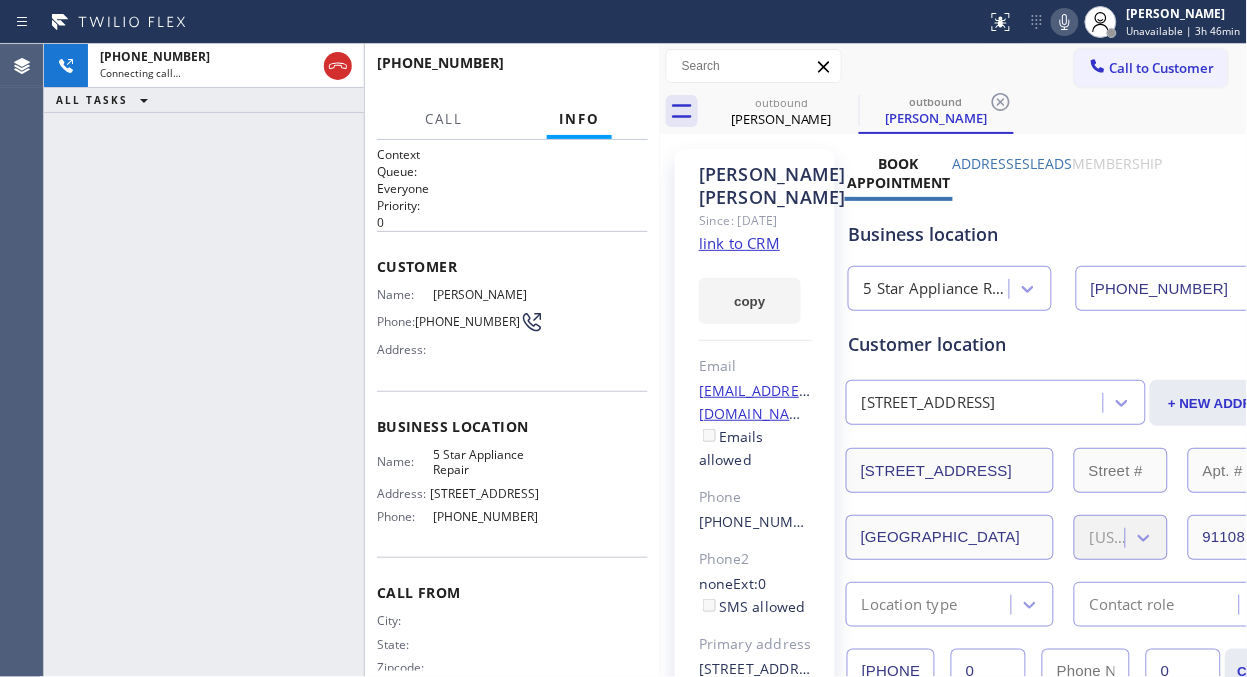 type on "[PHONE_NUMBER]" 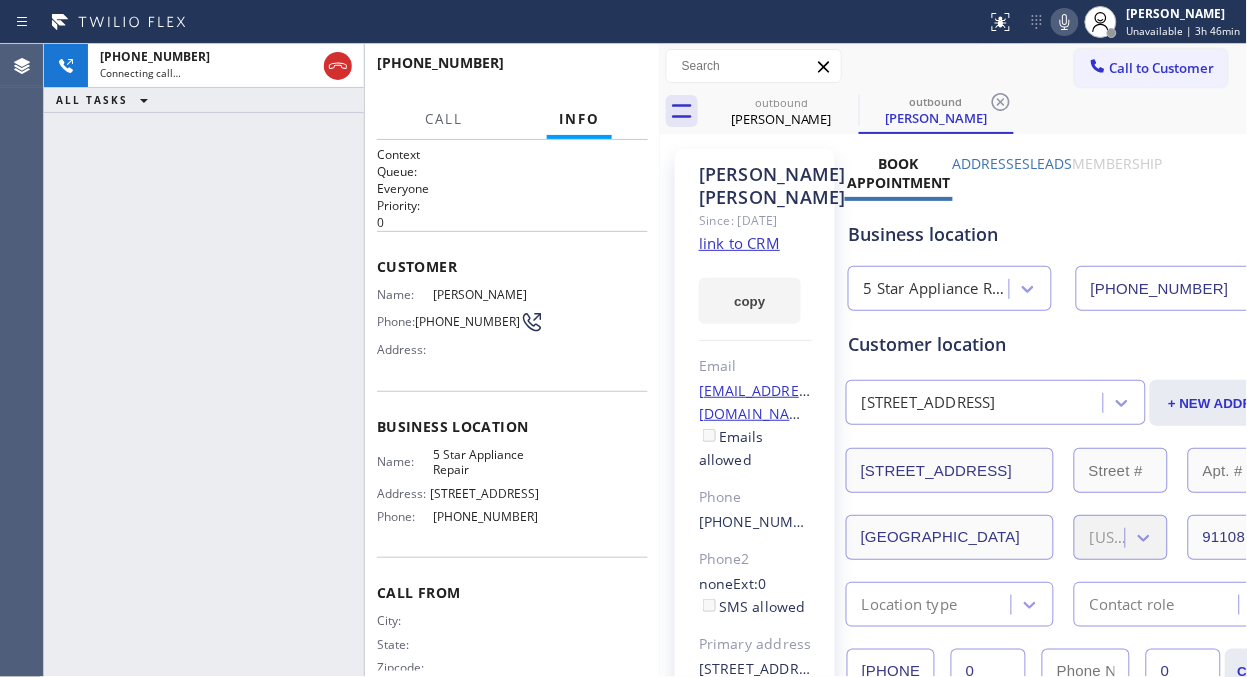 drag, startPoint x: 336, startPoint y: 62, endPoint x: 531, endPoint y: 1, distance: 204.31837 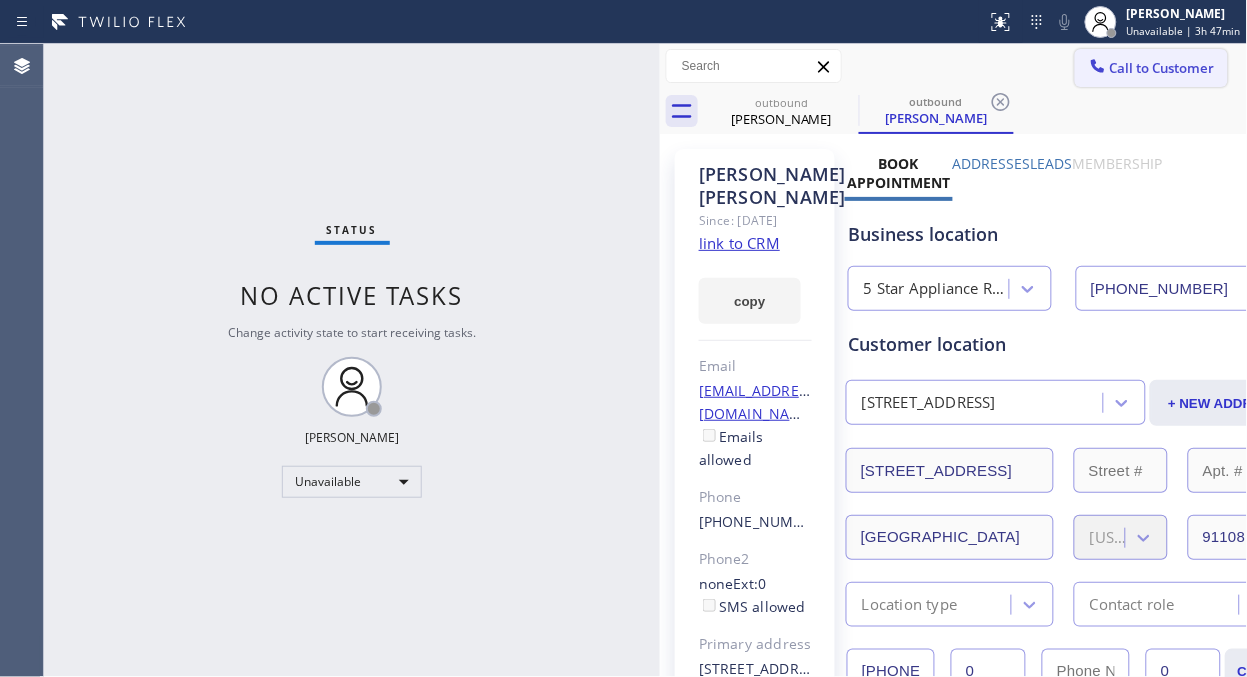 click on "Call to Customer" at bounding box center (1162, 68) 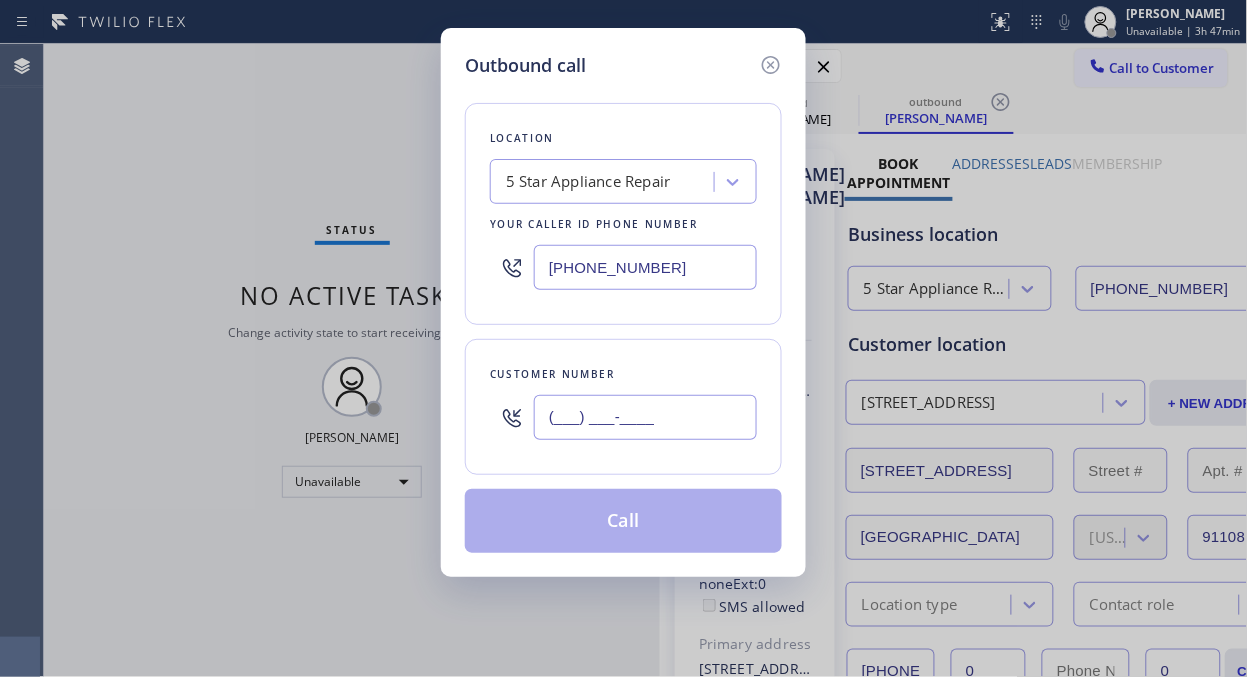 click on "(___) ___-____" at bounding box center [645, 417] 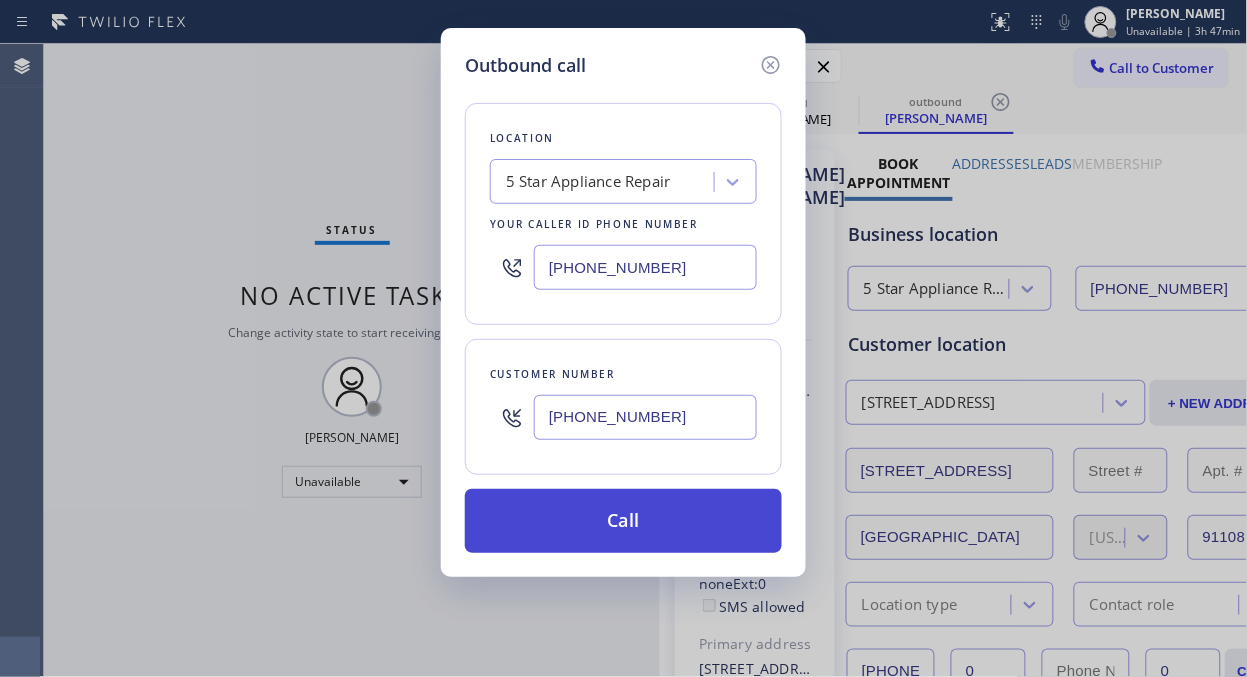 type on "[PHONE_NUMBER]" 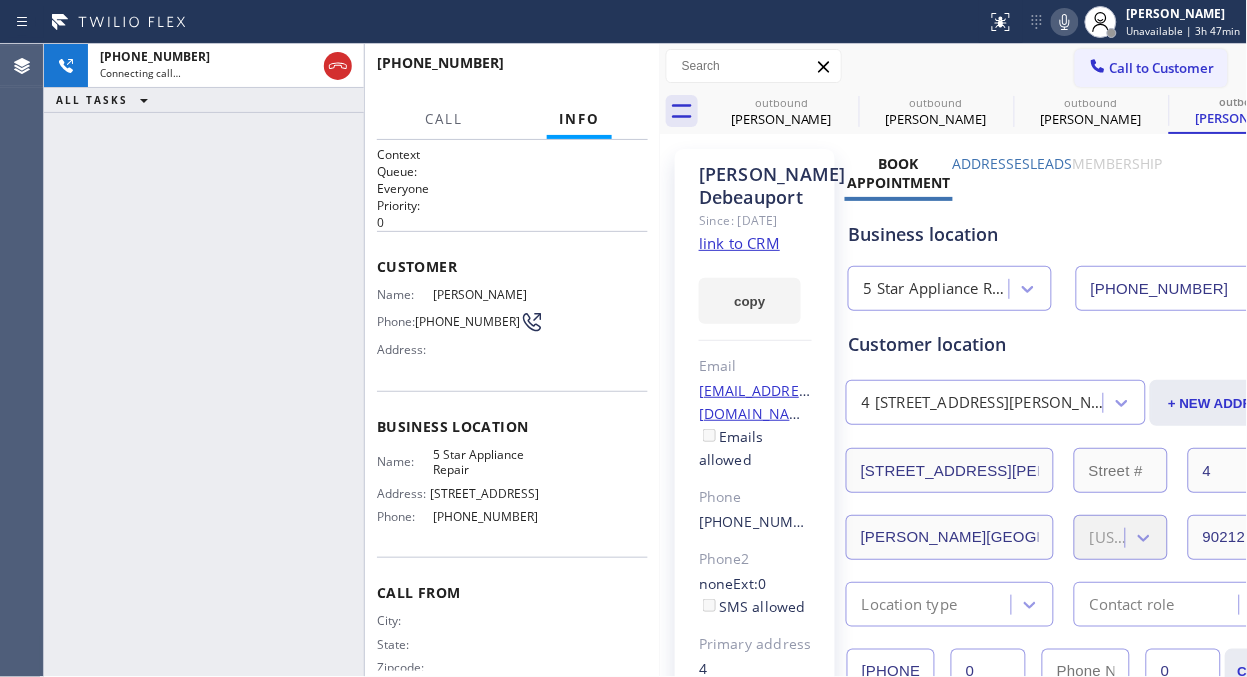 type on "[PHONE_NUMBER]" 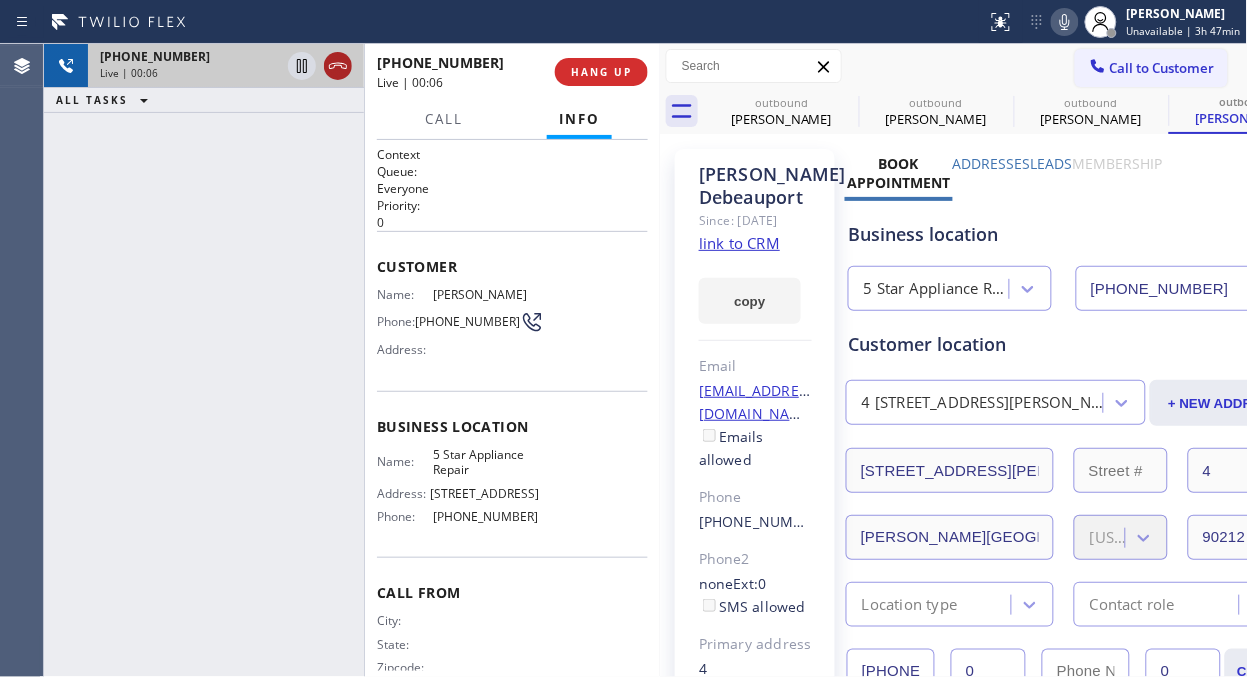 click 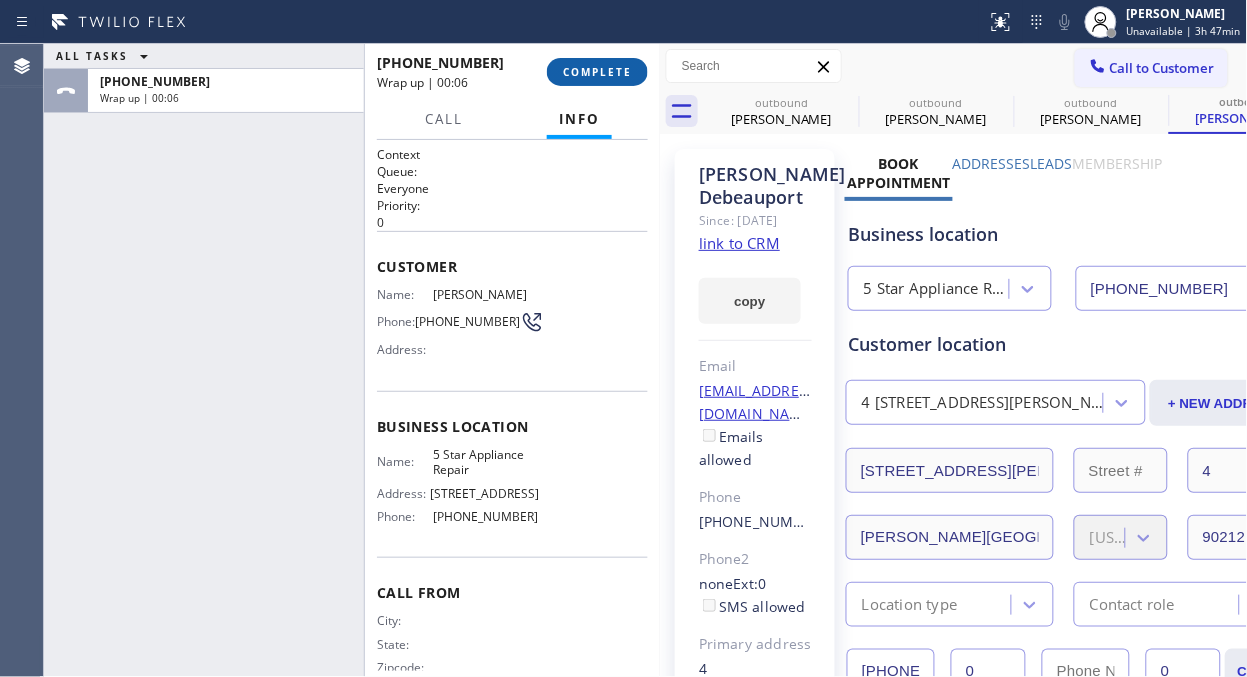 click on "COMPLETE" at bounding box center (597, 72) 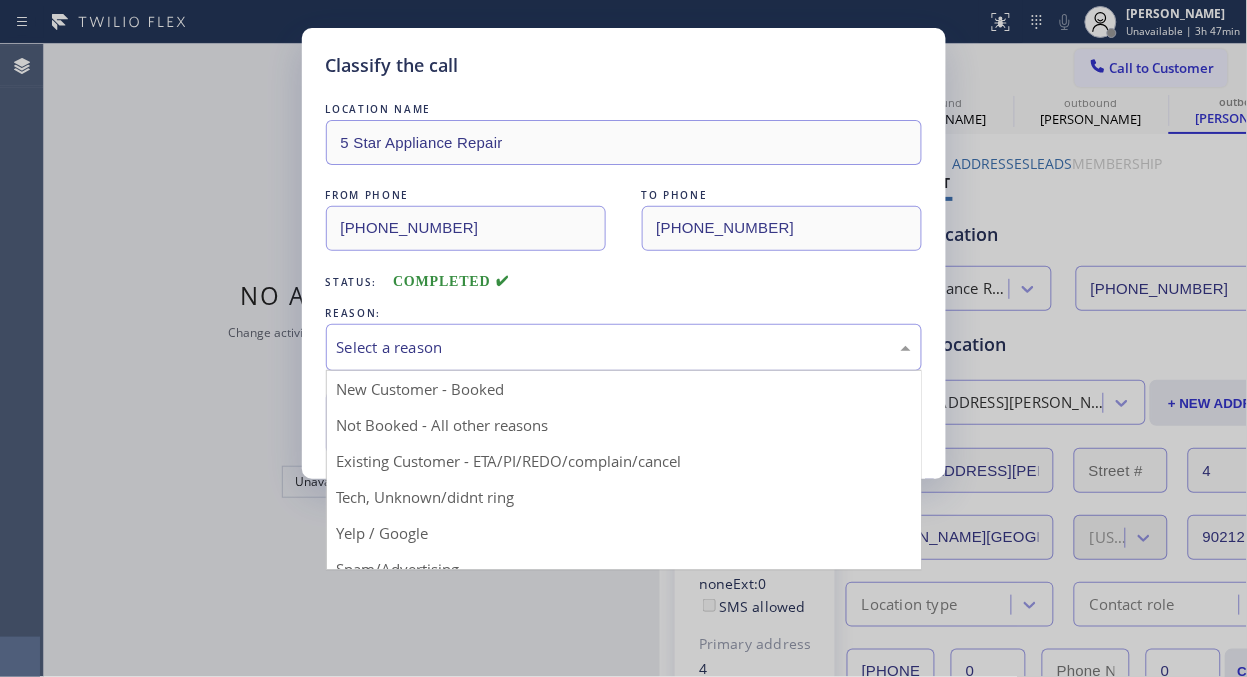 click on "Select a reason" at bounding box center (624, 347) 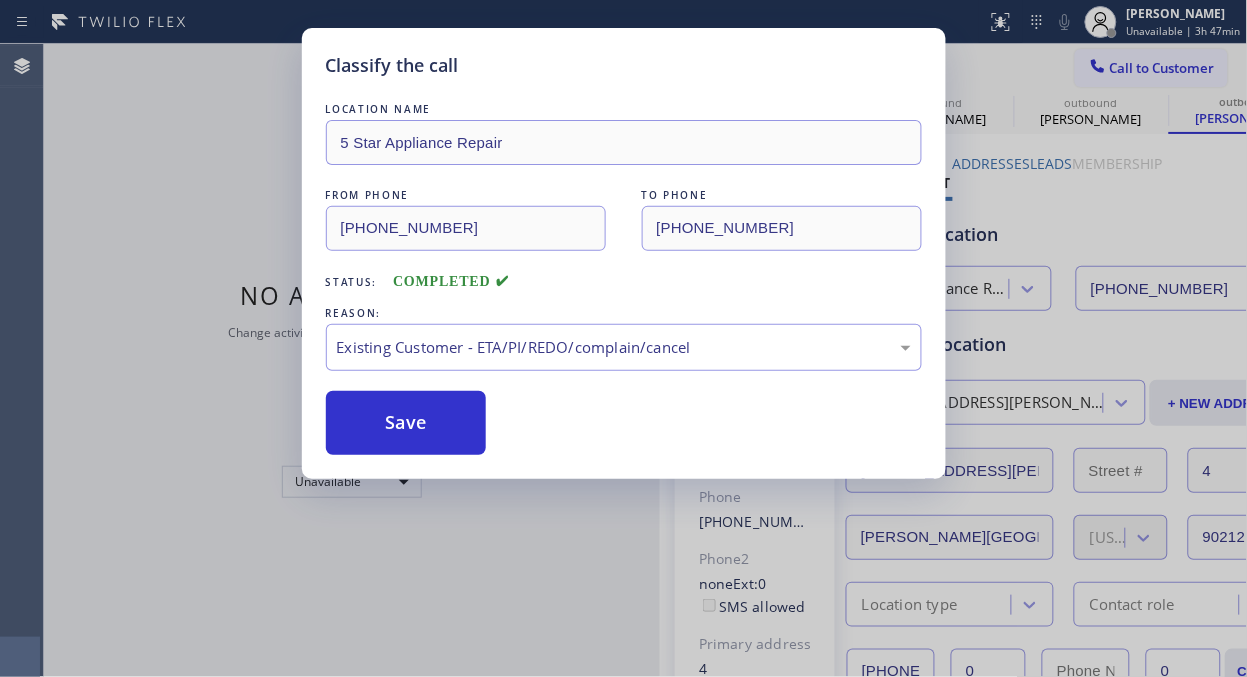click on "Save" at bounding box center (406, 423) 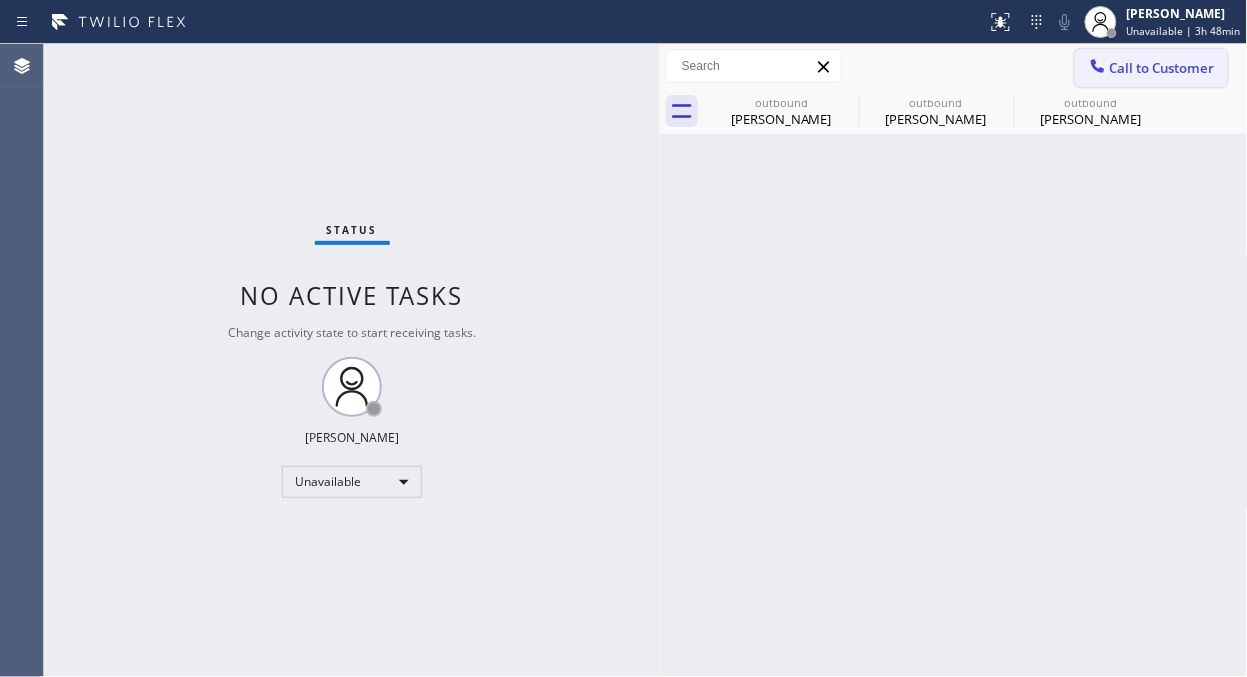 click on "Call to Customer" at bounding box center [1162, 68] 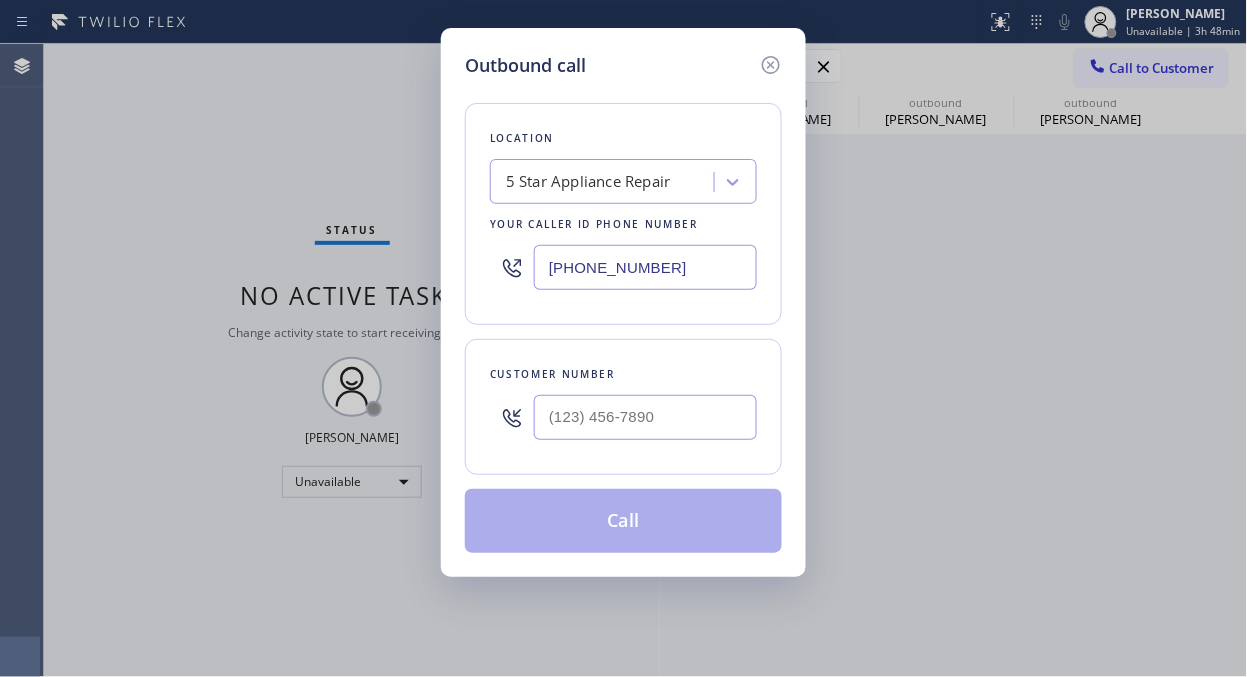 drag, startPoint x: 677, startPoint y: 383, endPoint x: 668, endPoint y: 407, distance: 25.632011 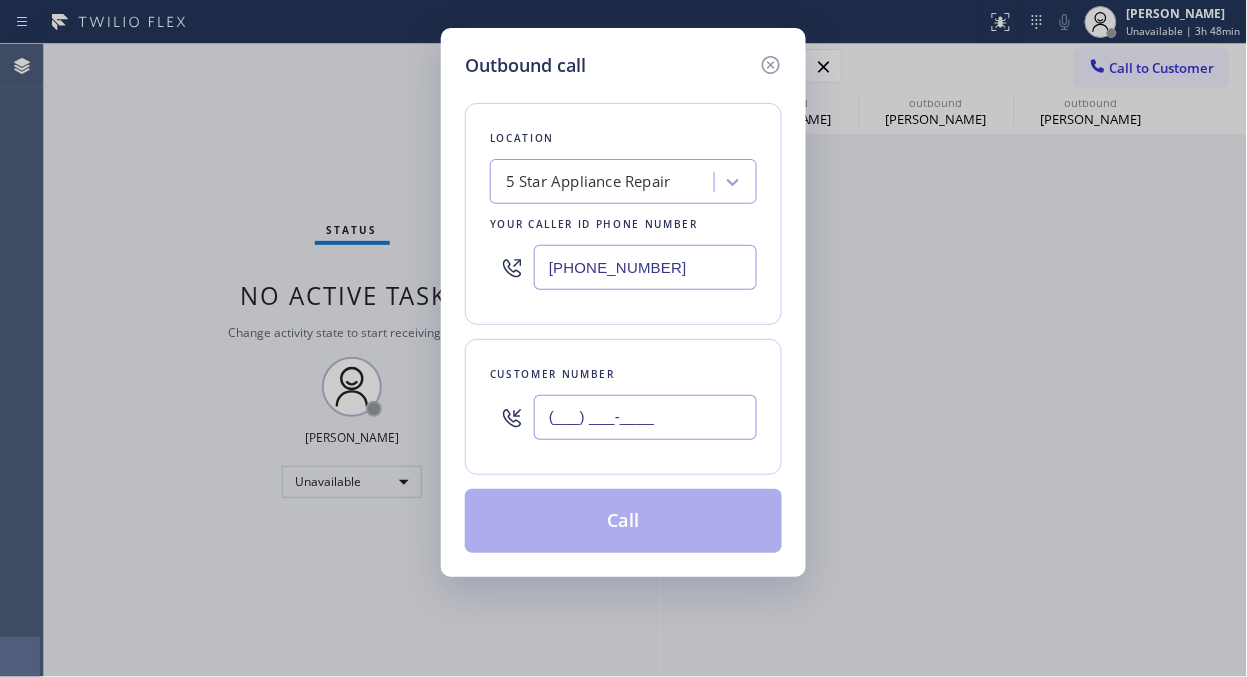 click on "(___) ___-____" at bounding box center (645, 417) 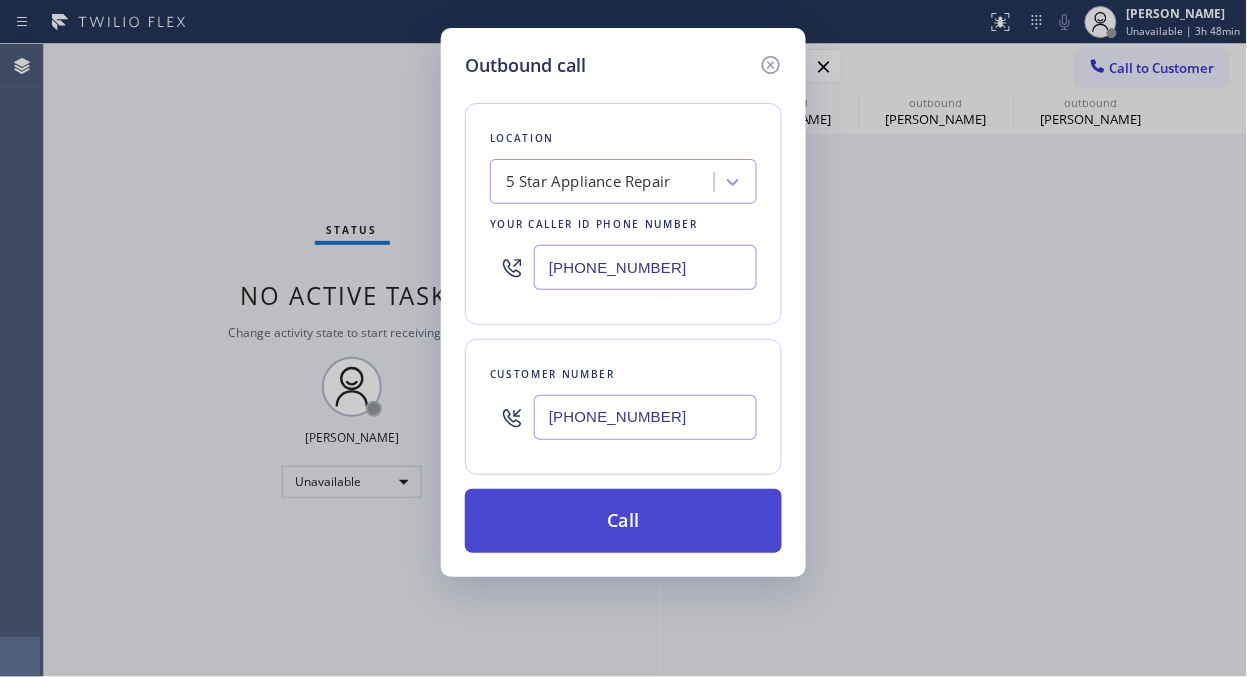 type on "[PHONE_NUMBER]" 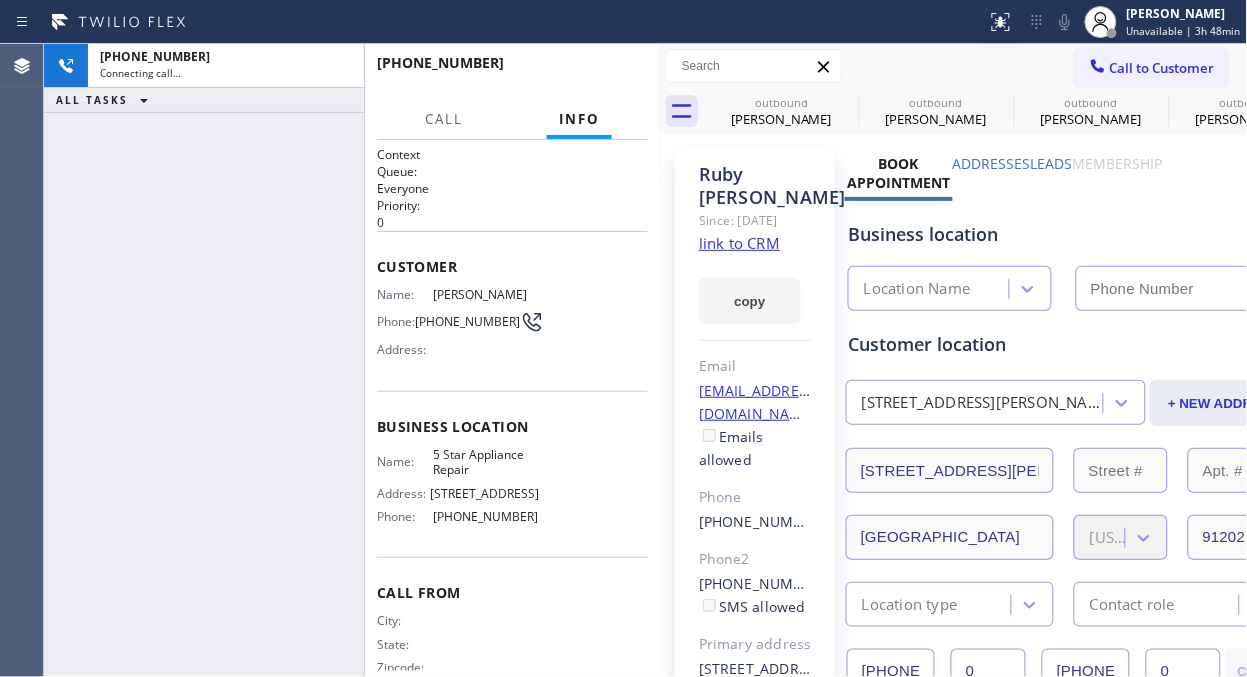 type on "[PHONE_NUMBER]" 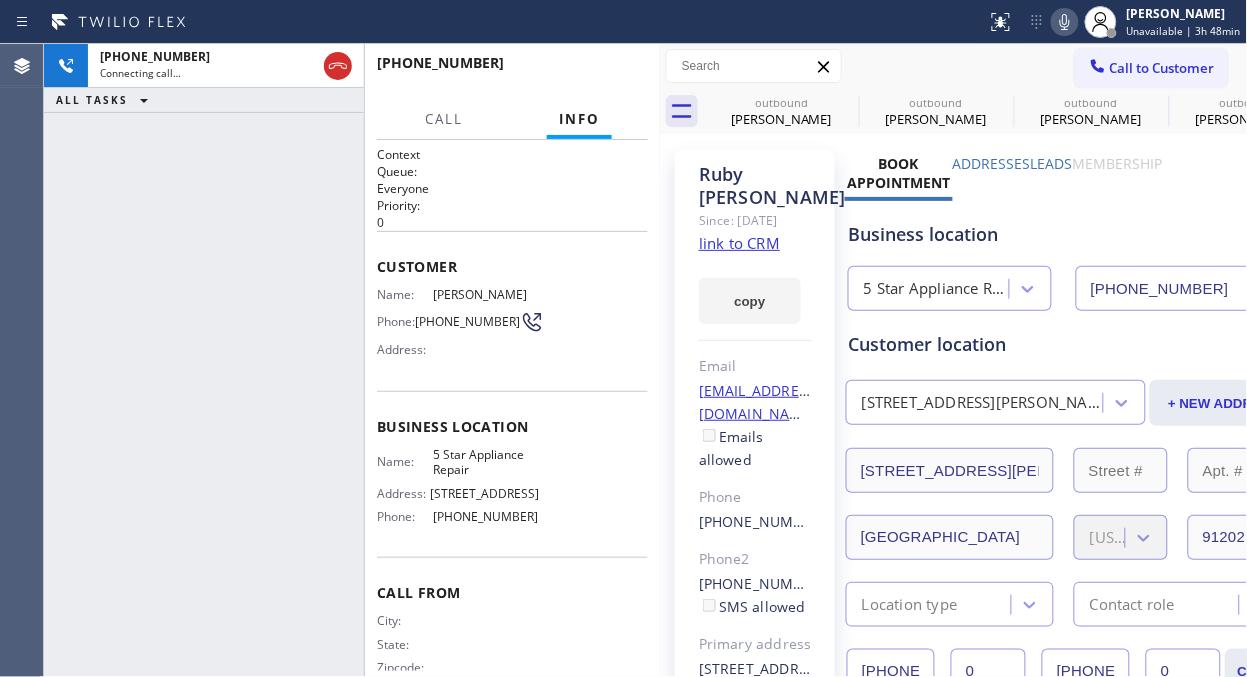 click 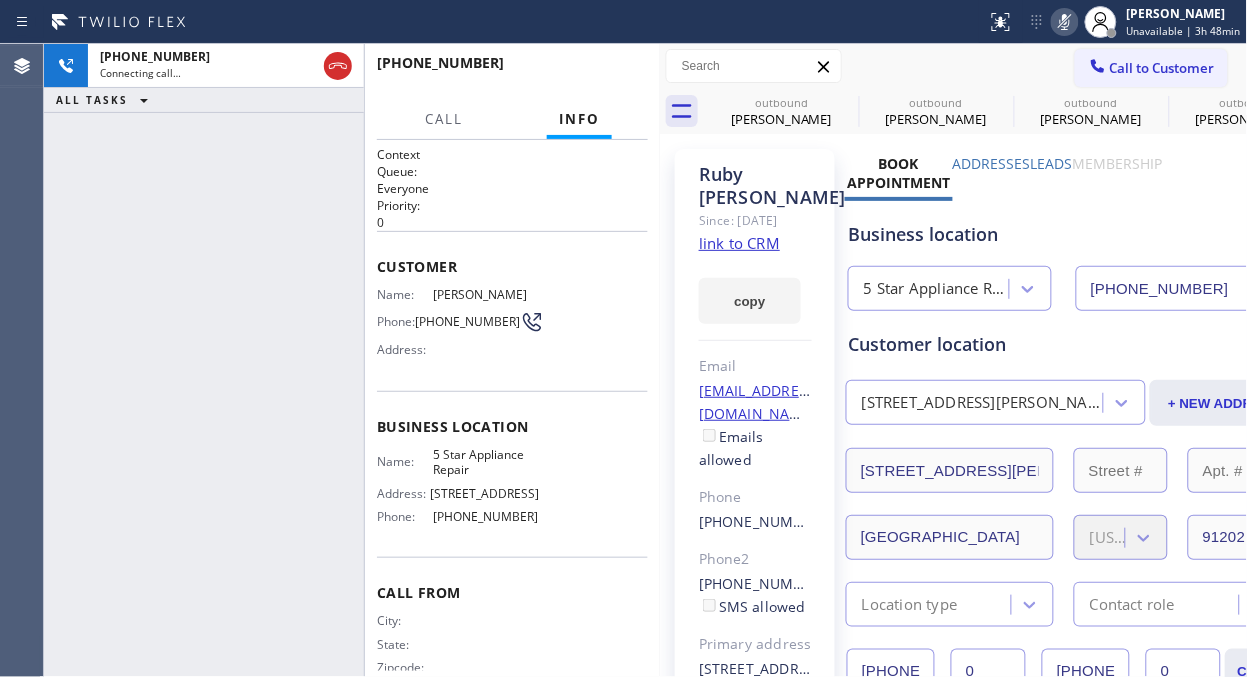 click 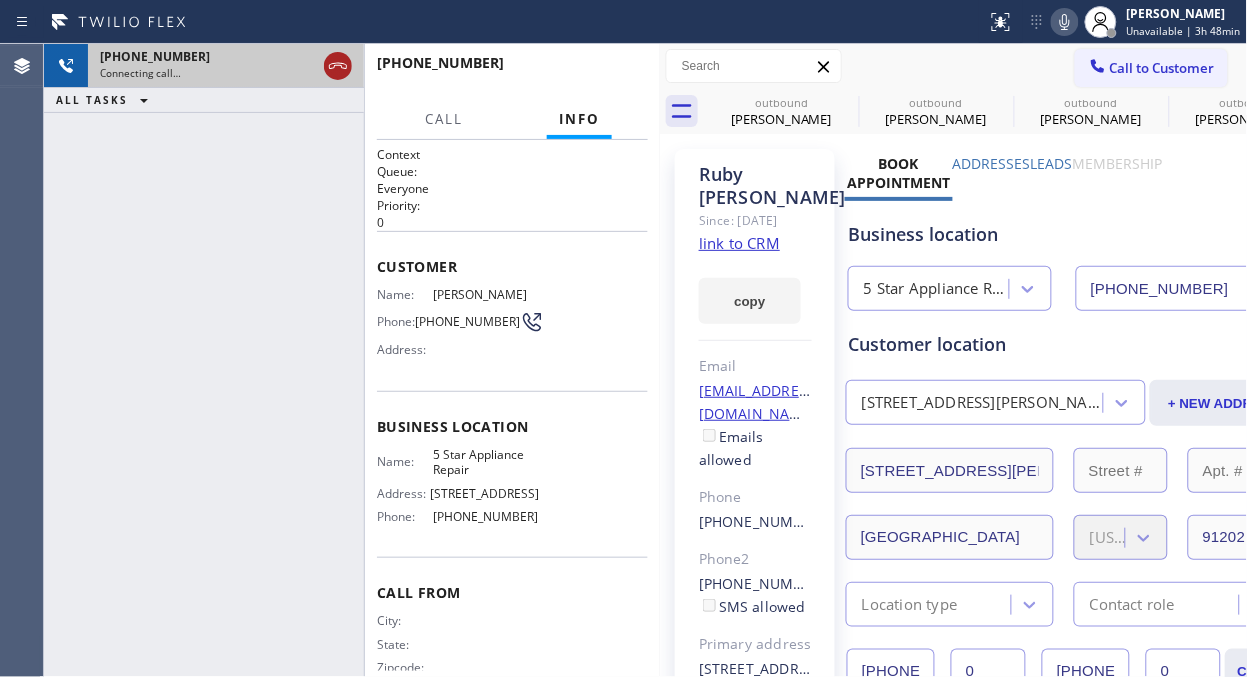 click 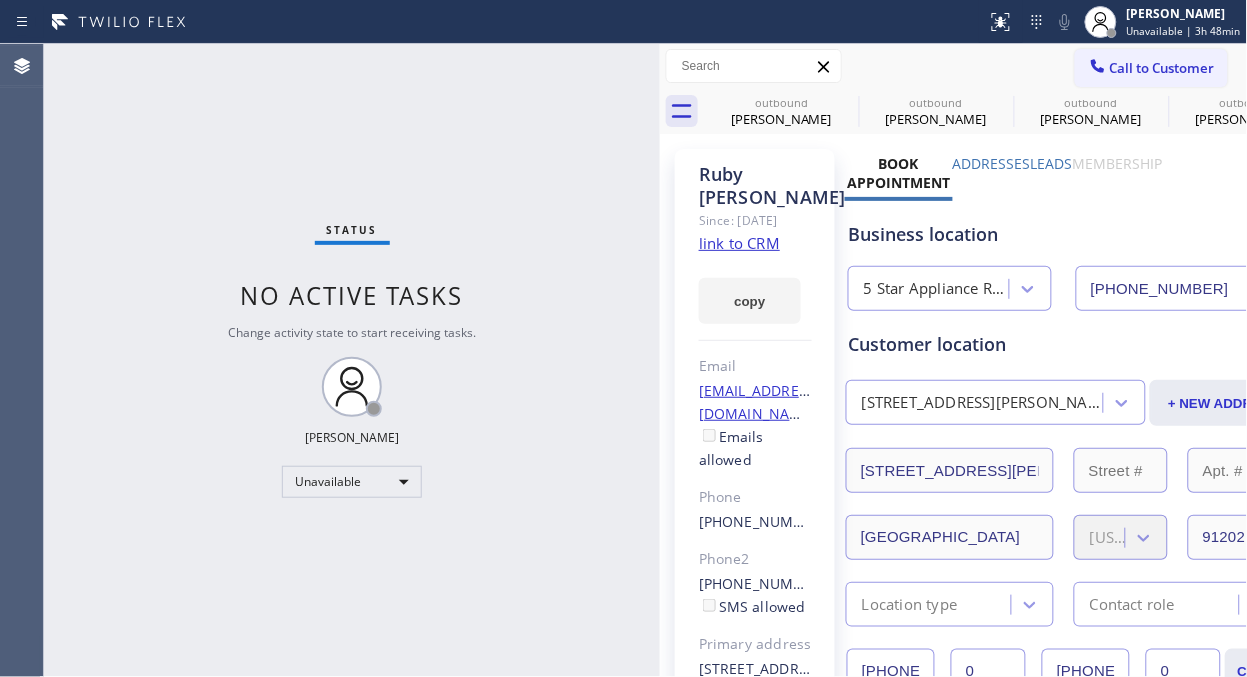 click 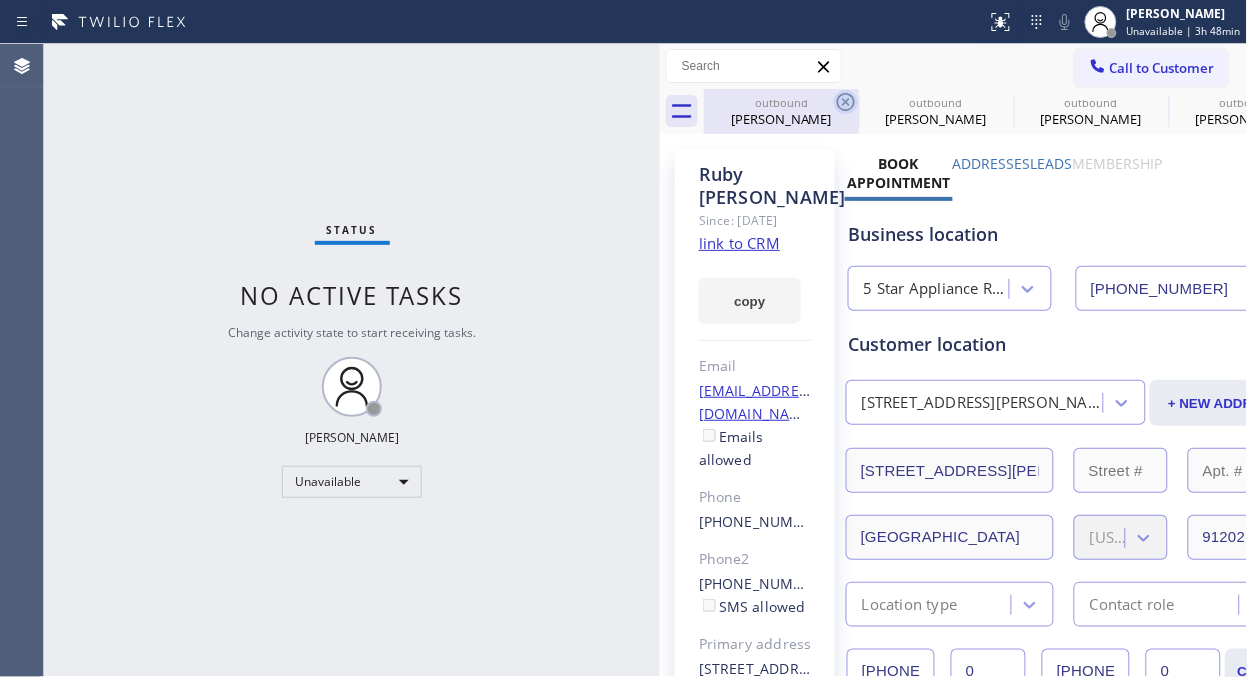 click 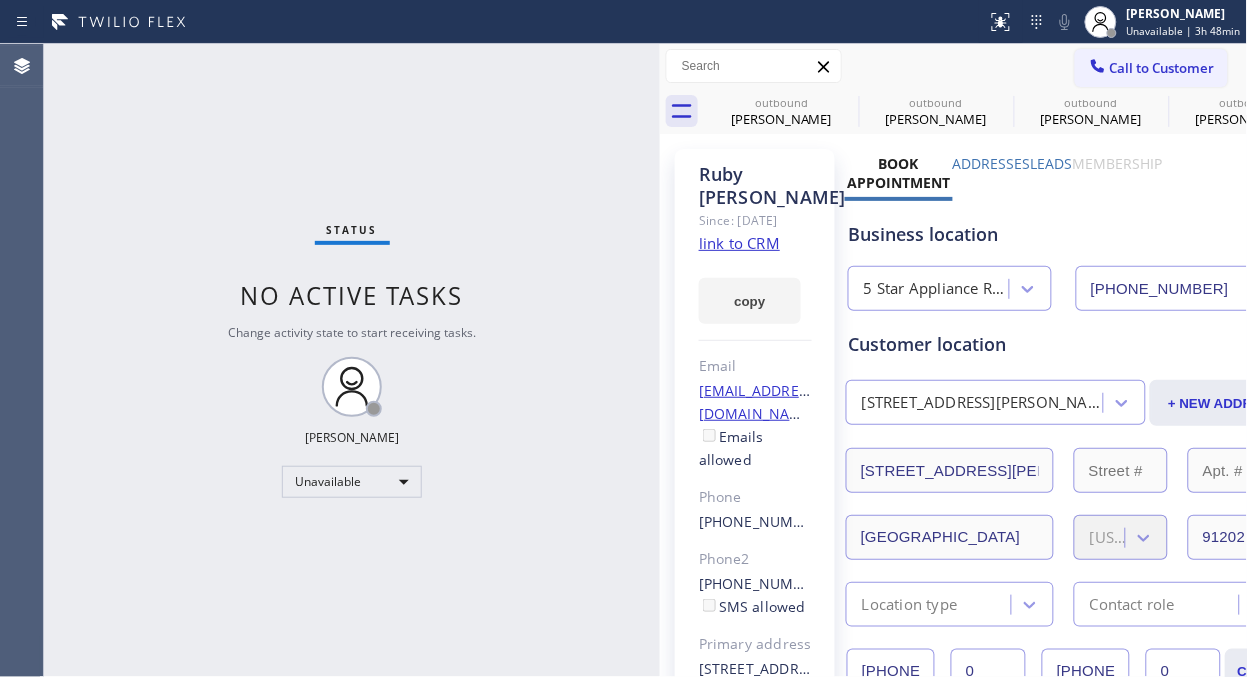 click 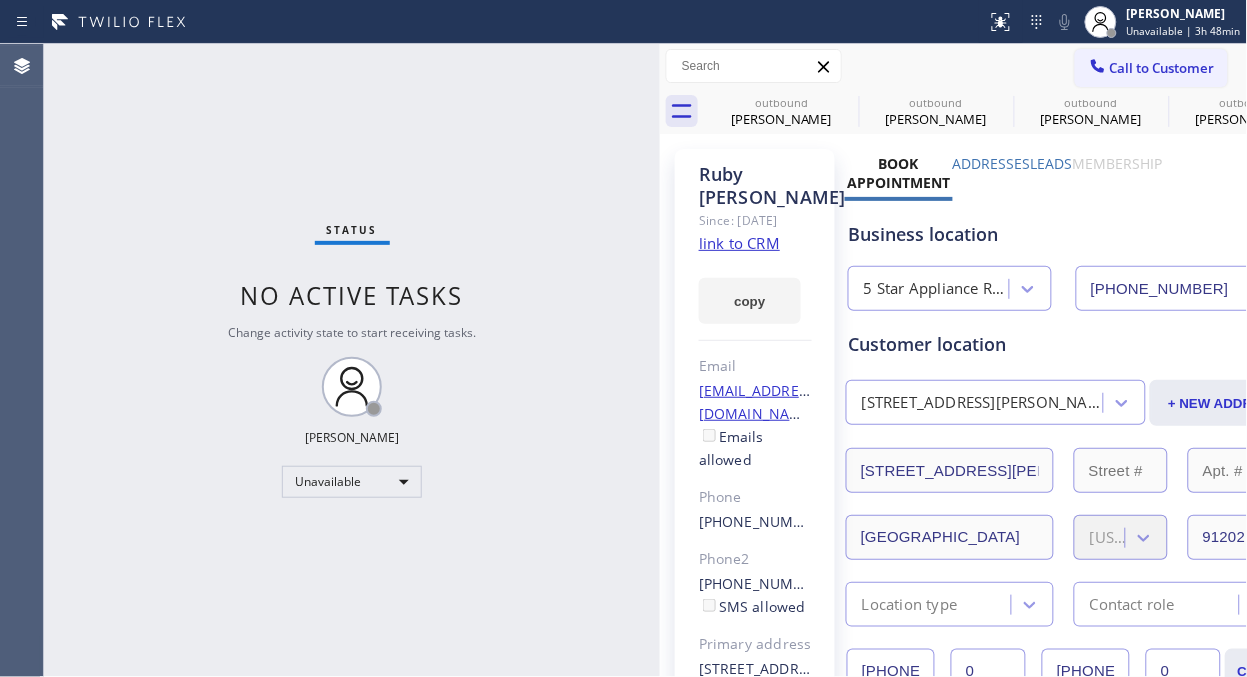 click 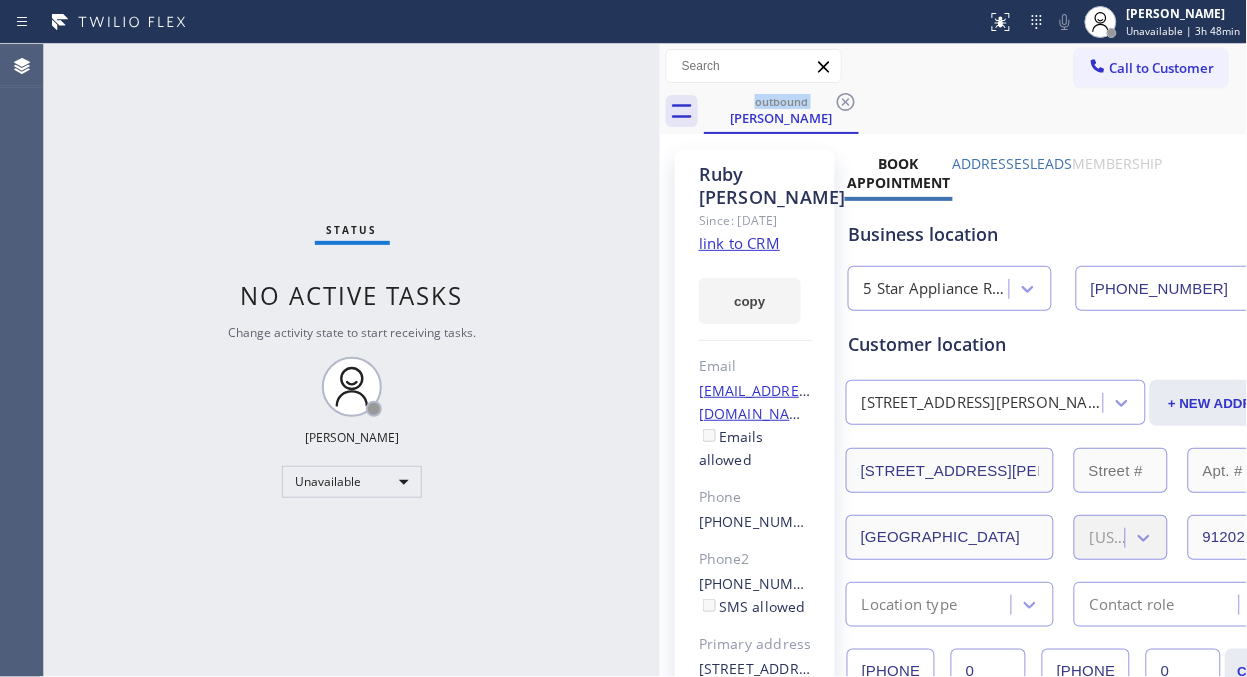 click on "Call to Customer" at bounding box center [1151, 68] 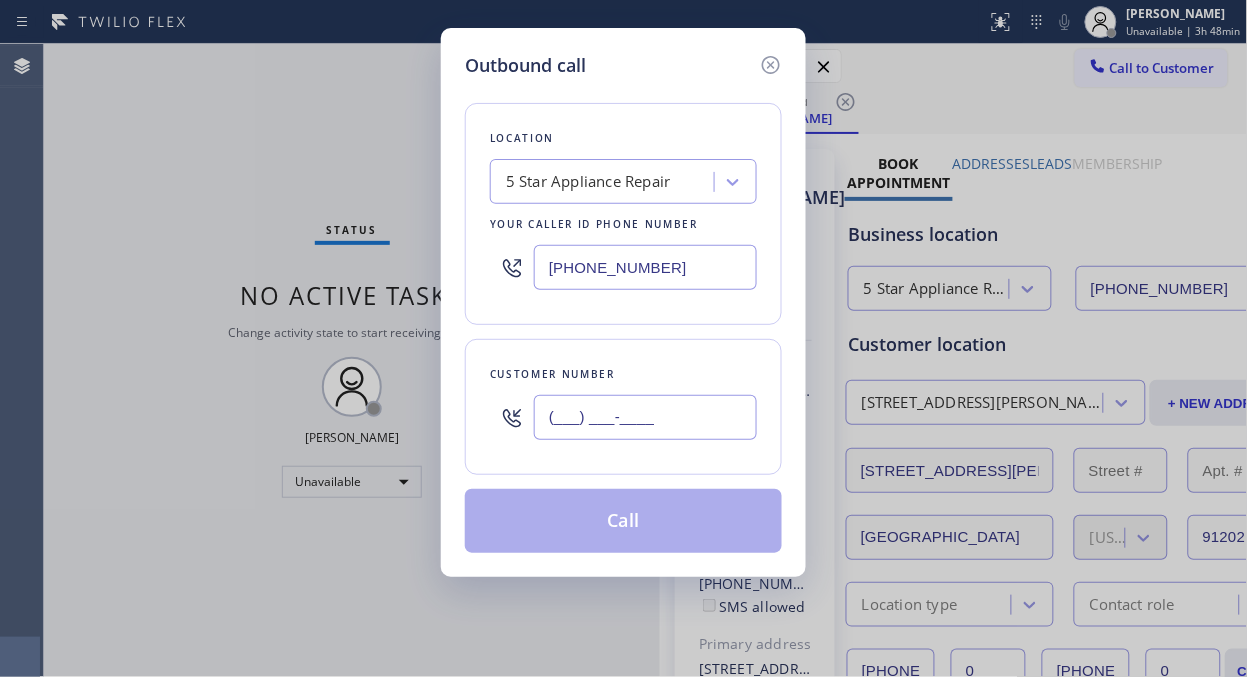 click on "(___) ___-____" at bounding box center (645, 417) 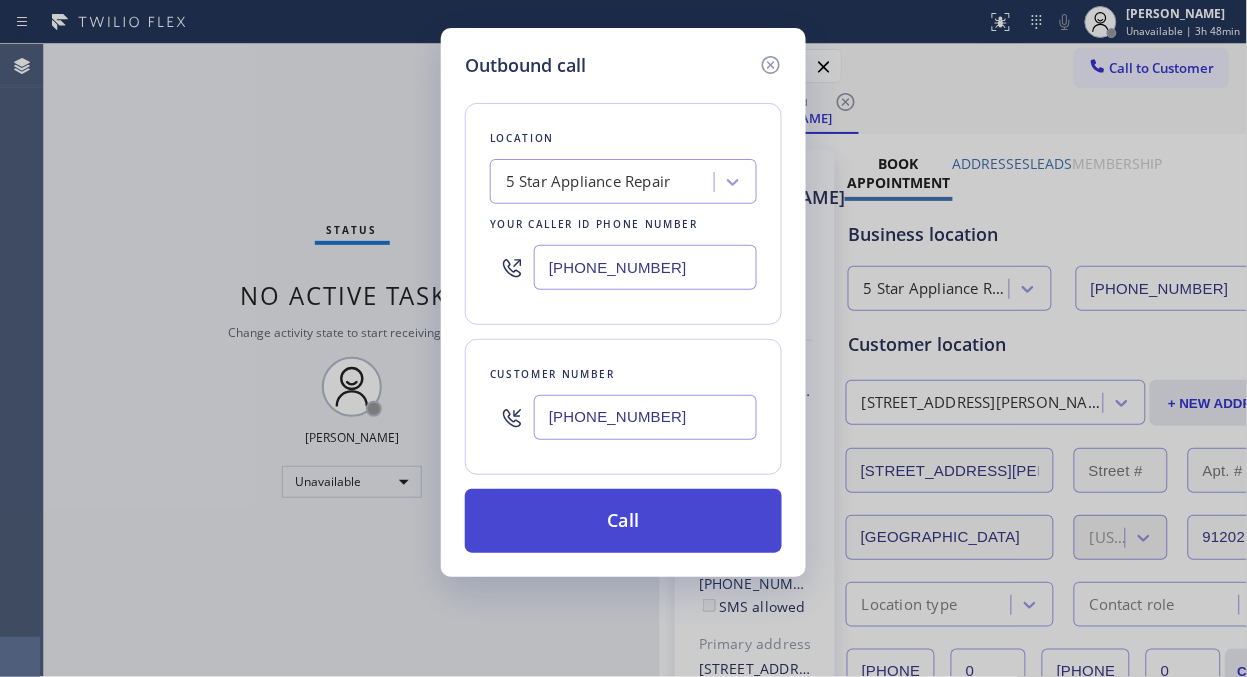 type on "[PHONE_NUMBER]" 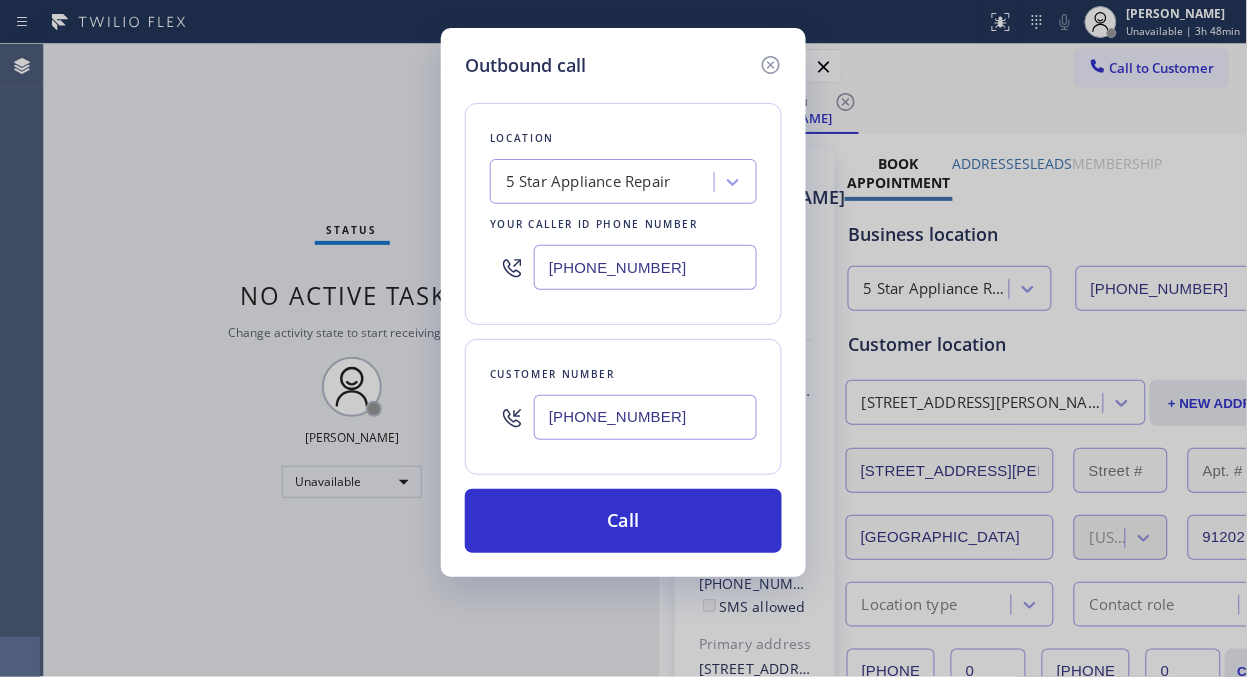 drag, startPoint x: 694, startPoint y: 535, endPoint x: 682, endPoint y: 395, distance: 140.51335 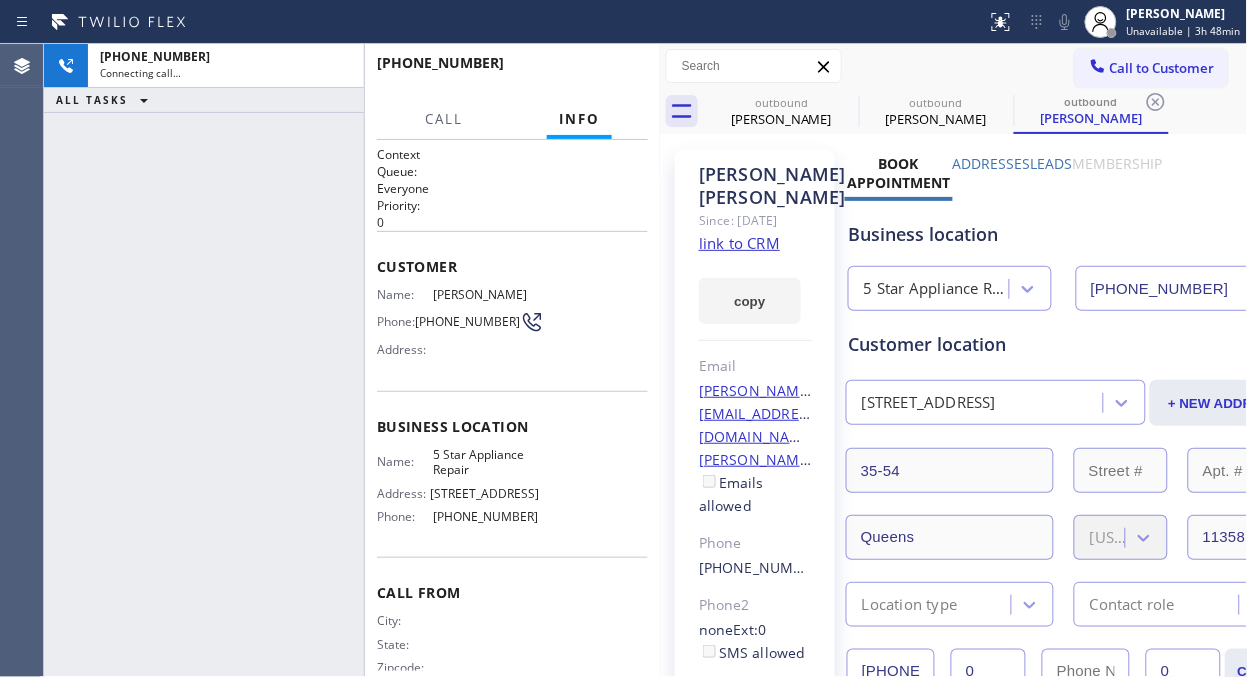 type on "[PHONE_NUMBER]" 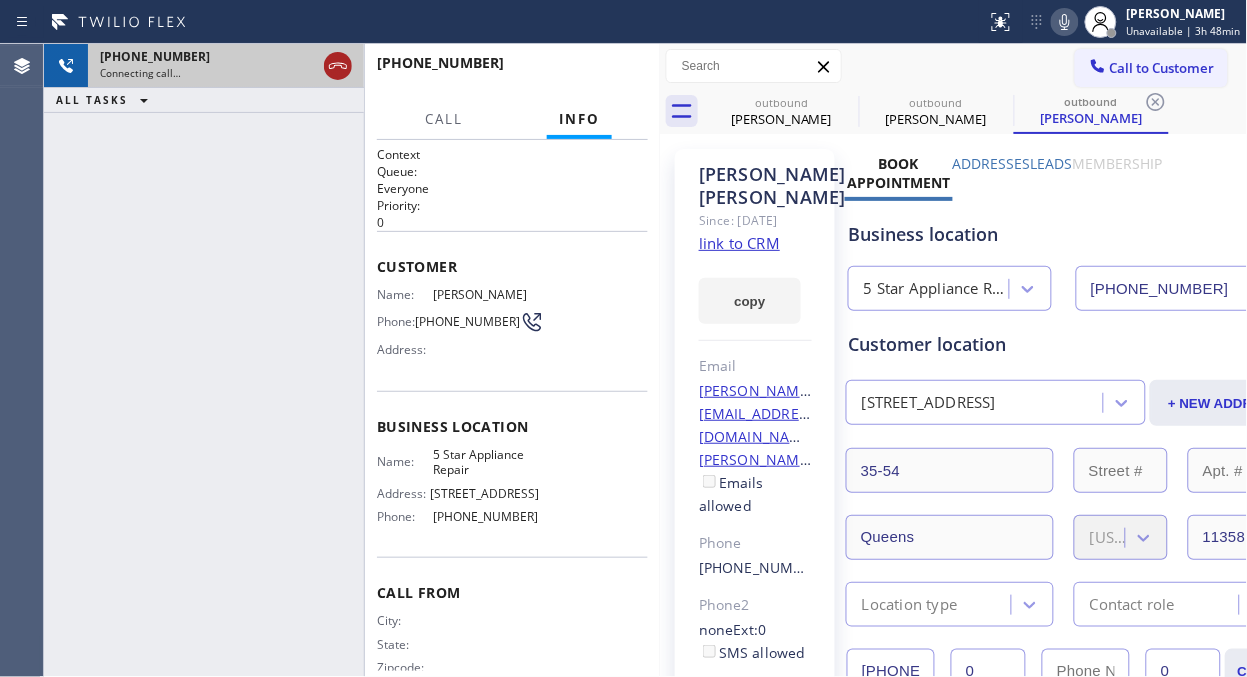 click 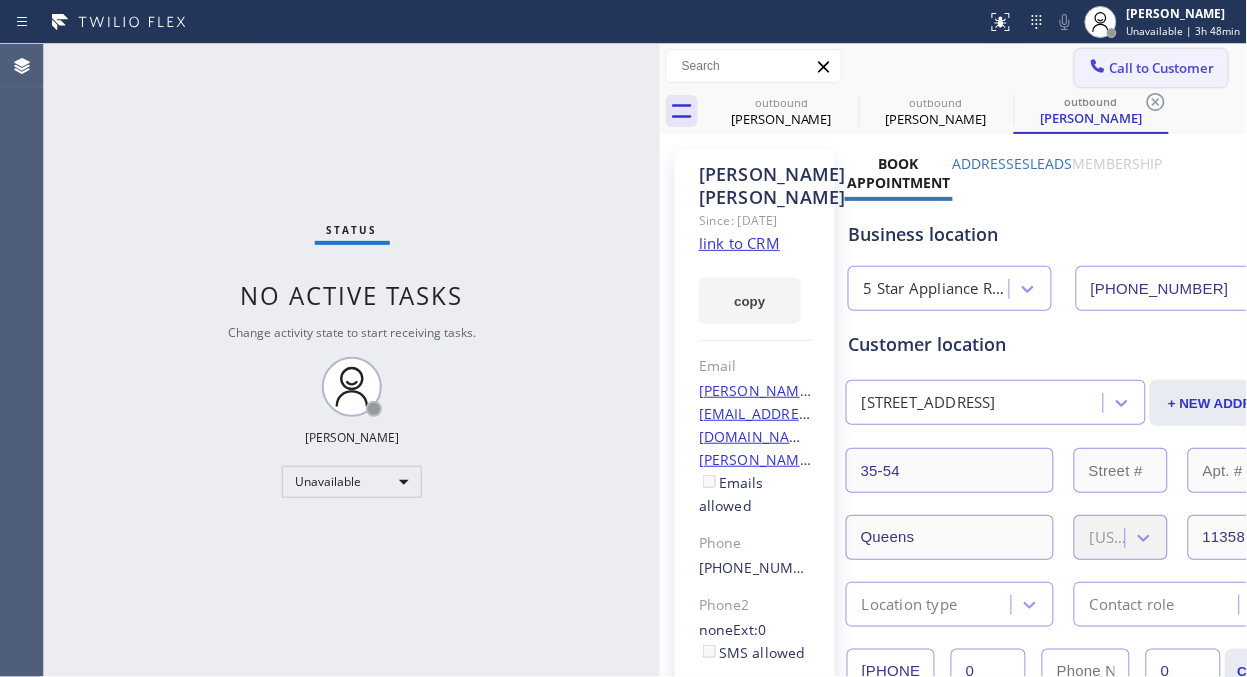 click on "Call to Customer" at bounding box center (1162, 68) 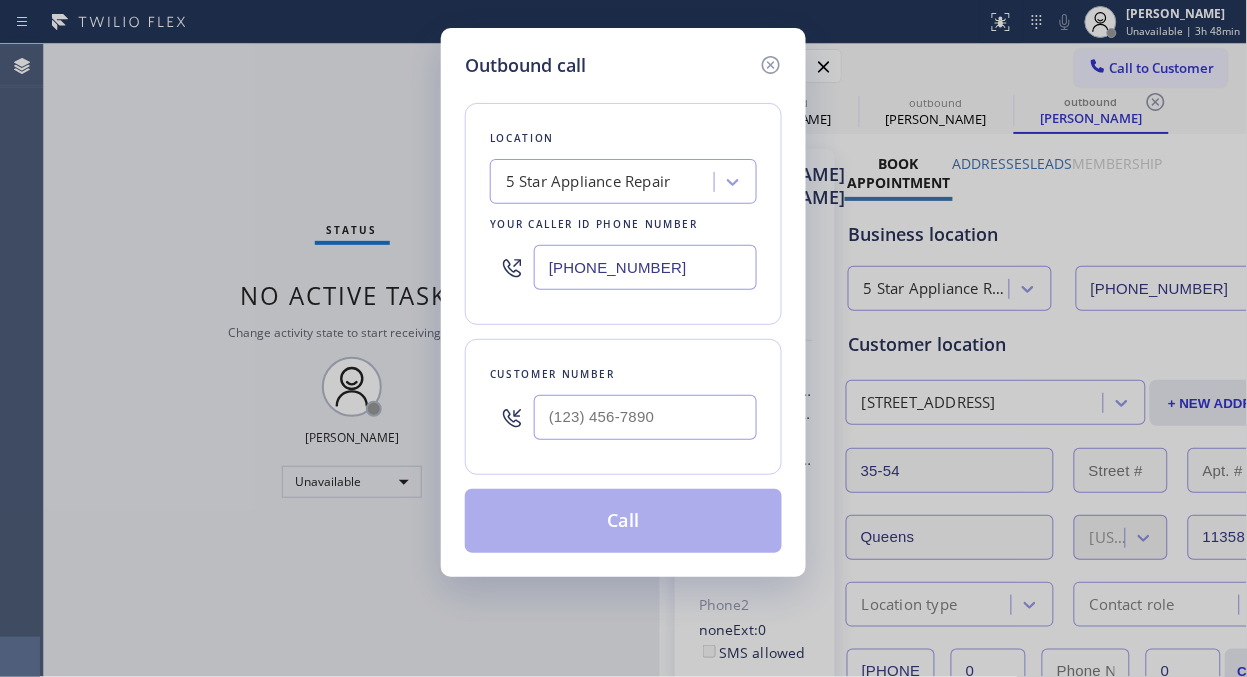type 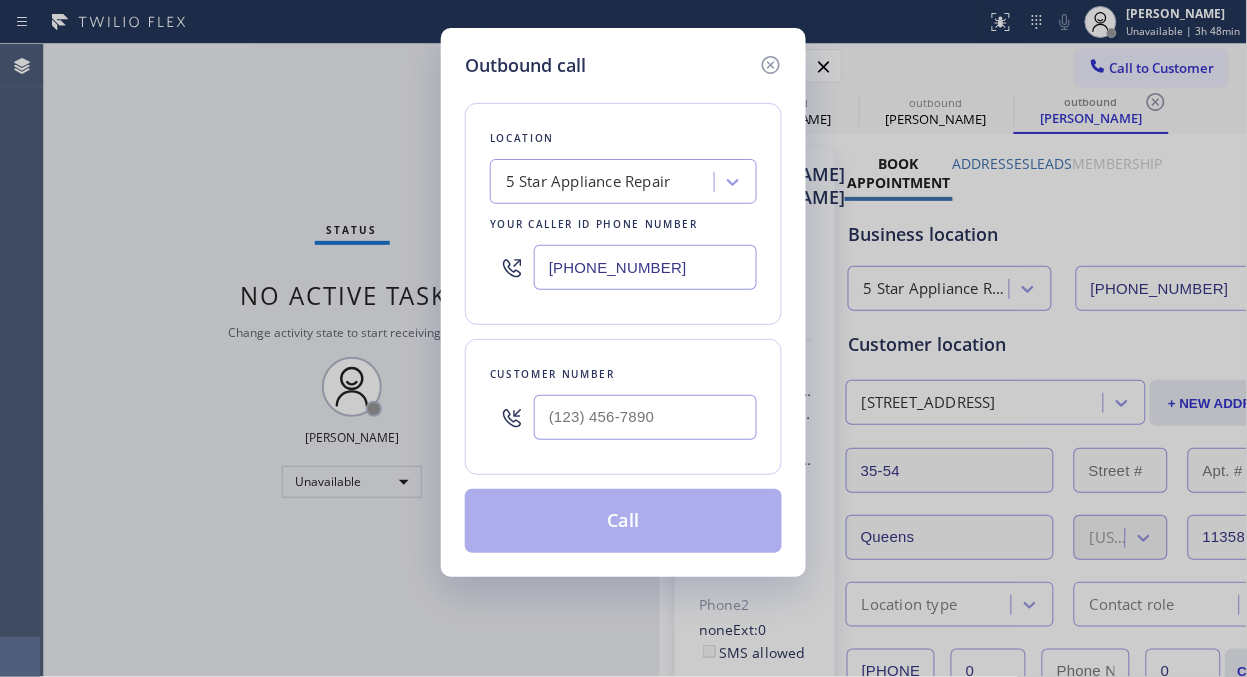 click at bounding box center [645, 417] 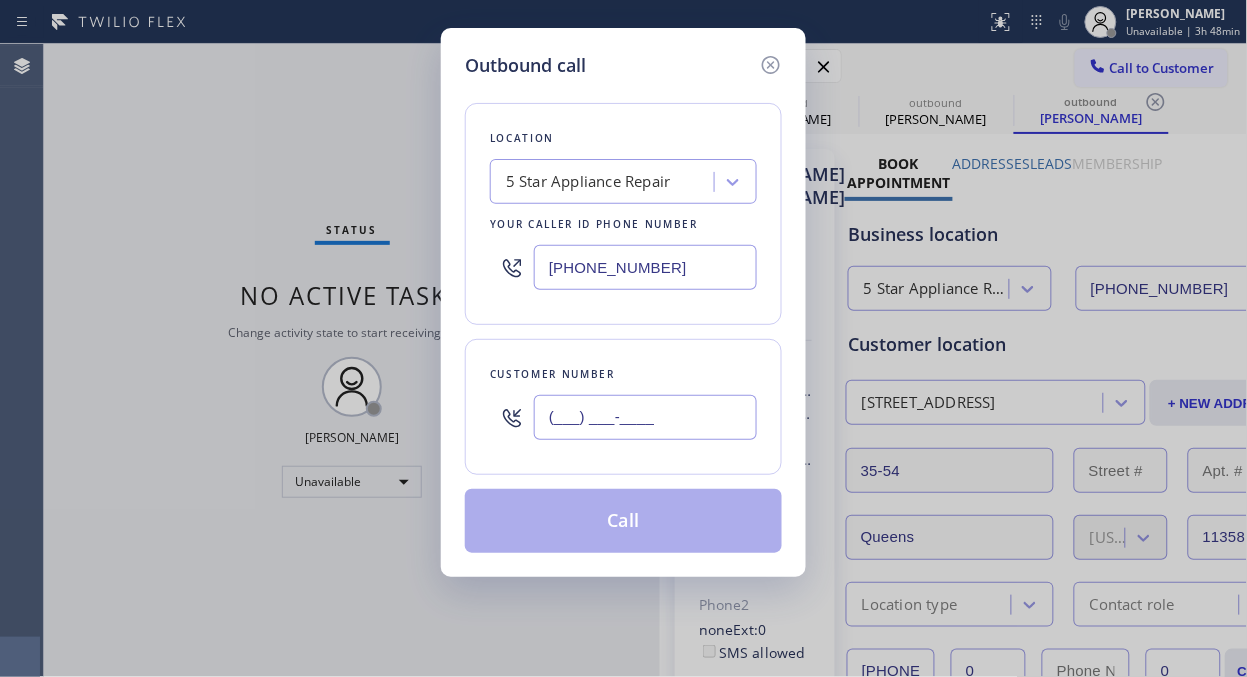 paste on "464) 290-1720" 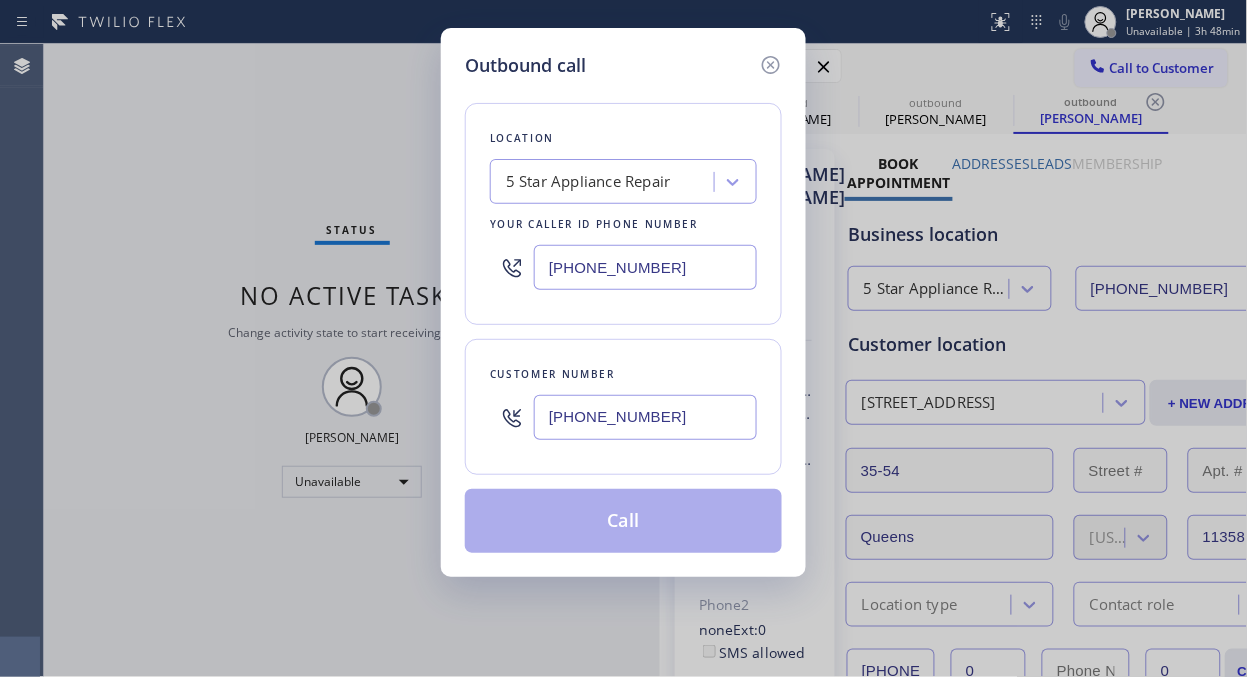type on "[PHONE_NUMBER]" 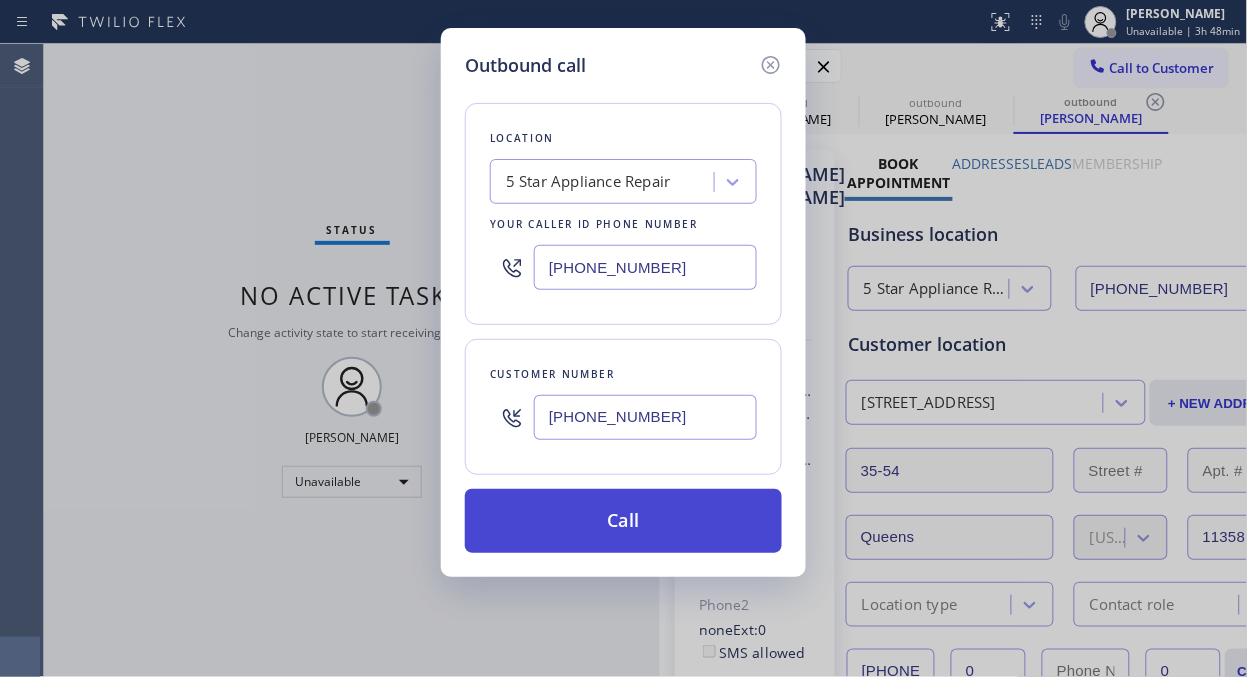 click on "Call" at bounding box center [623, 521] 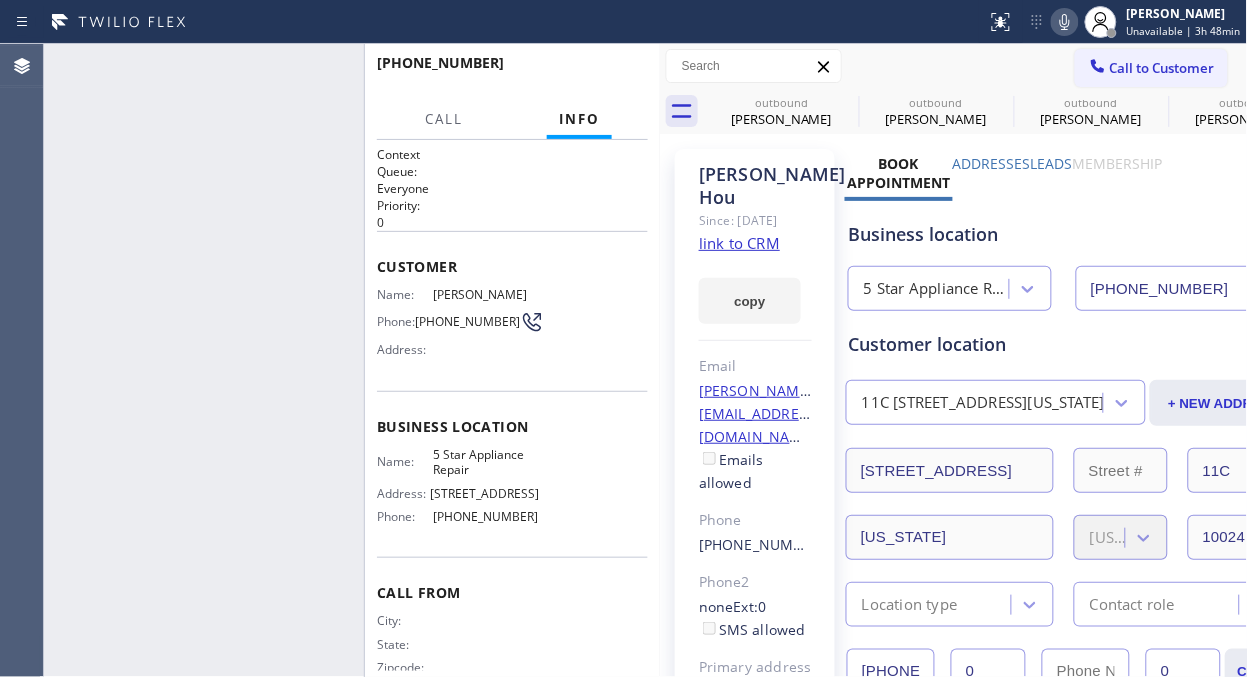type on "[PHONE_NUMBER]" 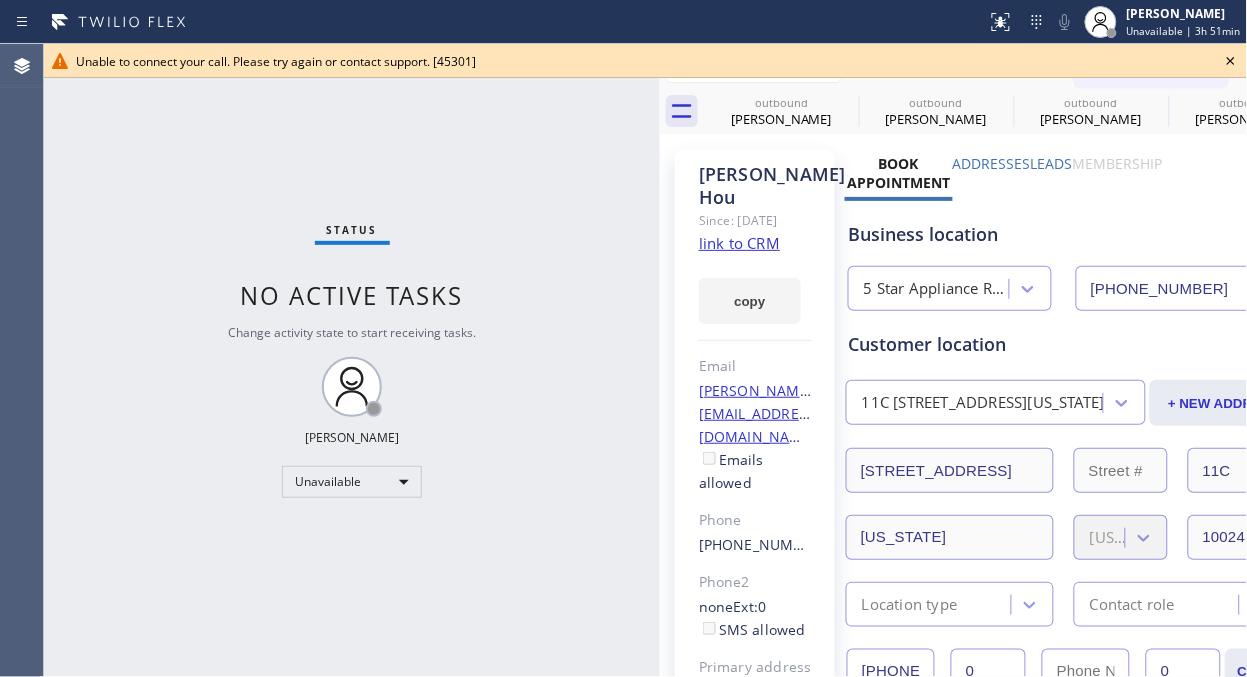click 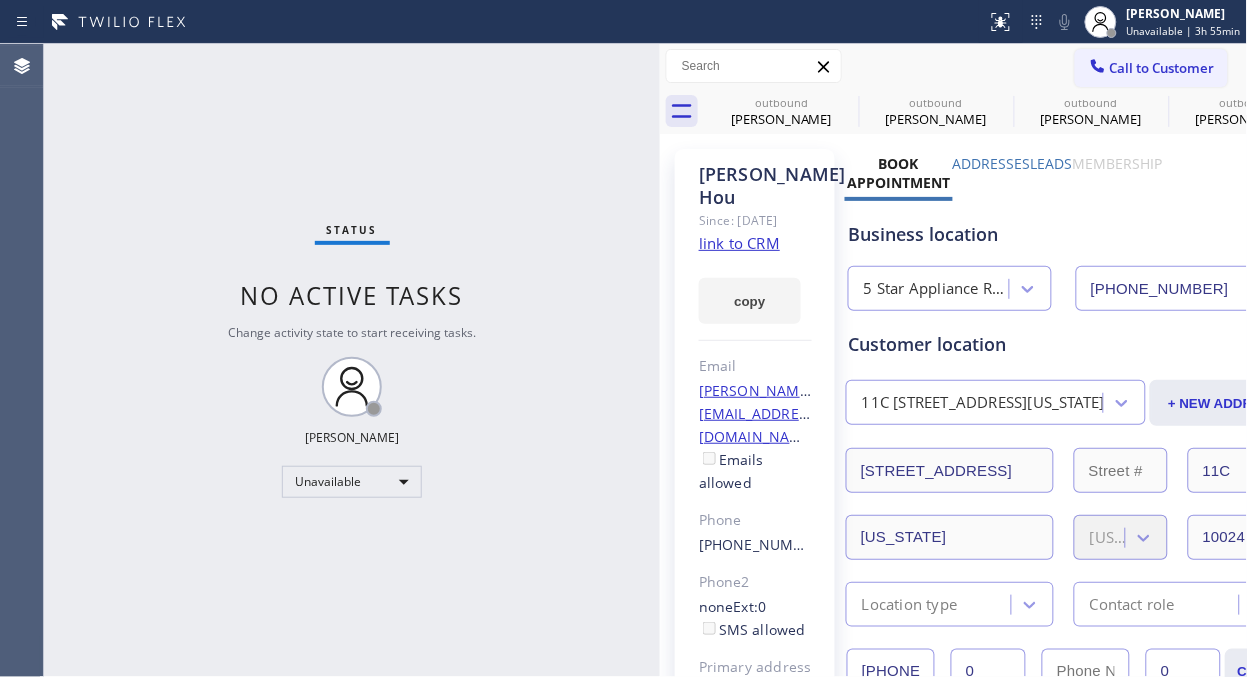 drag, startPoint x: 1131, startPoint y: 75, endPoint x: 934, endPoint y: 152, distance: 211.5136 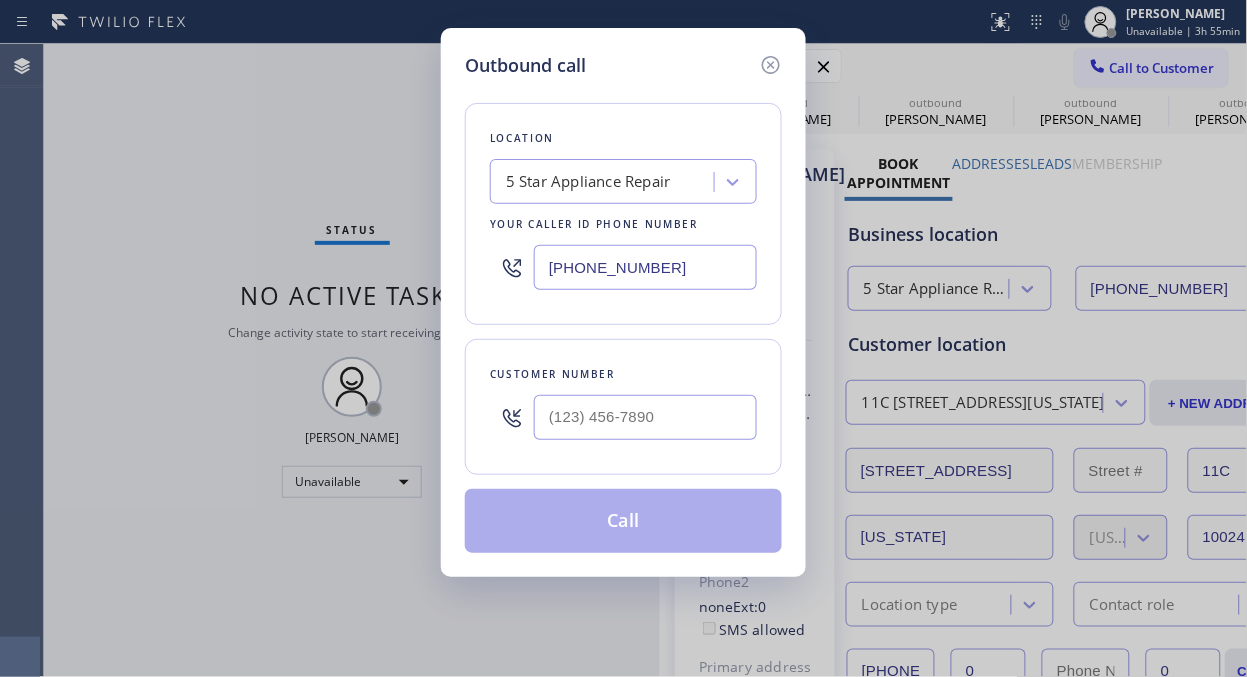 click on "[PHONE_NUMBER]" at bounding box center (645, 267) 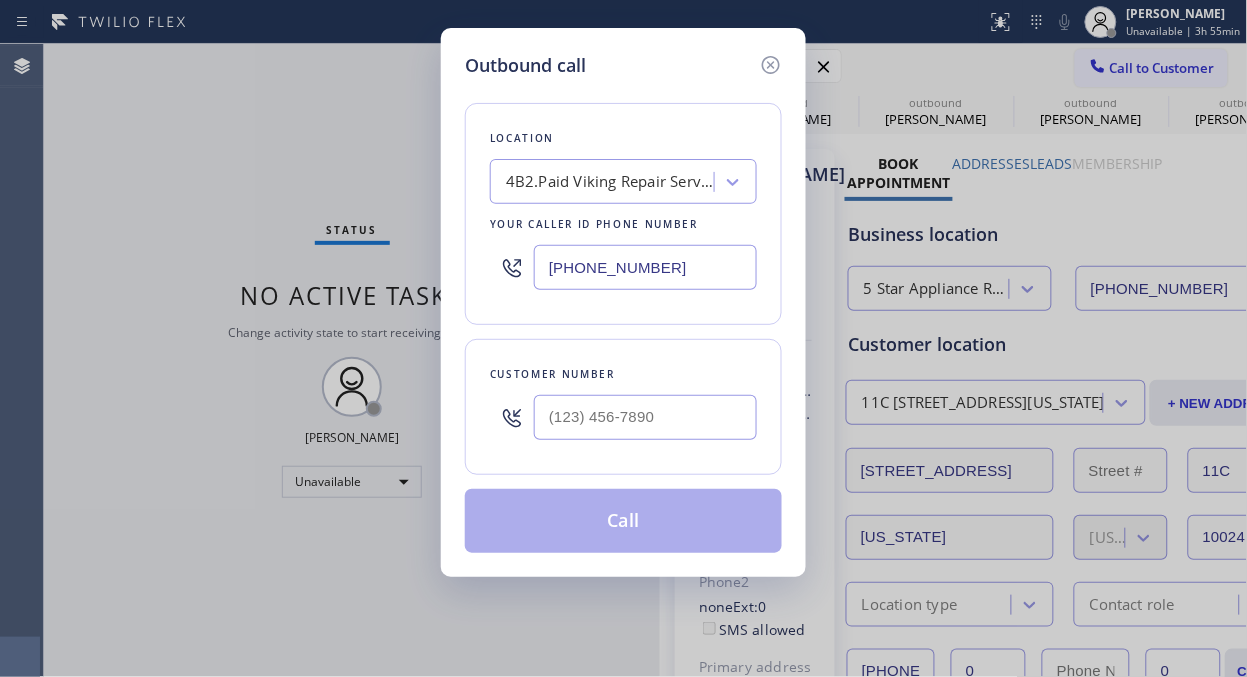 type on "[PHONE_NUMBER]" 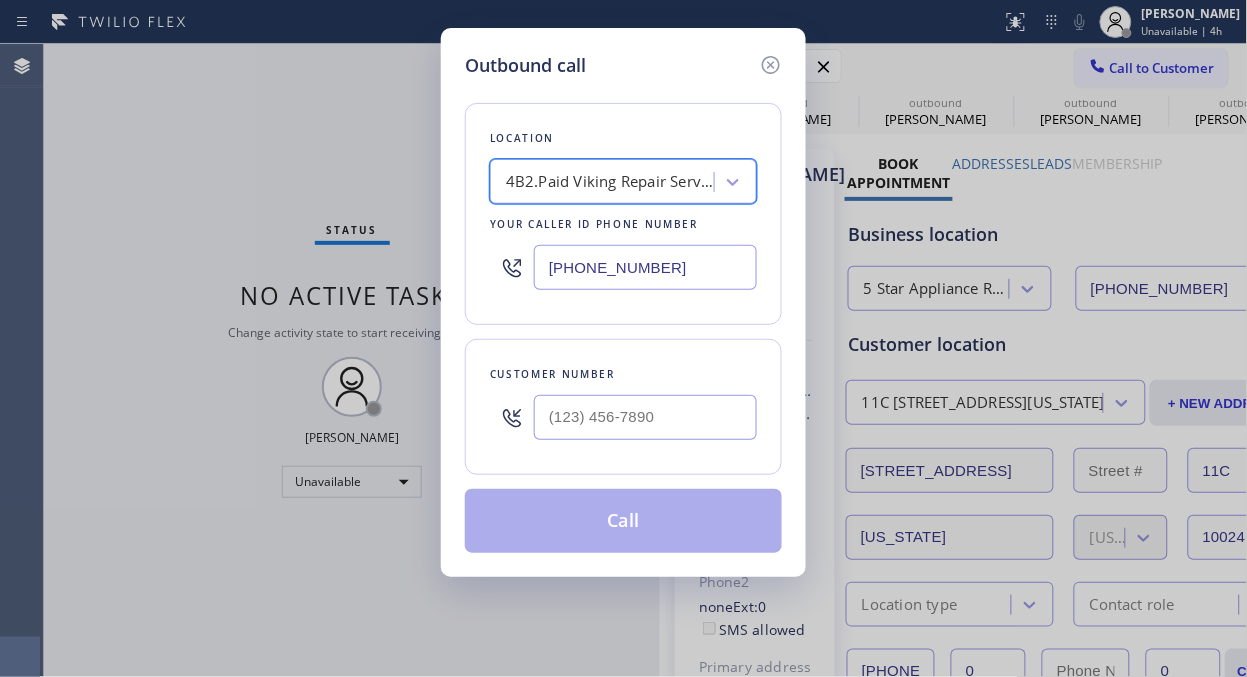 click on "[PHONE_NUMBER]" at bounding box center [645, 267] 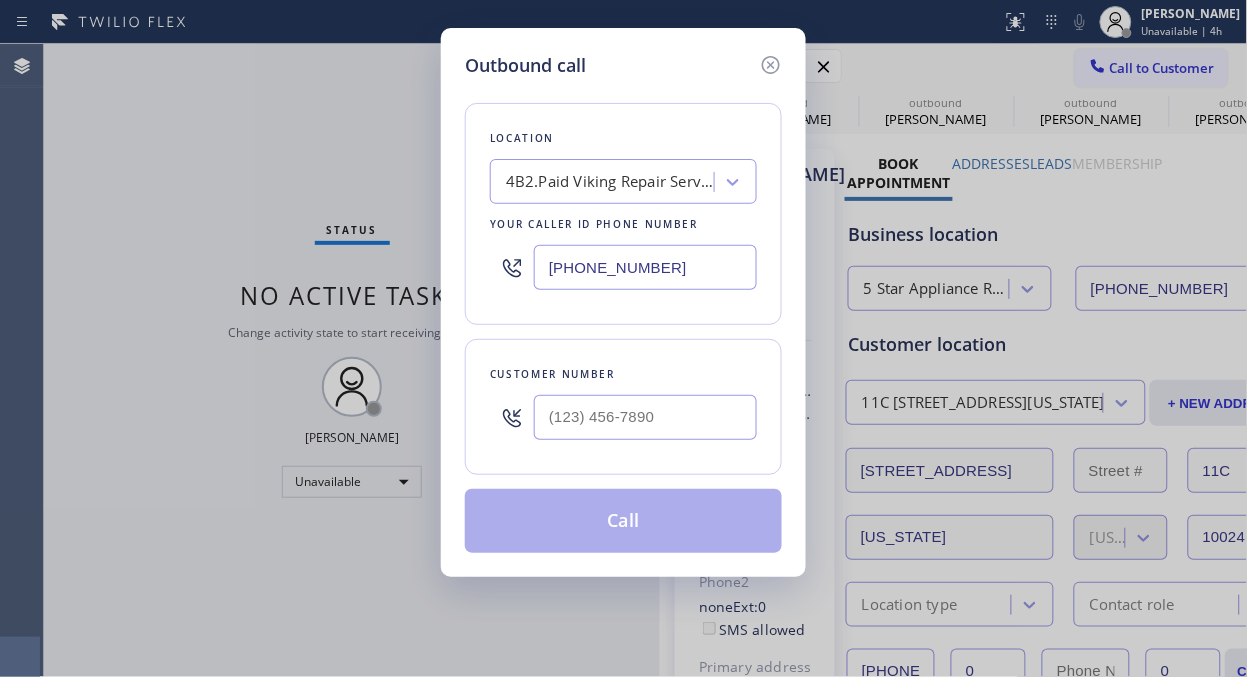 drag, startPoint x: 713, startPoint y: 270, endPoint x: 515, endPoint y: 271, distance: 198.00252 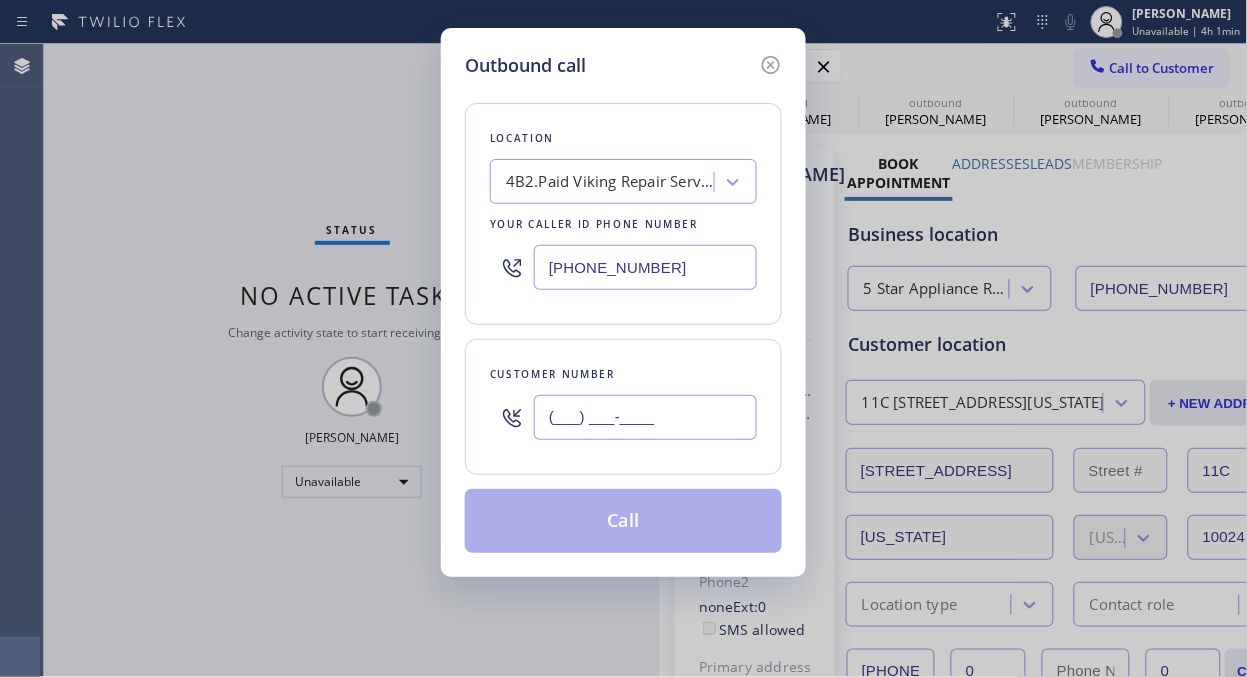click on "(___) ___-____" at bounding box center (645, 417) 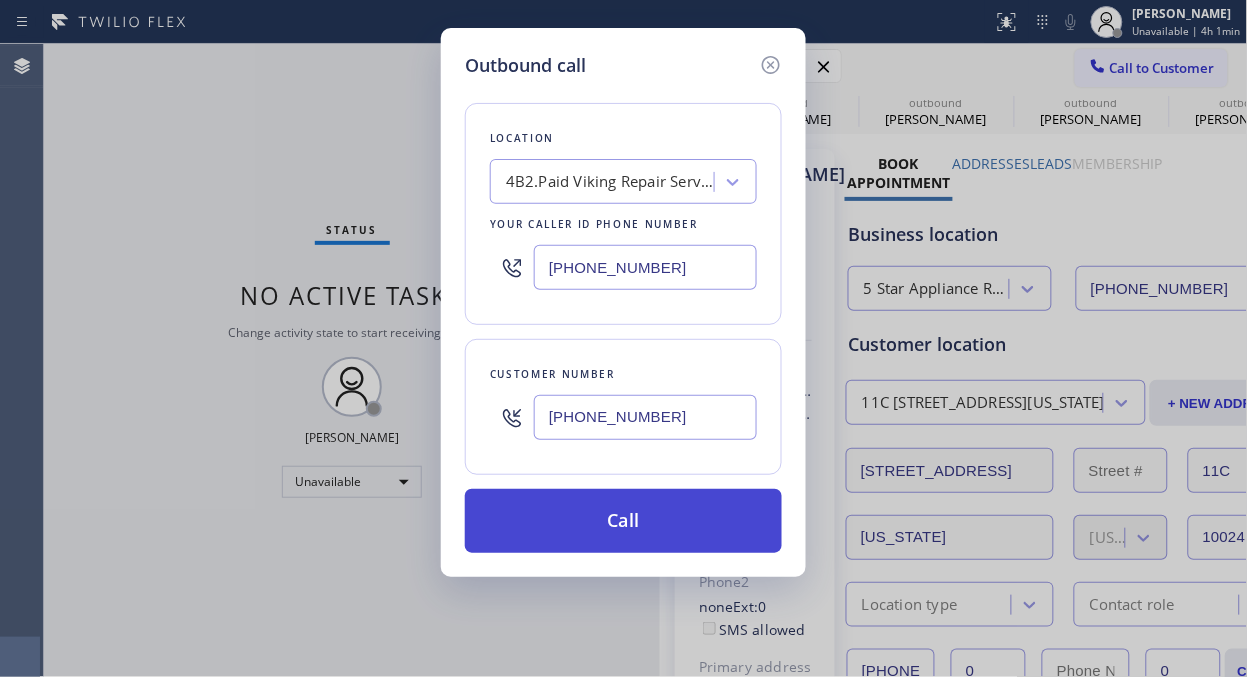type on "[PHONE_NUMBER]" 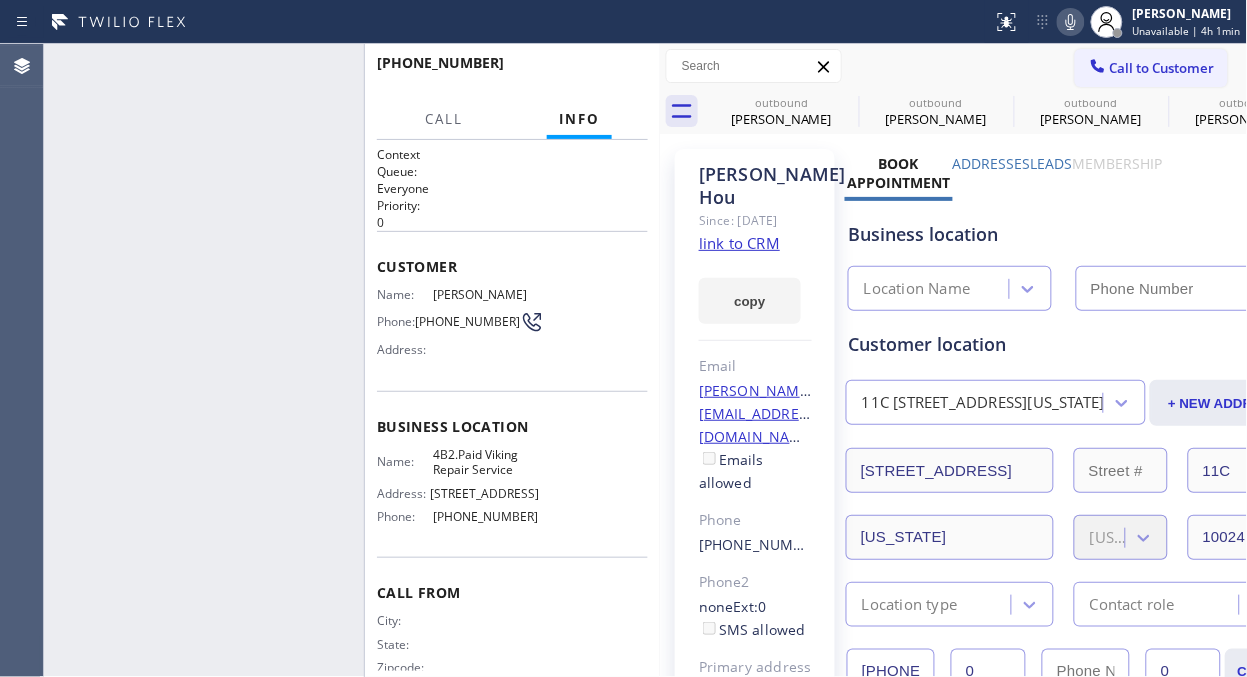 type on "[PHONE_NUMBER]" 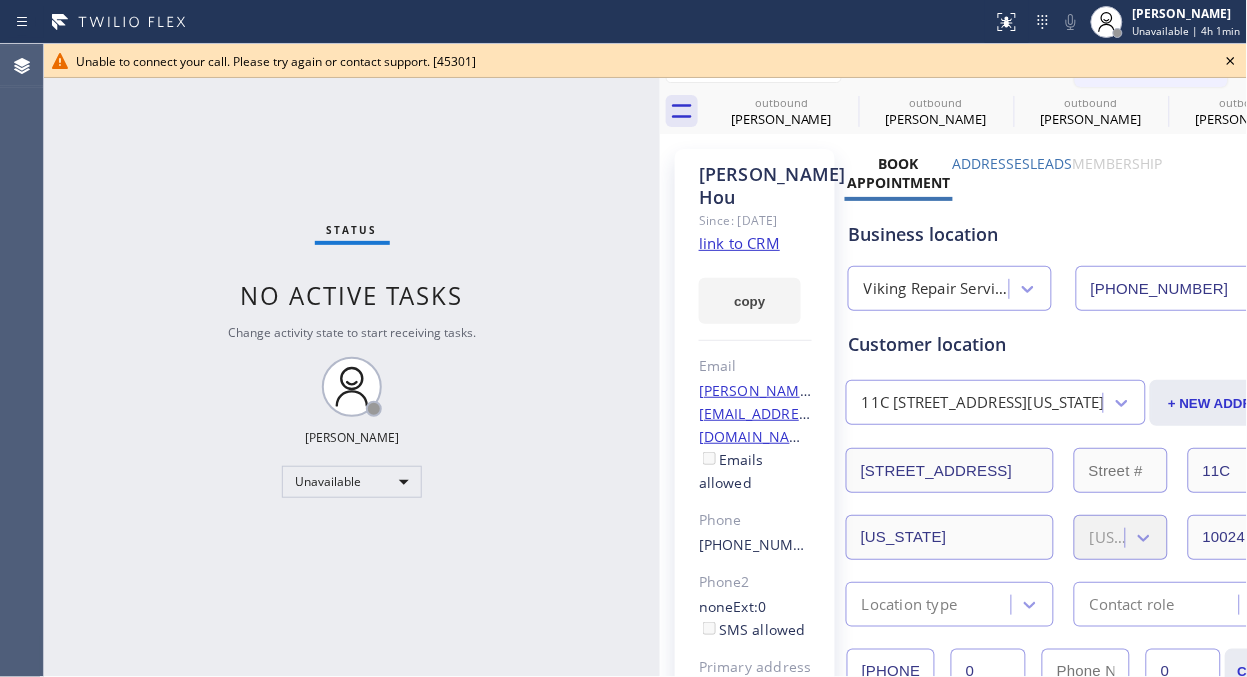 click on "Call to Customer" at bounding box center [1151, 68] 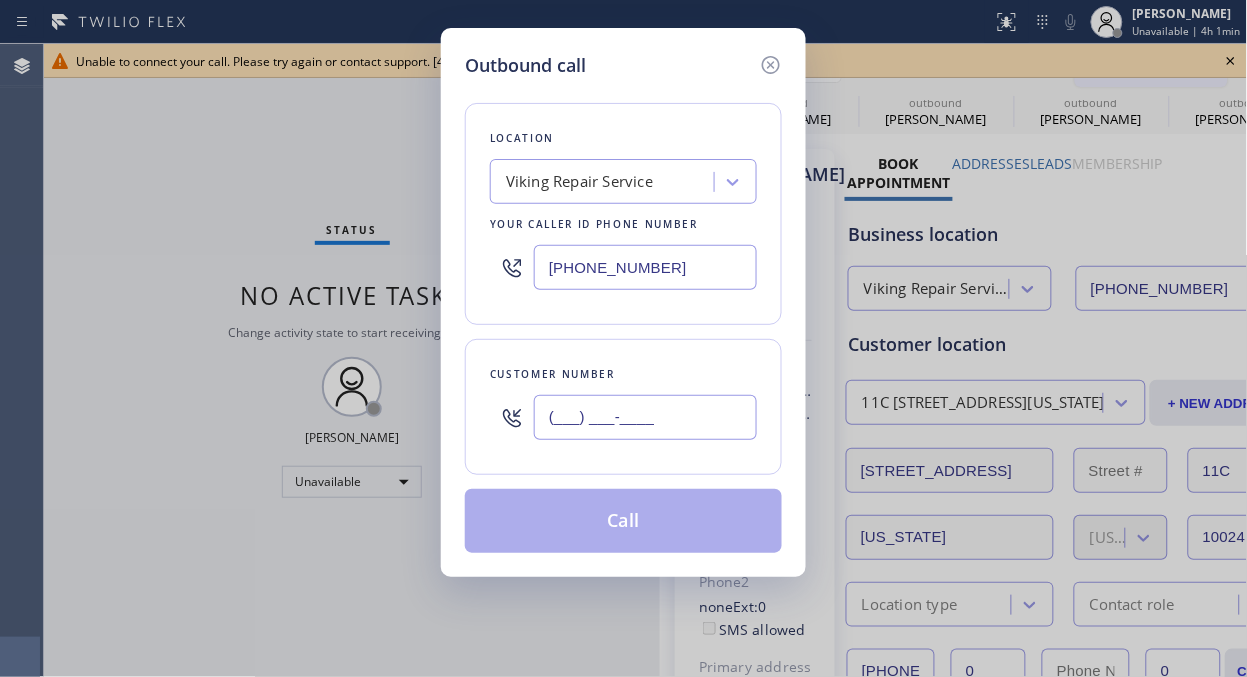 drag, startPoint x: 558, startPoint y: 432, endPoint x: 645, endPoint y: 490, distance: 104.56099 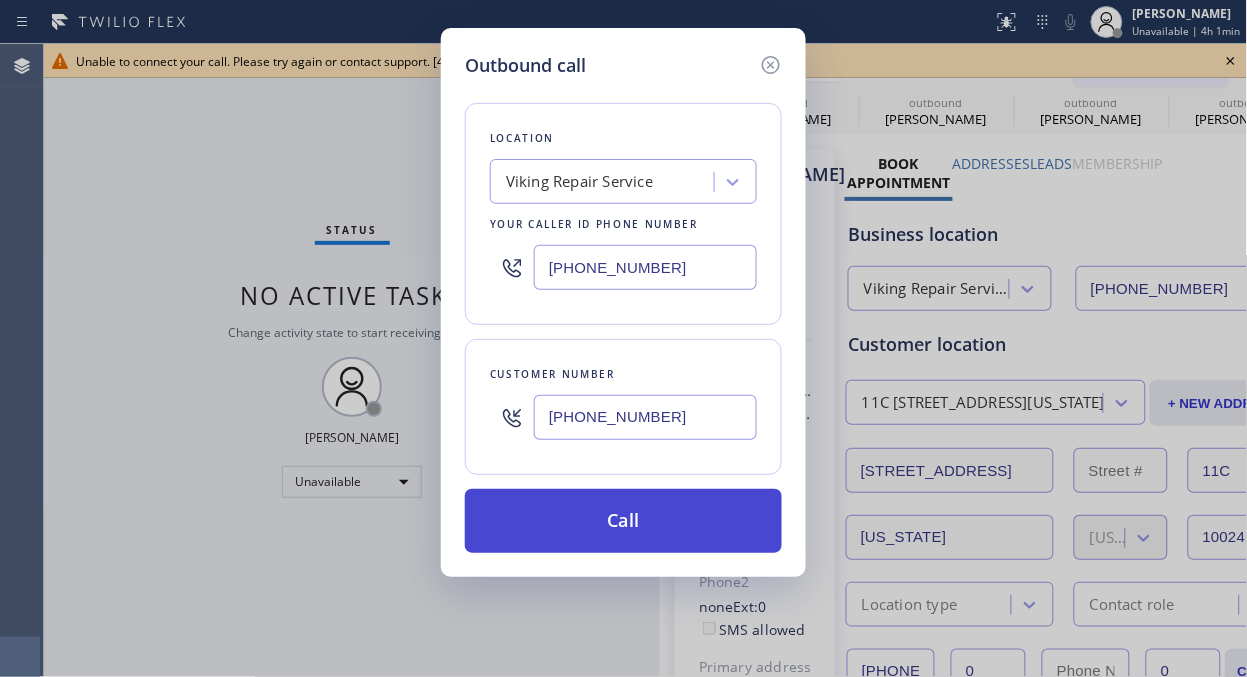 type on "[PHONE_NUMBER]" 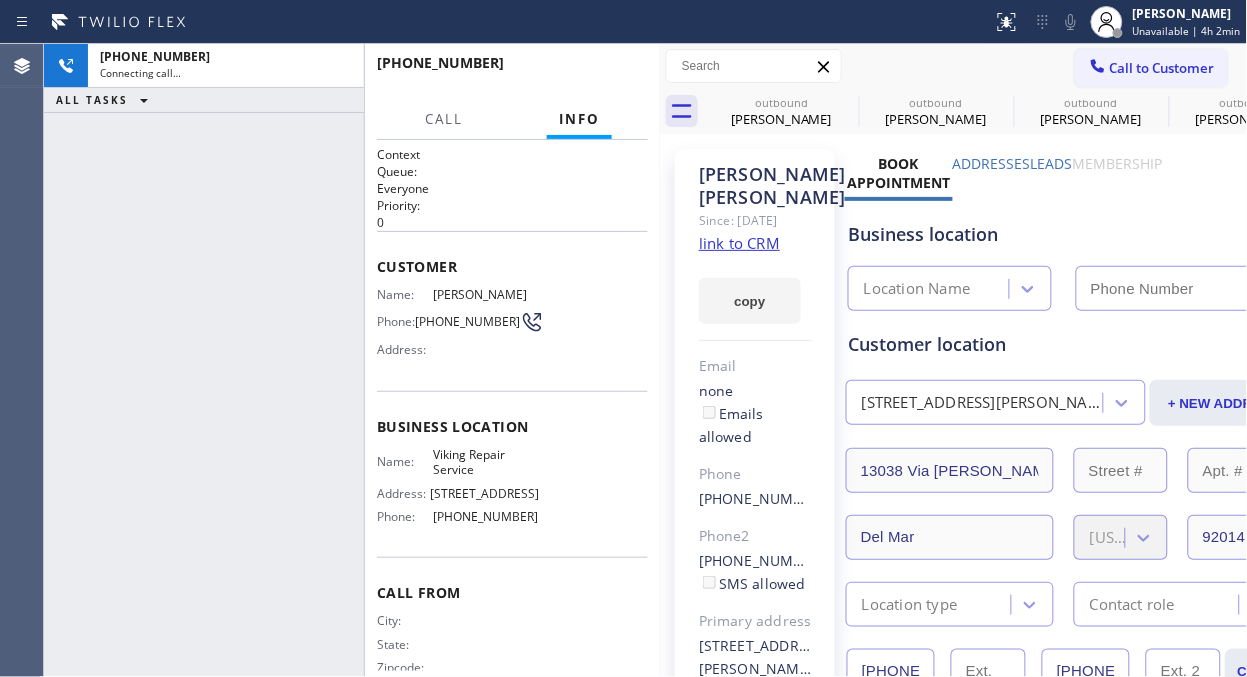 type on "[PHONE_NUMBER]" 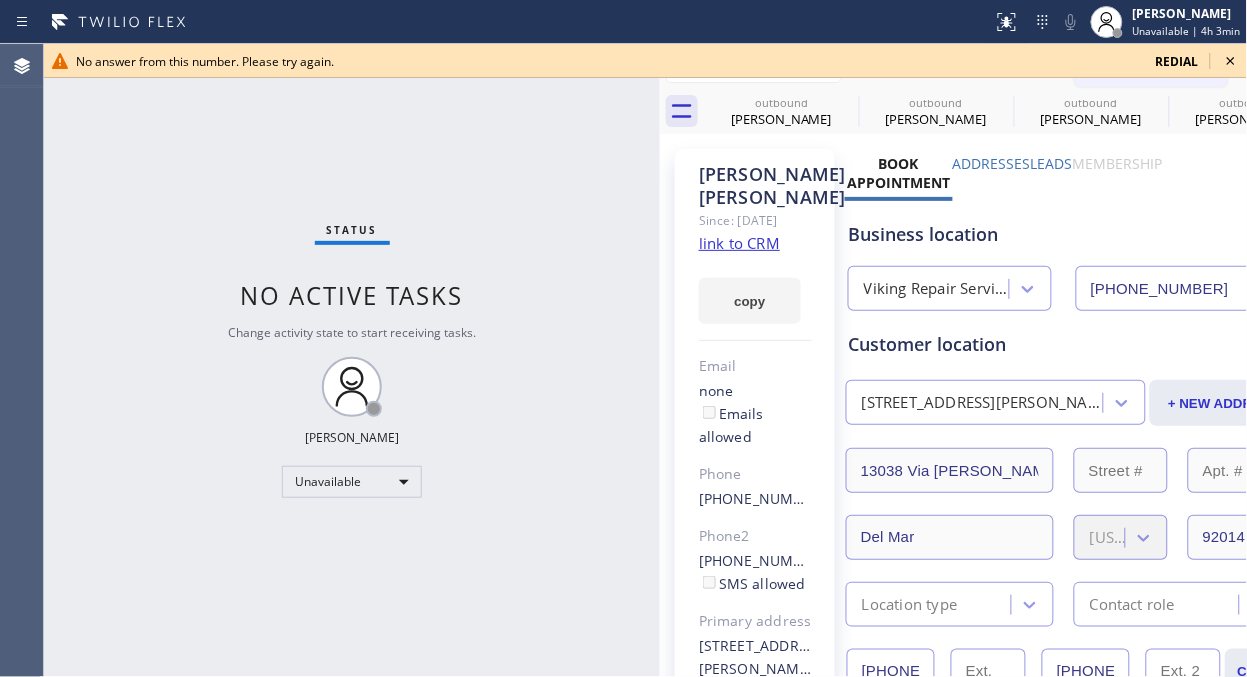 click 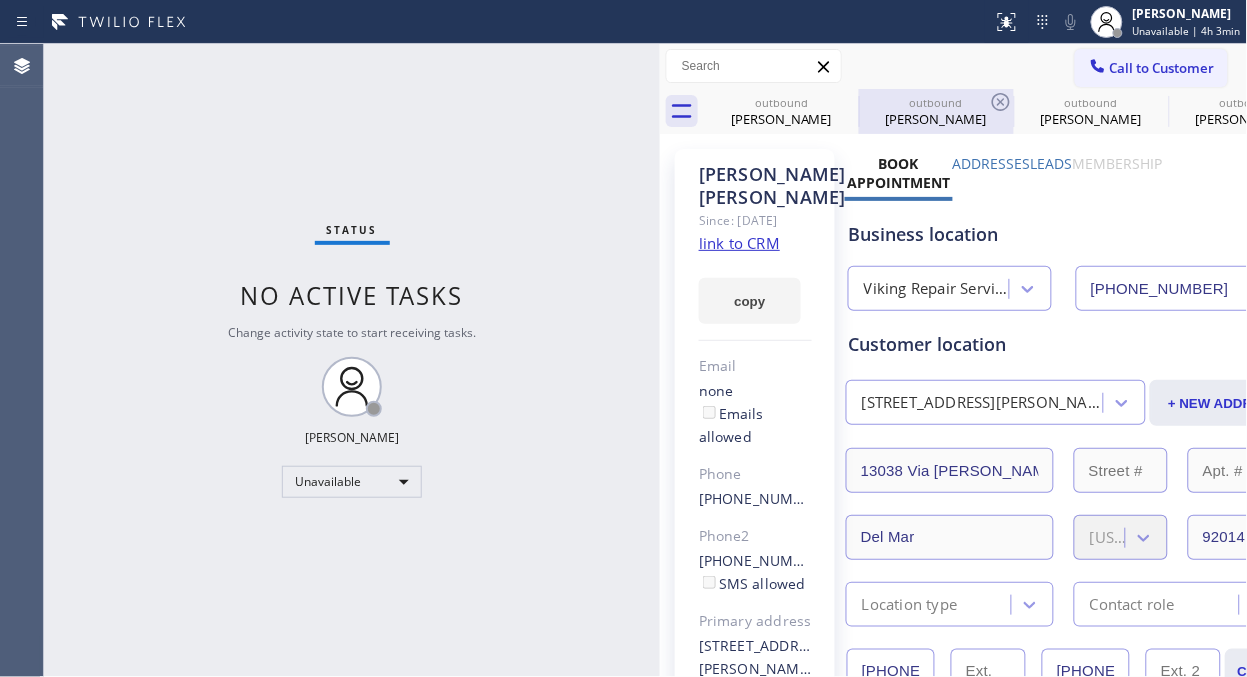 click on "outbound" at bounding box center (936, 102) 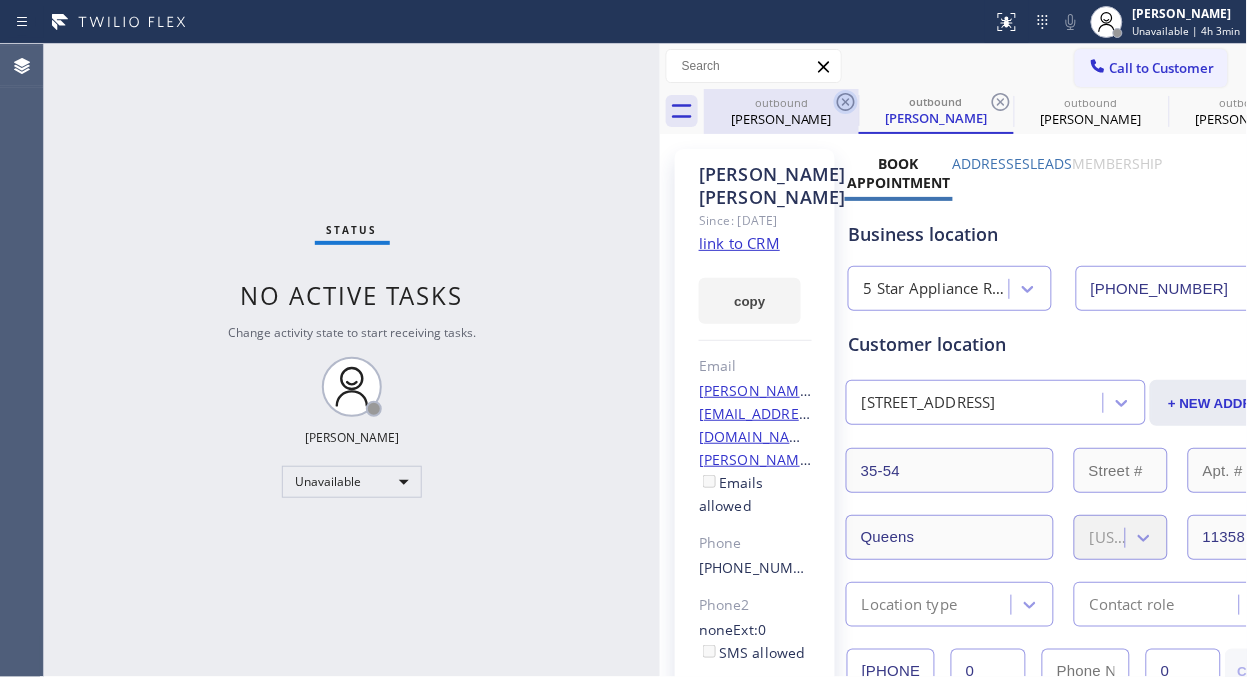 click 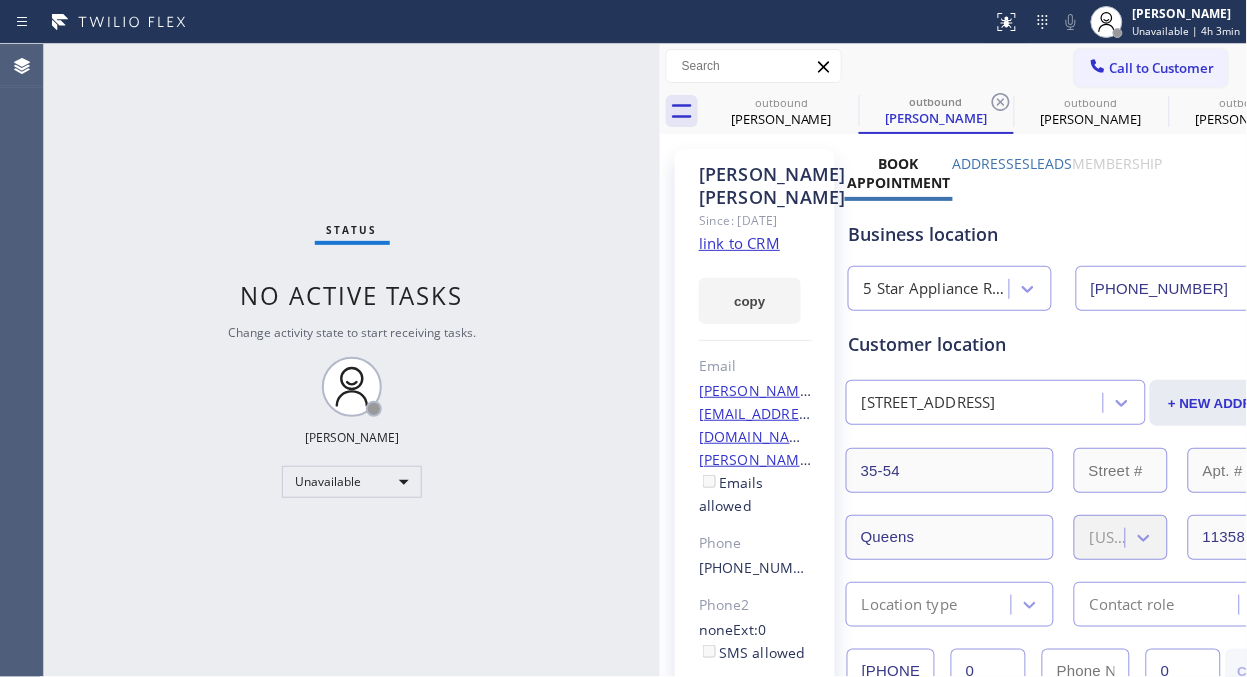 click 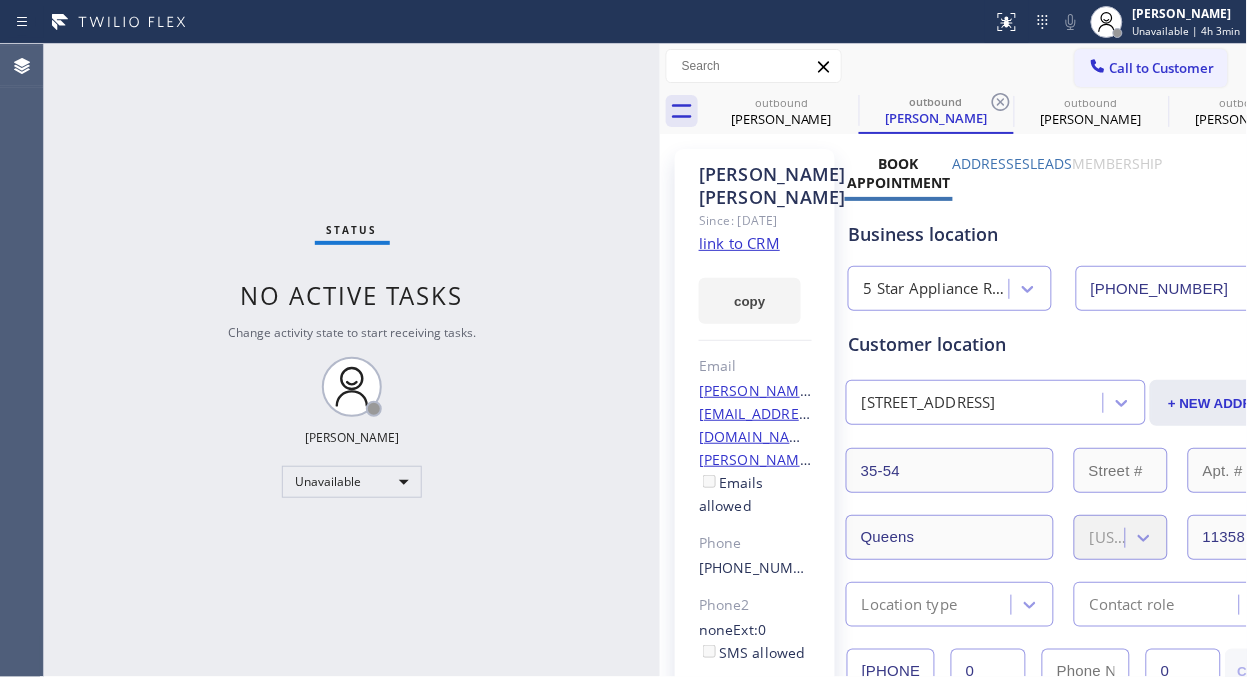 click 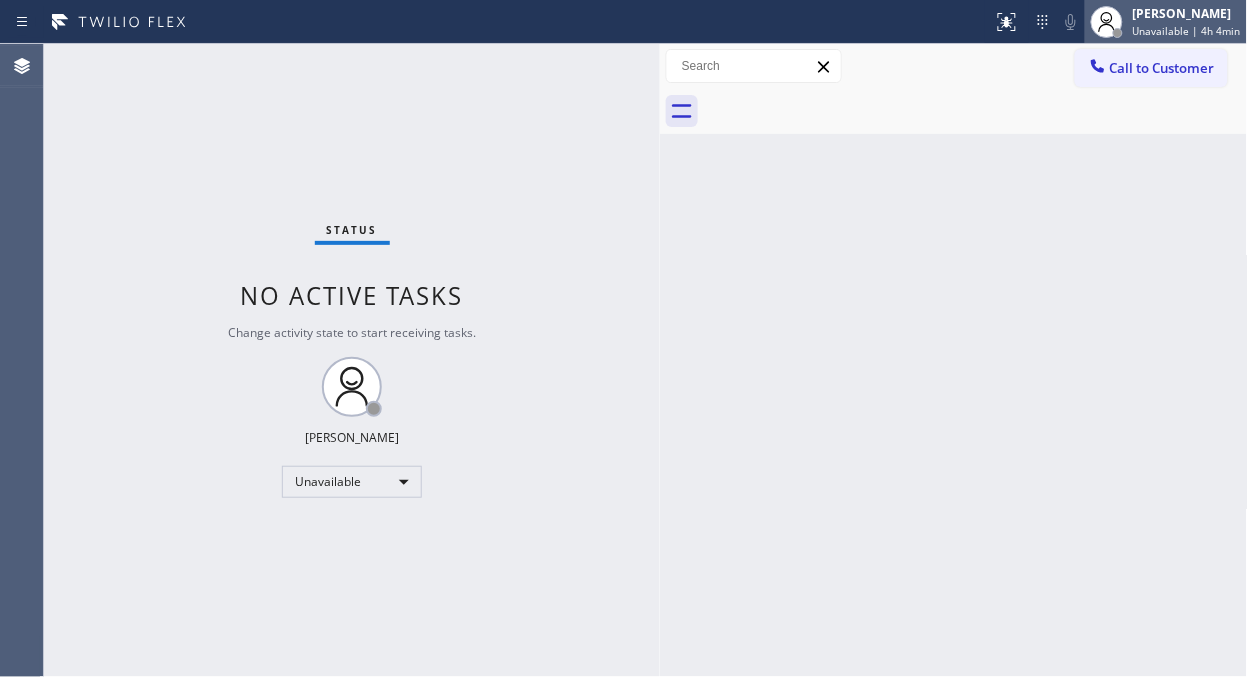 click on "Unavailable | 4h 4min" at bounding box center (1187, 31) 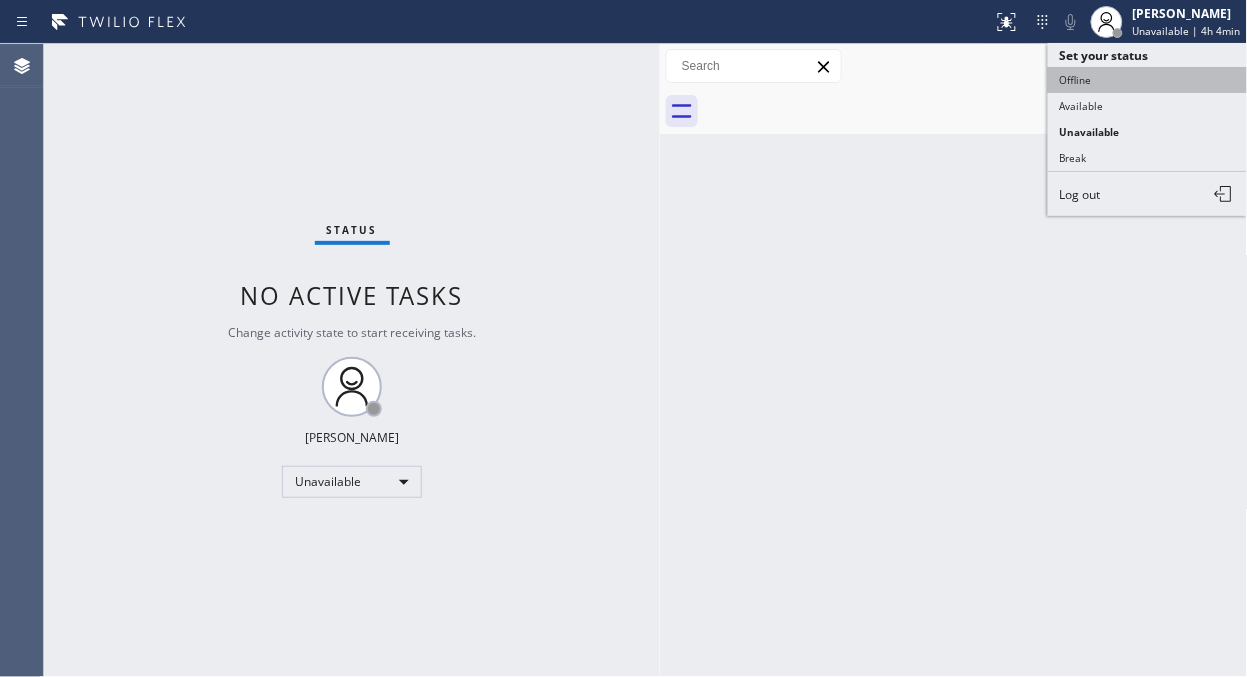 click on "Offline" at bounding box center (1148, 80) 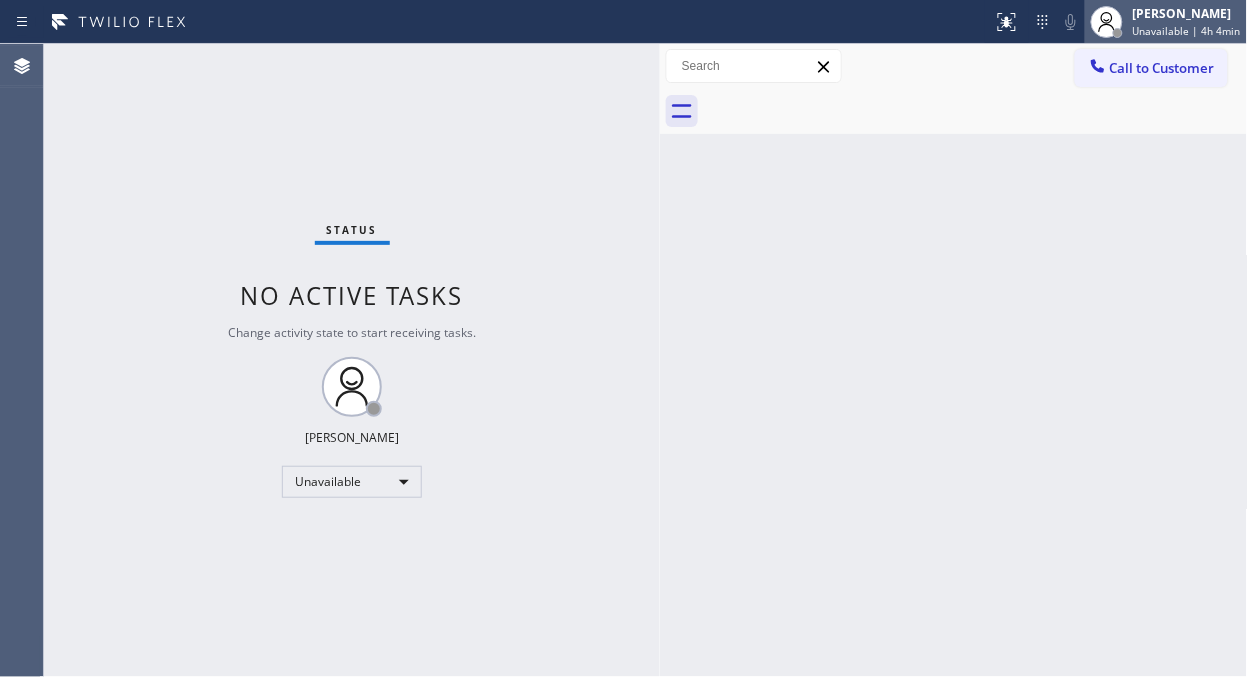 click on "Unavailable | 4h 4min" at bounding box center [1187, 31] 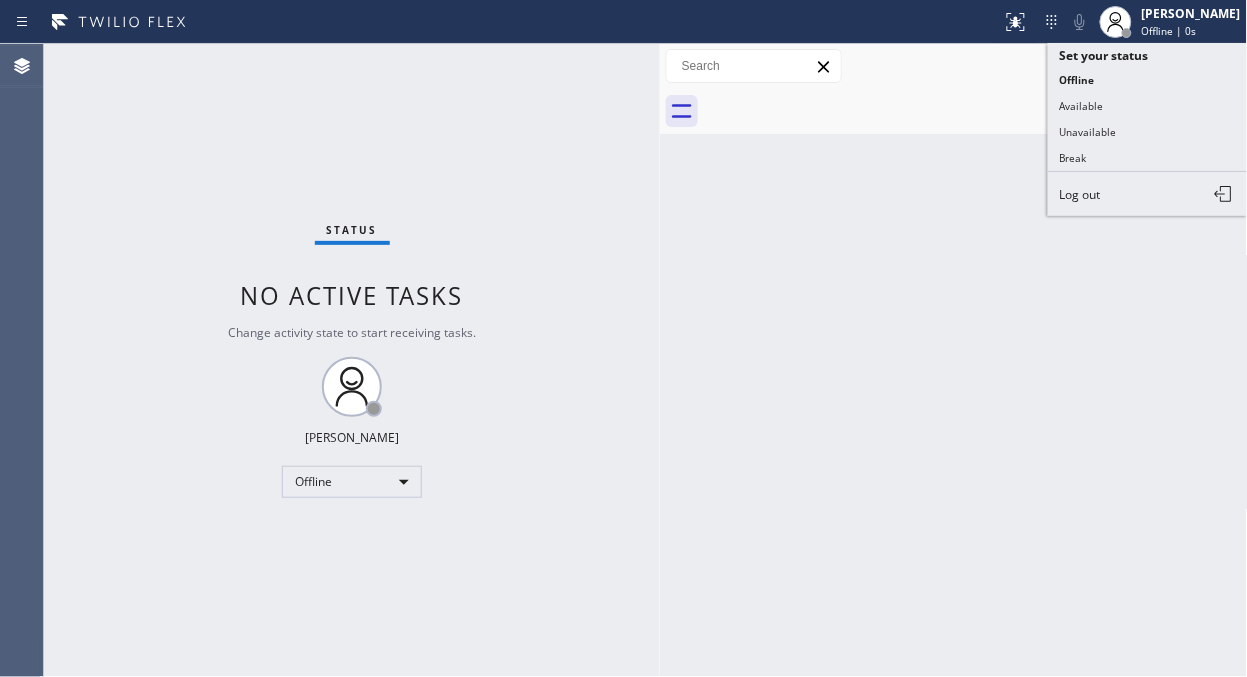 click on "Log out" at bounding box center [1080, 194] 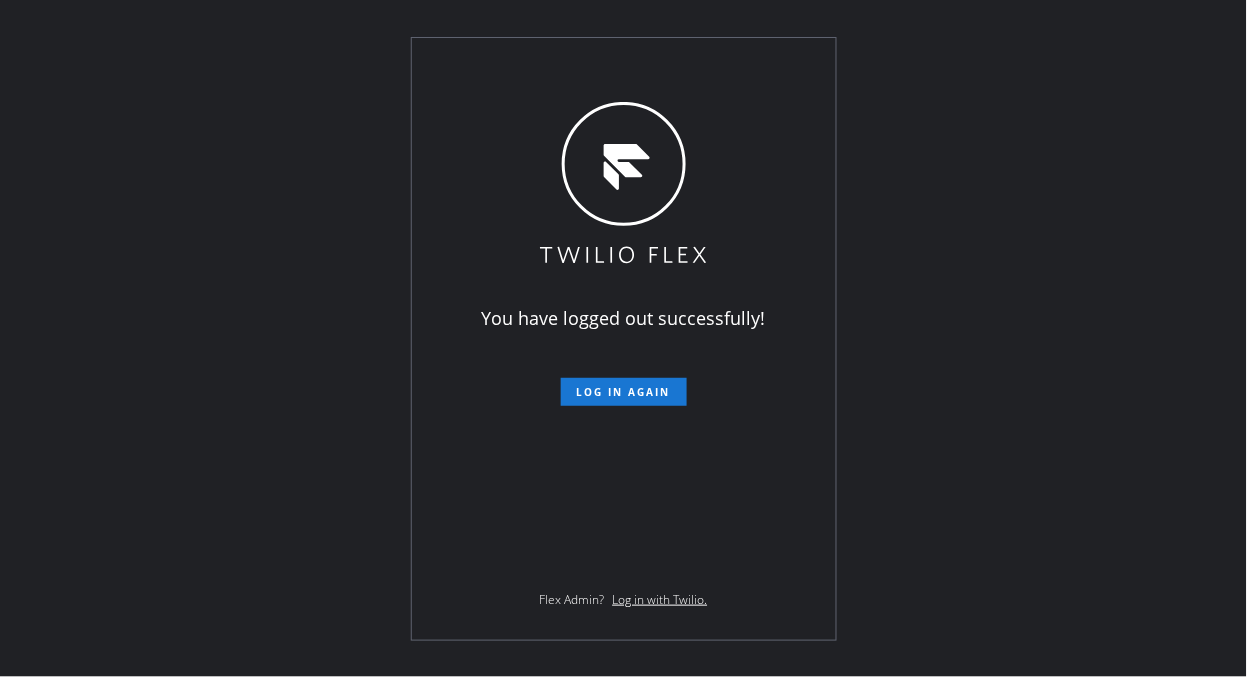 drag, startPoint x: 140, startPoint y: 108, endPoint x: 212, endPoint y: 14, distance: 118.40608 